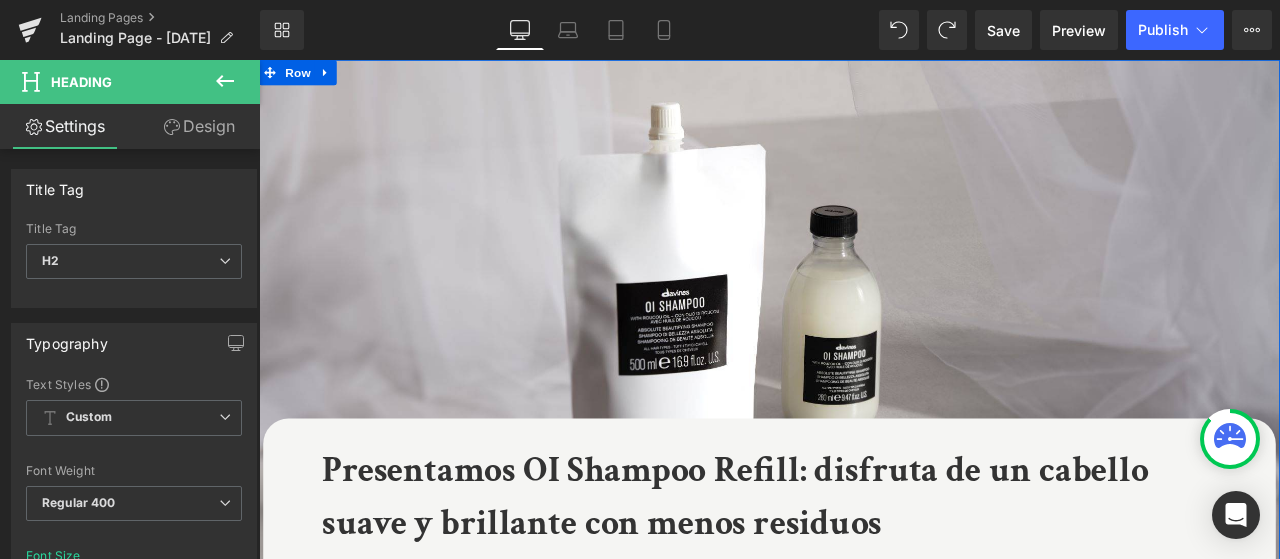 scroll, scrollTop: 785, scrollLeft: 0, axis: vertical 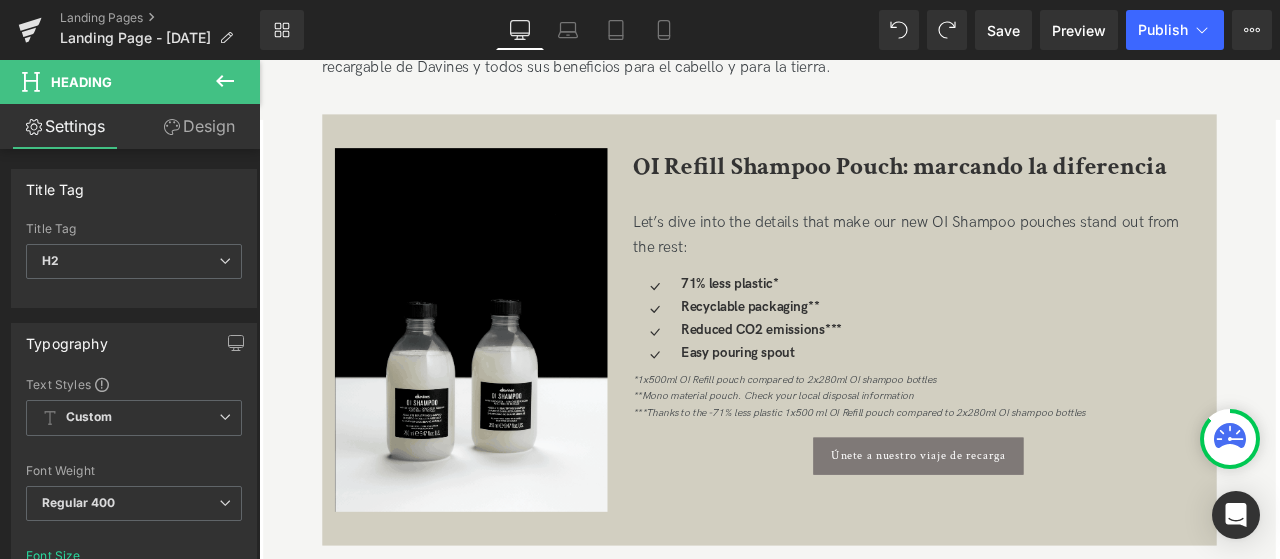 click on "Recyclable packaging**
Text Block" at bounding box center (852, 353) 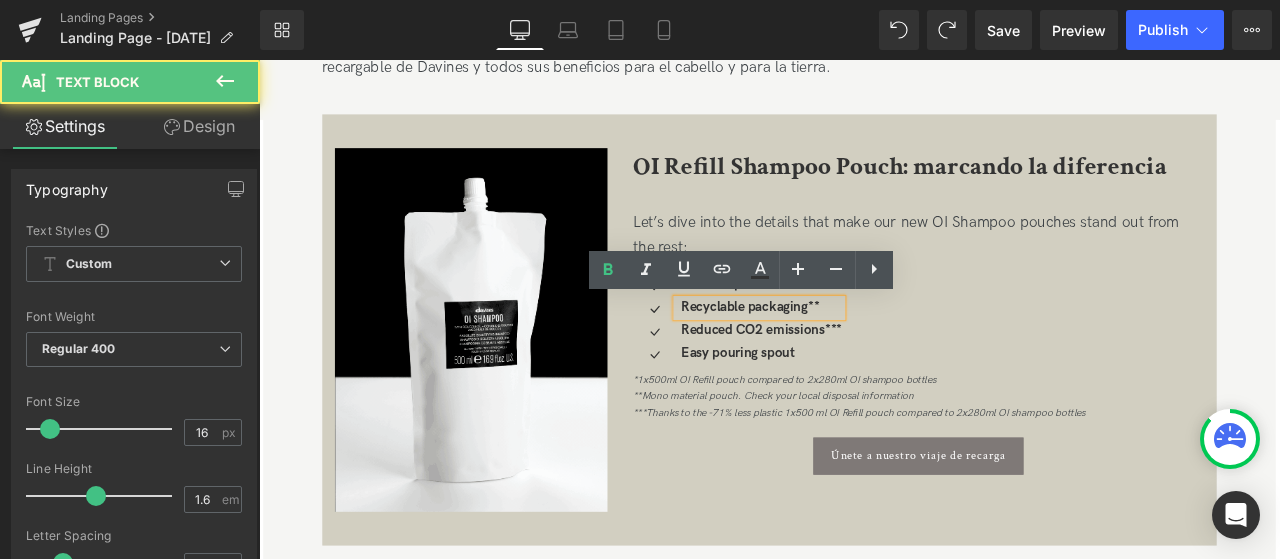 click on "*1x500ml OI Refill pouch compared to 2x280ml OI shampoo bottles **Mono material pouch. Check your local disposal information ***Thanks to the -71% less plastic 1x500 ml OI Refill pouch compared to 2x280ml OI shampoo bottles" at bounding box center (970, 457) 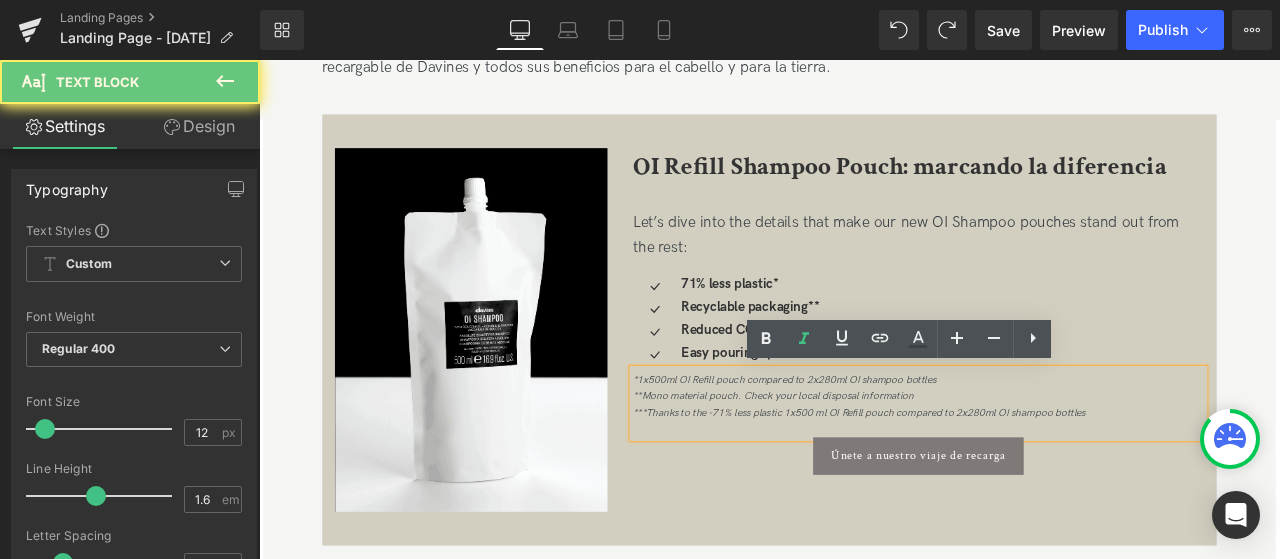 click on "*1x500ml OI Refill pouch compared to 2x280ml OI shampoo bottles **Mono material pouch. Check your local disposal information ***Thanks to the -71% less plastic 1x500 ml OI Refill pouch compared to 2x280ml OI shampoo bottles" at bounding box center [1040, 458] 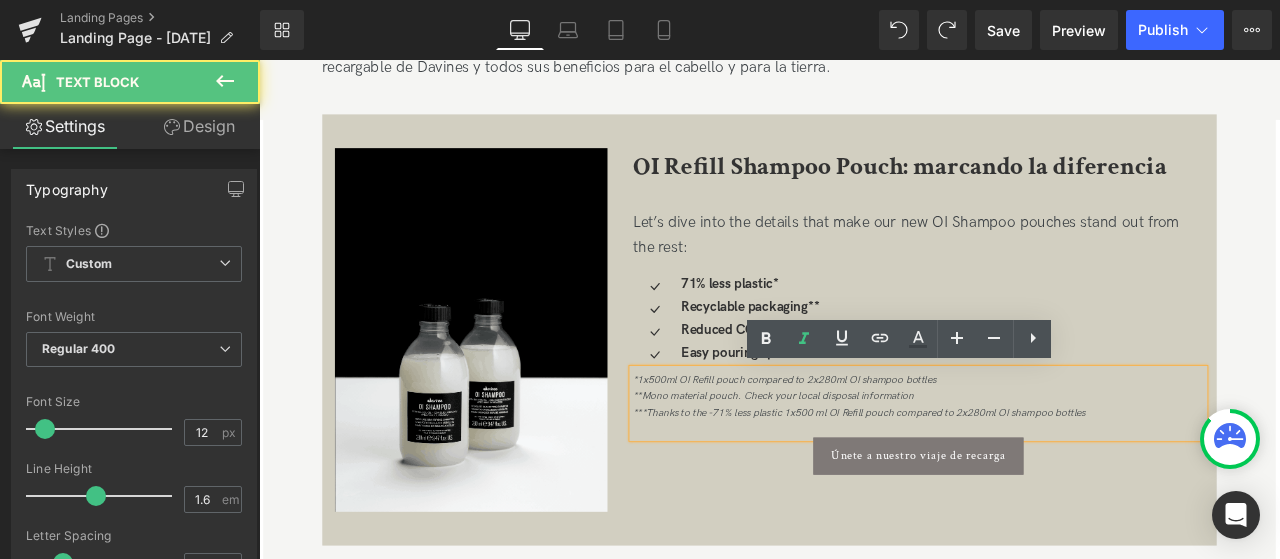 click on "*1x500ml OI Refill pouch compared to 2x280ml OI shampoo bottles **Mono material pouch. Check your local disposal information ***Thanks to the -71% less plastic 1x500 ml OI Refill pouch compared to 2x280ml OI shampoo bottles" at bounding box center [1040, 458] 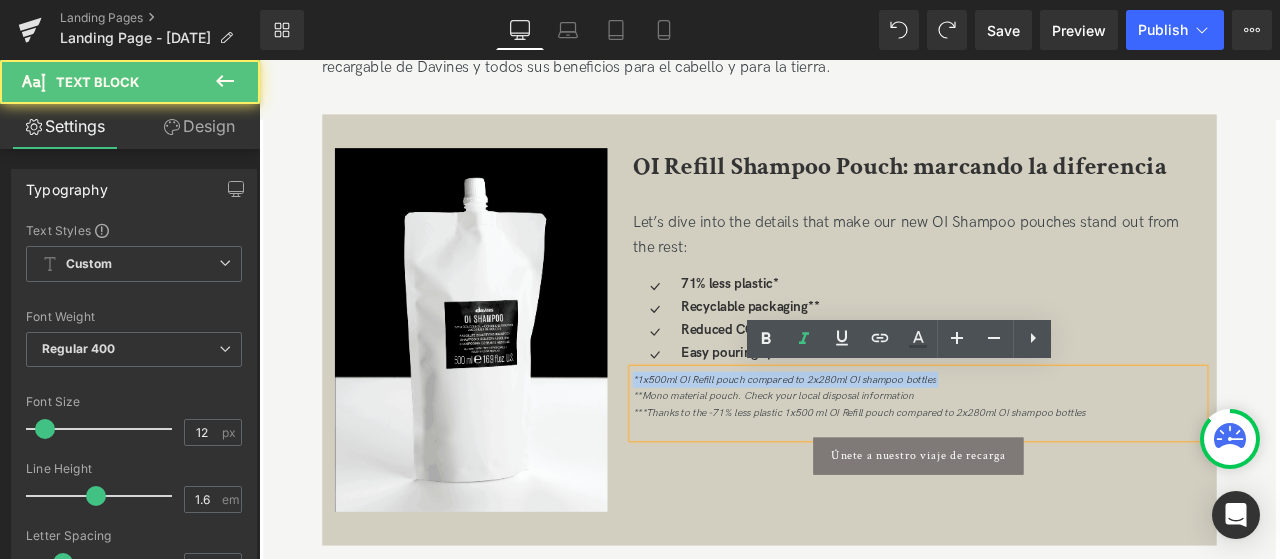 click on "*1x500ml OI Refill pouch compared to 2x280ml OI shampoo bottles **Mono material pouch. Check your local disposal information ***Thanks to the -71% less plastic 1x500 ml OI Refill pouch compared to 2x280ml OI shampoo bottles" at bounding box center [1040, 458] 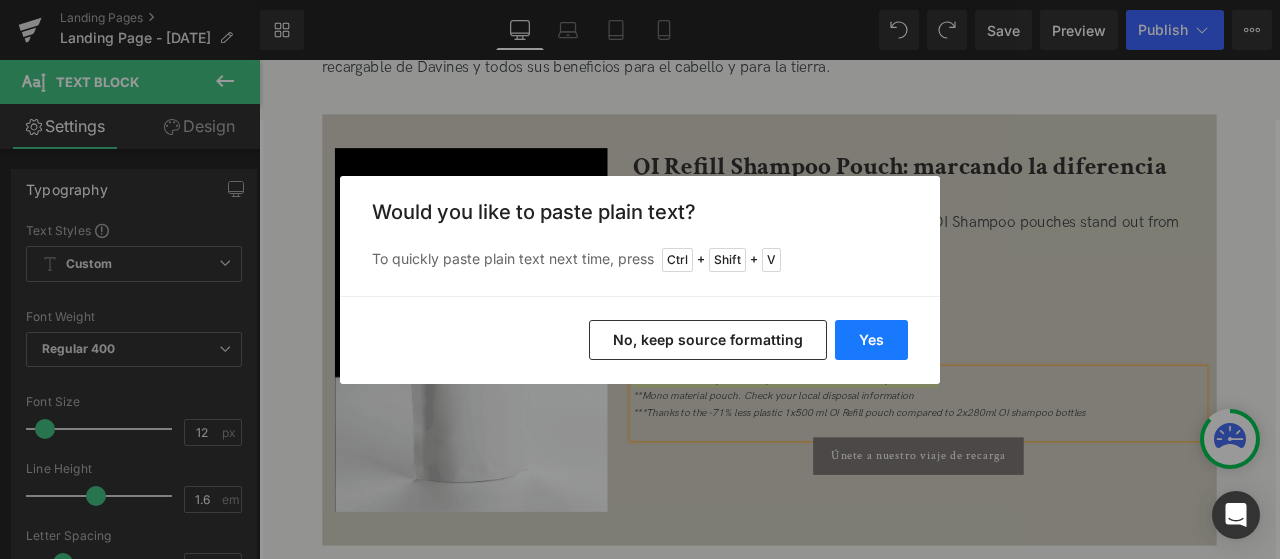 drag, startPoint x: 891, startPoint y: 361, endPoint x: 886, endPoint y: 341, distance: 20.615528 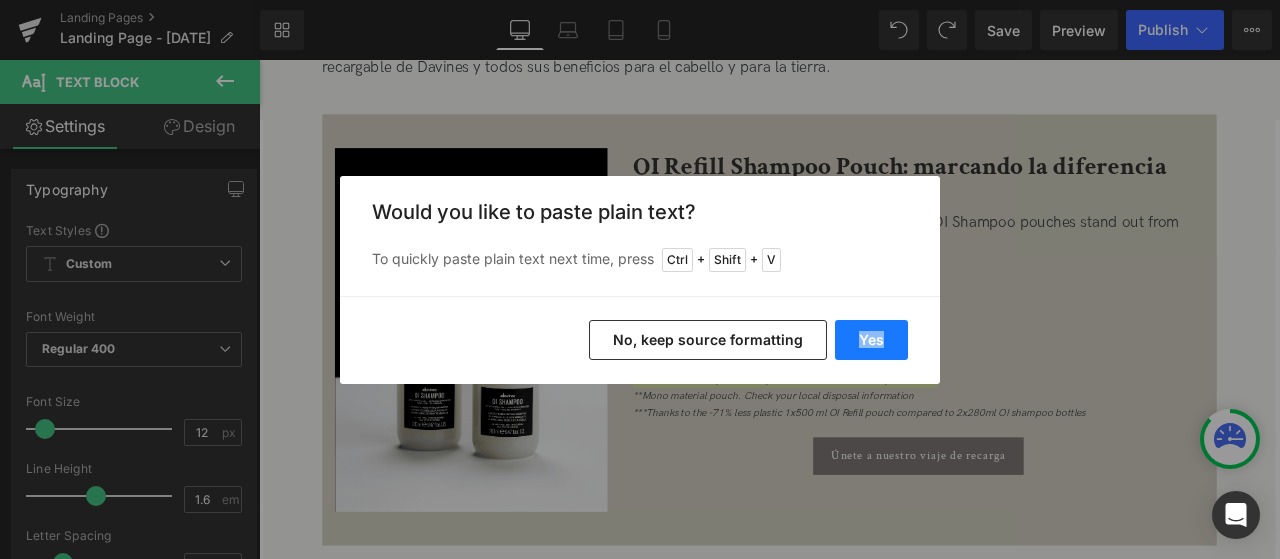 click on "Yes" at bounding box center [871, 340] 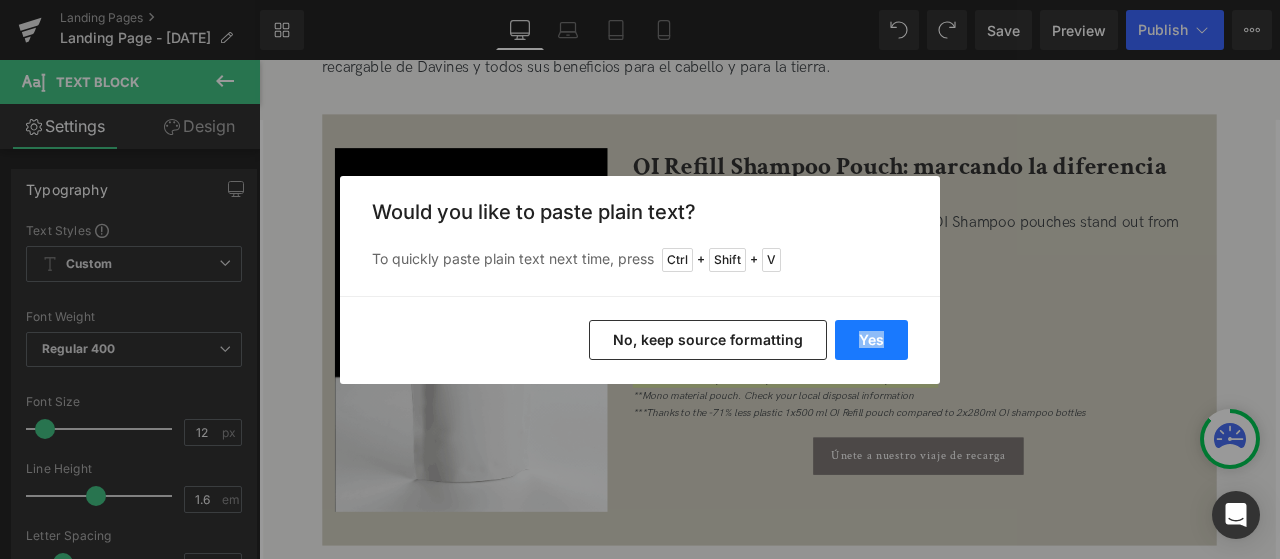 type 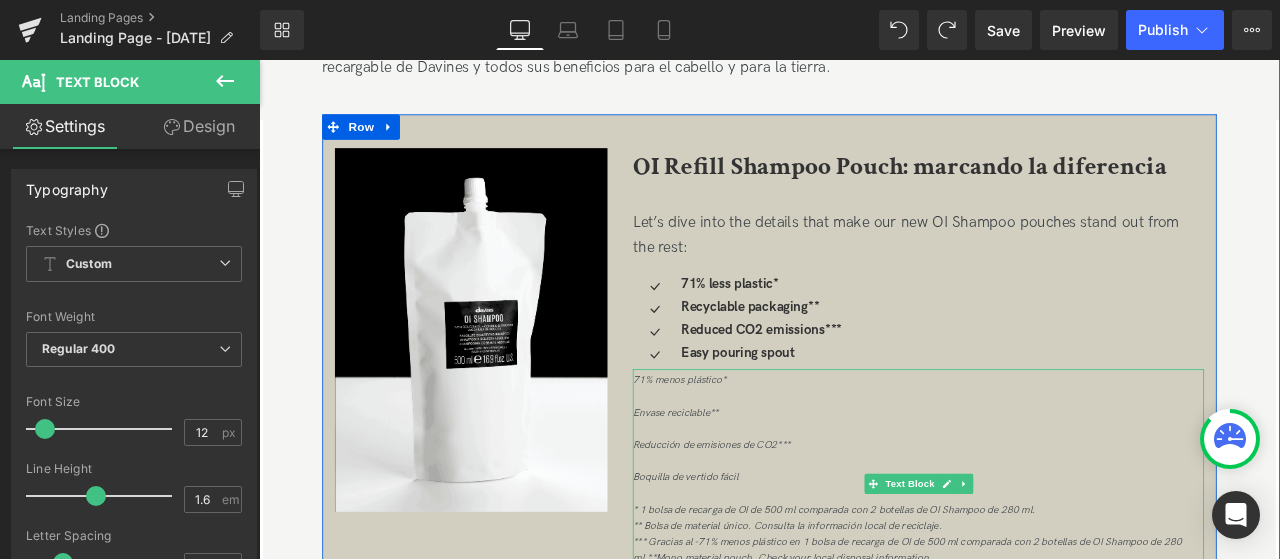 click on "71% menos plástico*" at bounding box center (757, 438) 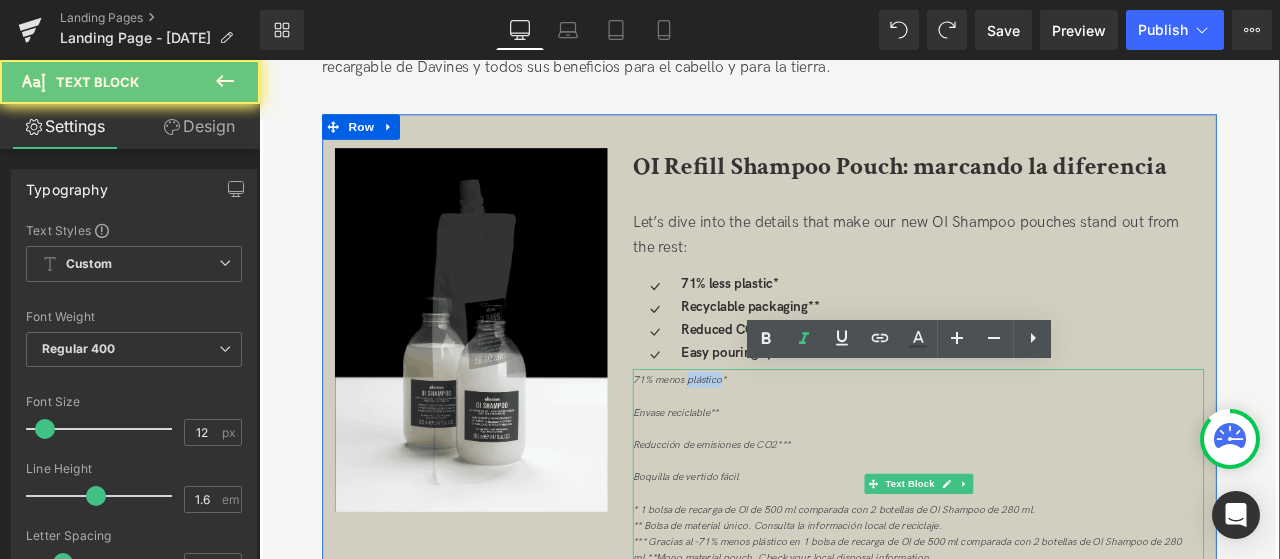 click on "71% menos plástico*" at bounding box center [757, 438] 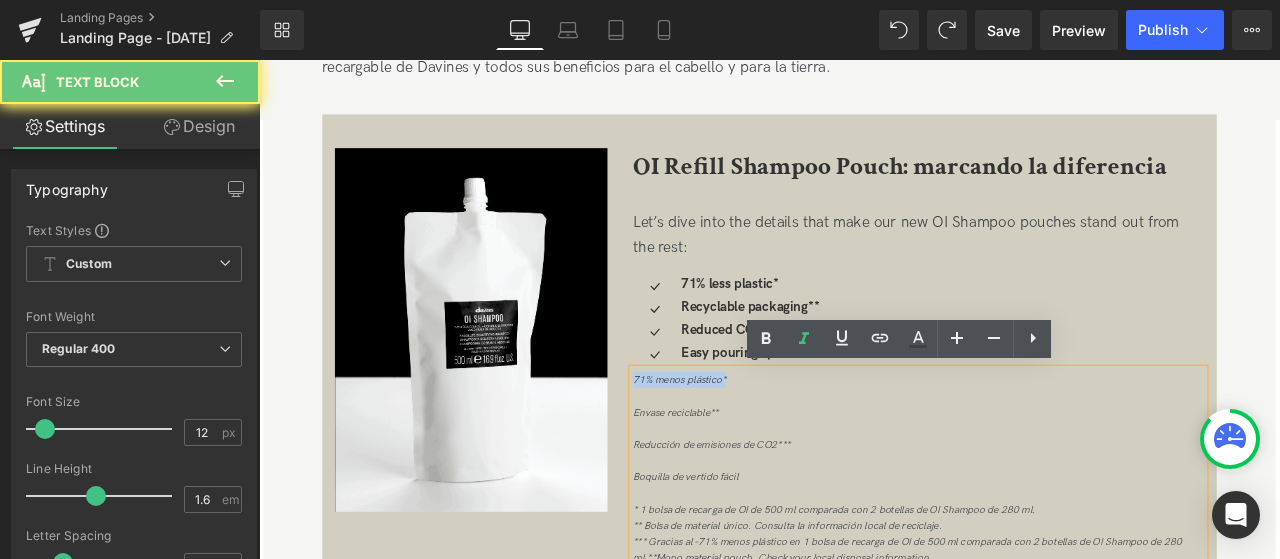 click on "71% menos plástico*" at bounding box center (757, 438) 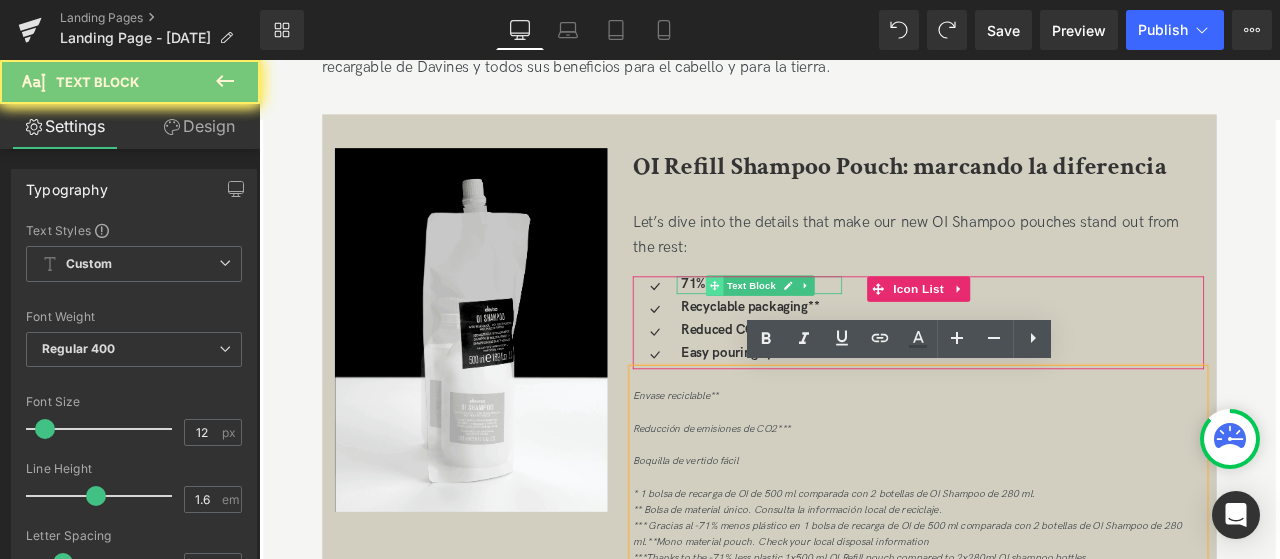 click 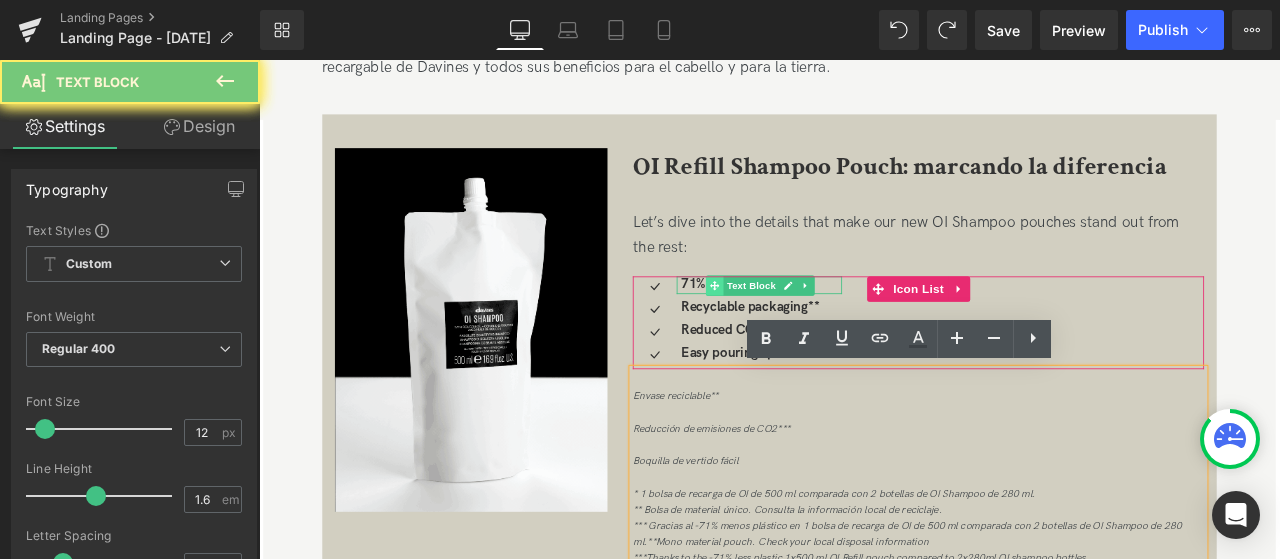 click 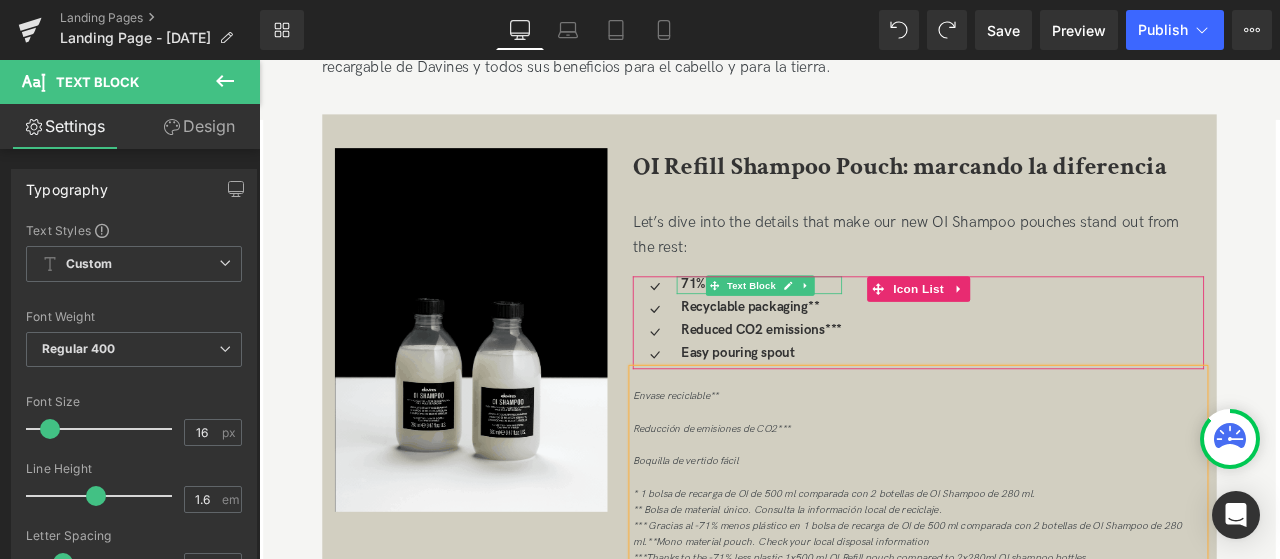 click on "71% less plastic*" at bounding box center (817, 325) 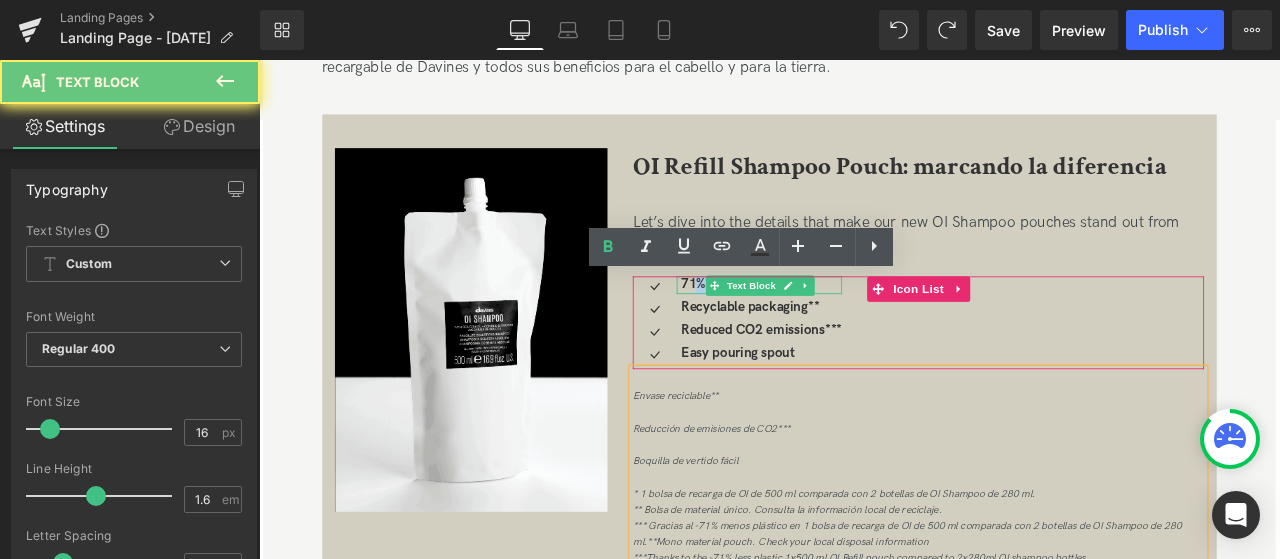 click on "71% less plastic*" at bounding box center (817, 325) 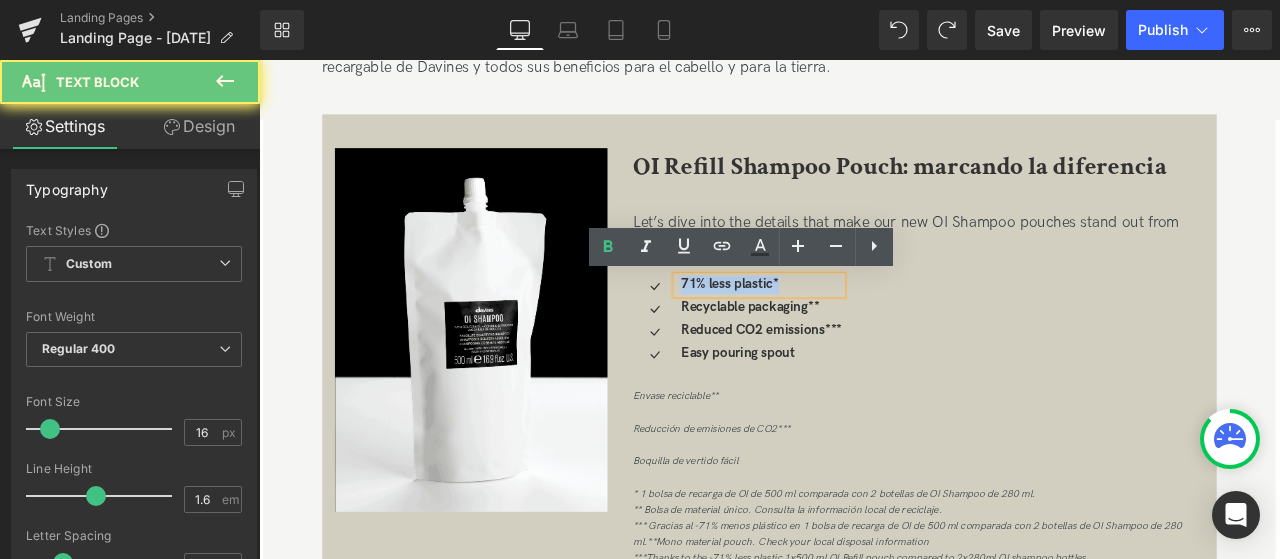 click on "71% less plastic*" at bounding box center [817, 325] 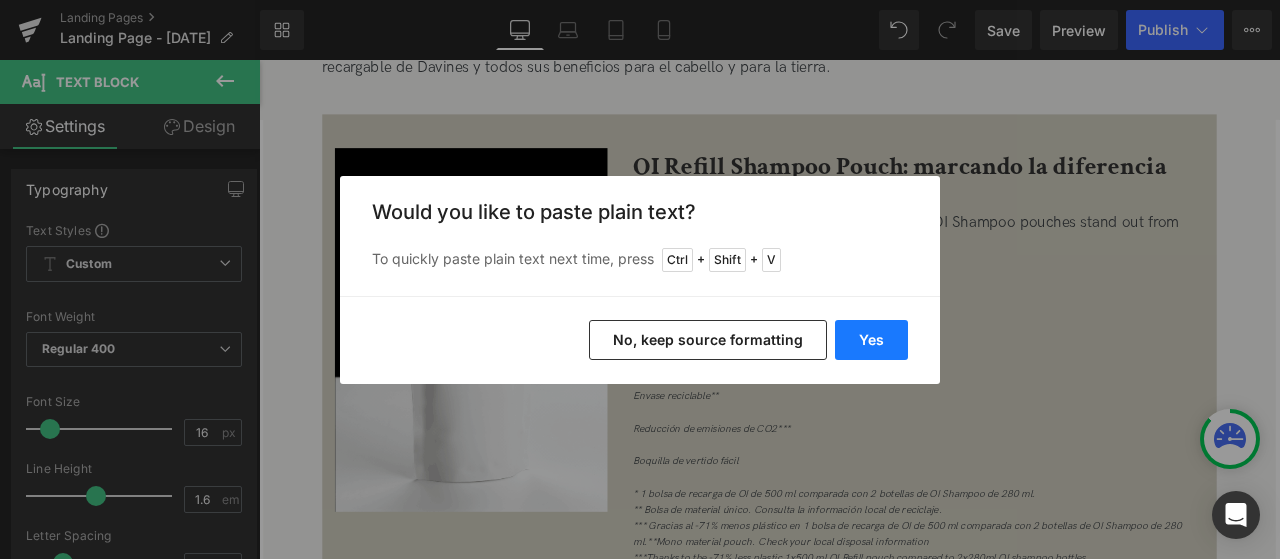 drag, startPoint x: 886, startPoint y: 343, endPoint x: 666, endPoint y: 314, distance: 221.90314 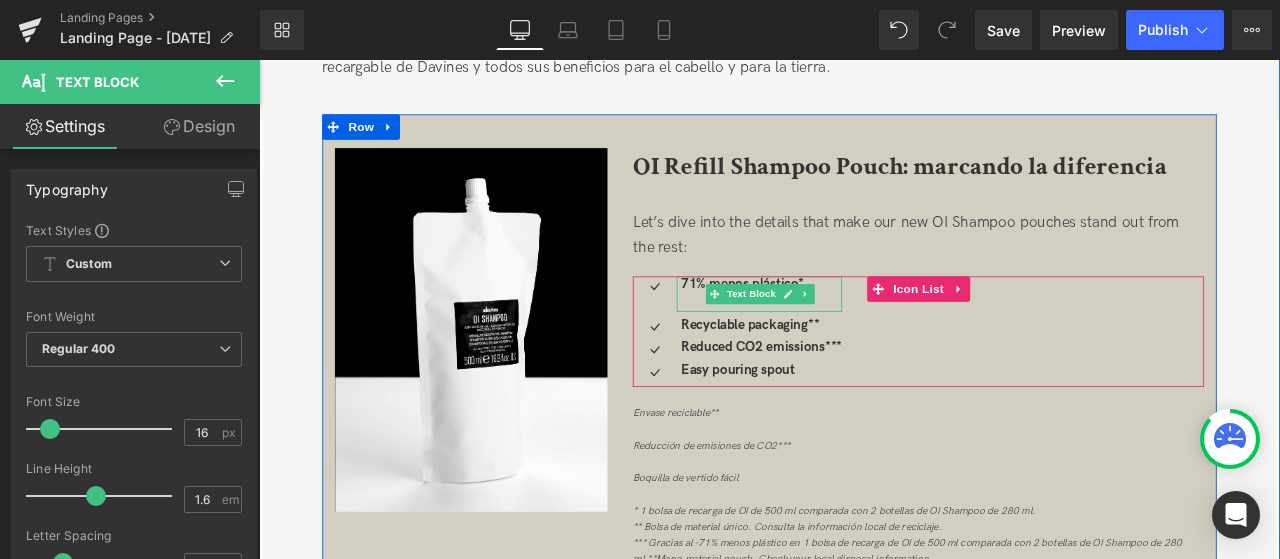 click at bounding box center [798, 337] 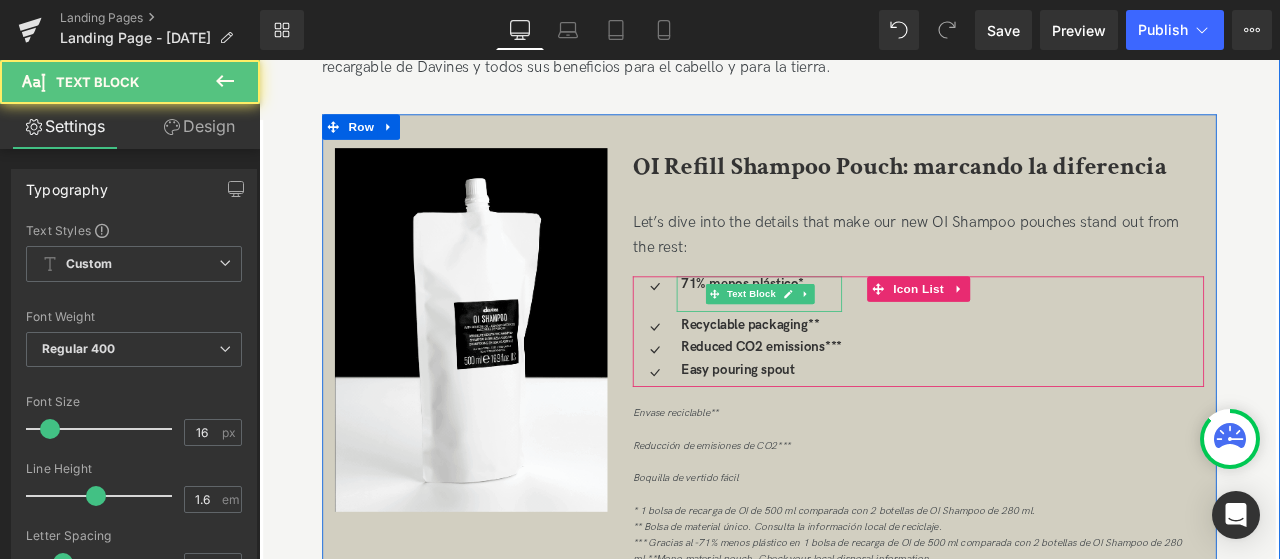 click at bounding box center (854, 347) 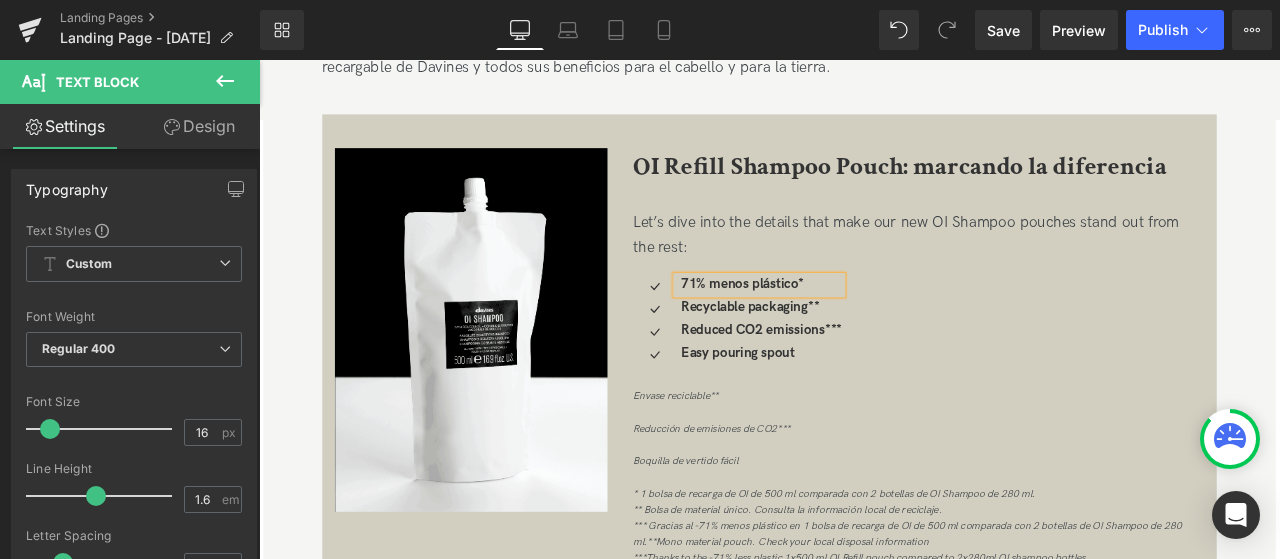 click on "Envase reciclable**" at bounding box center (752, 457) 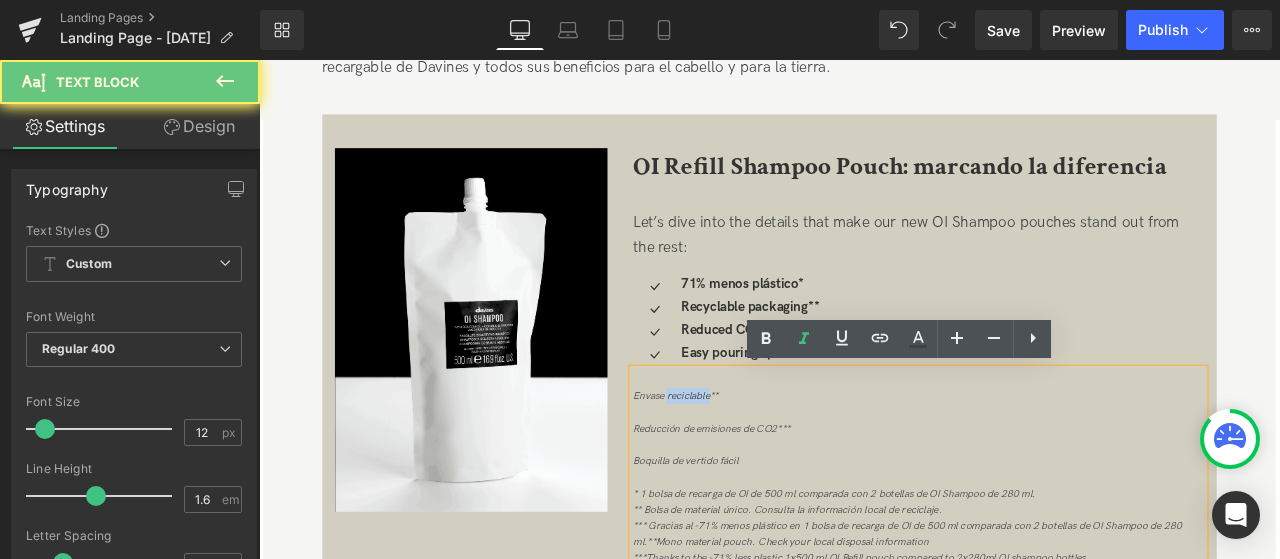 click on "Envase reciclable**" at bounding box center [752, 457] 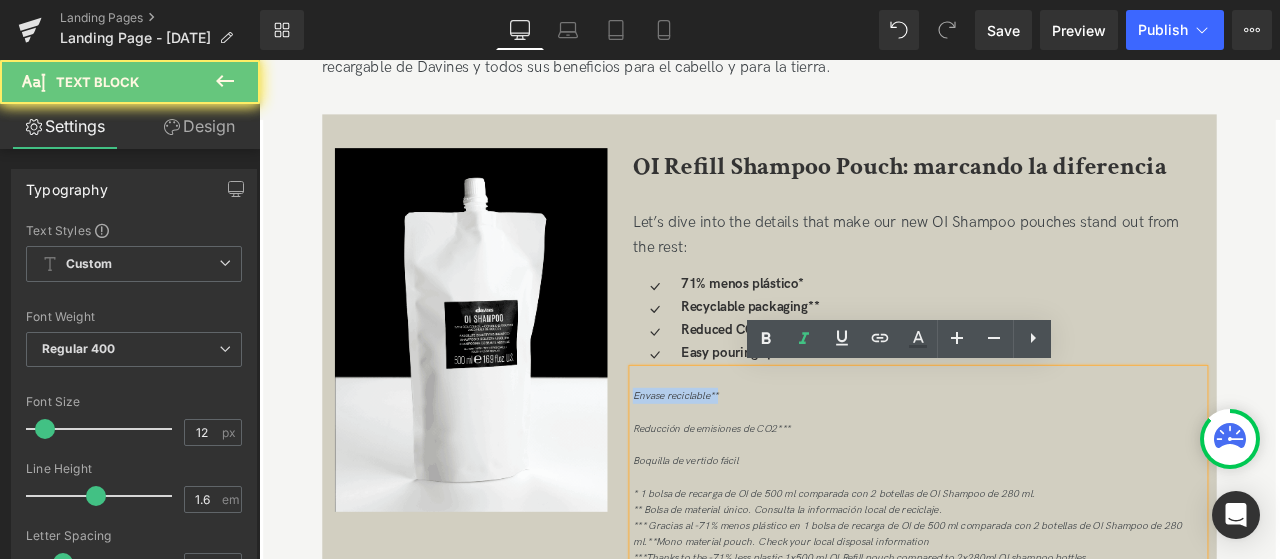 click on "Envase reciclable**" at bounding box center [752, 457] 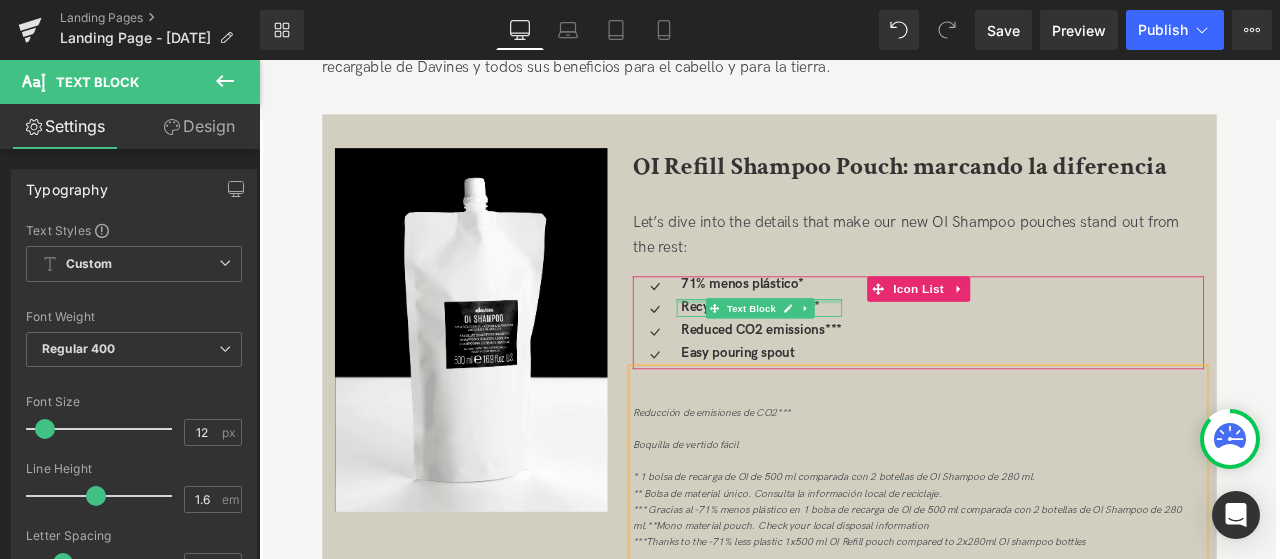 click at bounding box center [852, 345] 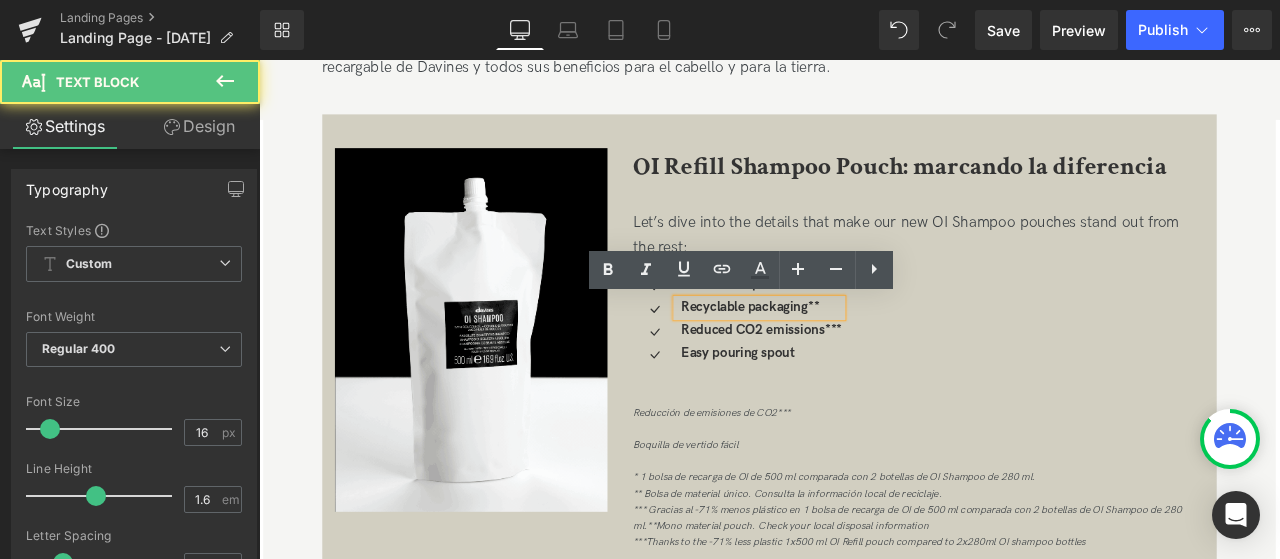 click on "Recyclable packaging**" at bounding box center (841, 352) 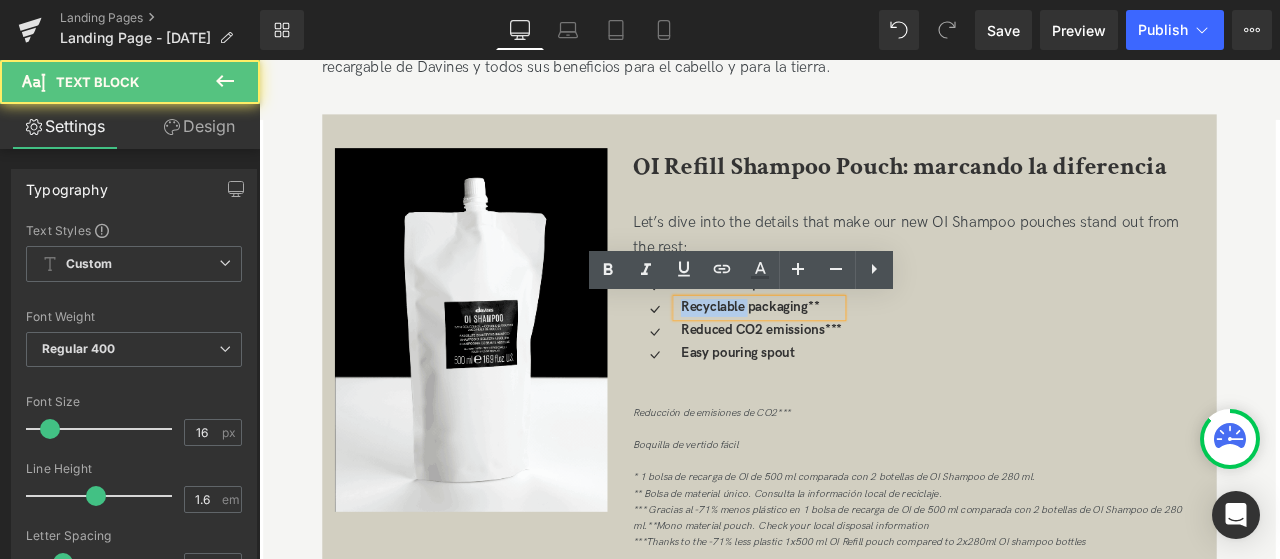 click on "Recyclable packaging**" at bounding box center [841, 352] 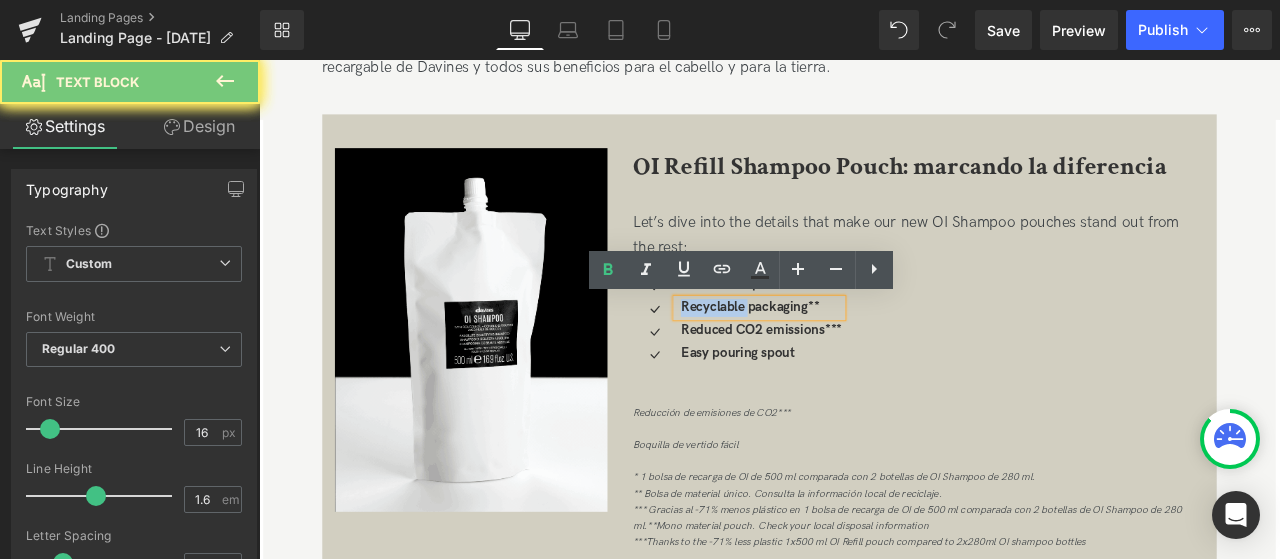 click on "Recyclable packaging**" at bounding box center [841, 352] 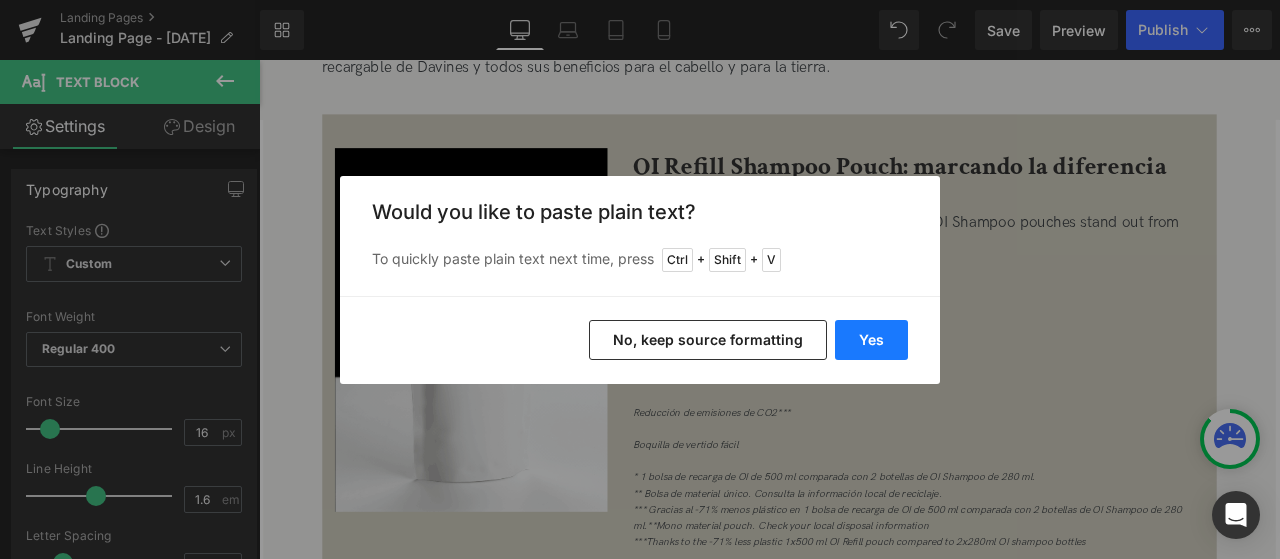 click on "Yes" at bounding box center (871, 340) 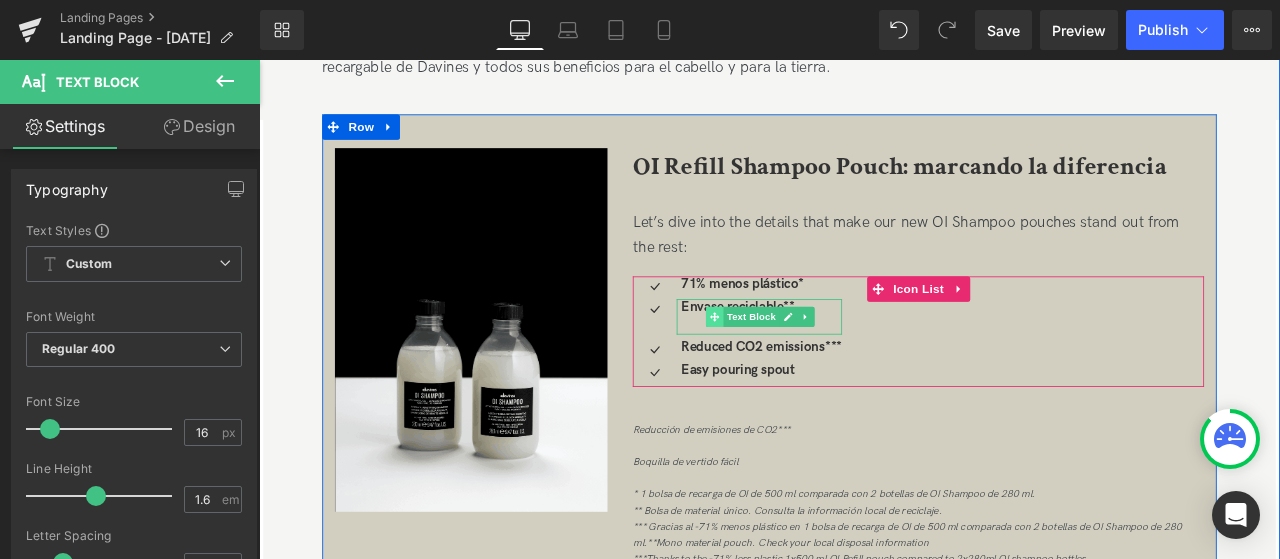 click at bounding box center [798, 364] 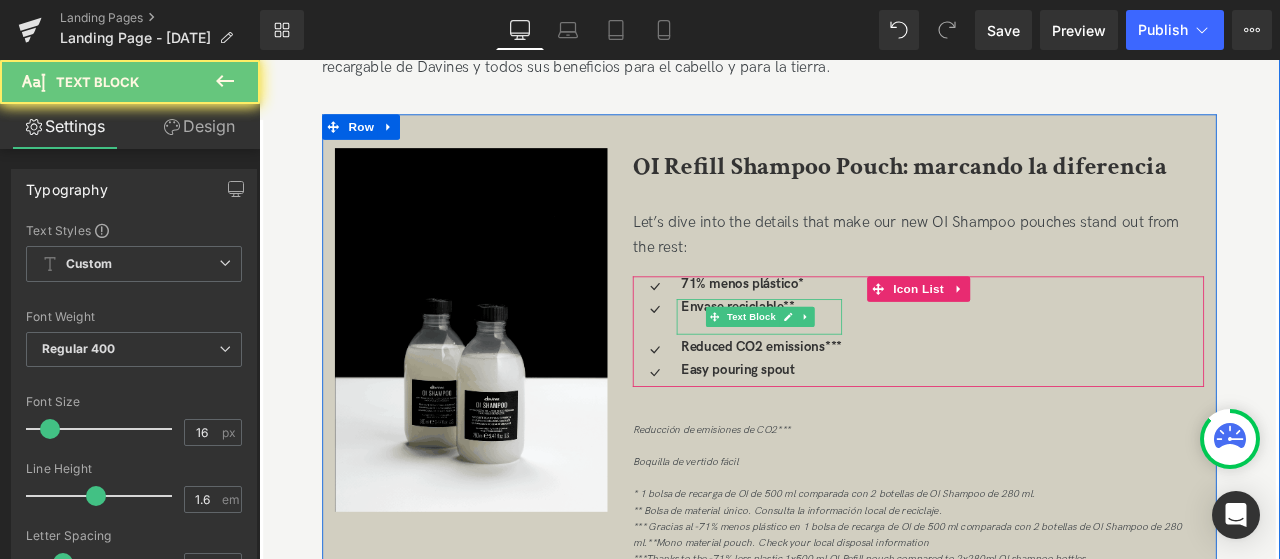 click at bounding box center [854, 374] 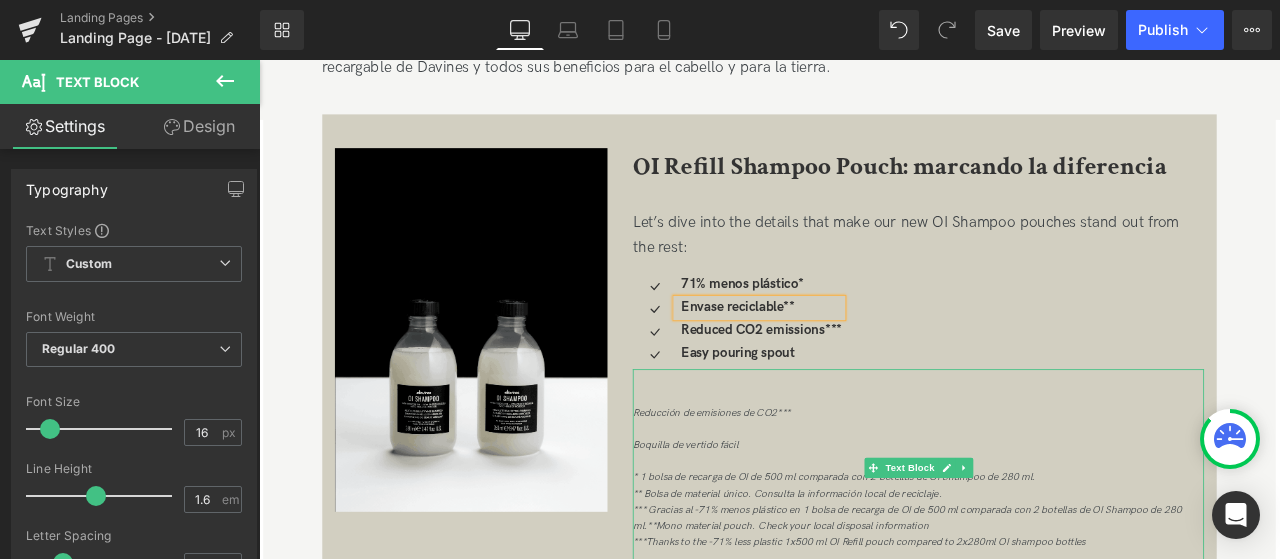 click on "Reducción de emisiones de CO2***" at bounding box center (795, 477) 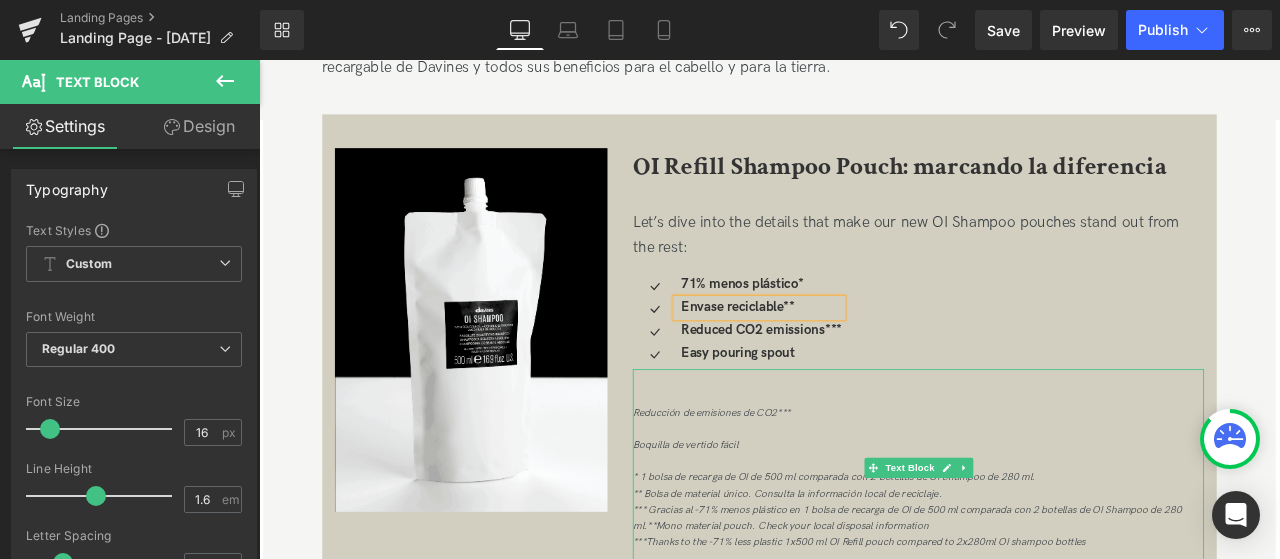 click on "Reducción de emisiones de CO2***" at bounding box center [795, 477] 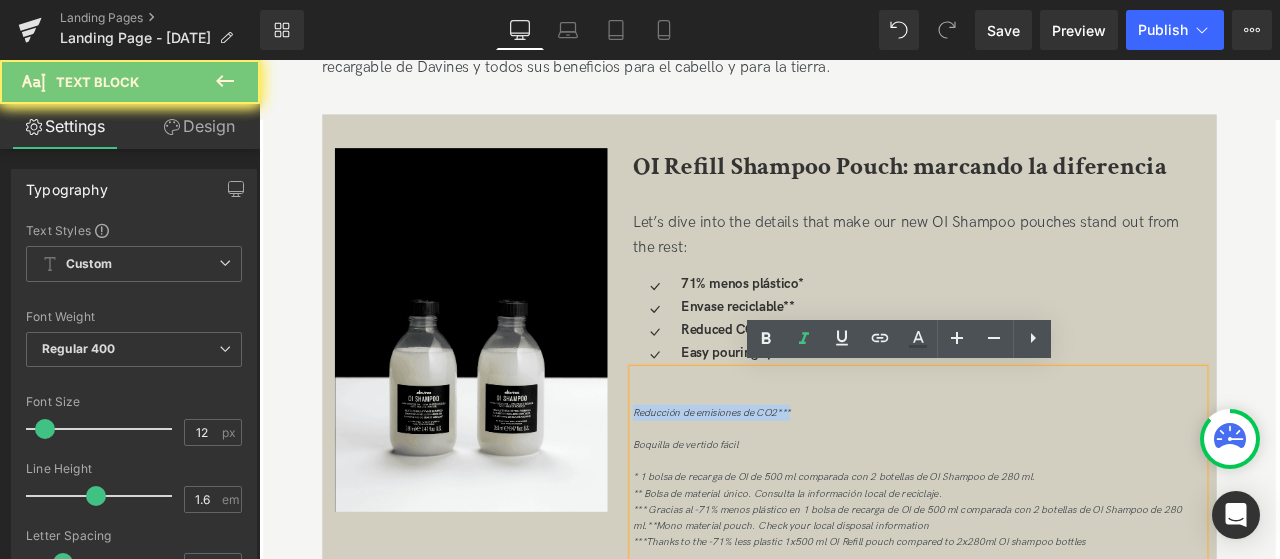 click on "Reducción de emisiones de CO2***" at bounding box center [795, 477] 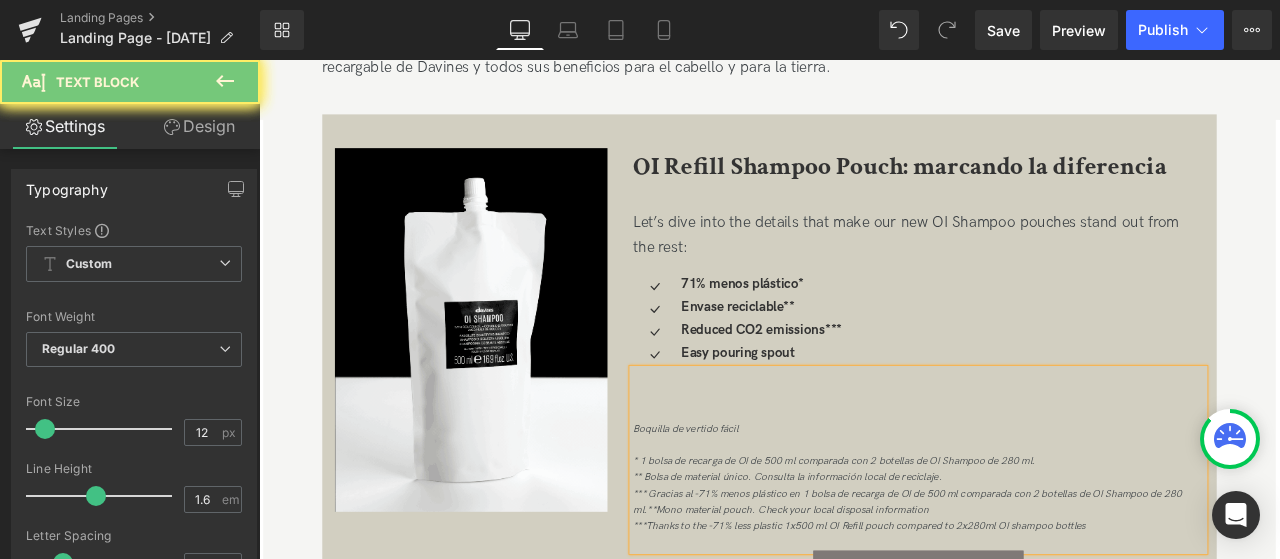 click on "Reduced CO2 emissions***" at bounding box center [854, 379] 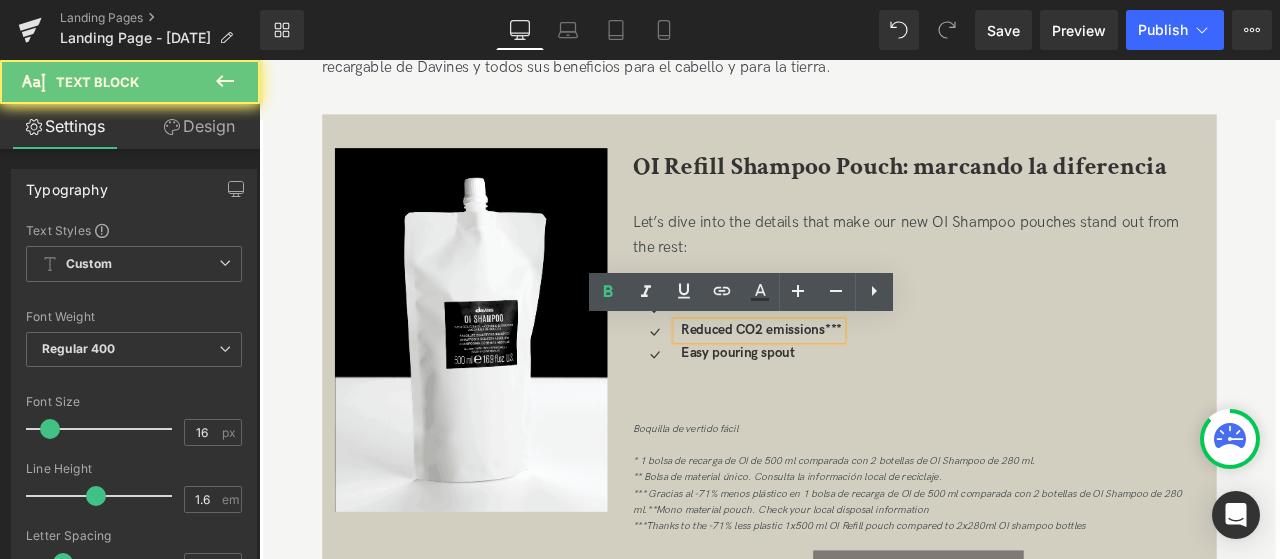click on "Reduced CO2 emissions***" at bounding box center [854, 379] 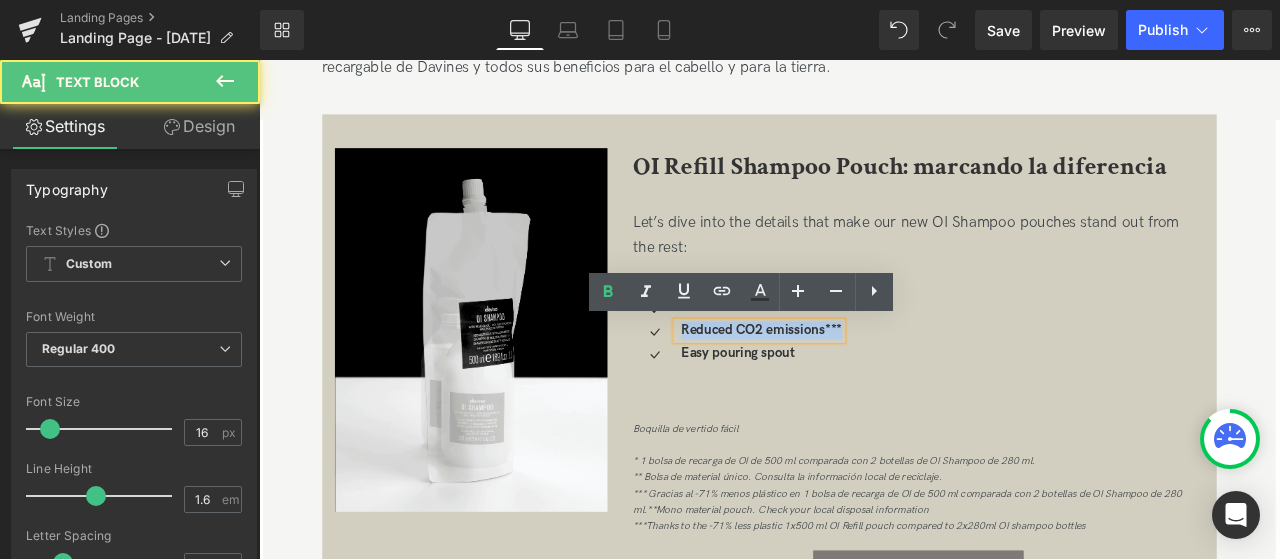 click on "Reduced CO2 emissions***" at bounding box center (854, 379) 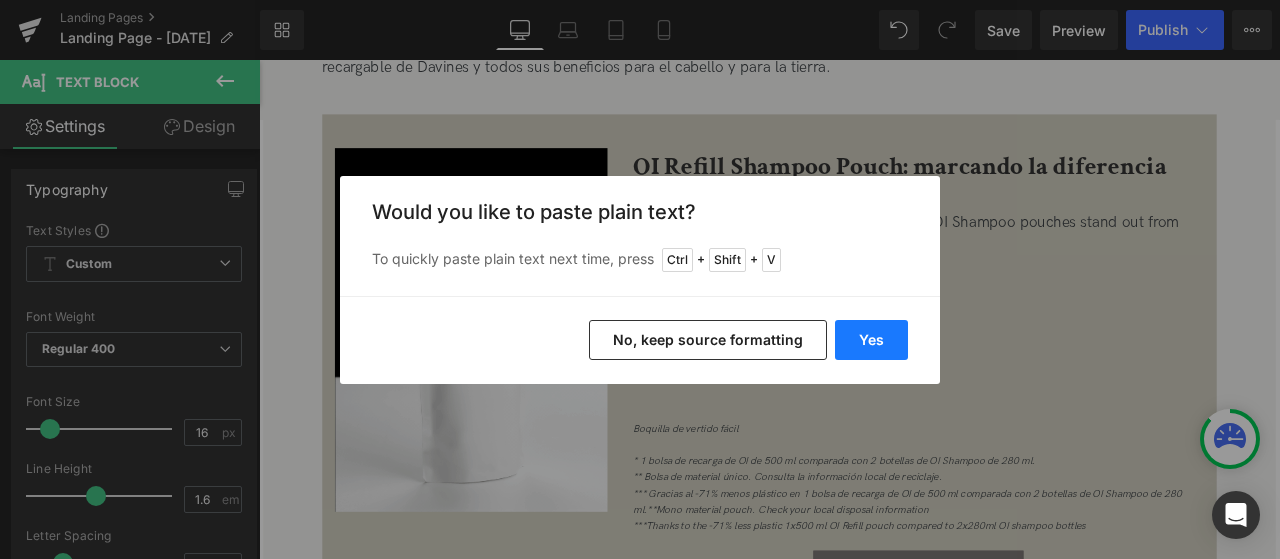 click on "Yes" at bounding box center (871, 340) 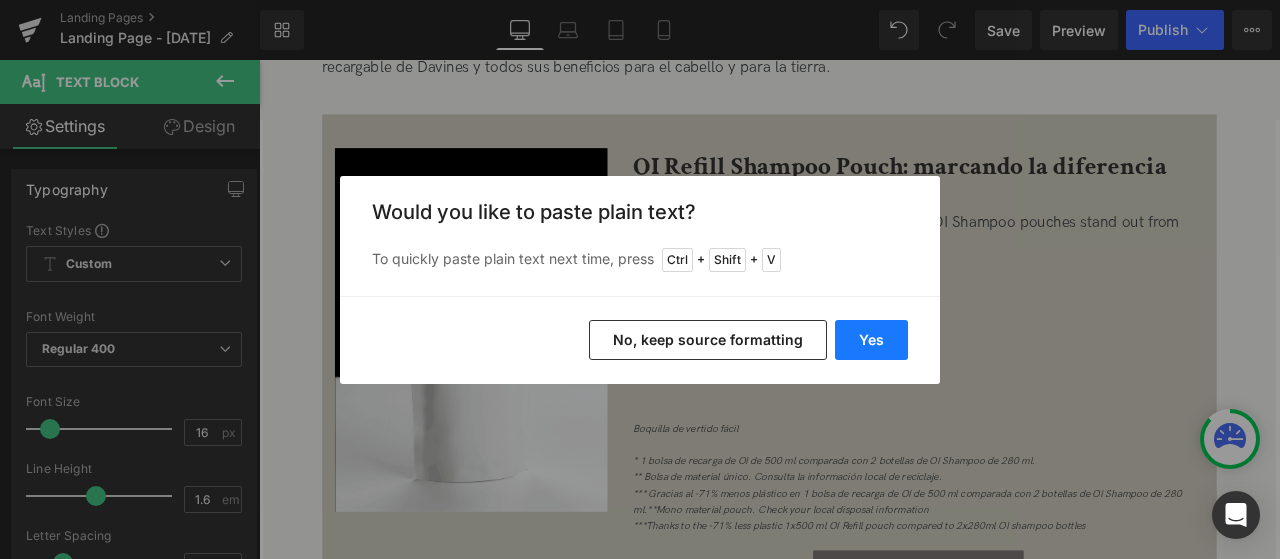 type 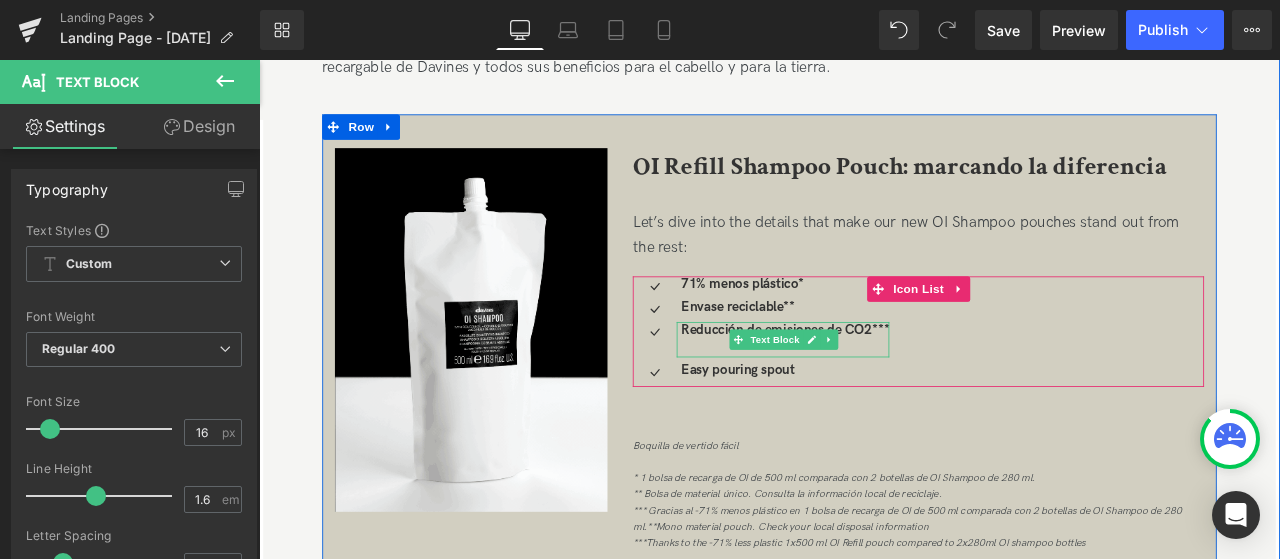 click at bounding box center [882, 401] 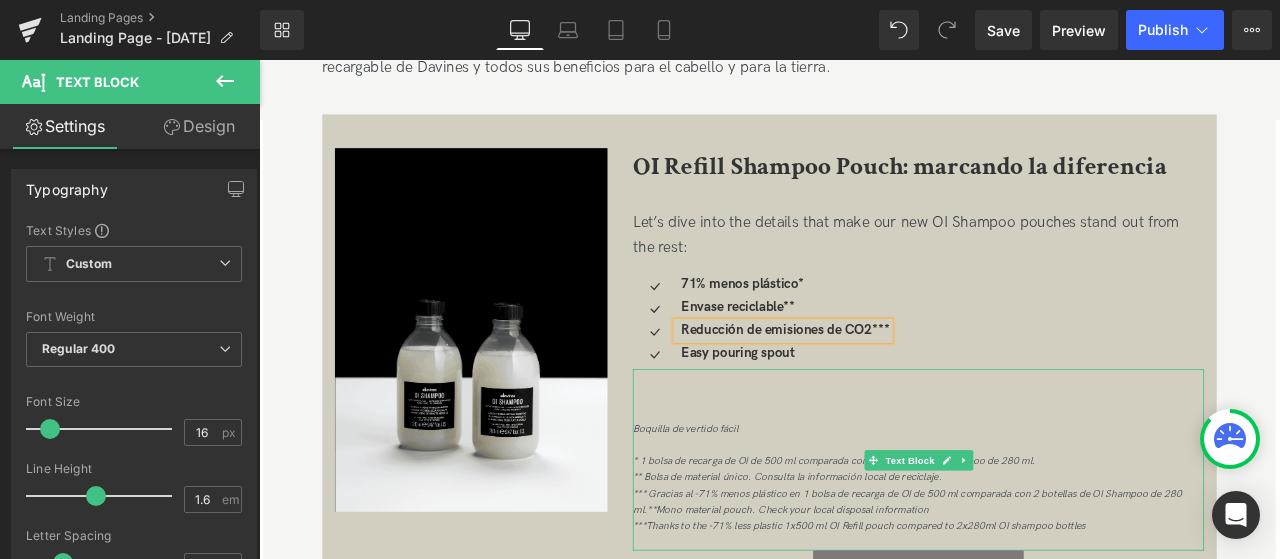 click on "Boquilla de vertido fácil" at bounding box center [764, 496] 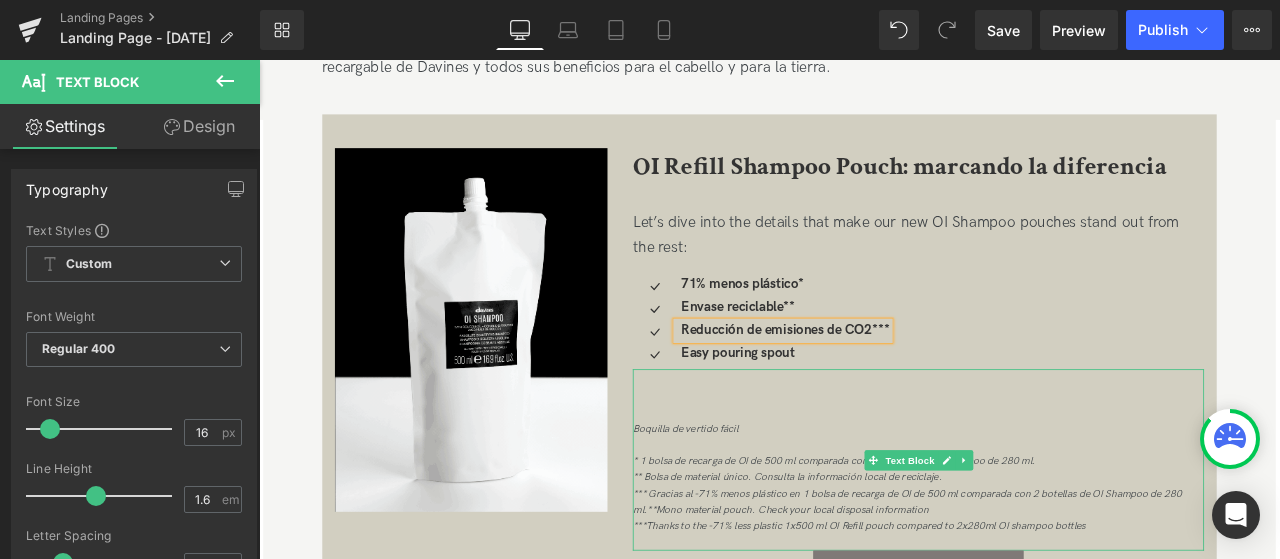 click on "Boquilla de vertido fácil" at bounding box center [764, 496] 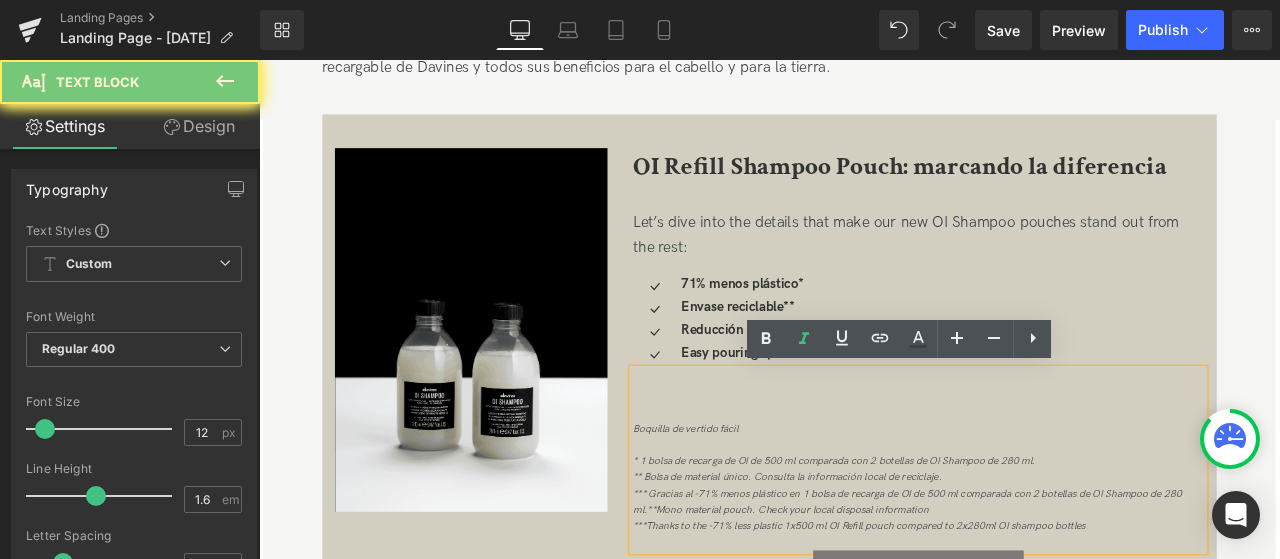 click on "Boquilla de vertido fácil" at bounding box center [764, 496] 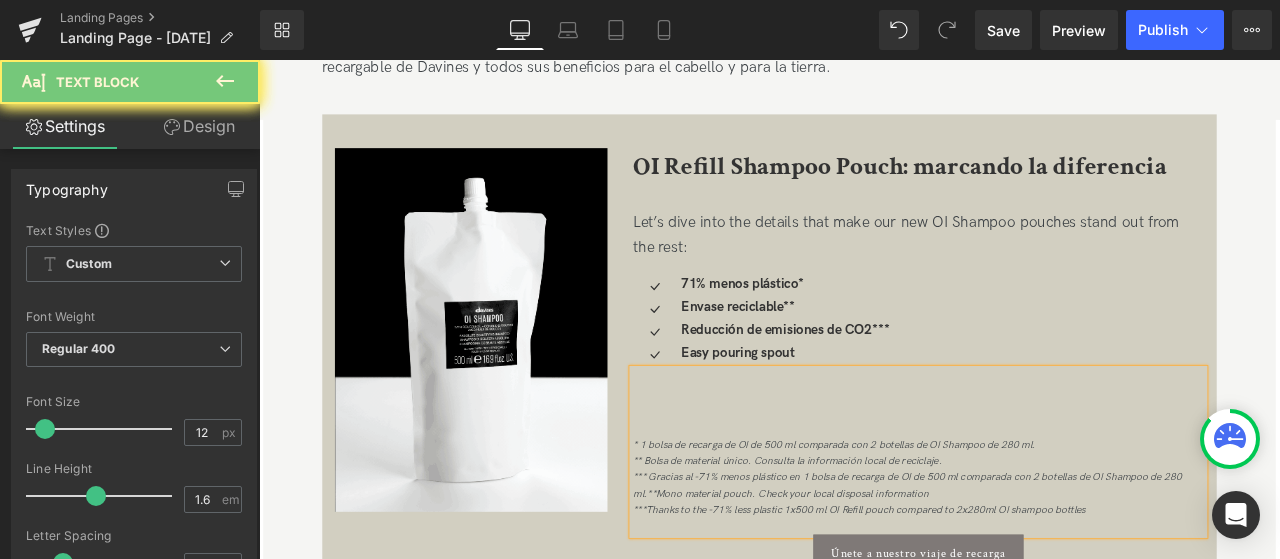 click at bounding box center [259, 60] 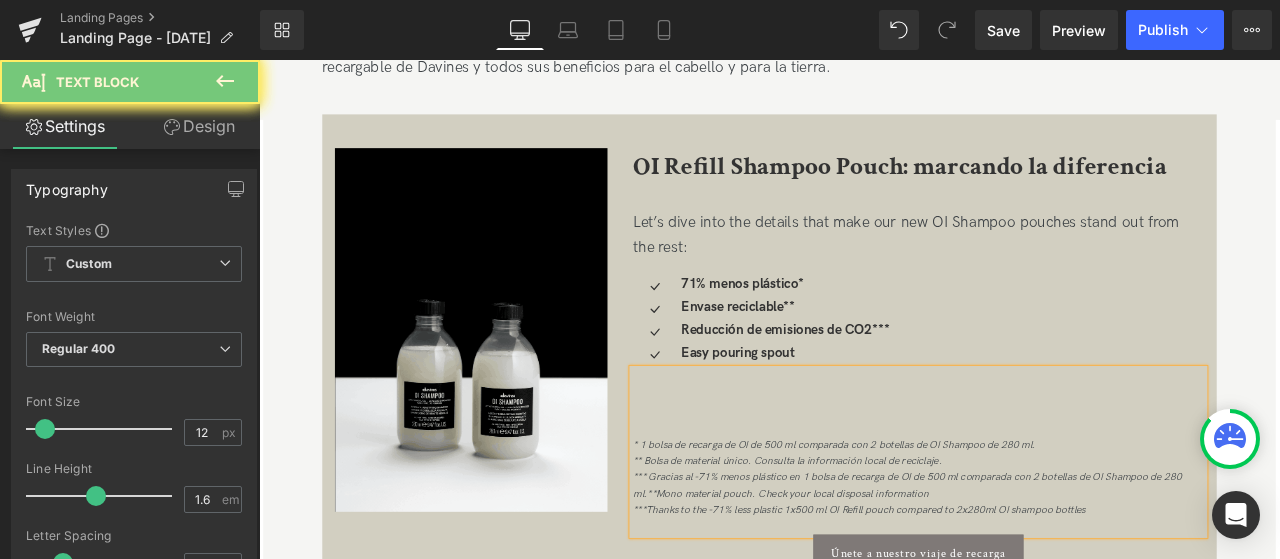 click on "Easy pouring spout" at bounding box center (826, 406) 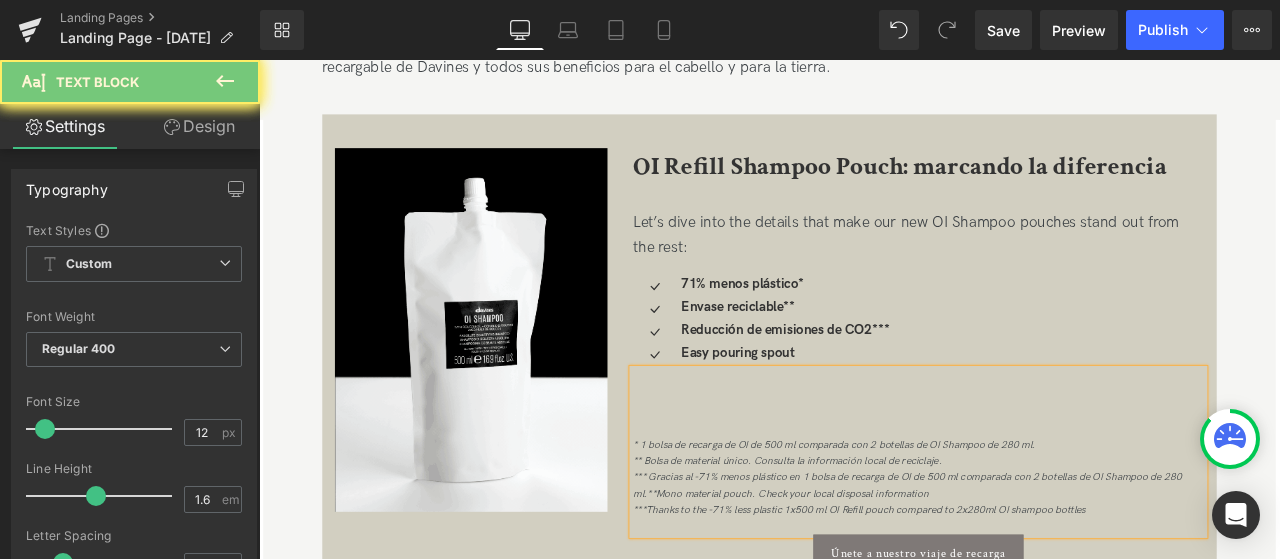 click on "Easy pouring spout" at bounding box center [826, 406] 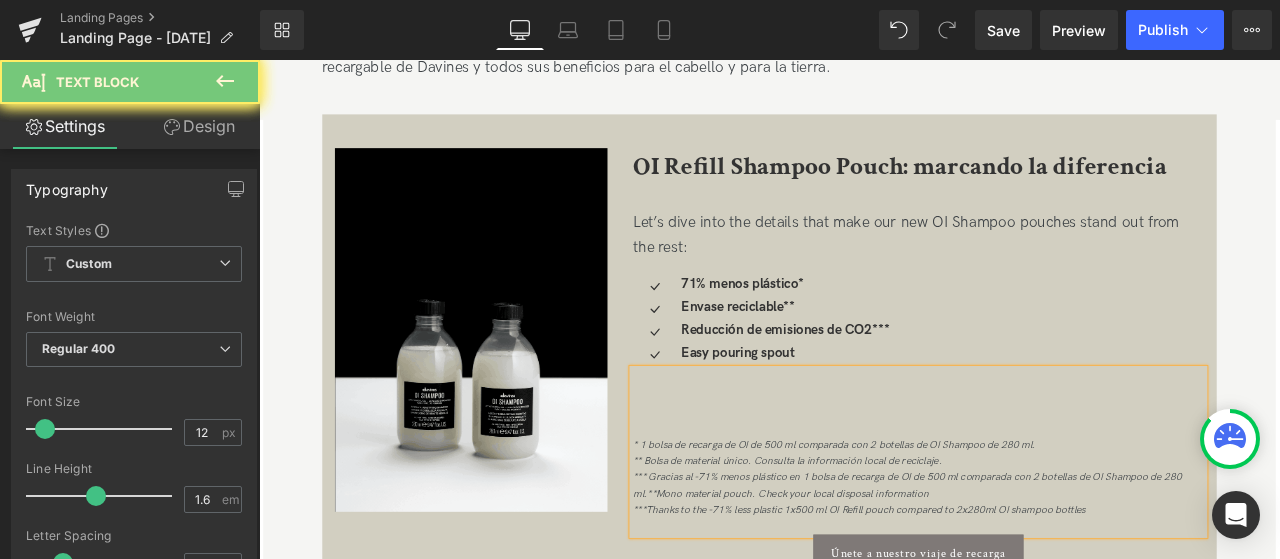 click on "Easy pouring spout" at bounding box center [826, 406] 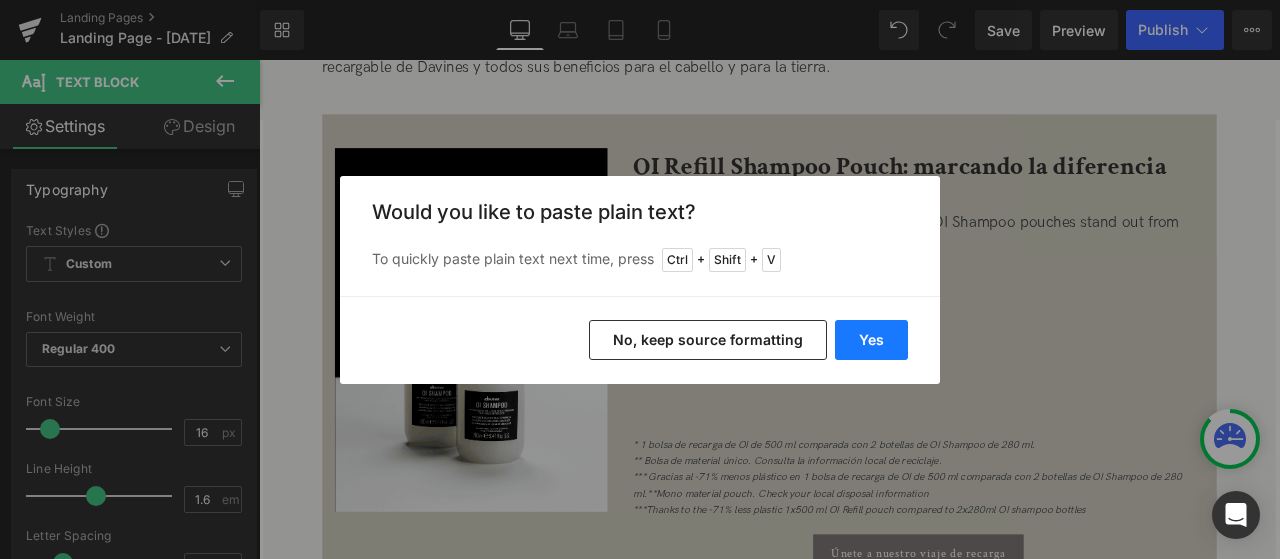 click on "Yes" at bounding box center [871, 340] 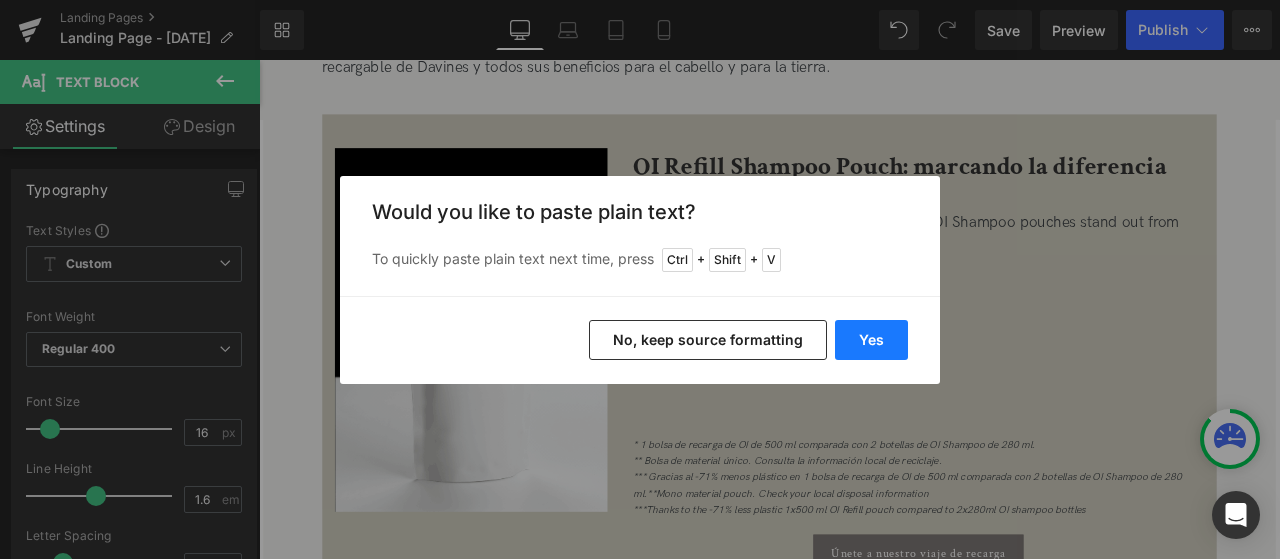 type 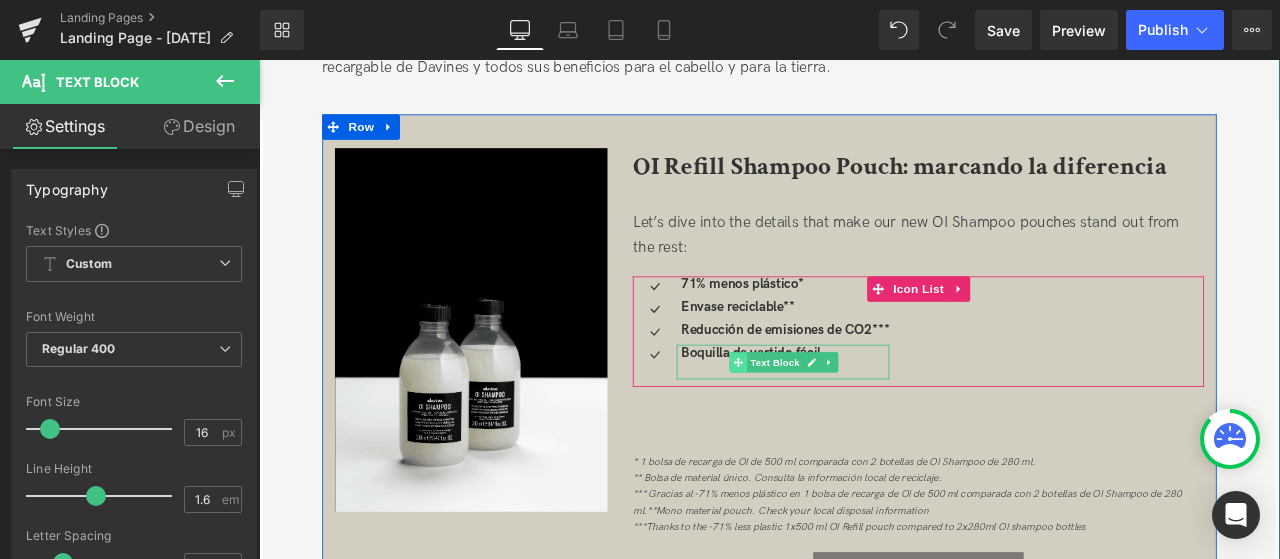 click at bounding box center [827, 418] 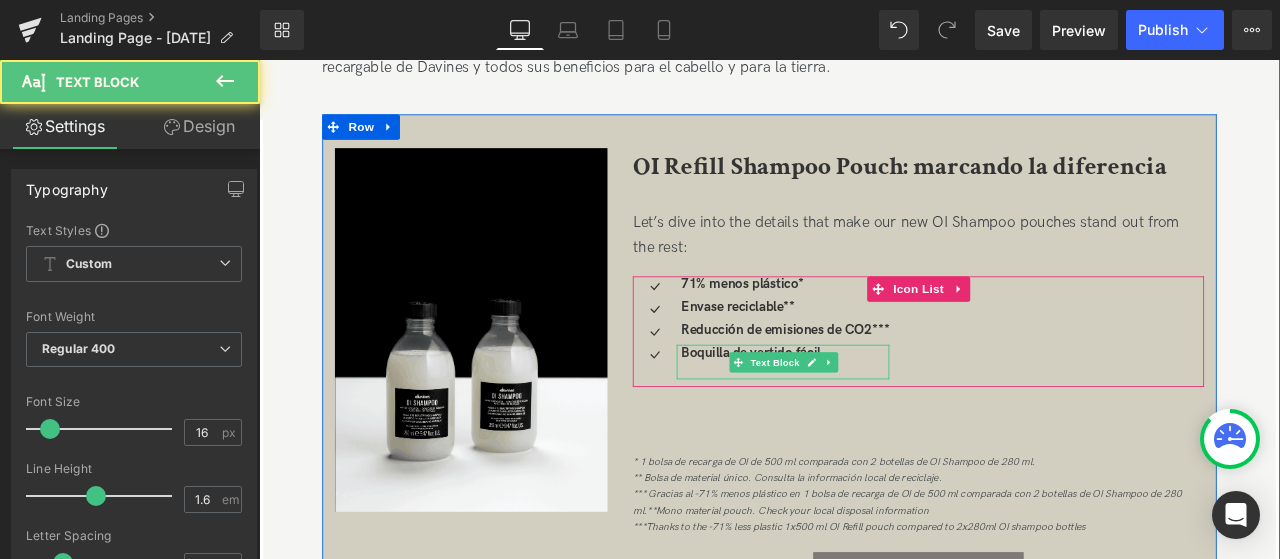 click at bounding box center [882, 428] 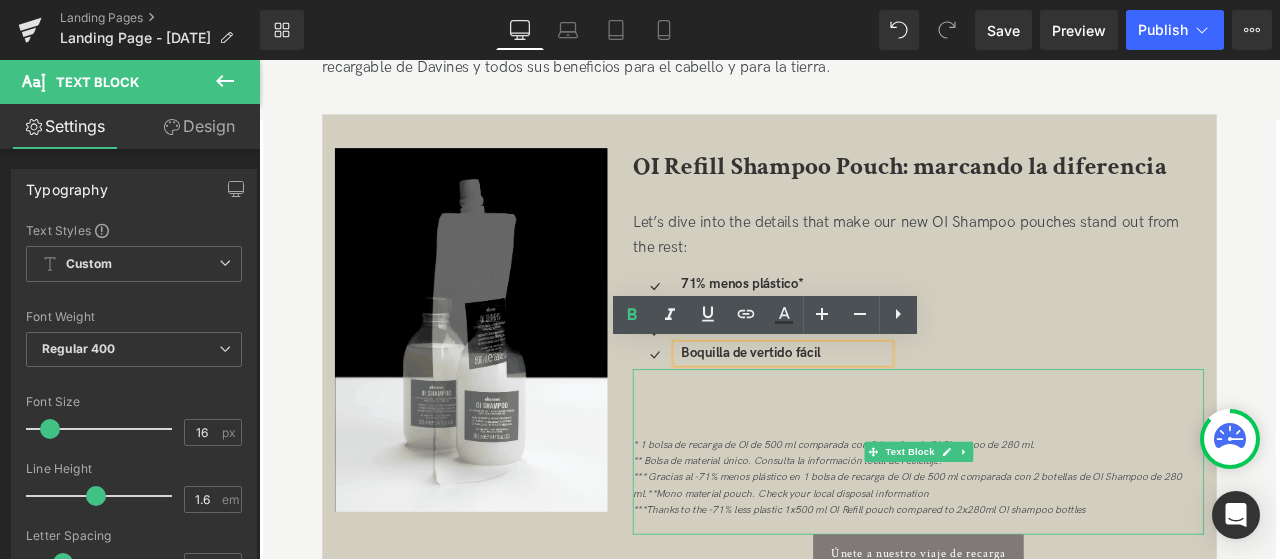 click at bounding box center [1040, 477] 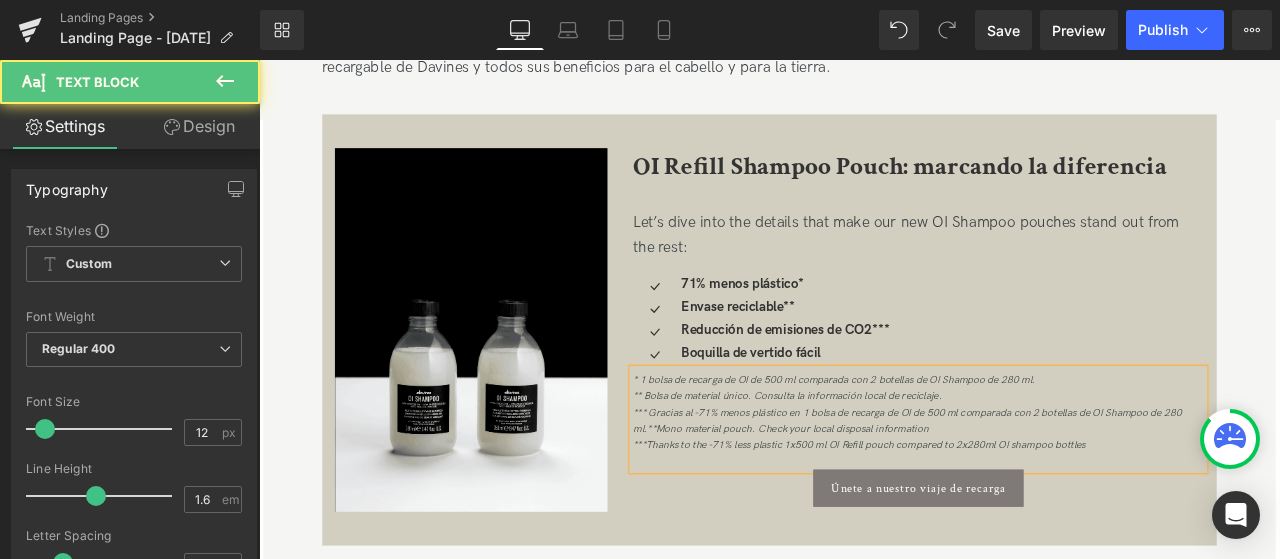 click on "*** Gracias al -71% menos plástico en 1 bolsa de recarga de OI de 500 ml comparada con 2 botellas de OI Shampoo de 280 ml.**Mono material pouch. Check your local disposal information ***Thanks to the -71% less plastic 1x500 ml OI Refill pouch compared to 2x280ml OI shampoo bottles" at bounding box center [1027, 496] 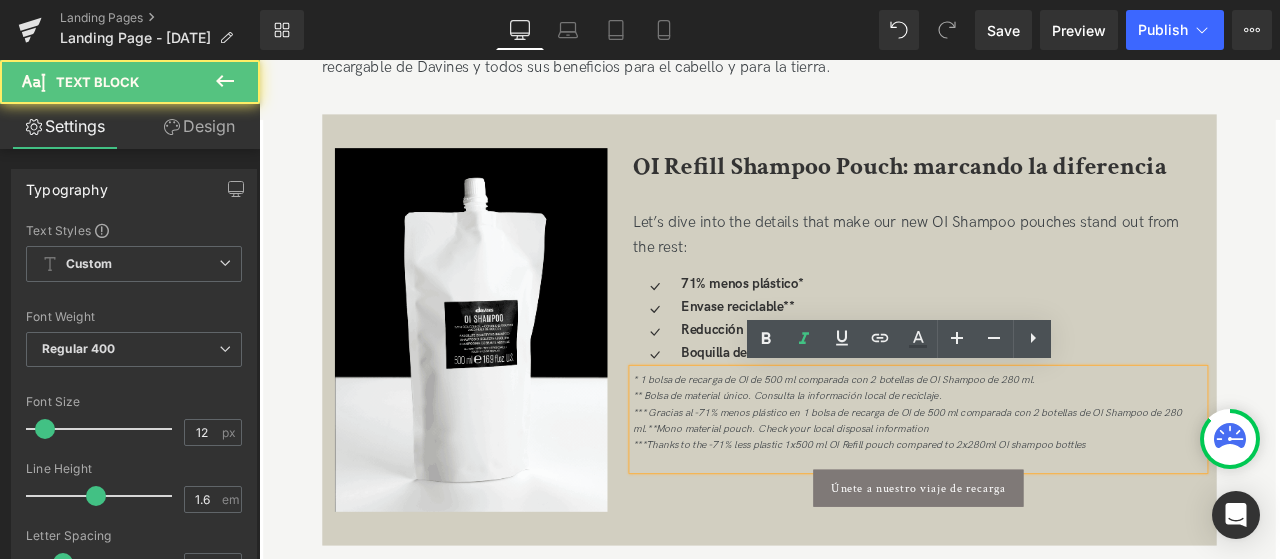 drag, startPoint x: 763, startPoint y: 505, endPoint x: 1252, endPoint y: 509, distance: 489.01636 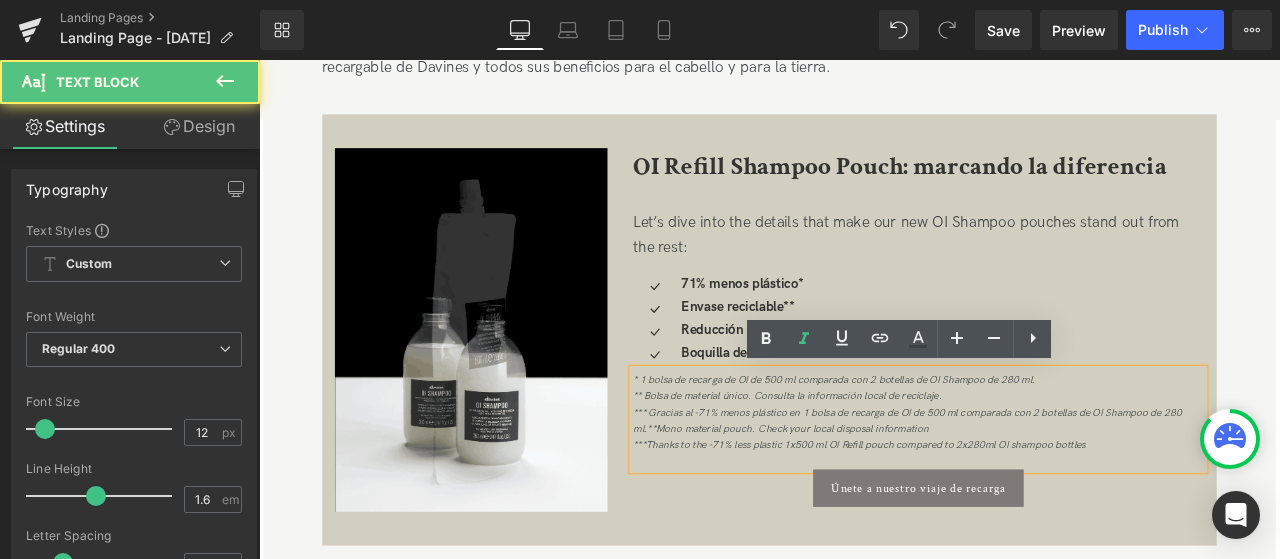 click on "*** Gracias al -71% menos plástico en 1 bolsa de recarga de OI de 500 ml comparada con 2 botellas de OI Shampoo de 280 ml.**Mono material pouch. Check your local disposal information ***Thanks to the -71% less plastic 1x500 ml OI Refill pouch compared to 2x280ml OI shampoo bottles" at bounding box center [1040, 497] 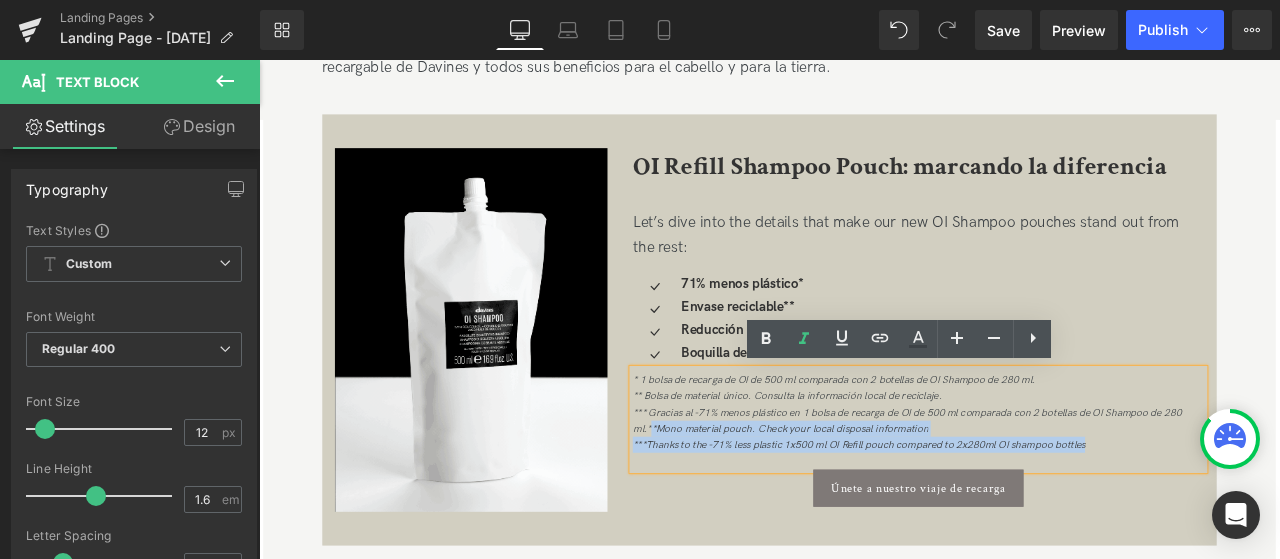 drag, startPoint x: 1250, startPoint y: 510, endPoint x: 719, endPoint y: 493, distance: 531.27203 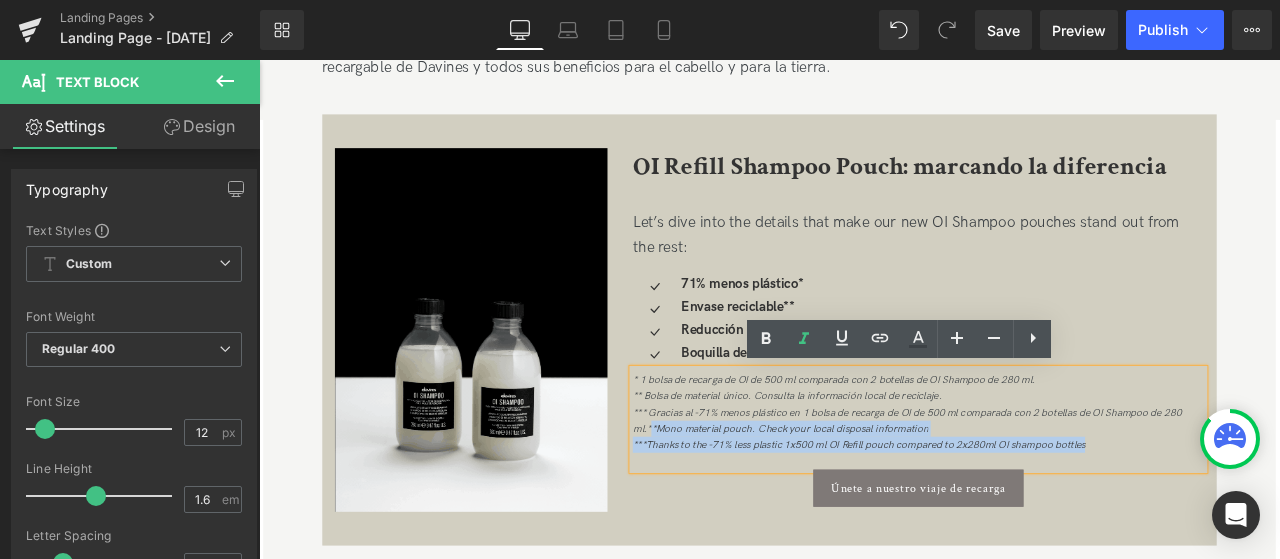 click on "*** Gracias al -71% menos plástico en 1 bolsa de recarga de OI de 500 ml comparada con 2 botellas de OI Shampoo de 280 ml.**Mono material pouch. Check your local disposal information ***Thanks to the -71% less plastic 1x500 ml OI Refill pouch compared to 2x280ml OI shampoo bottles" at bounding box center [1040, 497] 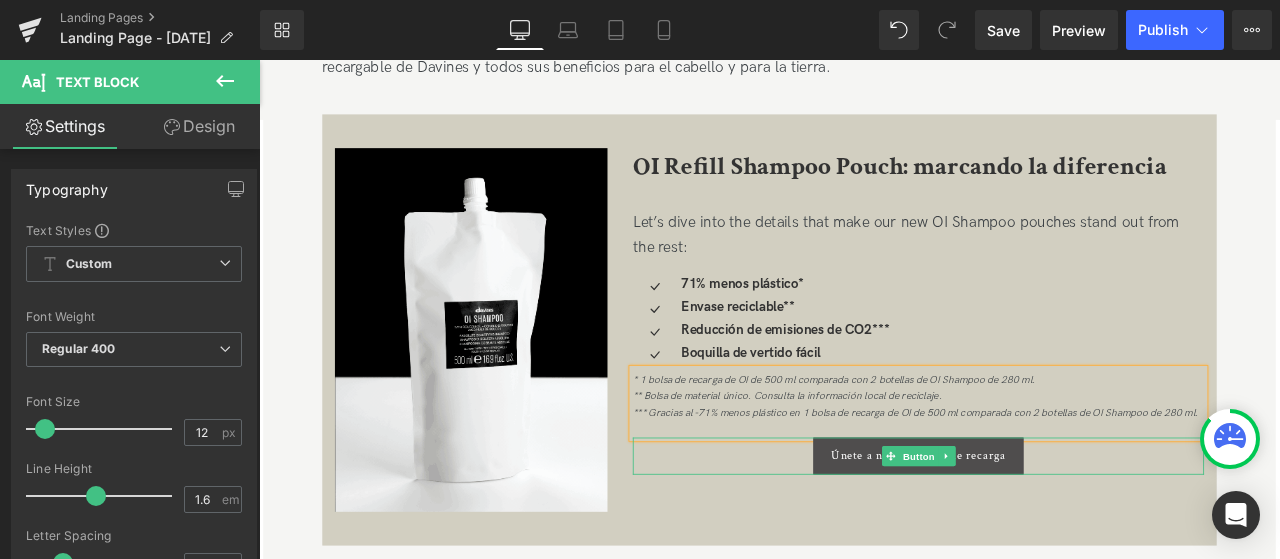 click on "Button" at bounding box center (1041, 529) 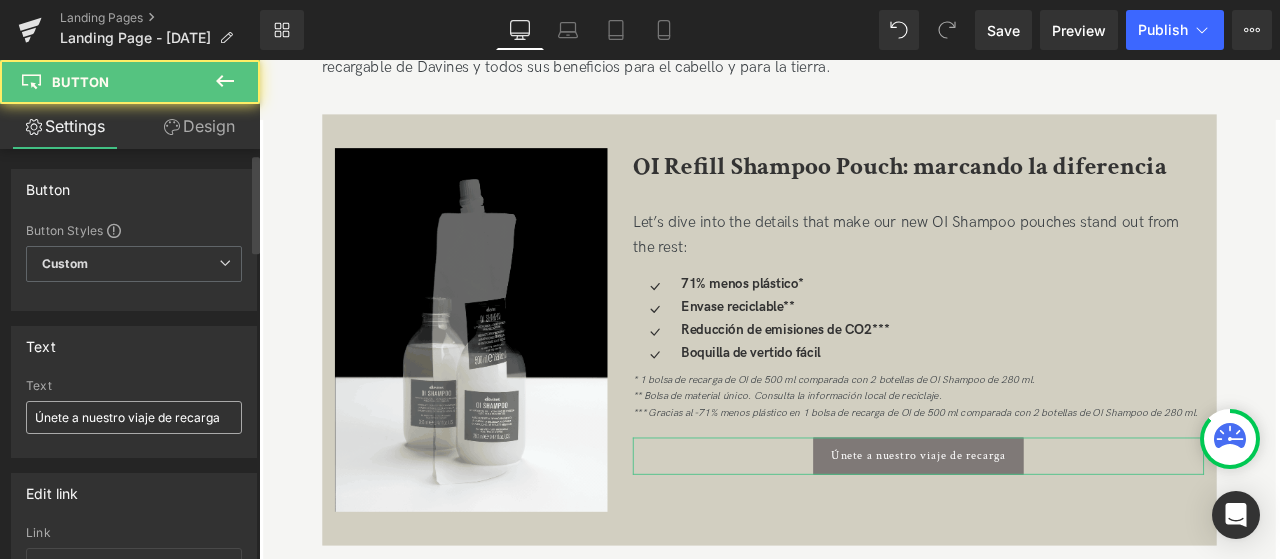 scroll, scrollTop: 200, scrollLeft: 0, axis: vertical 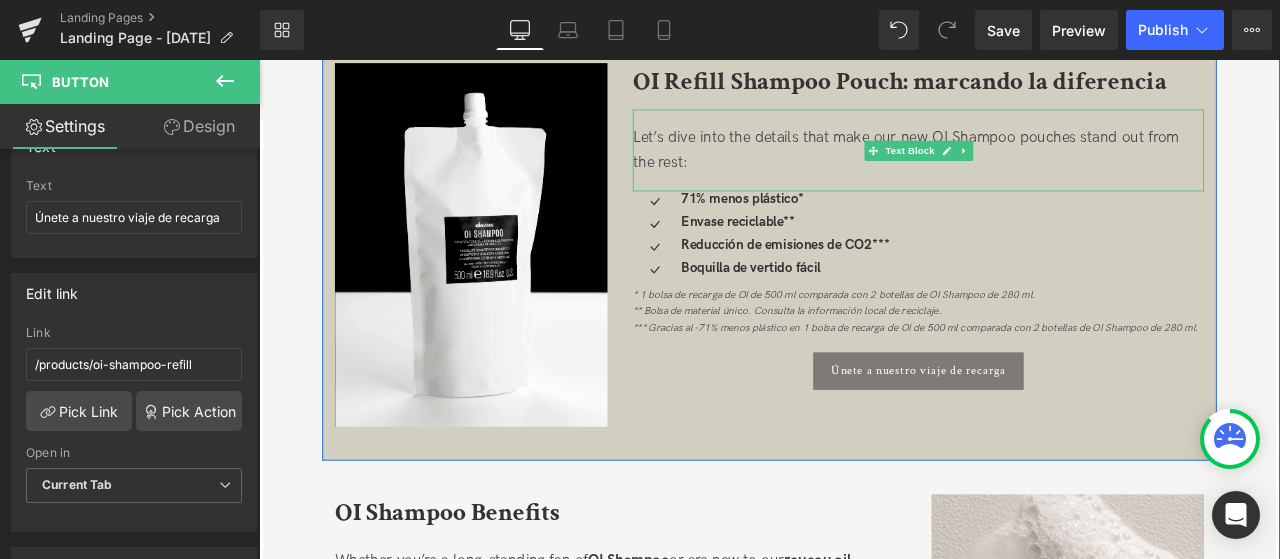 click on "Let’s dive into the details that make our new OI Shampoo pouches stand out from the rest:" at bounding box center [1040, 168] 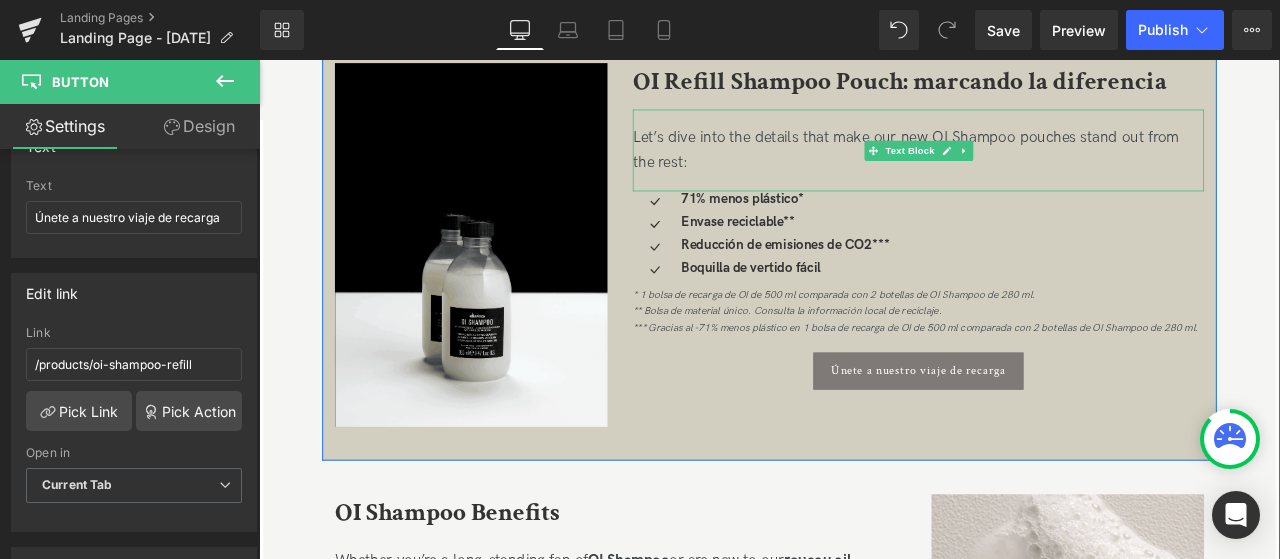 click on "Let’s dive into the details that make our new OI Shampoo pouches stand out from the rest:" at bounding box center (1040, 168) 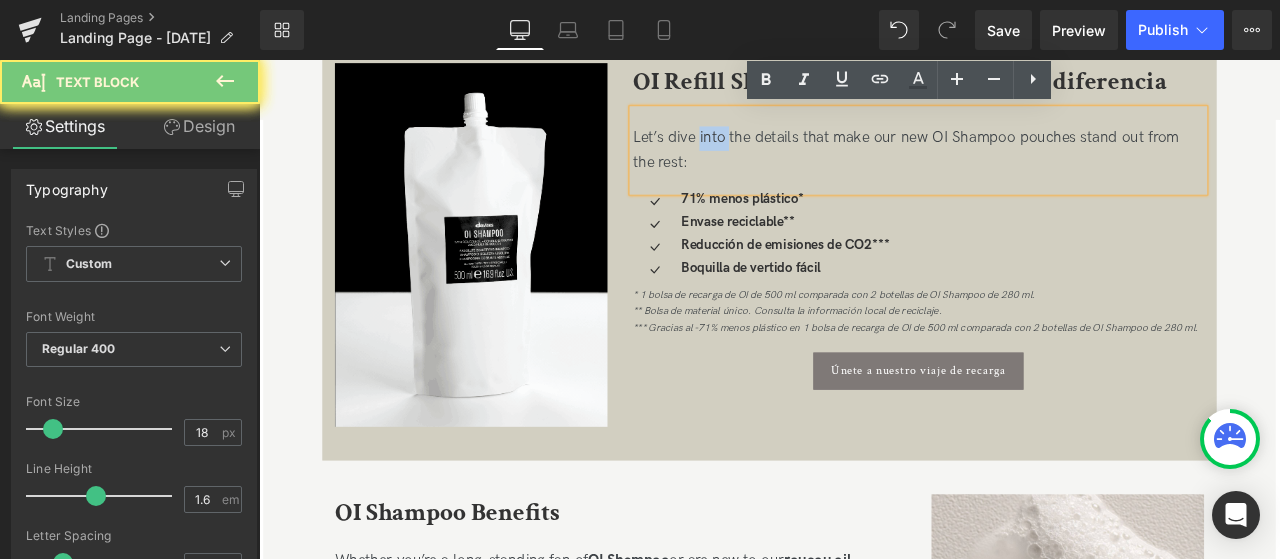 click on "Let’s dive into the details that make our new OI Shampoo pouches stand out from the rest:" at bounding box center [1040, 168] 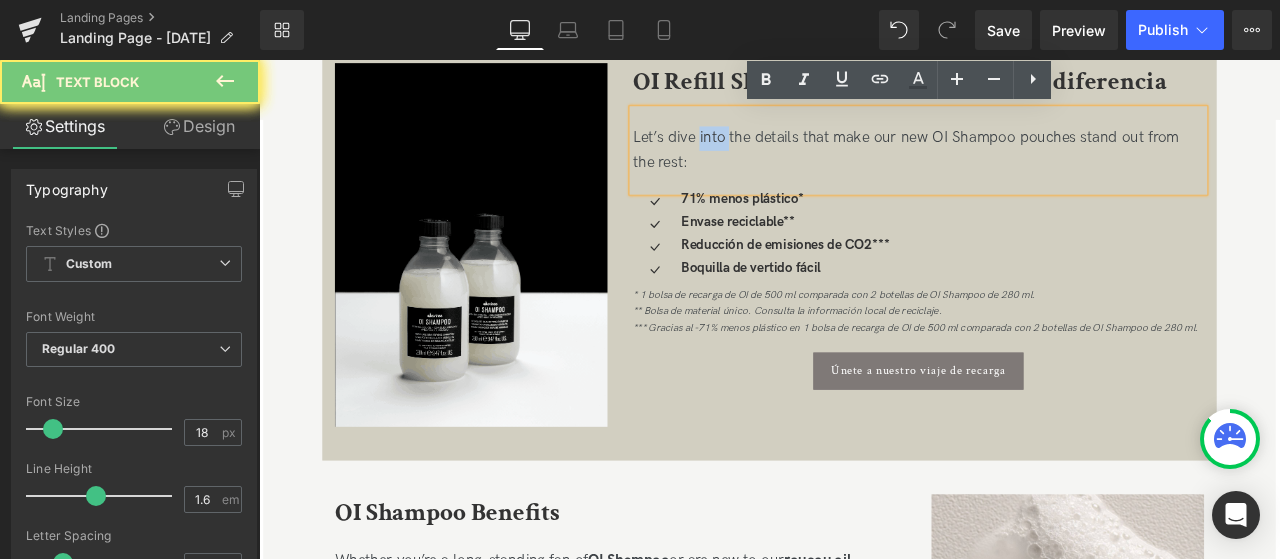 click on "Let’s dive into the details that make our new OI Shampoo pouches stand out from the rest:" at bounding box center [1040, 168] 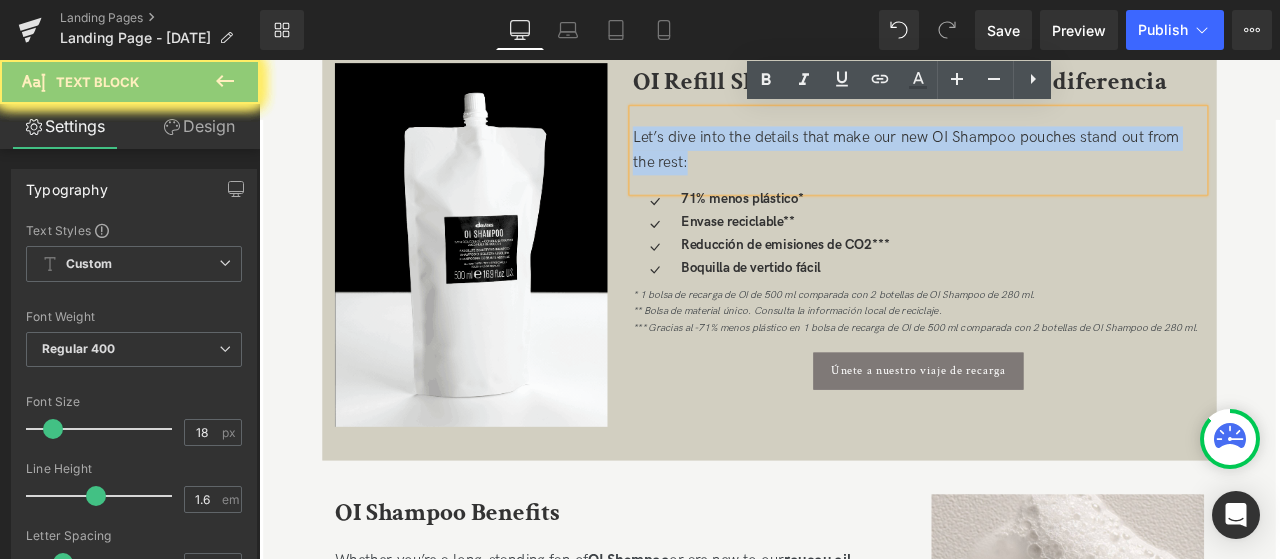 click on "Let’s dive into the details that make our new OI Shampoo pouches stand out from the rest:" at bounding box center (1040, 168) 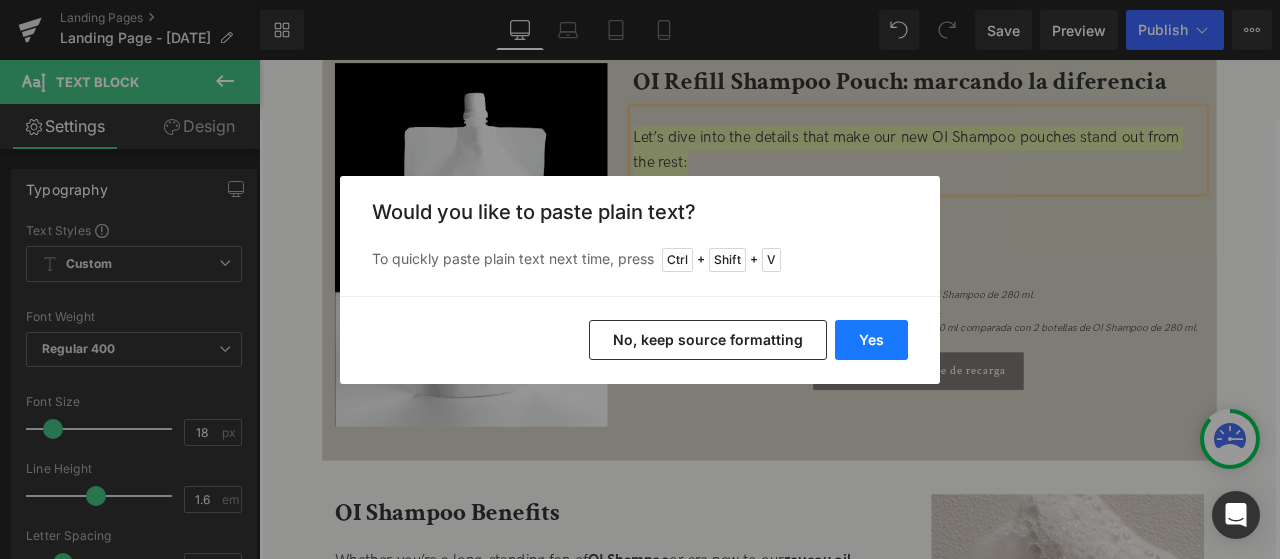 click on "Yes" at bounding box center [871, 340] 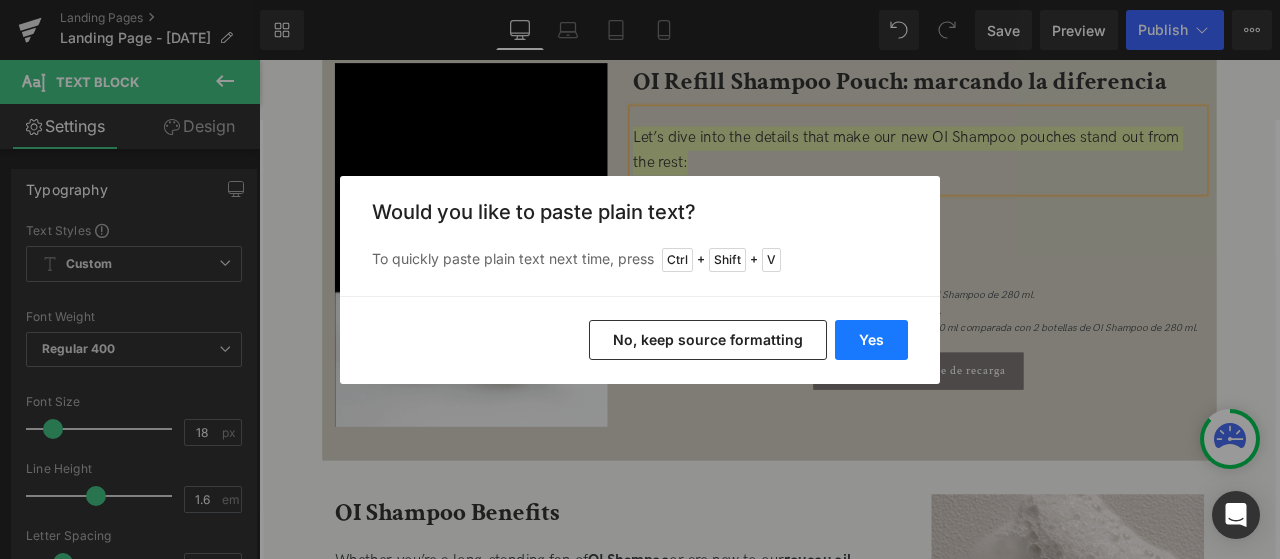 type 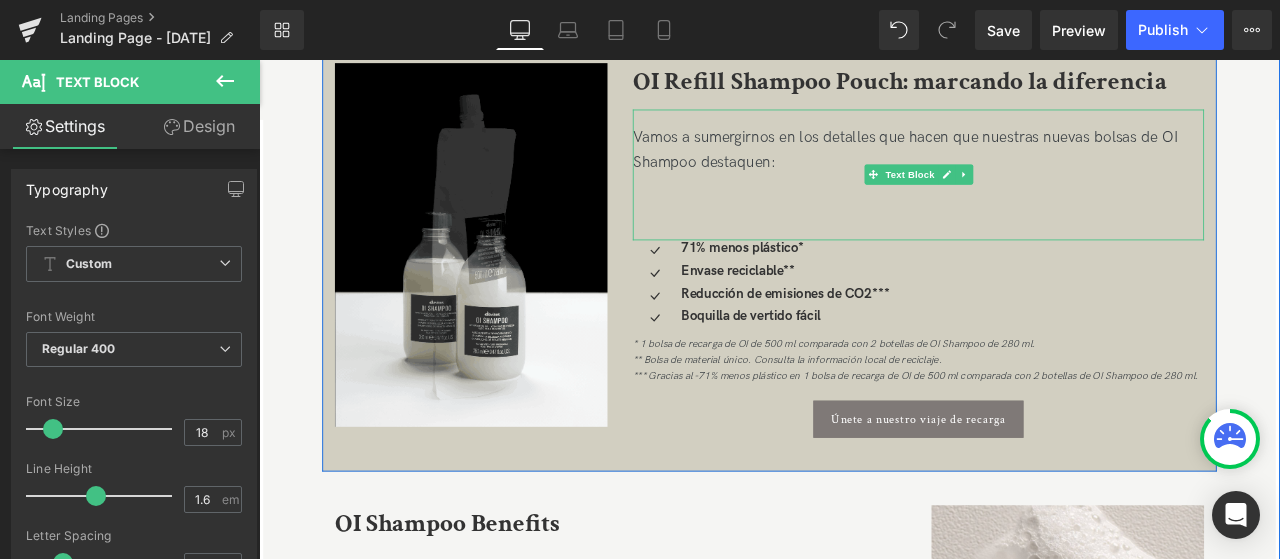 click at bounding box center (1040, 210) 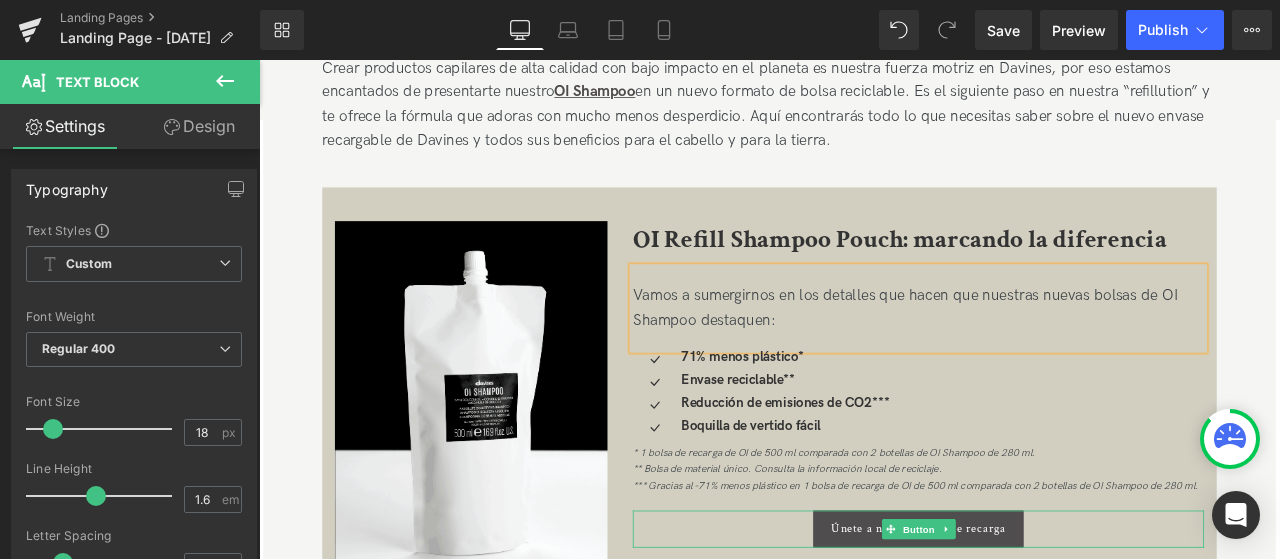 scroll, scrollTop: 585, scrollLeft: 0, axis: vertical 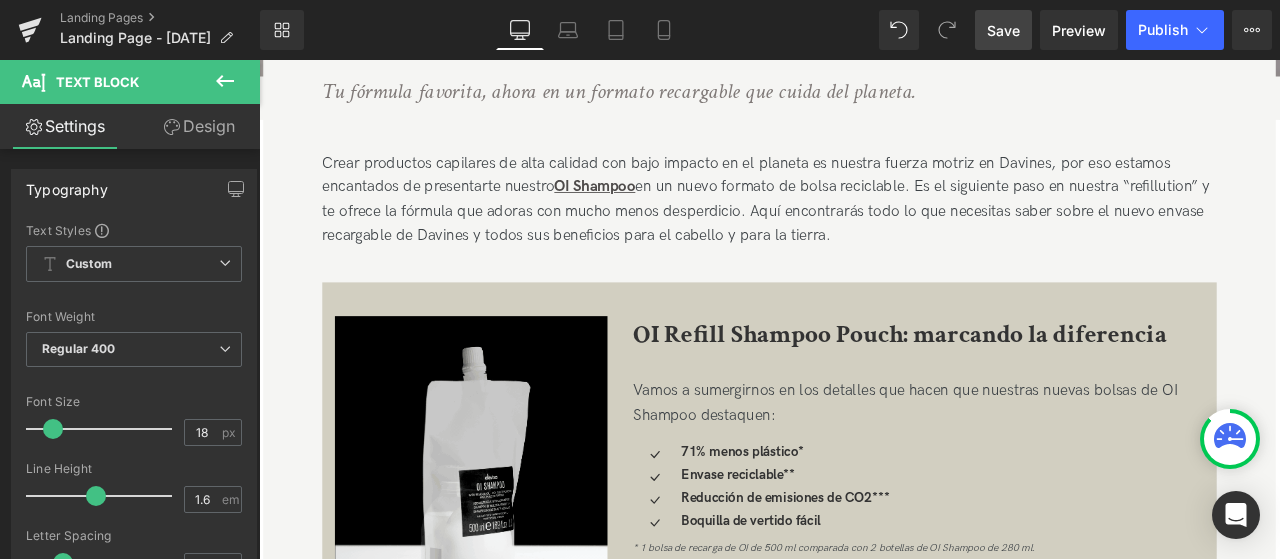 click on "Save" at bounding box center (1003, 30) 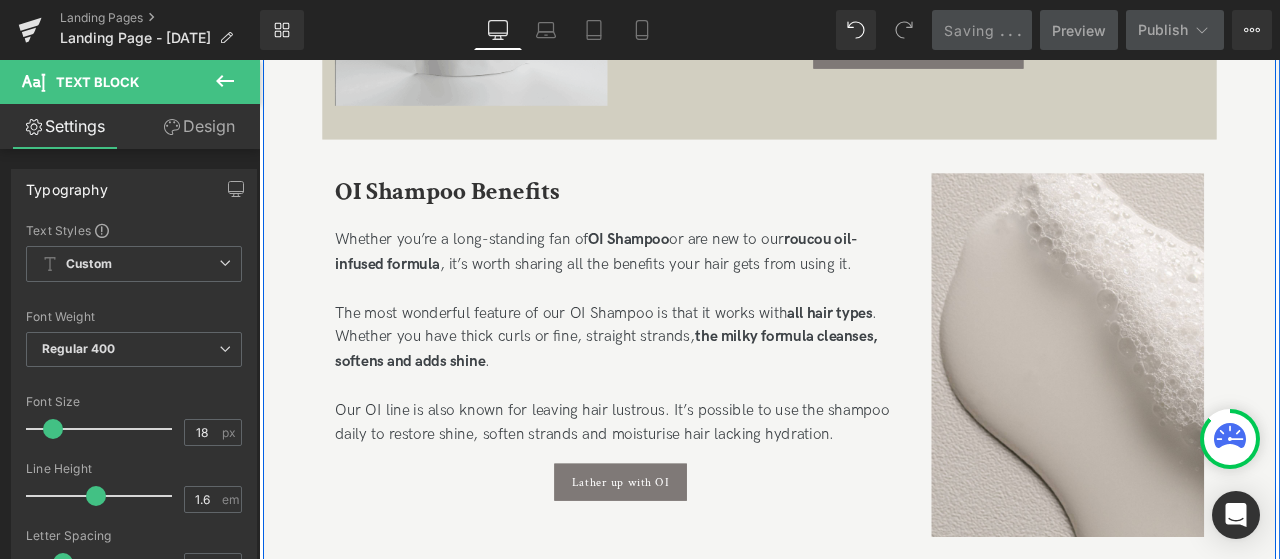 scroll, scrollTop: 1285, scrollLeft: 0, axis: vertical 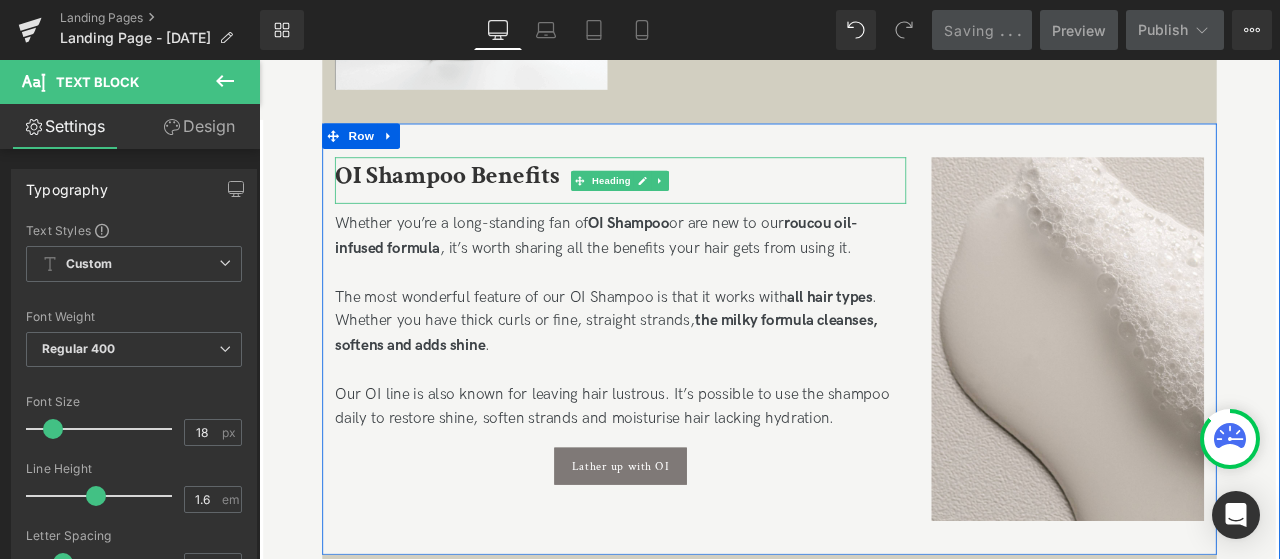 click on "OI Shampoo Benefits" at bounding box center [482, 197] 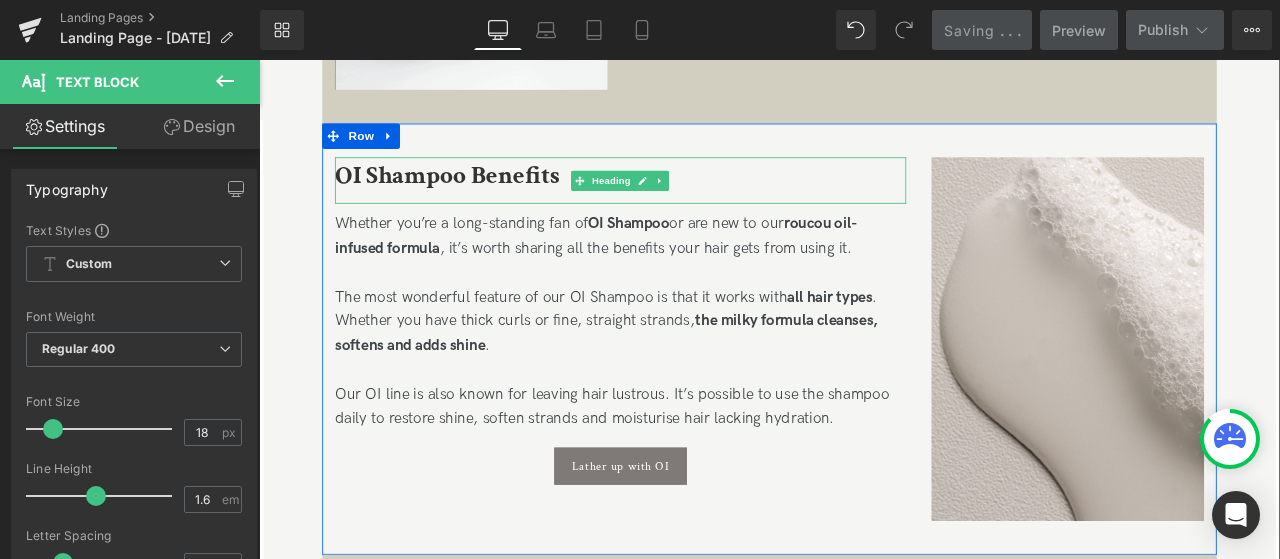click on "OI Shampoo Benefits" at bounding box center [482, 197] 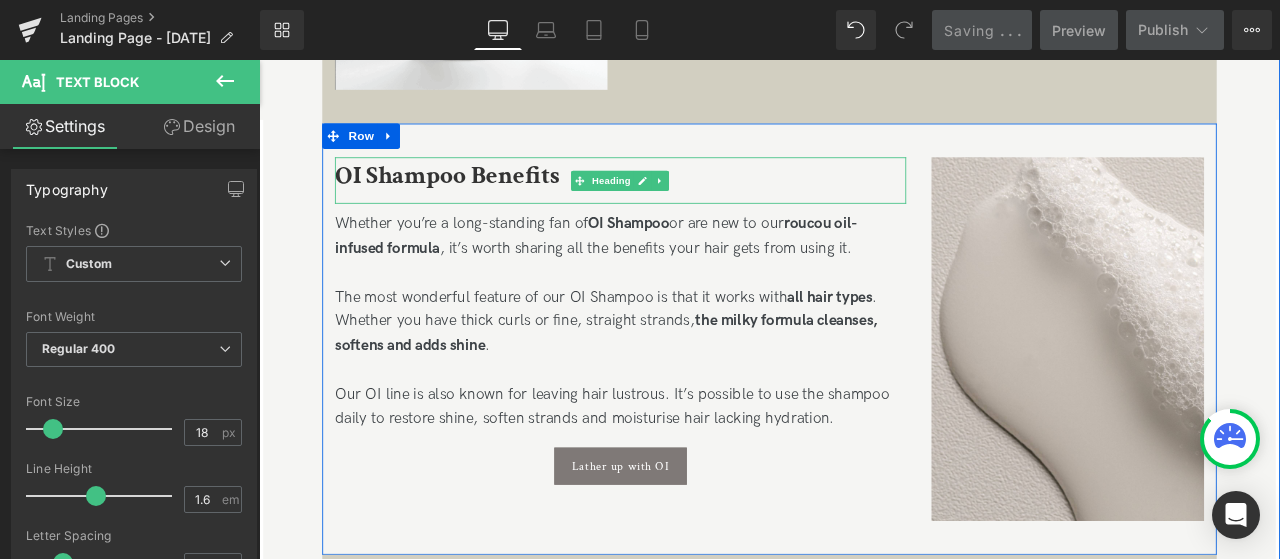 click on "OI Shampoo Benefits" at bounding box center [482, 197] 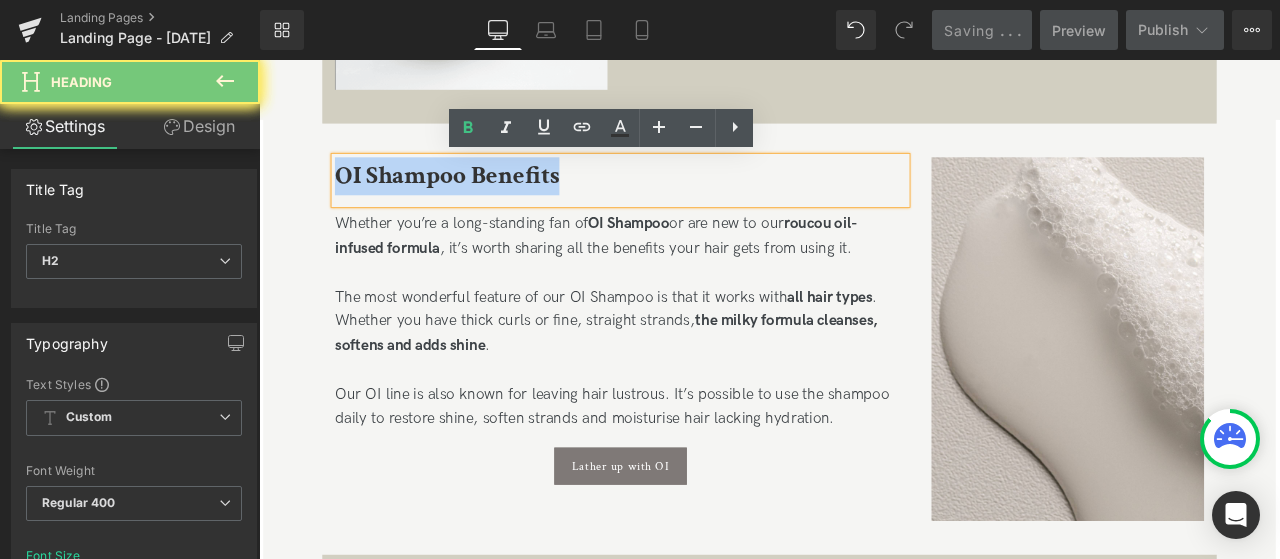 click on "OI Shampoo Benefits" at bounding box center (482, 197) 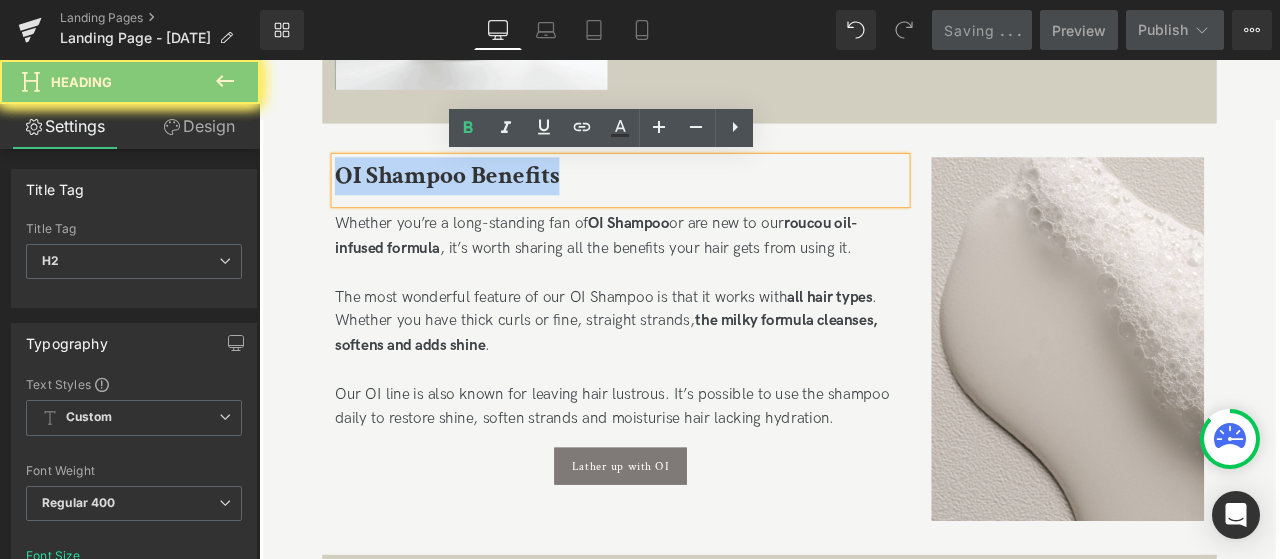paste 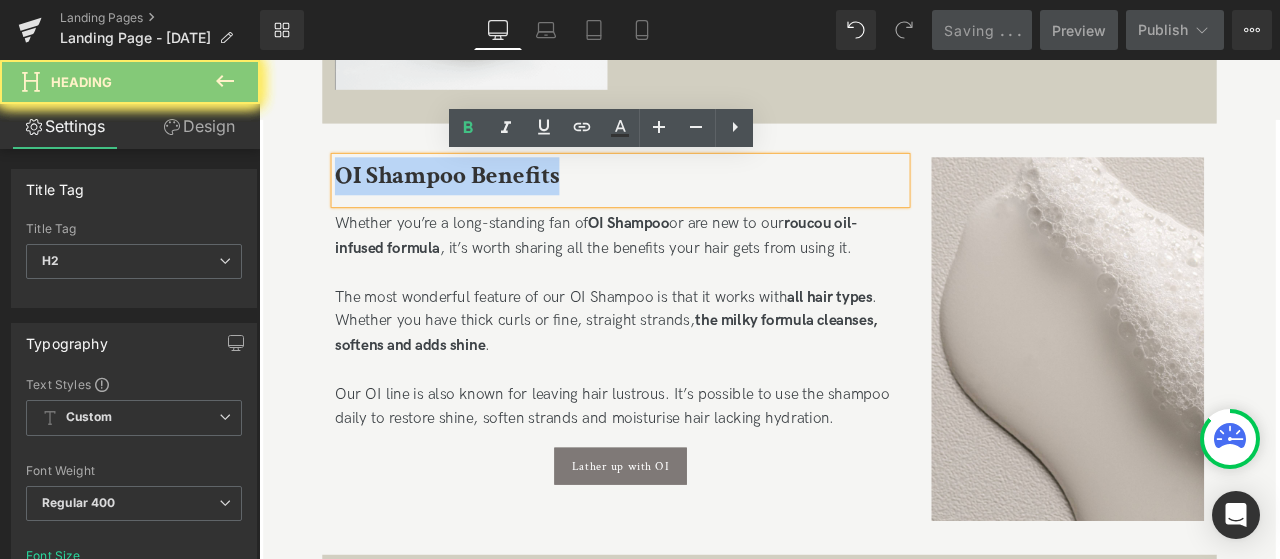 type 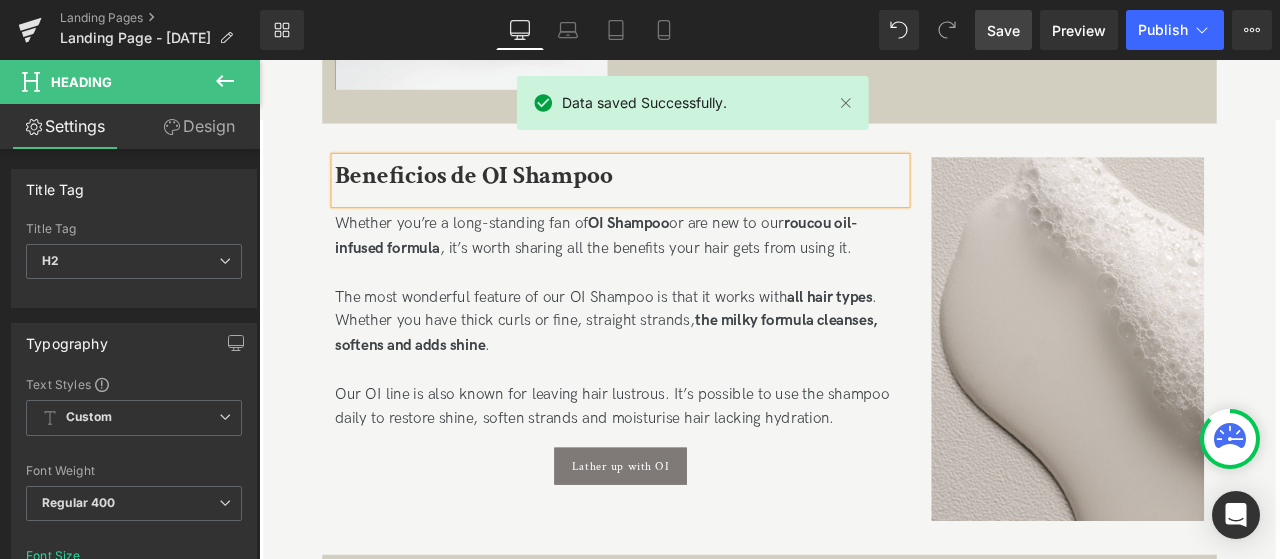 click on "Whether you’re a long-standing fan of OI Shampoo or are new to our roucou oil-infused formula, it’s worth sharing all the benefits your hair gets from using it." at bounding box center [687, 269] 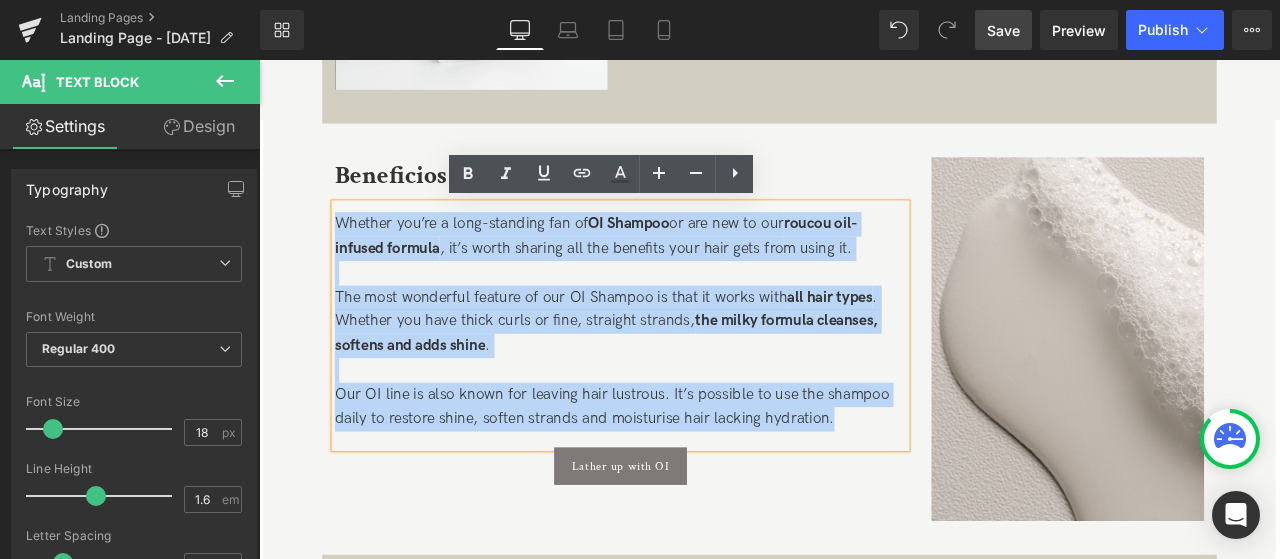 drag, startPoint x: 920, startPoint y: 479, endPoint x: 266, endPoint y: 235, distance: 698.03436 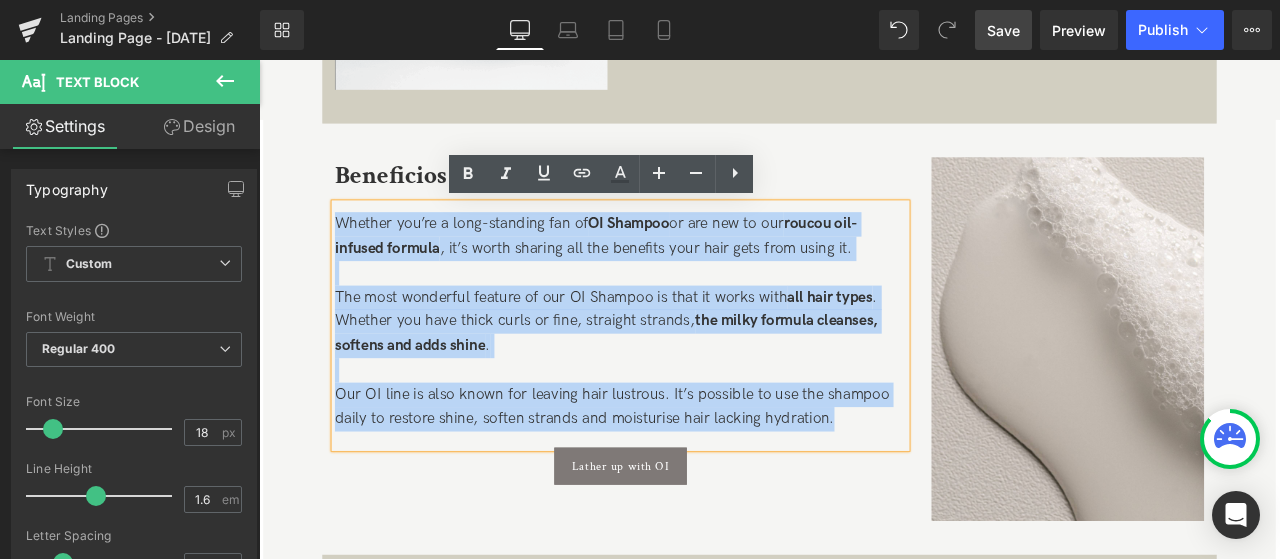 click on "Presentamos OI Shampoo Refill: disfruta de un cabello suave y brillante con menos residuos Heading Tu fórmula favorita, ahora en un formato recargable que cuida del planeta. Text Block Crear productos capilares de alta calidad con bajo impacto en el planeta es nuestra fuerza motriz en Davines, por eso estamos encantados de presentarte nuestro OI Shampoo en un nuevo formato de bolsa reciclable. Es el siguiente paso en nuestra “refillution” y te ofrece la fórmula que adoras con mucho menos desperdicio. Aquí encontrarás todo lo que necesitas saber sobre el nuevo envase recargable de Davines y todos sus beneficios para el cabello y para la tierra. Text Block Image OI Refill Shampoo Pouch: marcando la diferencia Heading Vamos a sumergirnos en los detalles que hacen que nuestras nuevas bolsas de OI Shampoo destaquen: Text Block" at bounding box center [864, 1389] 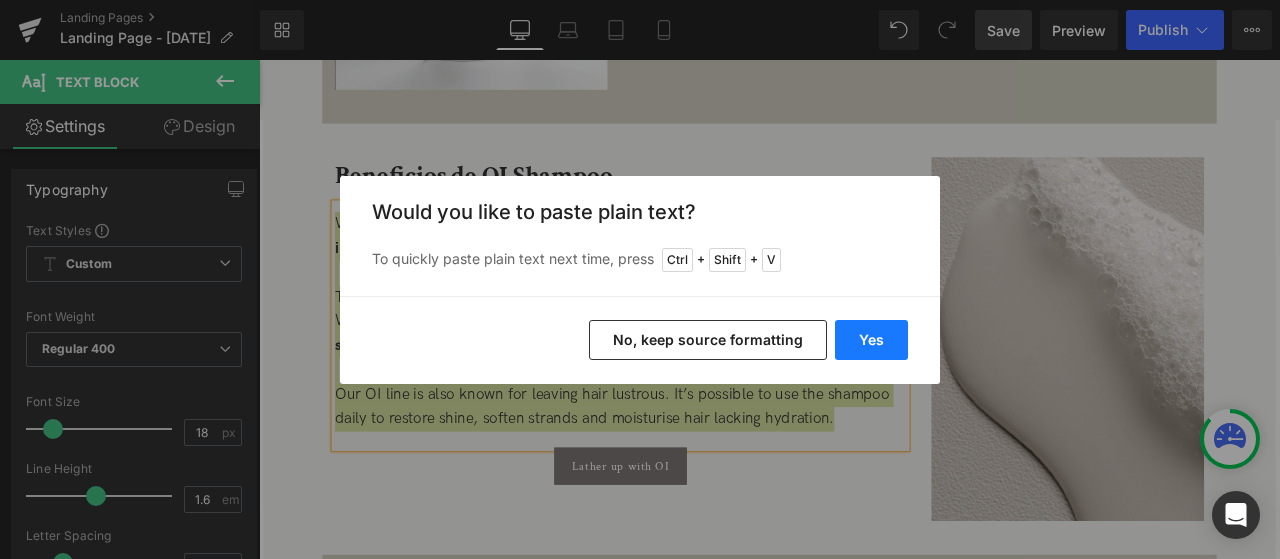 click on "Yes" at bounding box center [871, 340] 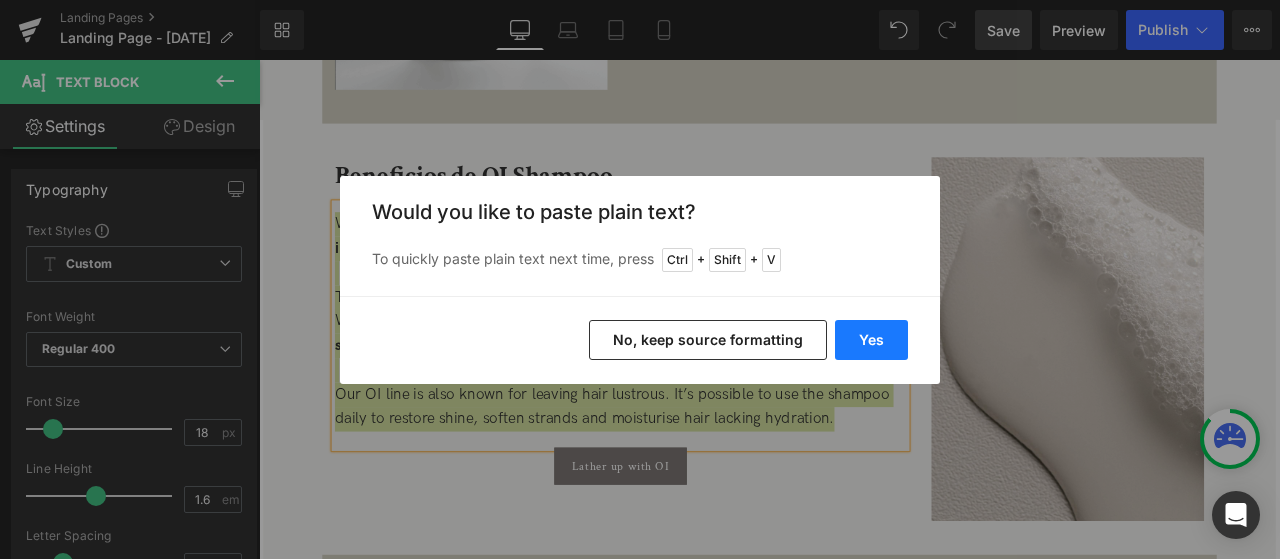 type 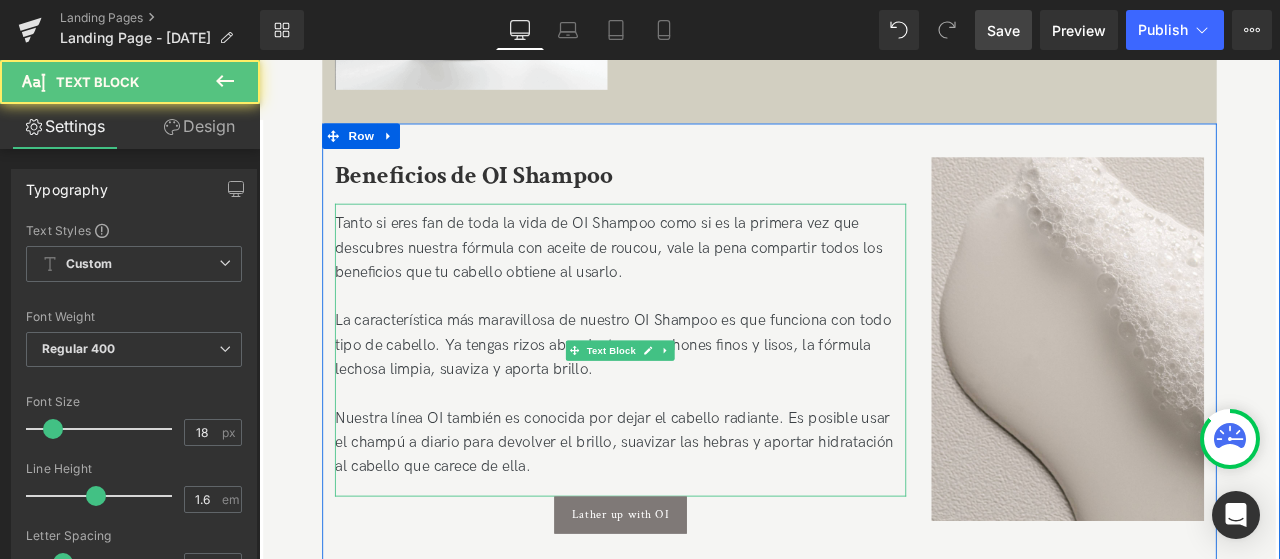 click on "Tanto si eres fan de toda la vida de OI Shampoo como si es la primera vez que descubres nuestra fórmula con aceite de roucou, vale la pena compartir todos los beneficios que tu cabello obtiene al usarlo." at bounding box center [687, 283] 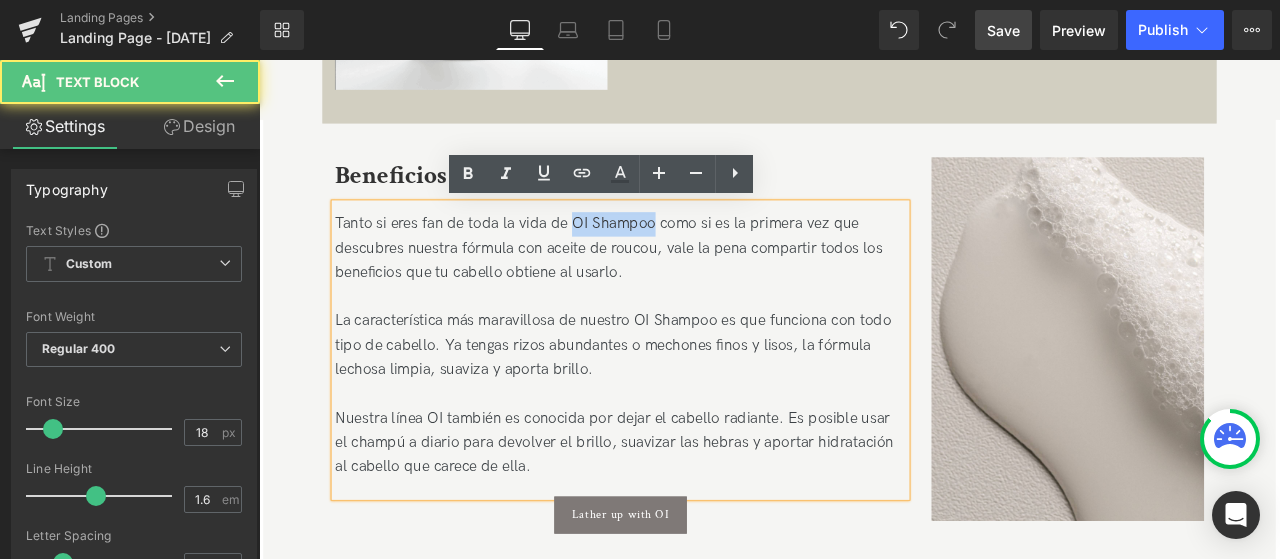 drag, startPoint x: 725, startPoint y: 249, endPoint x: 607, endPoint y: 228, distance: 119.85408 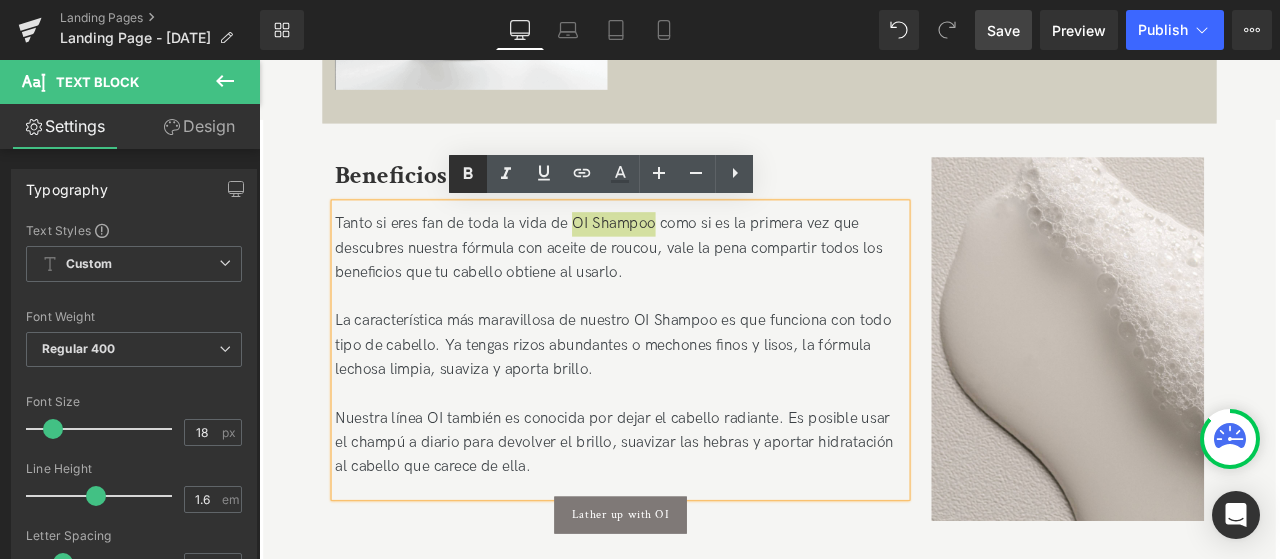 click 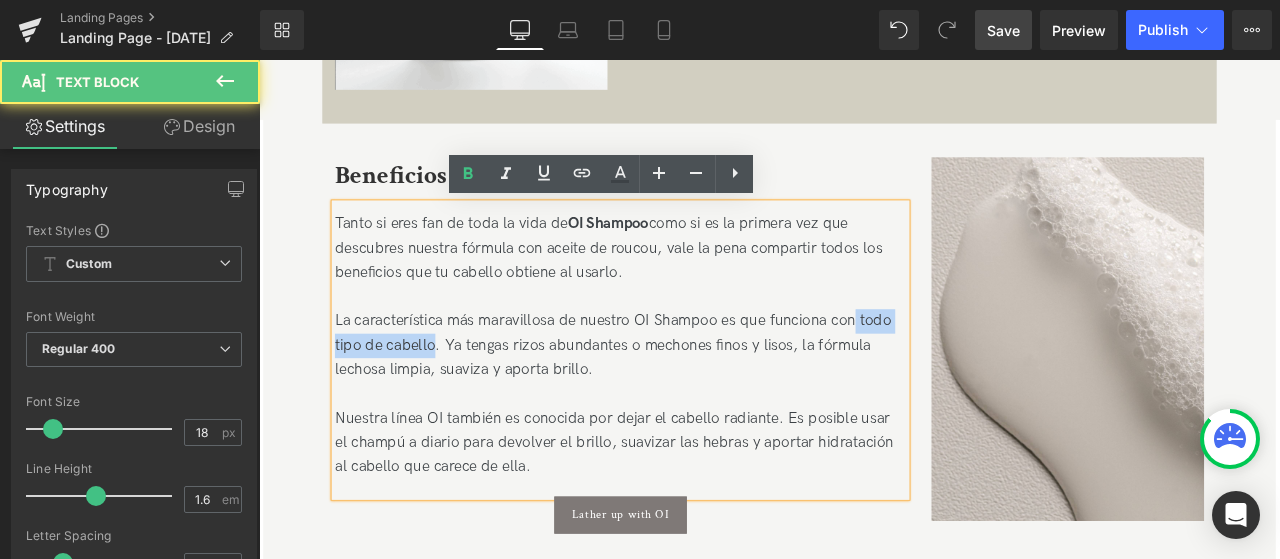 drag, startPoint x: 967, startPoint y: 370, endPoint x: 464, endPoint y: 395, distance: 503.62088 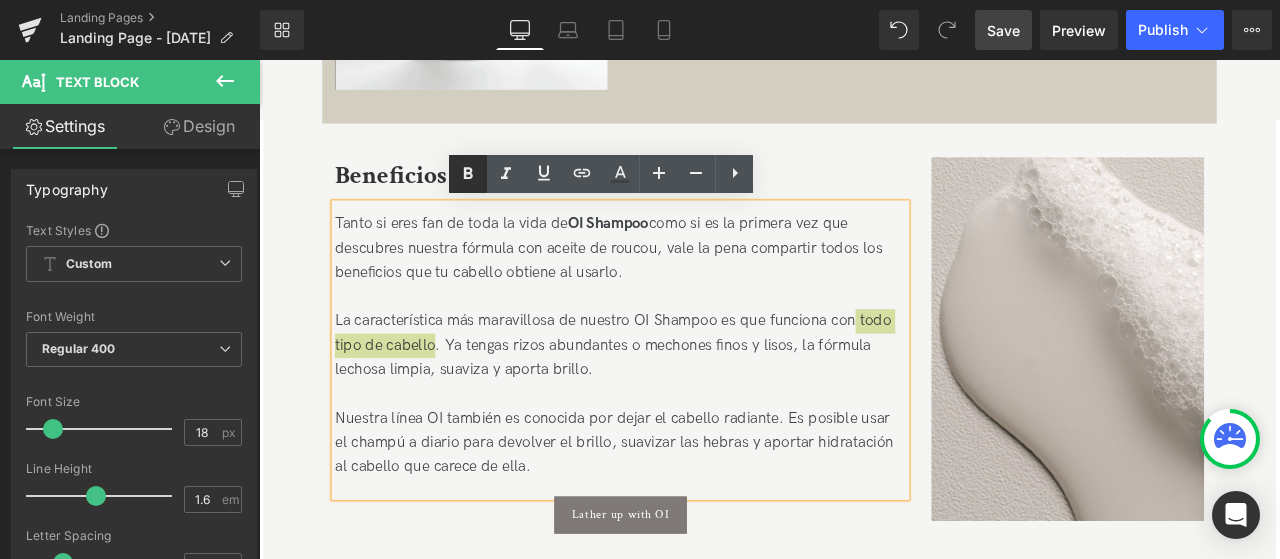 click 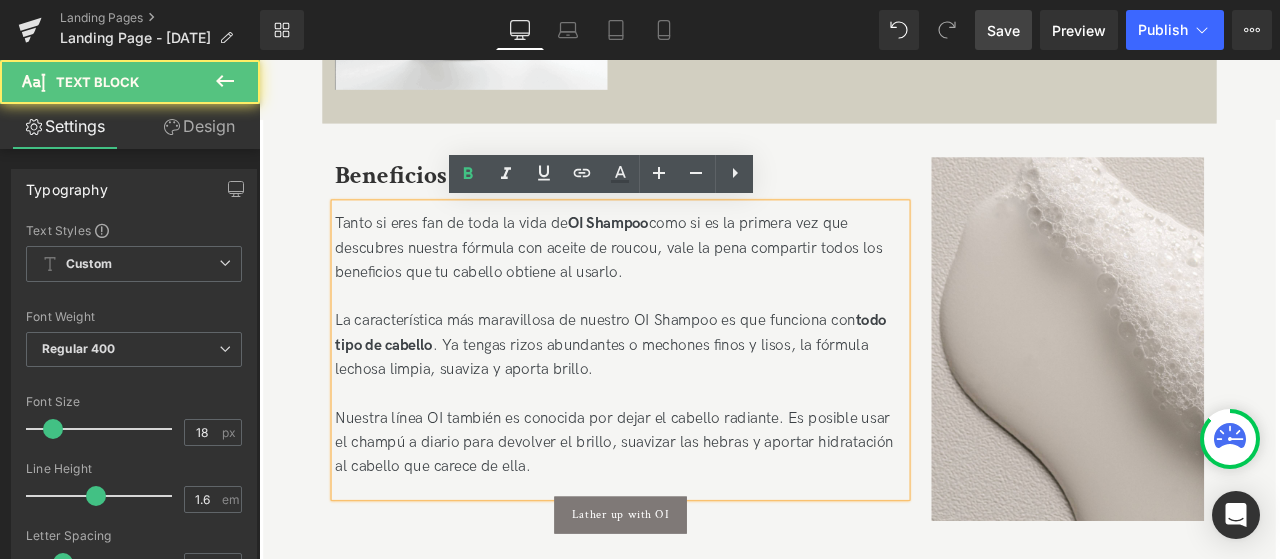 click on "Nuestra línea OI también es conocida por dejar el cabello radiante. Es posible usar el champú a diario para devolver el brillo, suavizar las hebras y aportar hidratación al cabello que carece de ella." at bounding box center (687, 514) 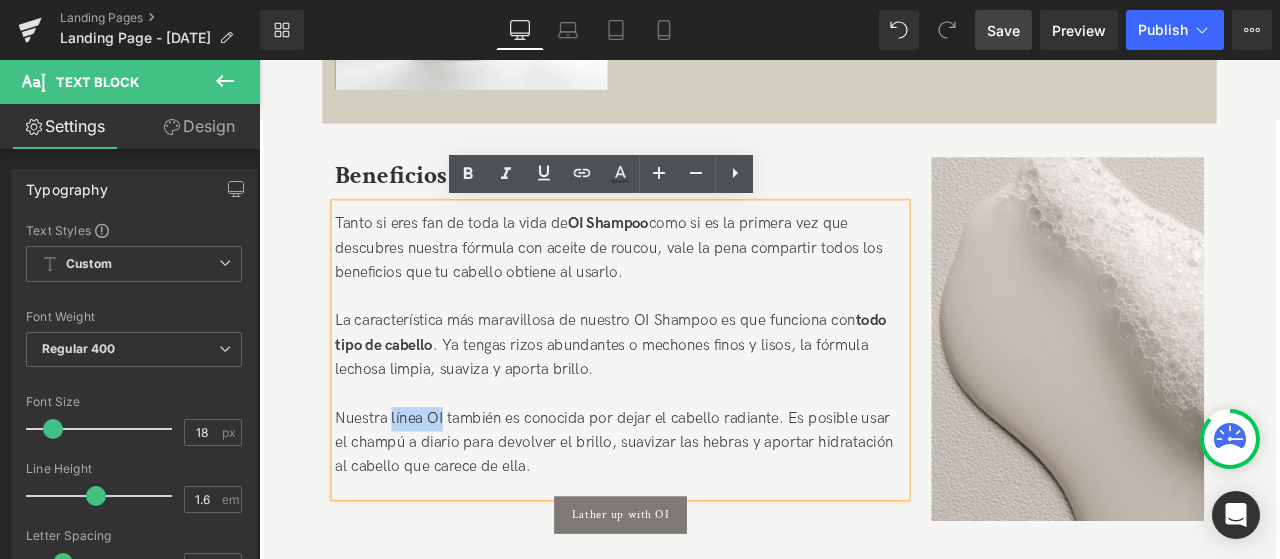drag, startPoint x: 412, startPoint y: 479, endPoint x: 473, endPoint y: 487, distance: 61.522354 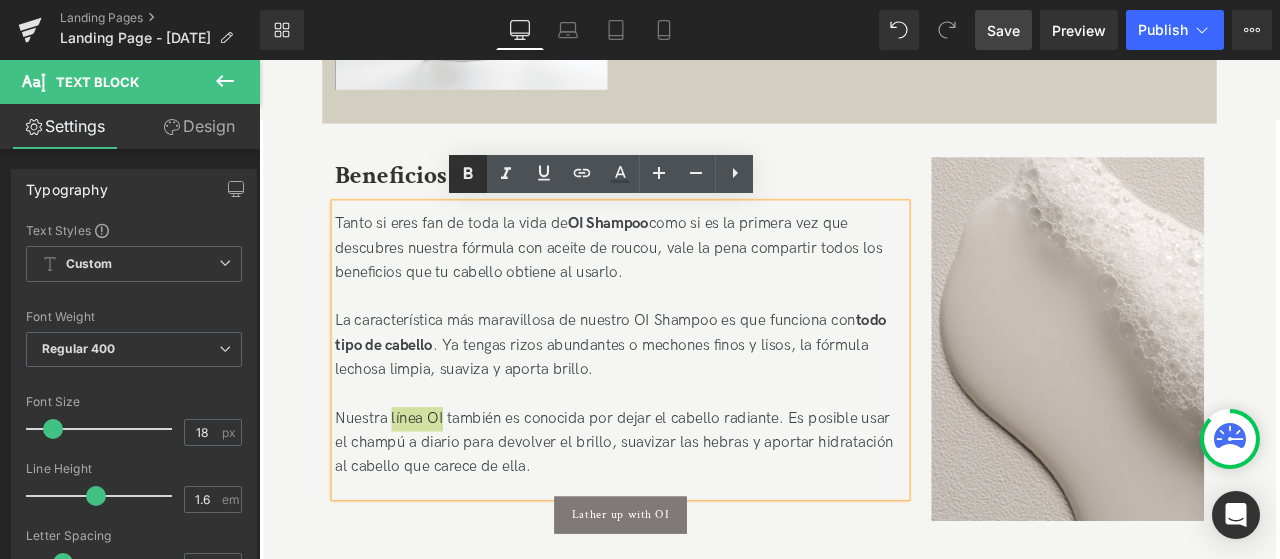click 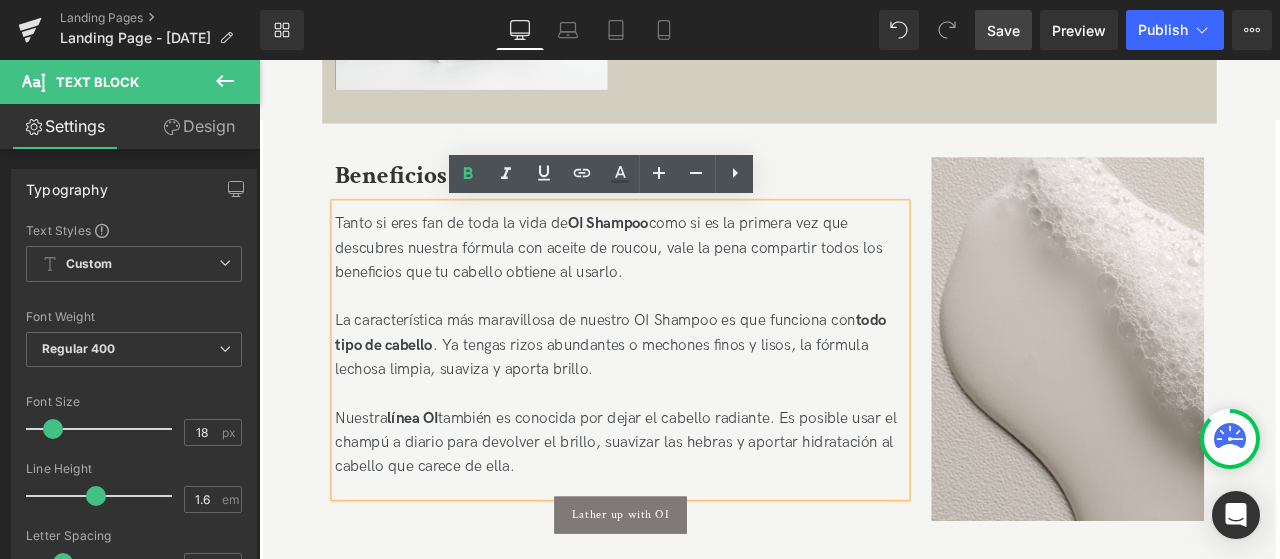 click on "Nuestra  línea OI  también es conocida por dejar el cabello radiante. Es posible usar el champú a diario para devolver el brillo, suavizar las hebras y aportar hidratación al cabello que carece de ella." at bounding box center [687, 514] 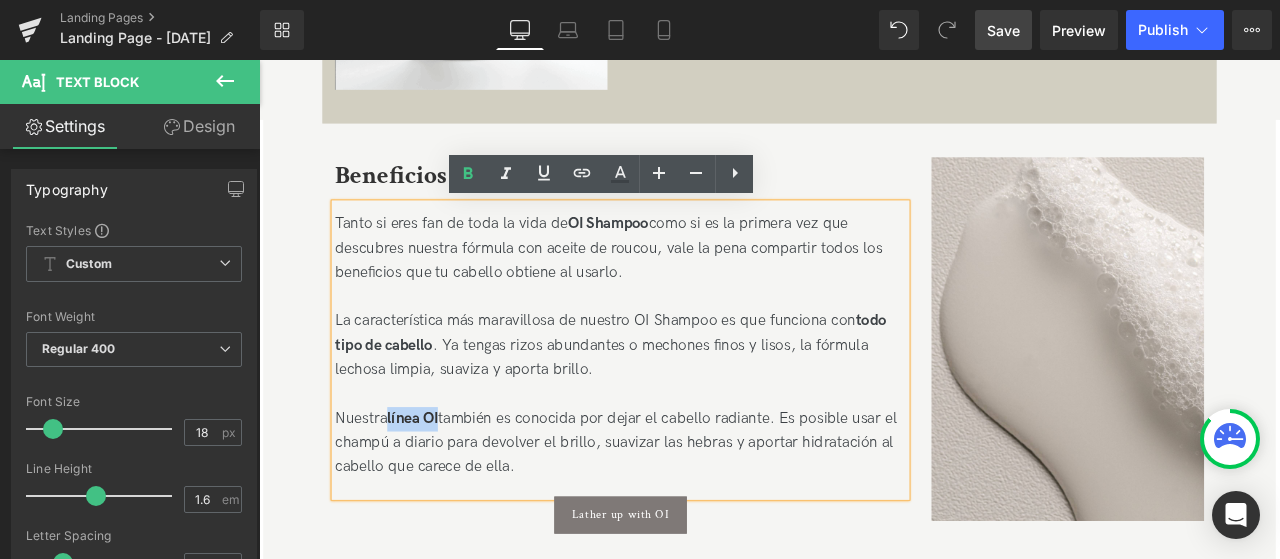 drag, startPoint x: 475, startPoint y: 479, endPoint x: 413, endPoint y: 478, distance: 62.008064 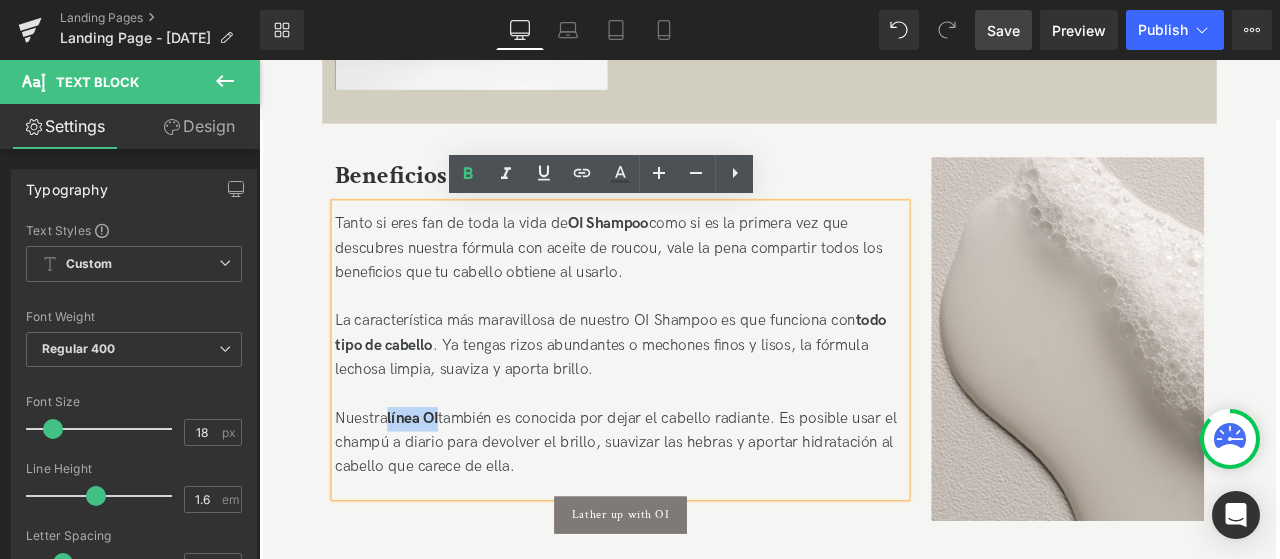 click on "Nuestra  línea OI  también es conocida por dejar el cabello radiante. Es posible usar el champú a diario para devolver el brillo, suavizar las hebras y aportar hidratación al cabello que carece de ella." at bounding box center [687, 514] 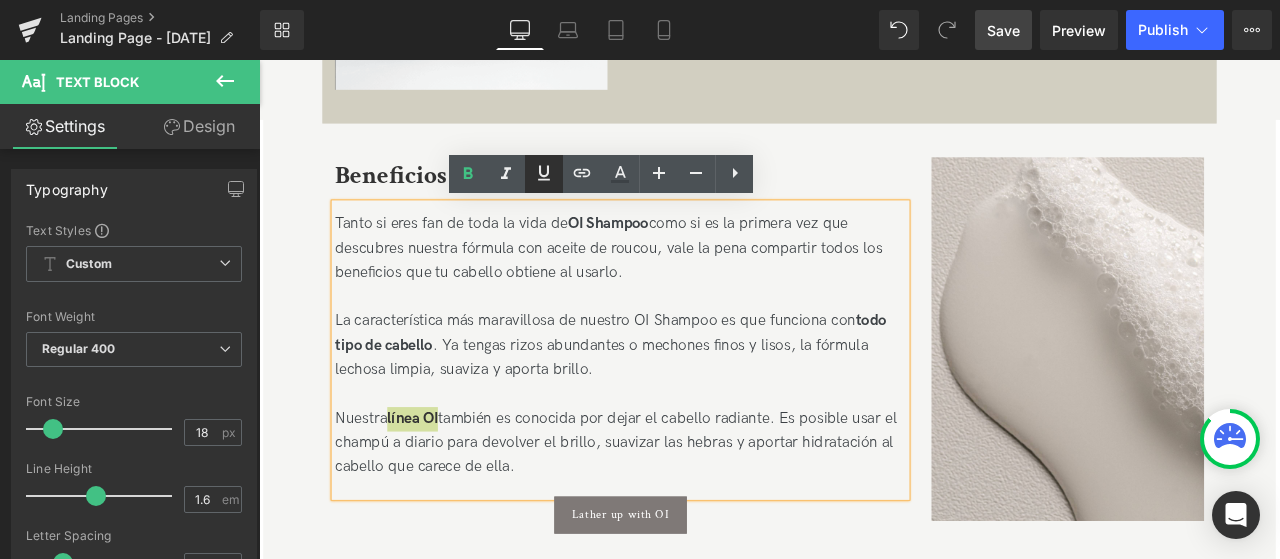 click at bounding box center [544, 174] 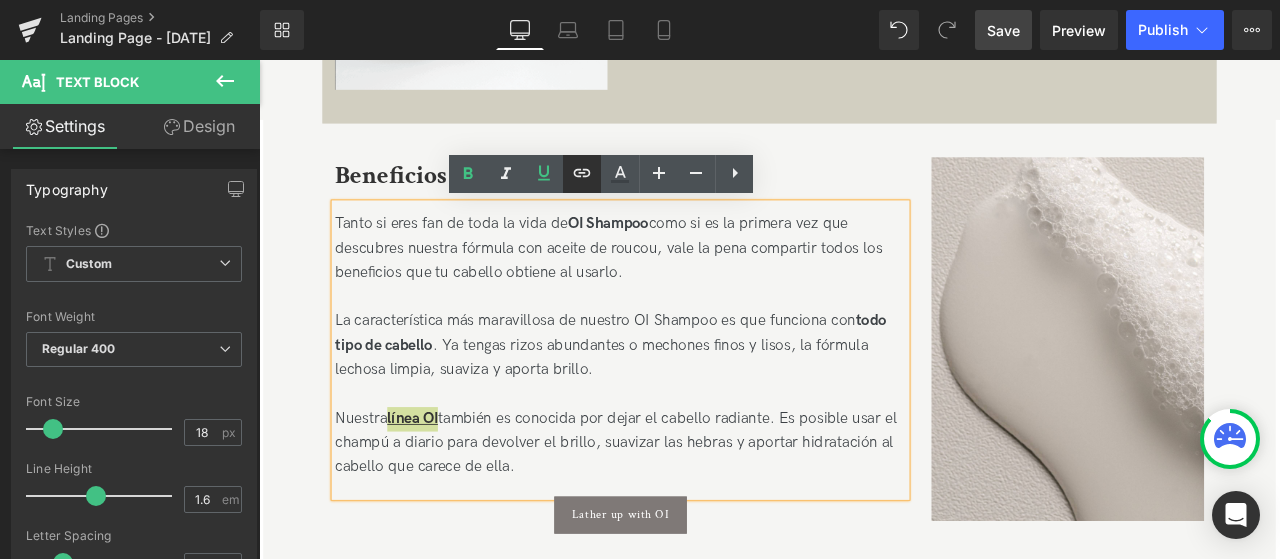 click 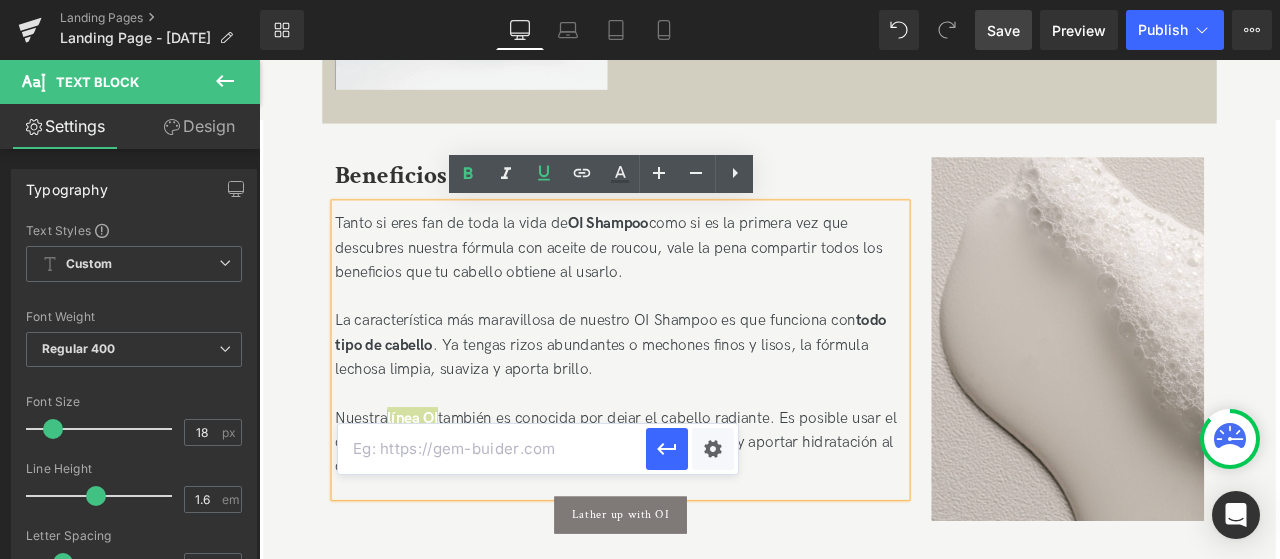 click at bounding box center (492, 449) 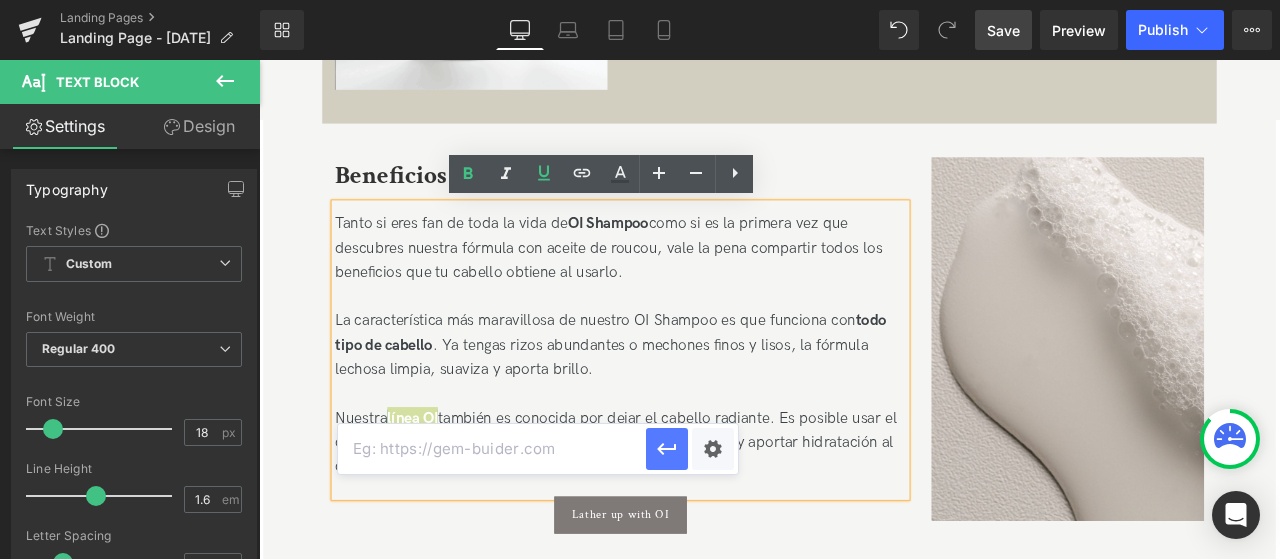 paste on "/pages/oi" 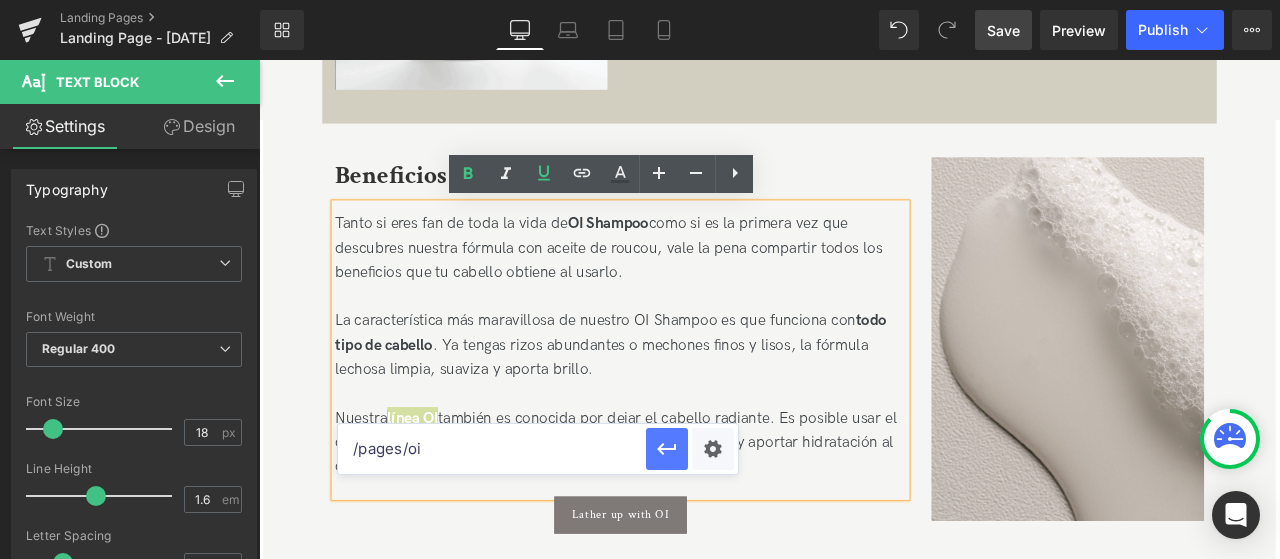 type on "/pages/oi" 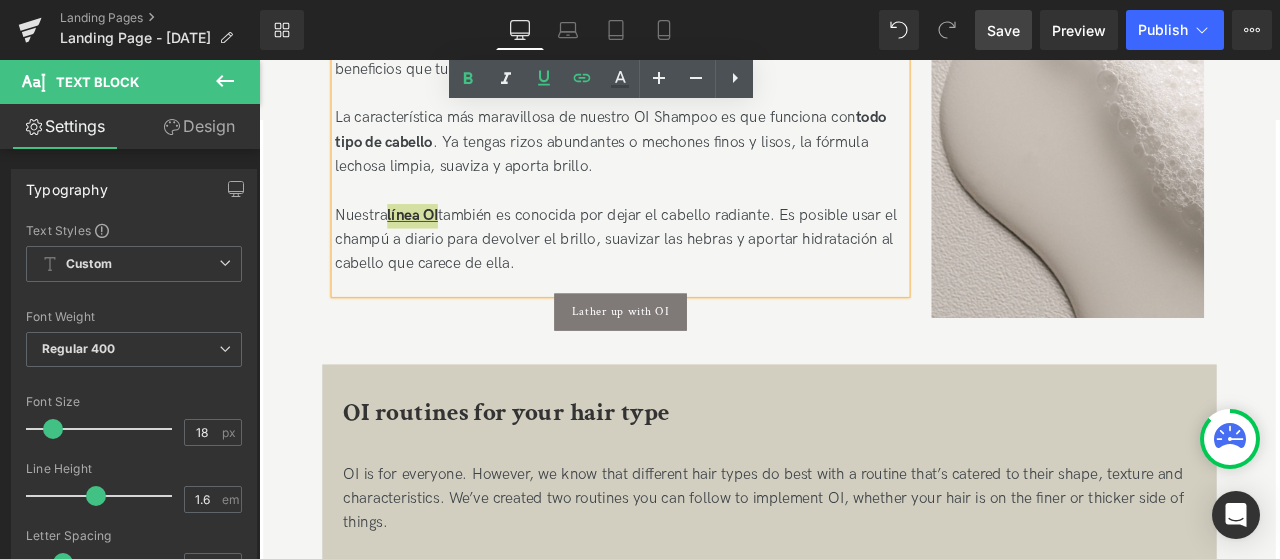 scroll, scrollTop: 1585, scrollLeft: 0, axis: vertical 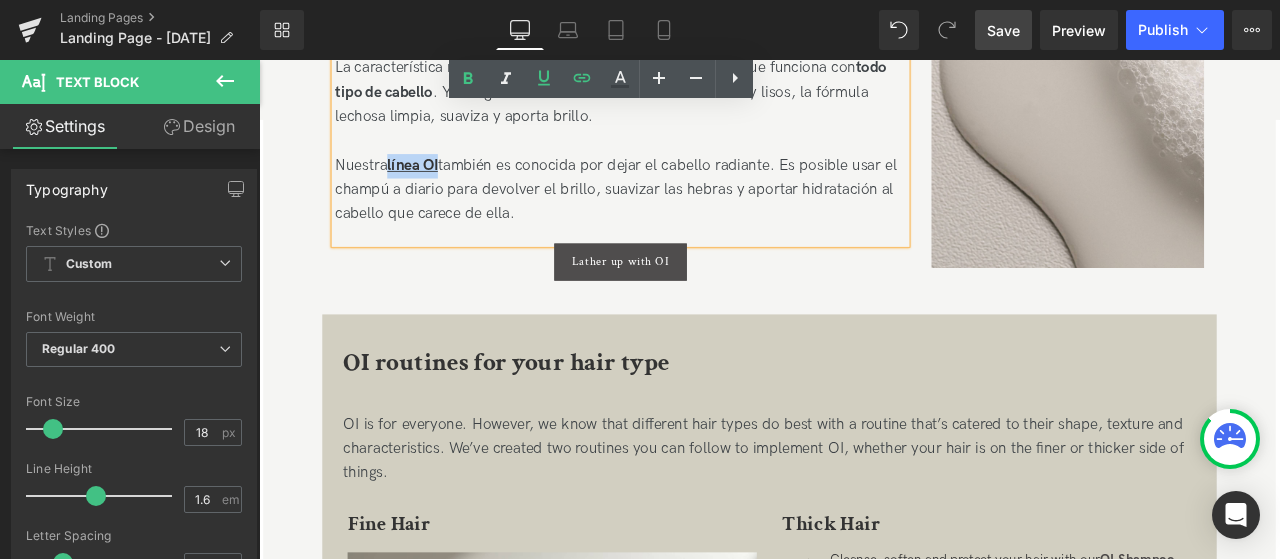 click on "Lather up with OI Button" at bounding box center (687, 299) 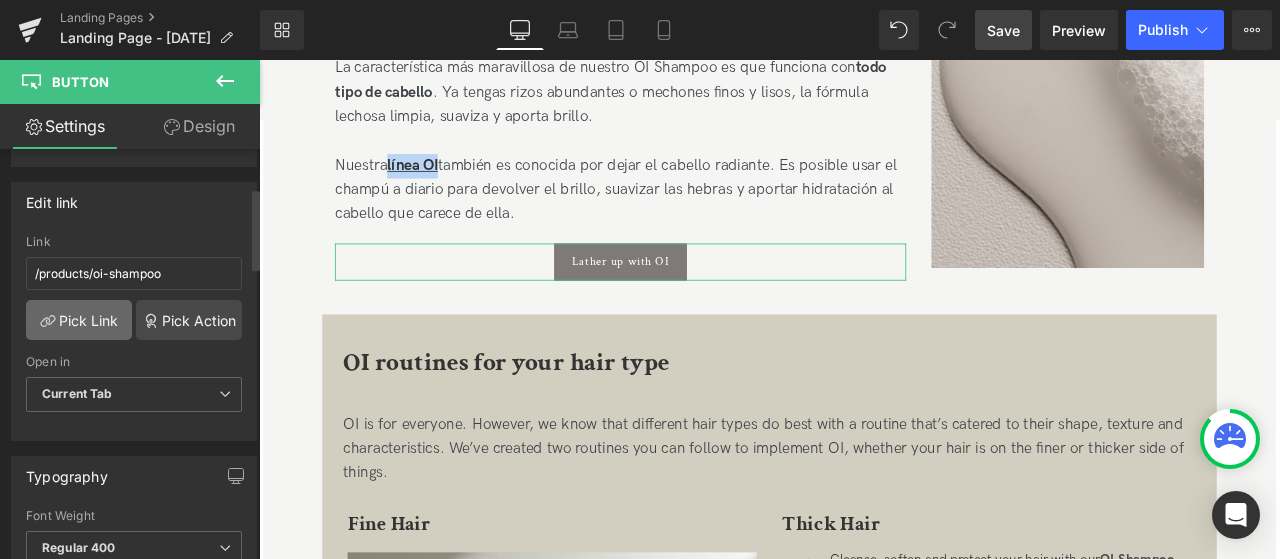 scroll, scrollTop: 300, scrollLeft: 0, axis: vertical 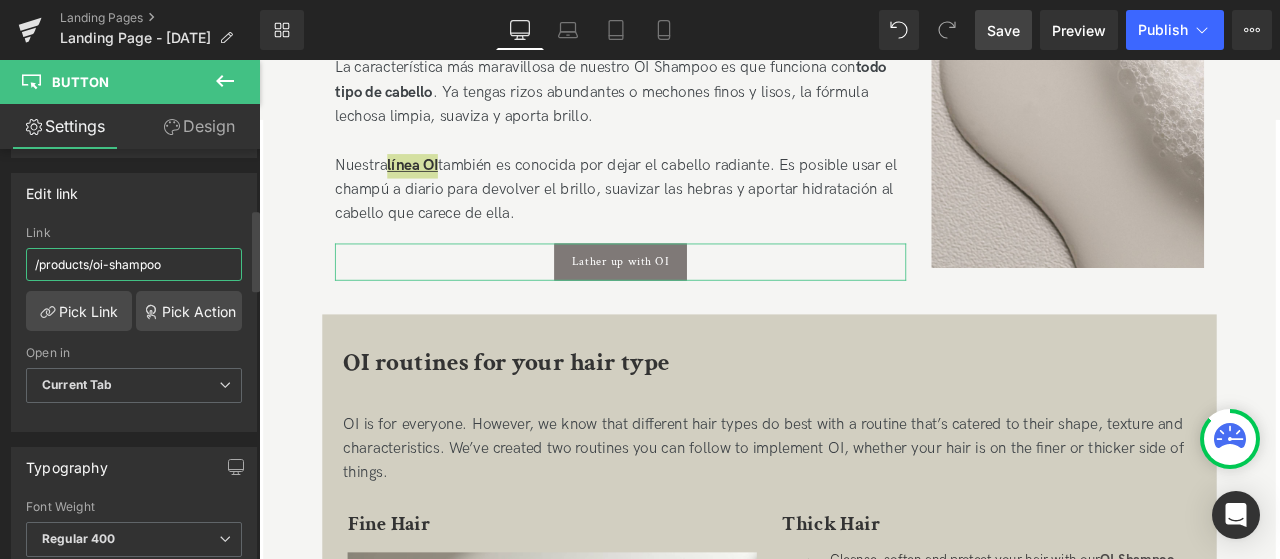 click on "/products/oi-shampoo" at bounding box center (134, 264) 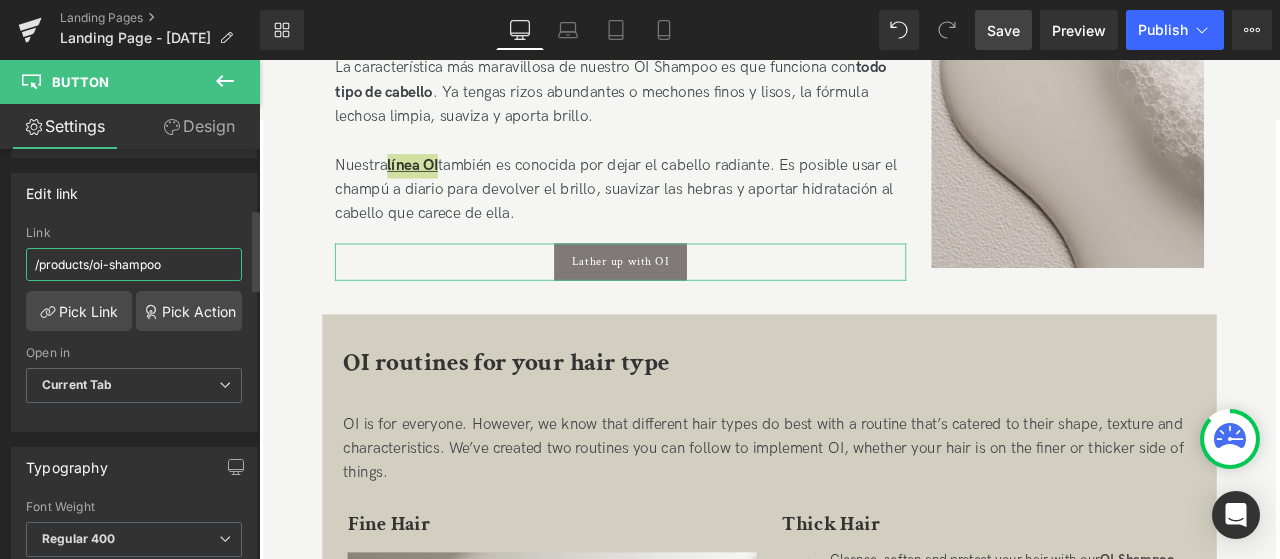 click on "/products/oi-shampoo" at bounding box center (134, 264) 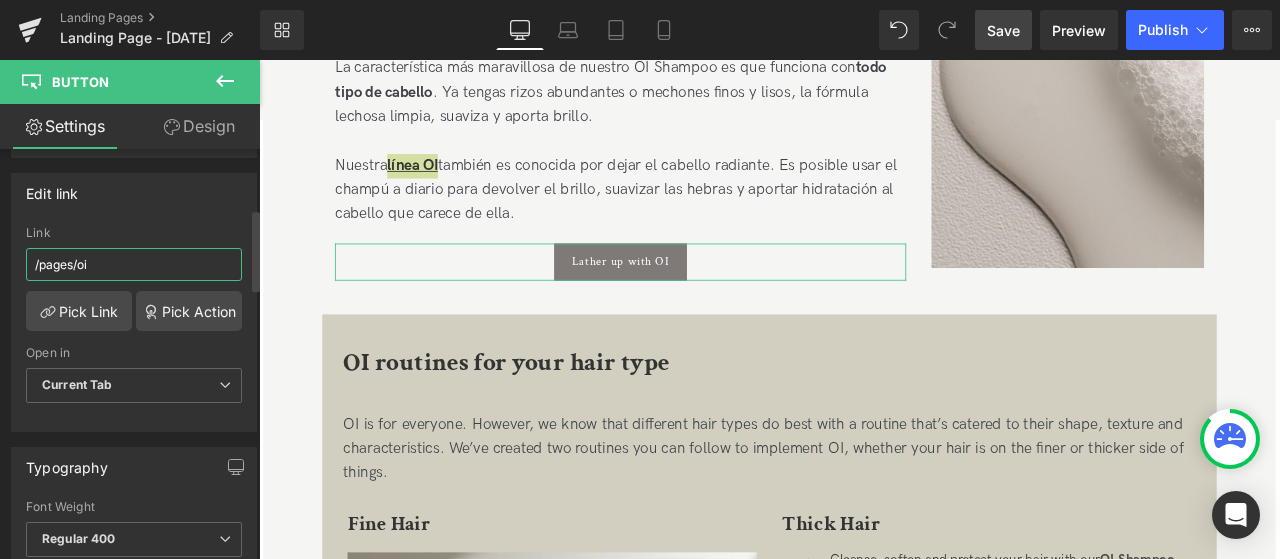 click on "/pages/oi" at bounding box center [134, 264] 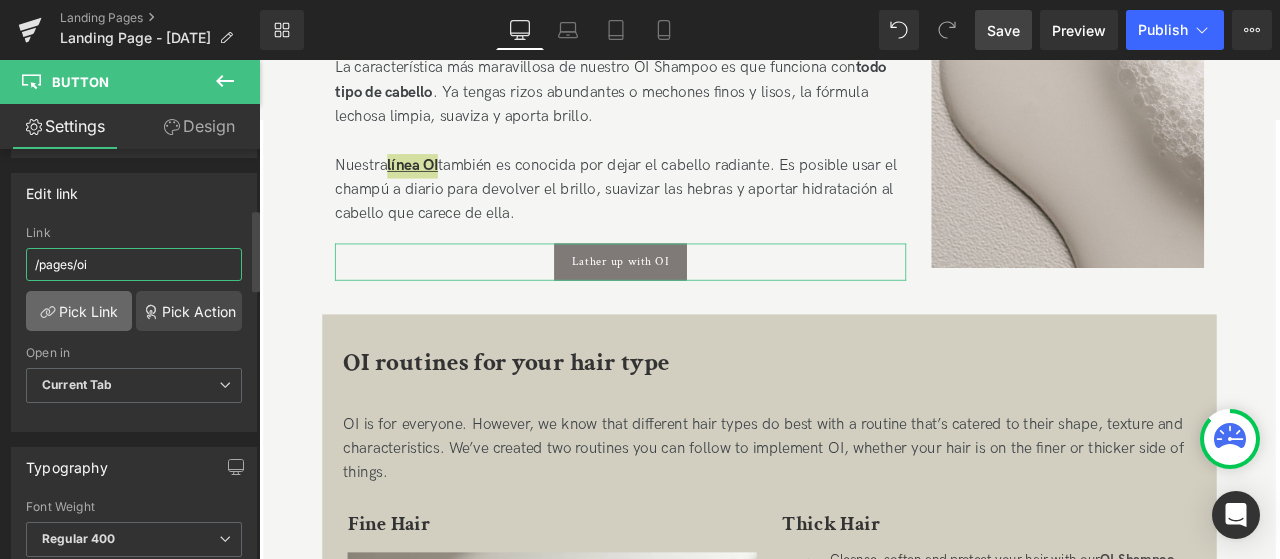 type on "/pages/oi" 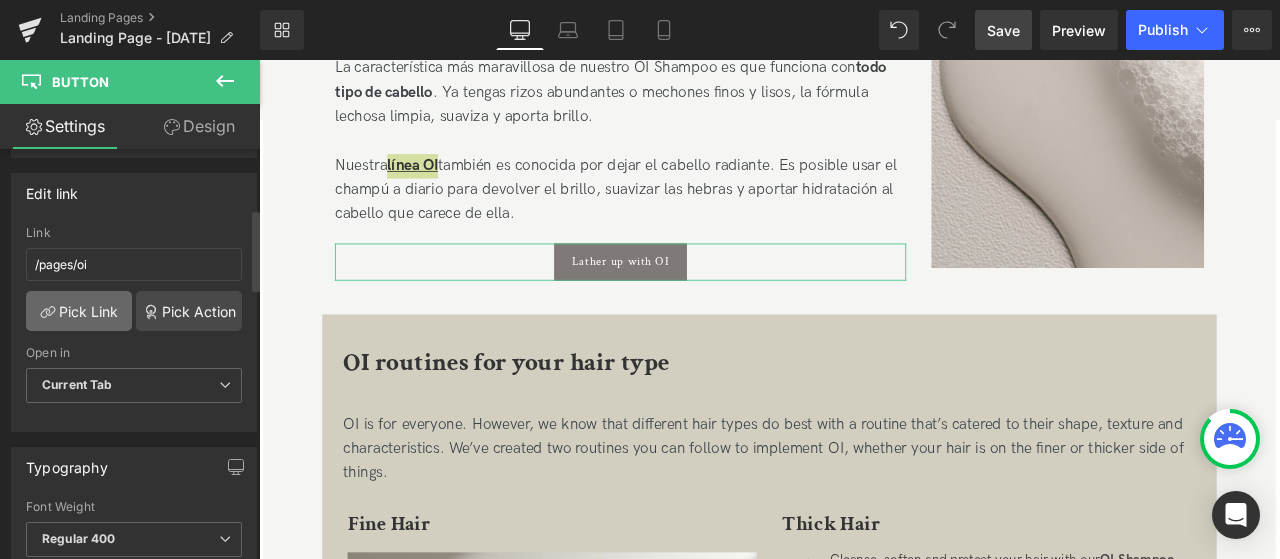 click on "Pick Link" at bounding box center [79, 311] 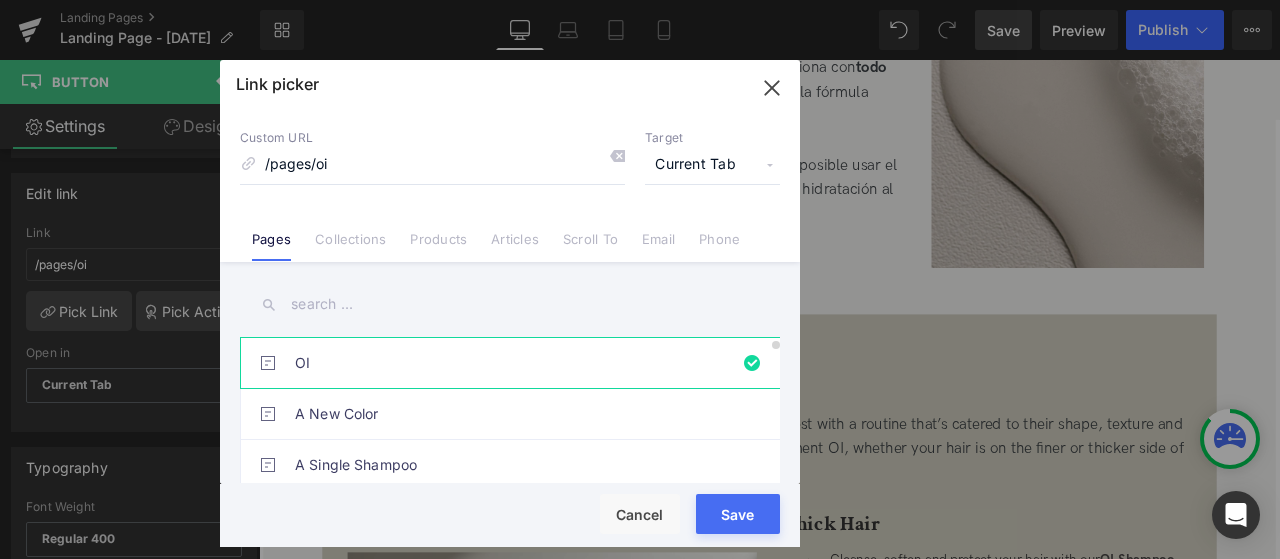 click on "OI" at bounding box center (515, 363) 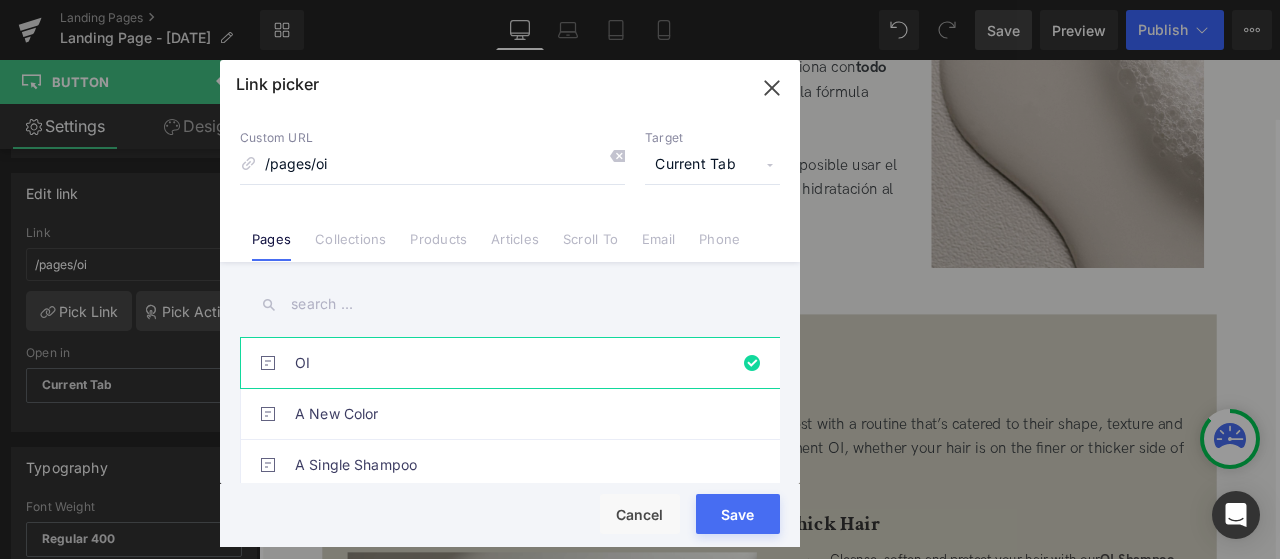 click on "Save" at bounding box center (738, 514) 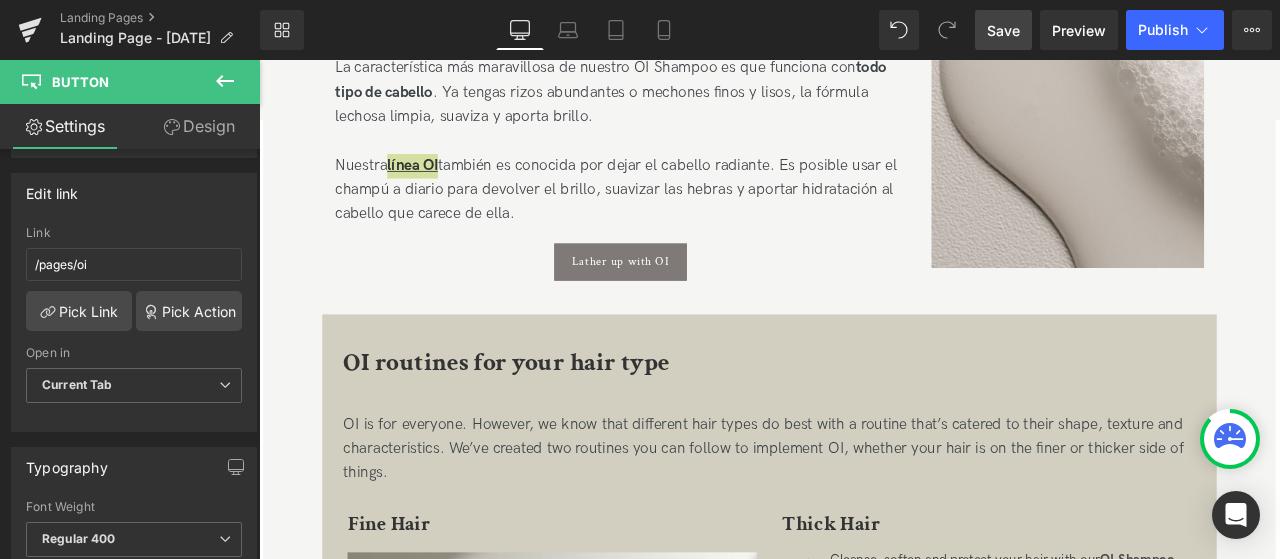 drag, startPoint x: 693, startPoint y: 280, endPoint x: 440, endPoint y: 314, distance: 255.27437 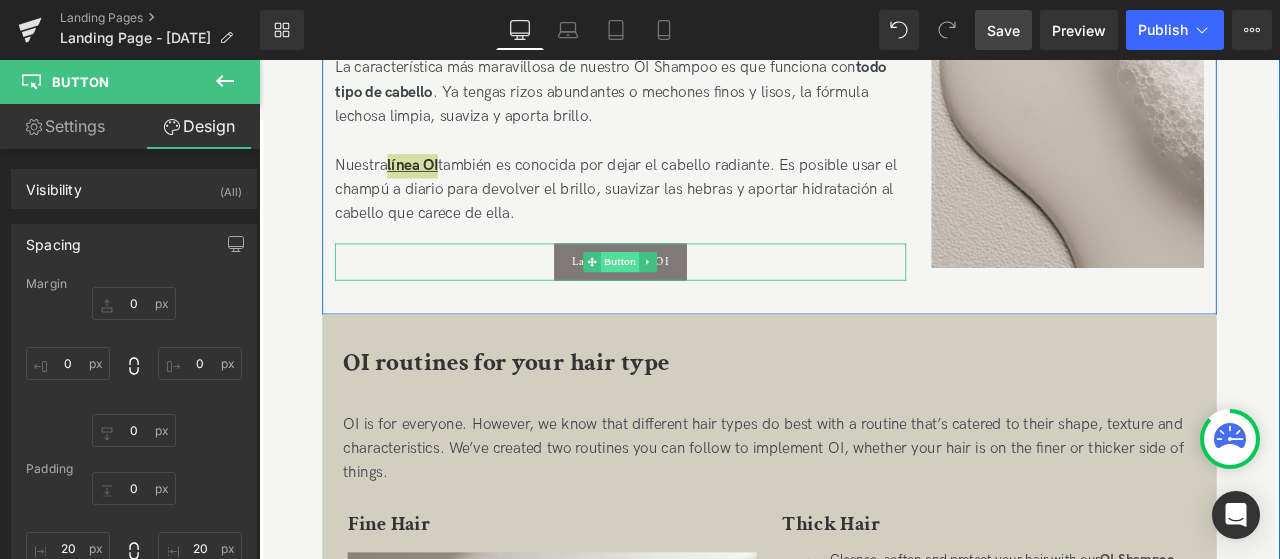 click on "Button" at bounding box center [688, 299] 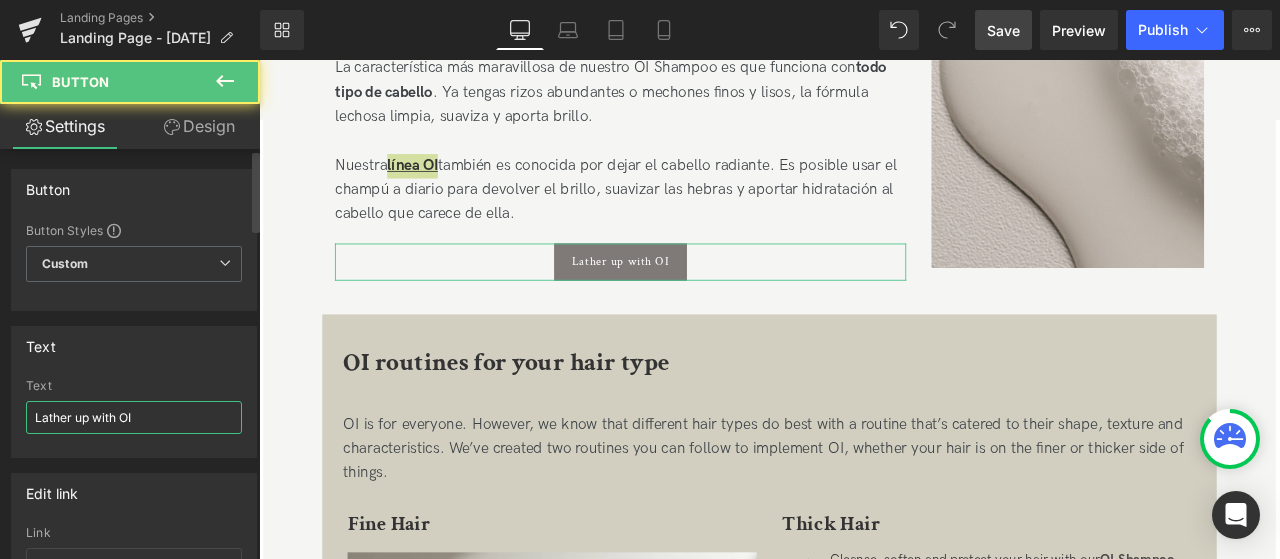 click on "Lather up with OI" at bounding box center [134, 417] 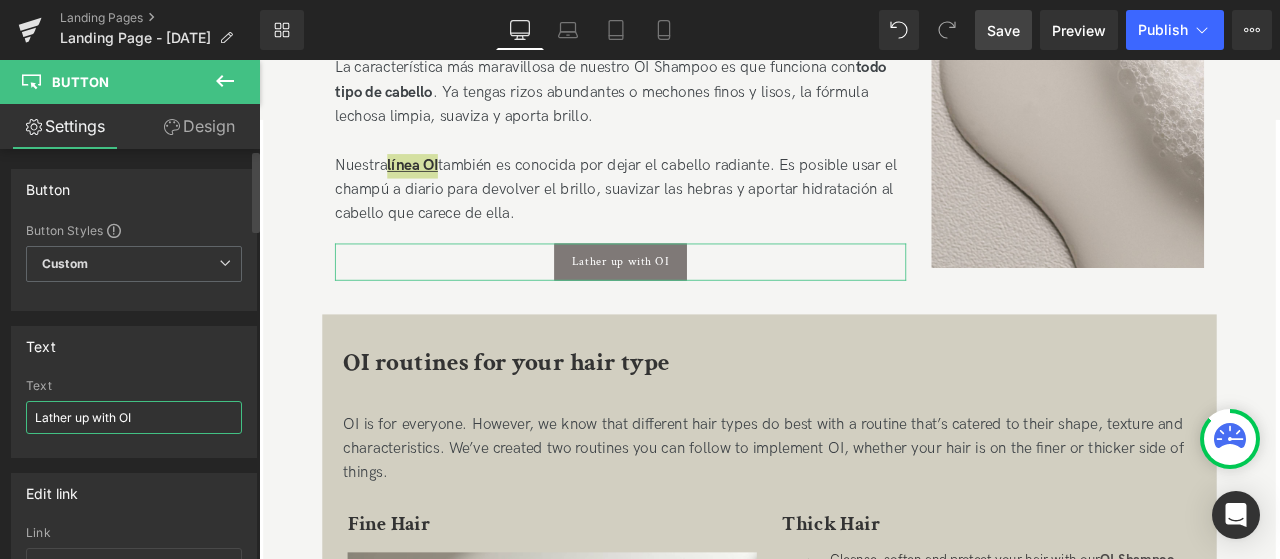 click on "Lather up with OI" at bounding box center (134, 417) 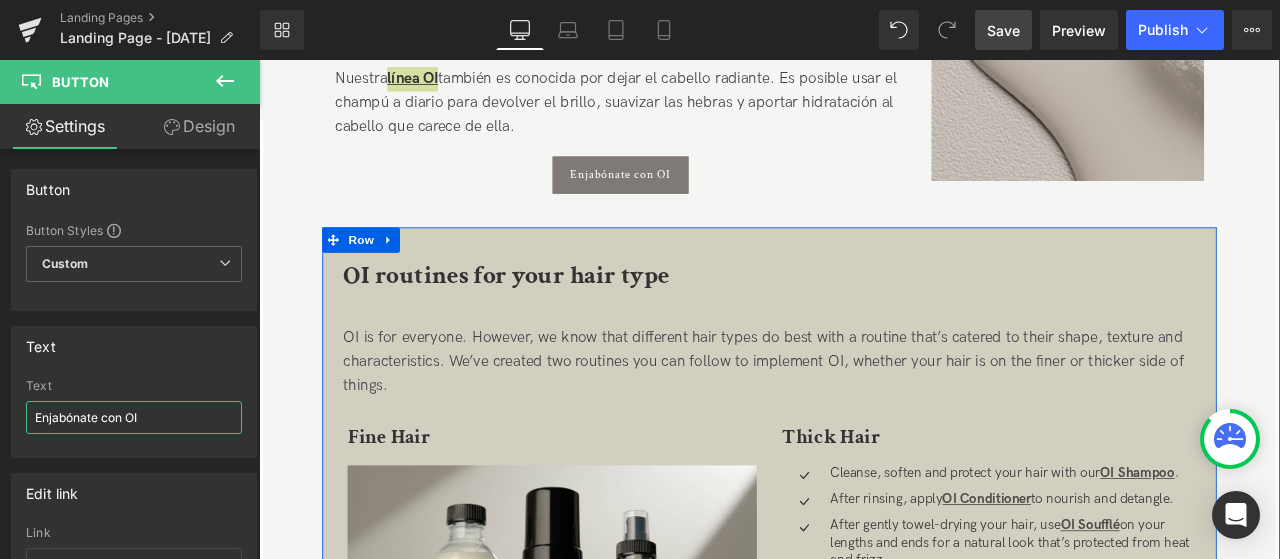 scroll, scrollTop: 1785, scrollLeft: 0, axis: vertical 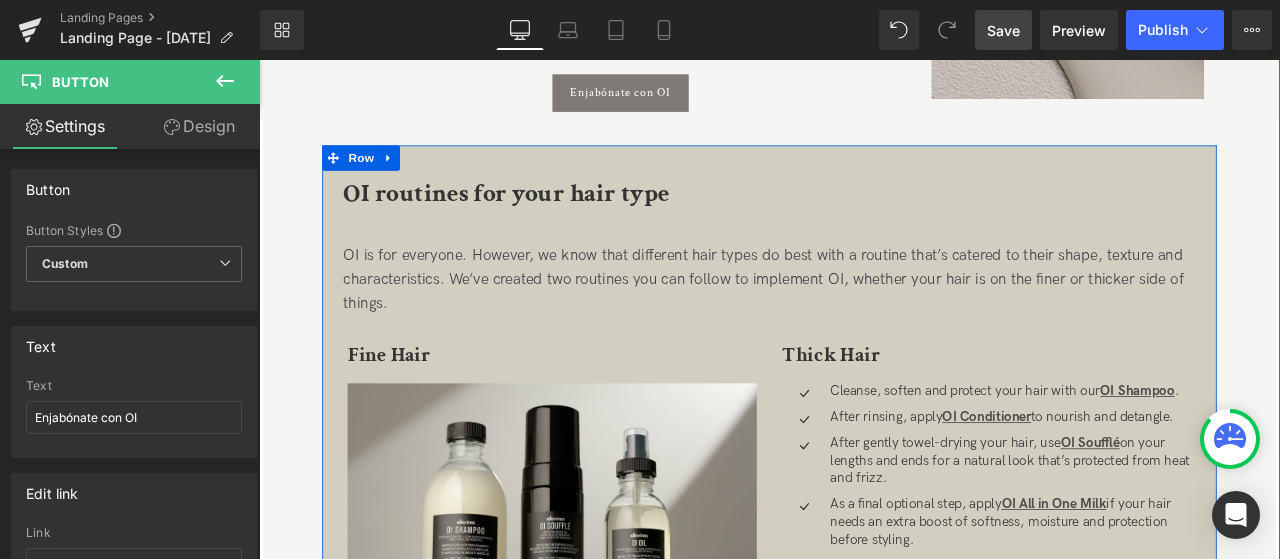 click on "OI is for everyone. However, we know that different hair types do best with a routine that’s catered to their shape, texture and characteristics. We’ve created two routines you can follow to implement OI, whether your hair is on the finer or thicker side of things." at bounding box center (869, 321) 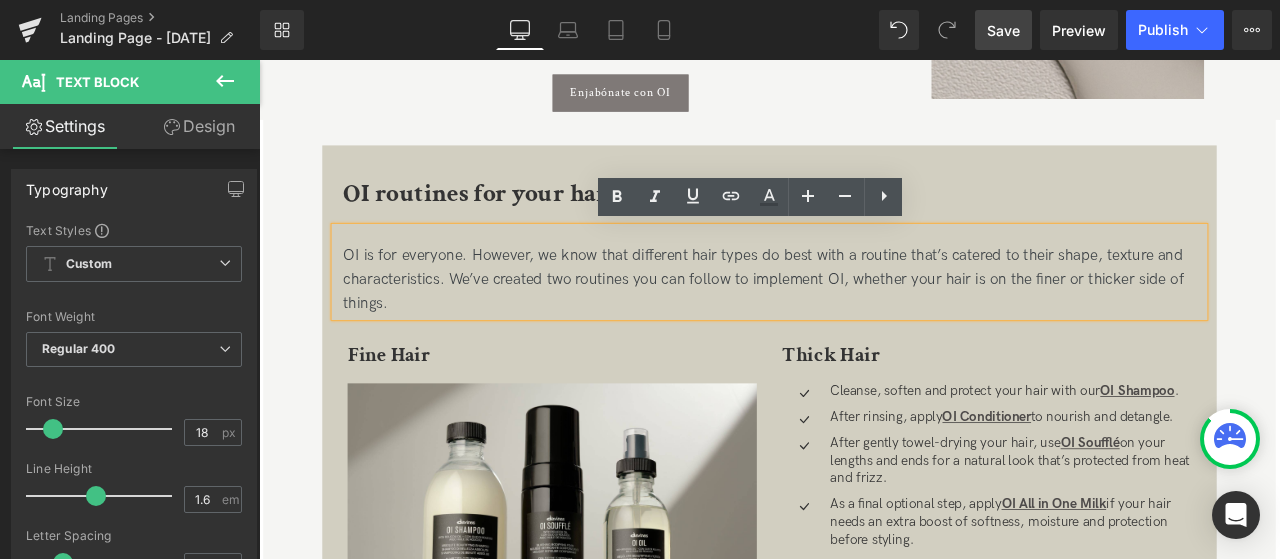 click on "OI routines for your hair type" at bounding box center [552, 218] 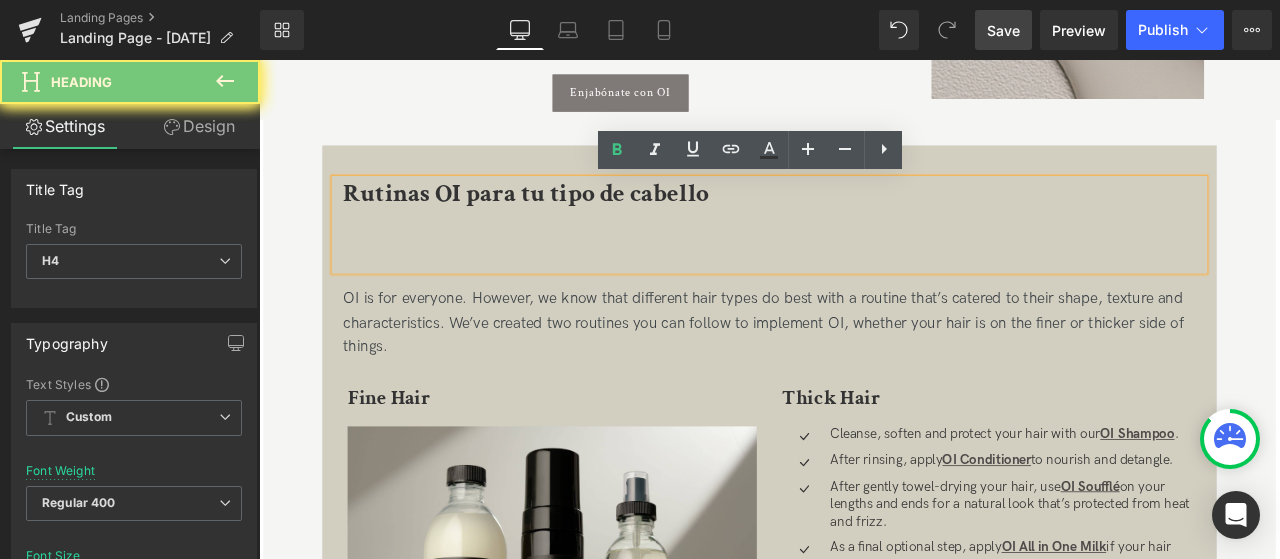 type 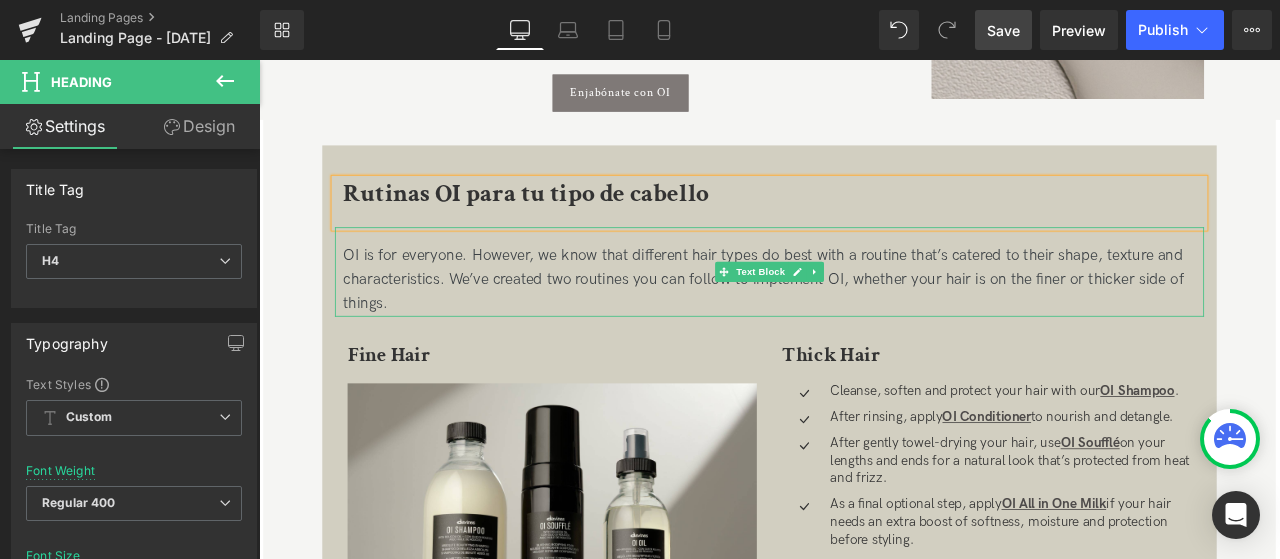 click on "OI is for everyone. However, we know that different hair types do best with a routine that’s catered to their shape, texture and characteristics. We’ve created two routines you can follow to implement OI, whether your hair is on the finer or thicker side of things." at bounding box center (869, 321) 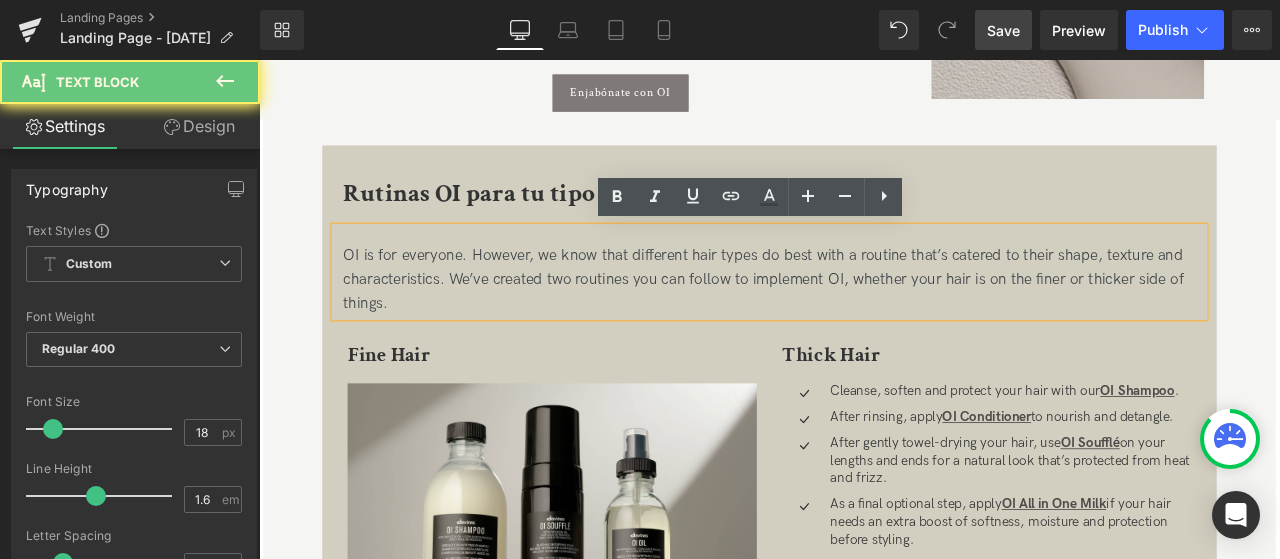 click on "OI is for everyone. However, we know that different hair types do best with a routine that’s catered to their shape, texture and characteristics. We’ve created two routines you can follow to implement OI, whether your hair is on the finer or thicker side of things." at bounding box center [869, 321] 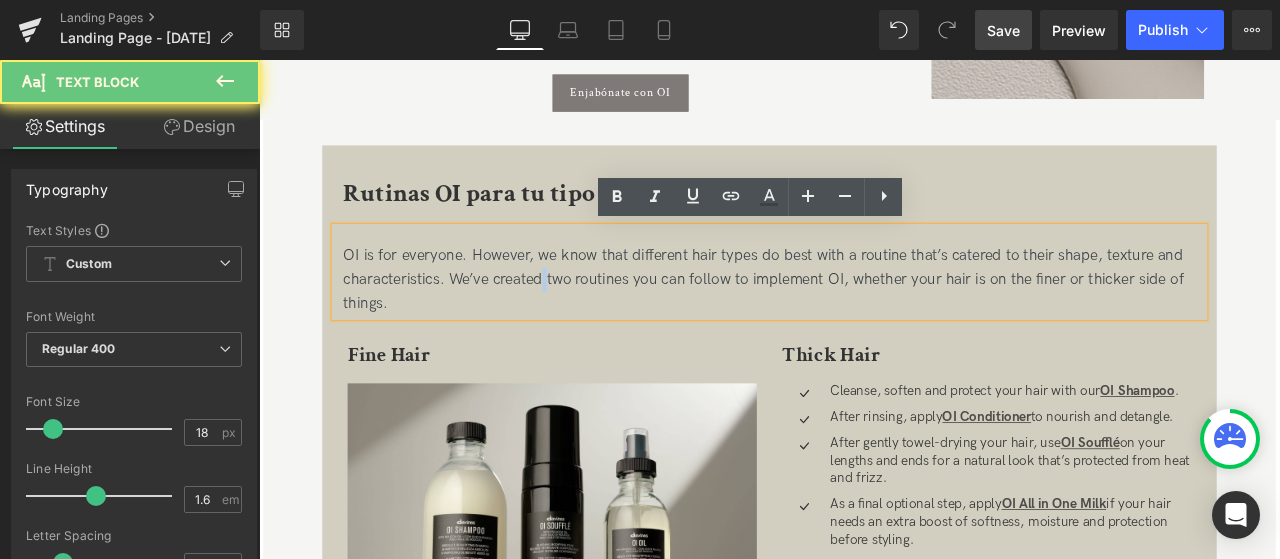 click on "OI is for everyone. However, we know that different hair types do best with a routine that’s catered to their shape, texture and characteristics. We’ve created two routines you can follow to implement OI, whether your hair is on the finer or thicker side of things." at bounding box center (869, 321) 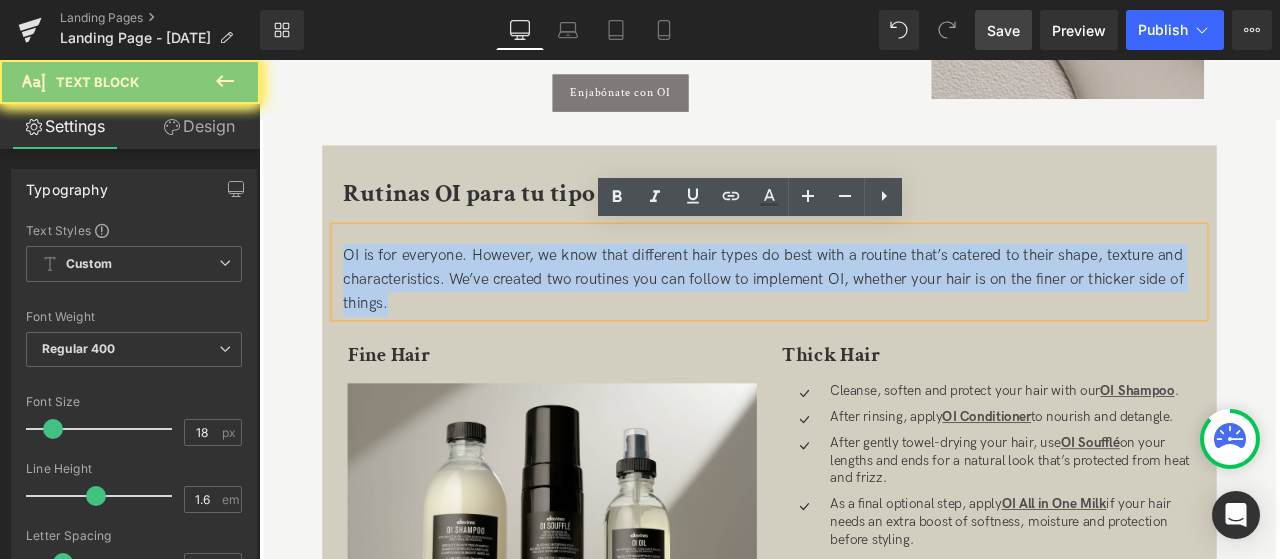 click on "OI is for everyone. However, we know that different hair types do best with a routine that’s catered to their shape, texture and characteristics. We’ve created two routines you can follow to implement OI, whether your hair is on the finer or thicker side of things." at bounding box center (869, 321) 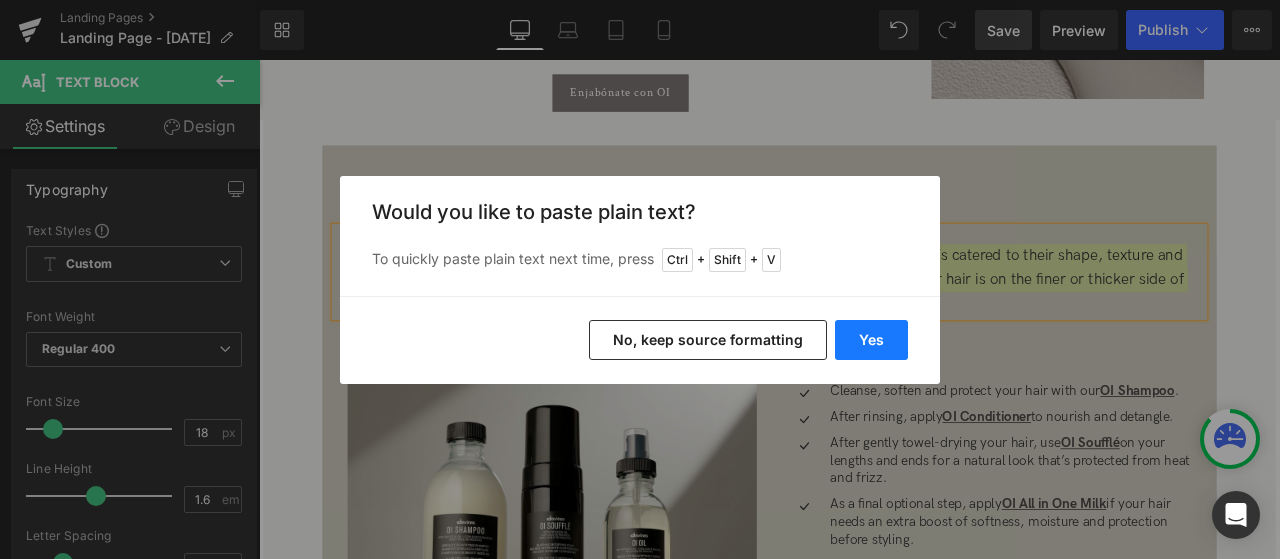 click on "Yes" at bounding box center [871, 340] 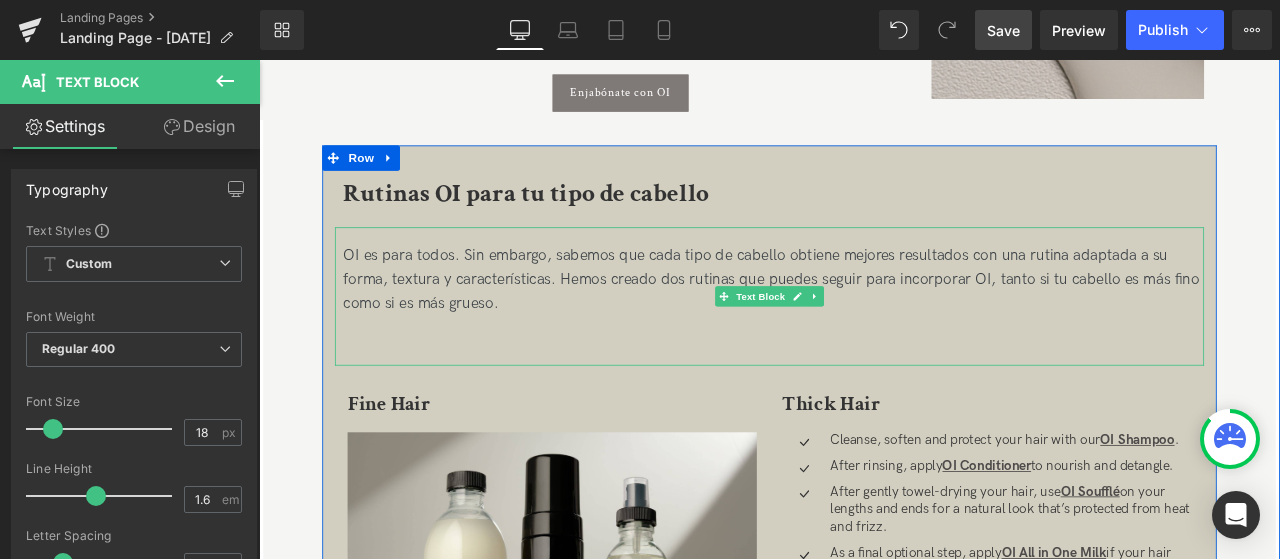 click at bounding box center [869, 407] 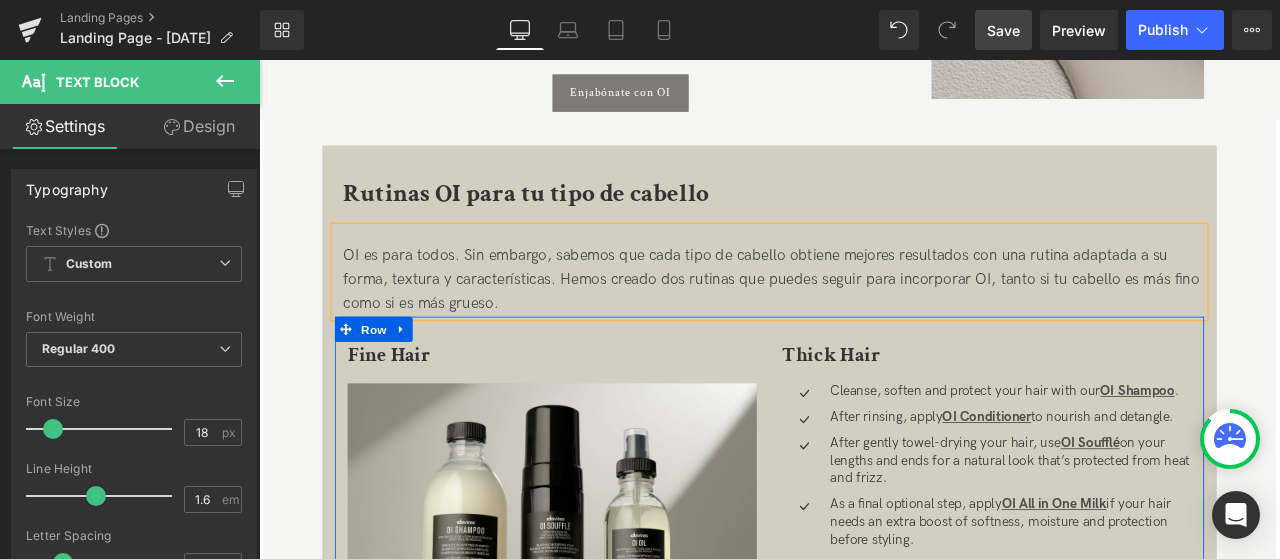 click on "After rinsing, apply  OI Conditioner  to nourish and detangle.
Text Block" at bounding box center (1147, 484) 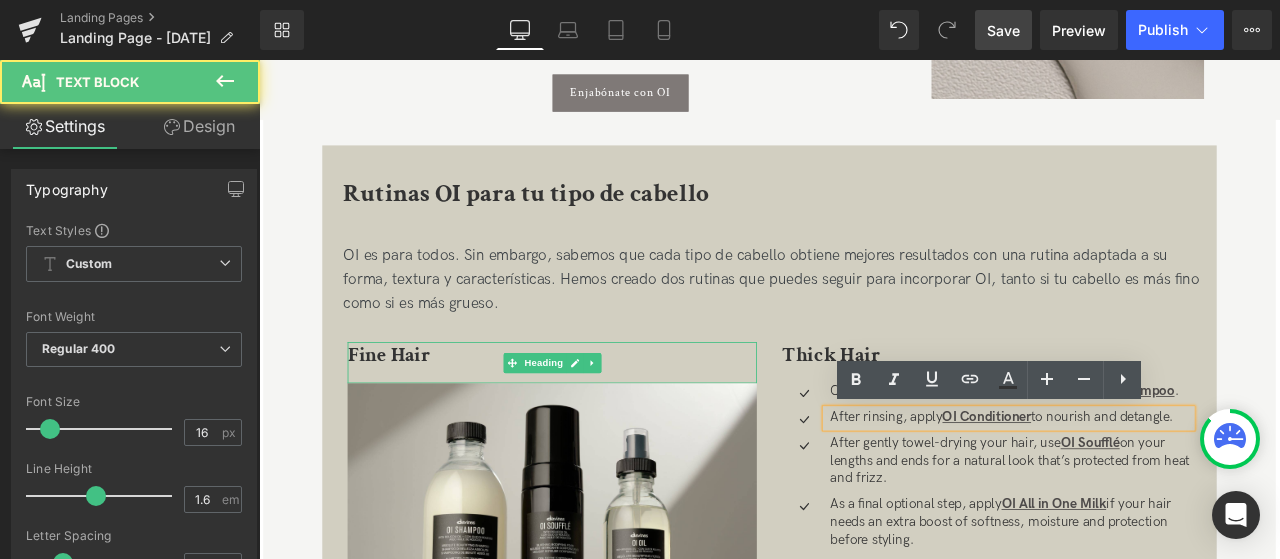 click on "Fine Hair" at bounding box center [413, 408] 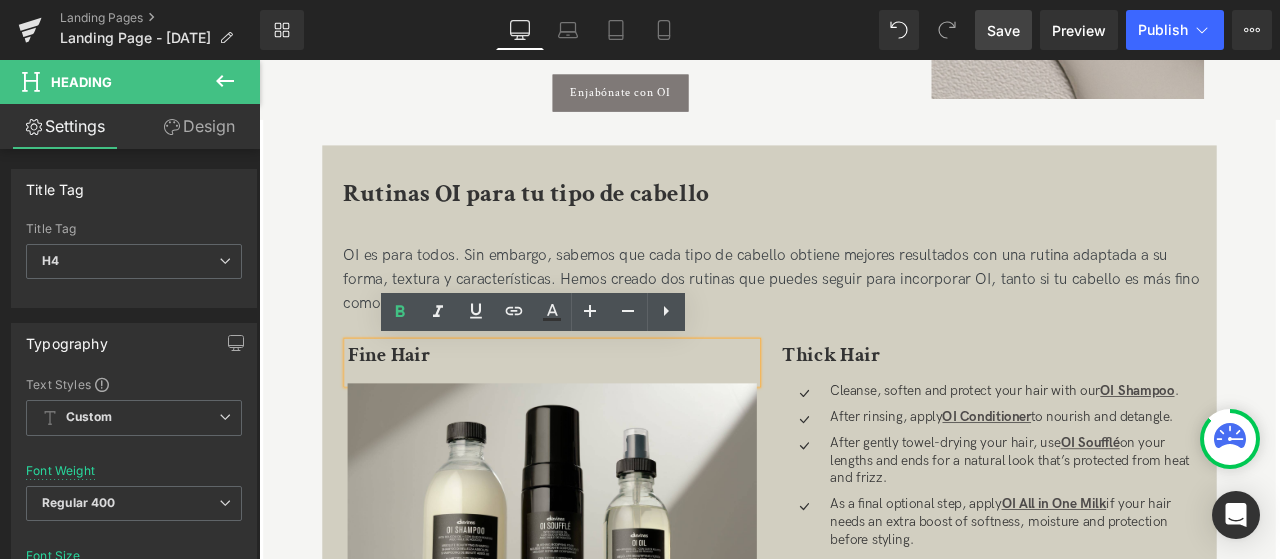 click on "Fine Hair" at bounding box center (413, 408) 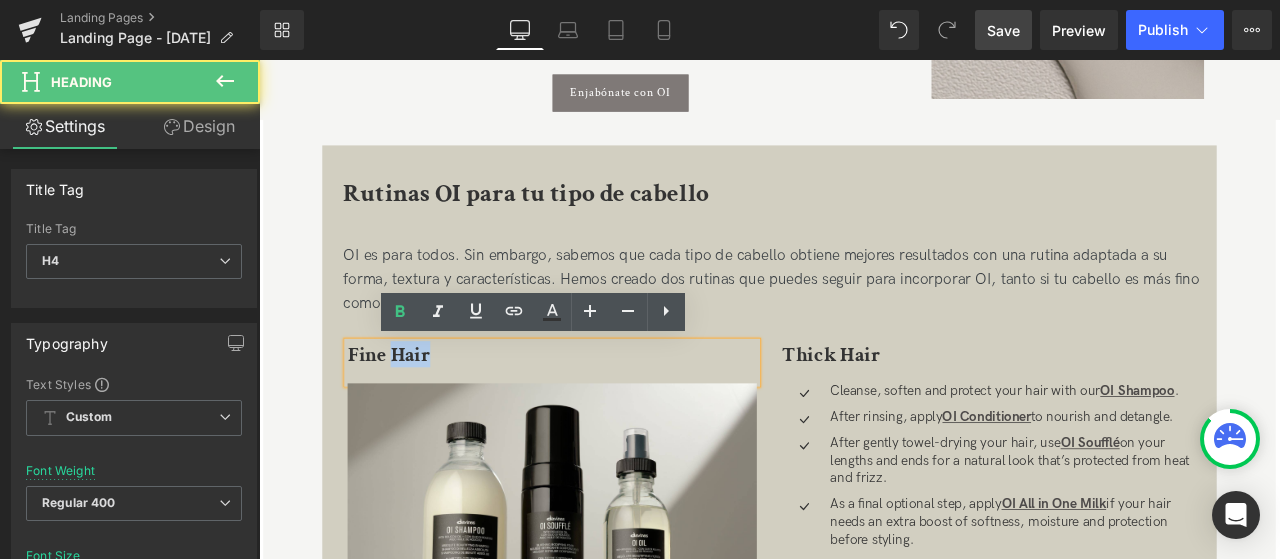 click on "Fine Hair" at bounding box center (413, 408) 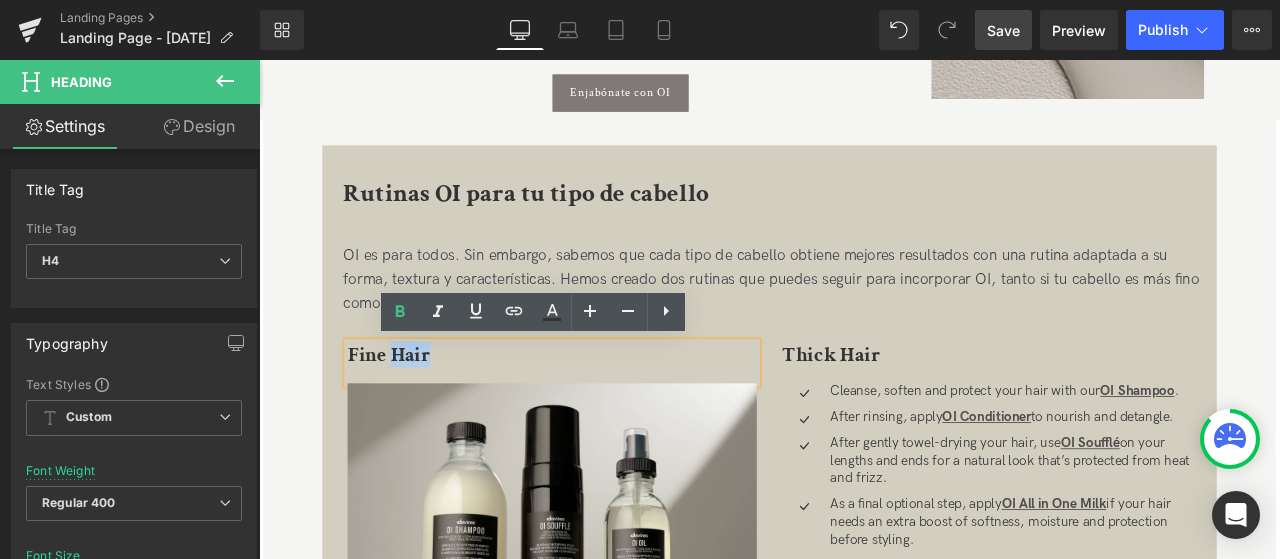 type 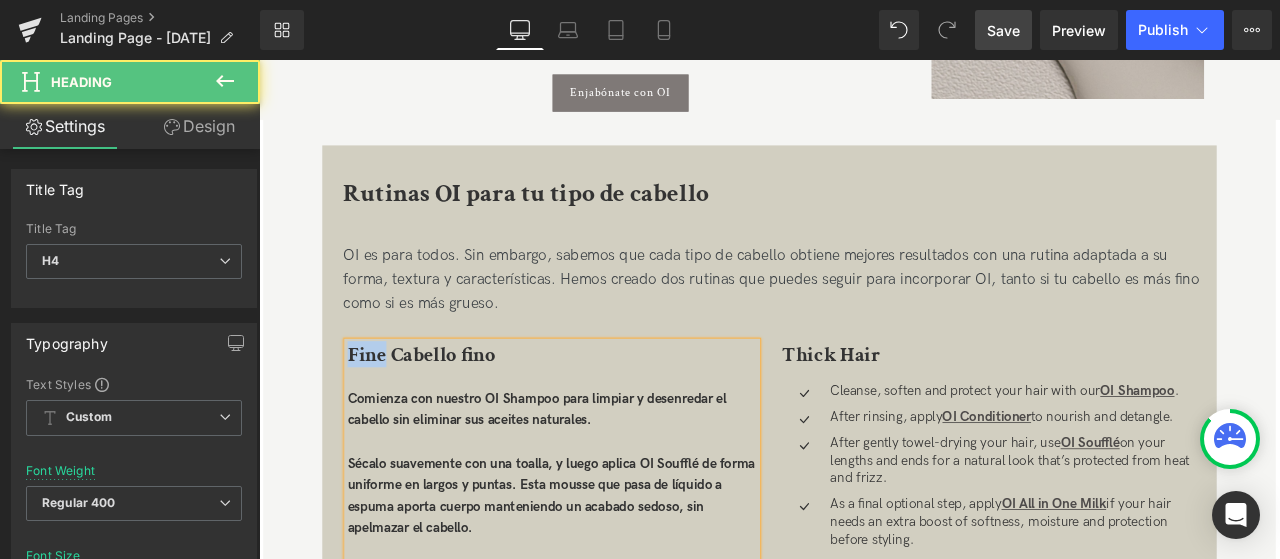 drag, startPoint x: 384, startPoint y: 396, endPoint x: 337, endPoint y: 384, distance: 48.507732 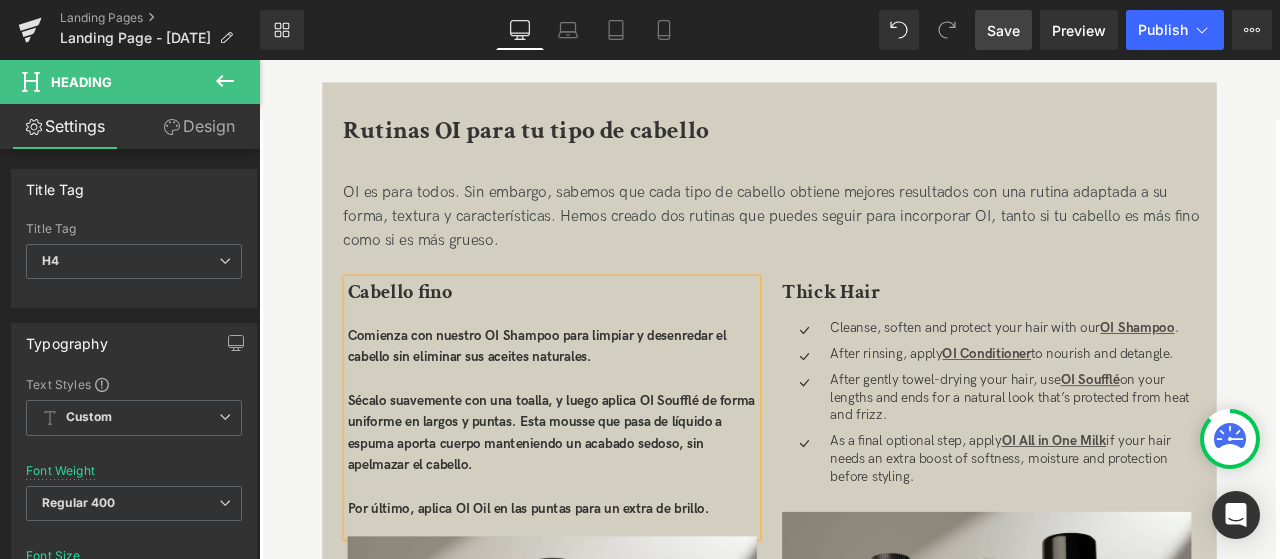 scroll, scrollTop: 1885, scrollLeft: 0, axis: vertical 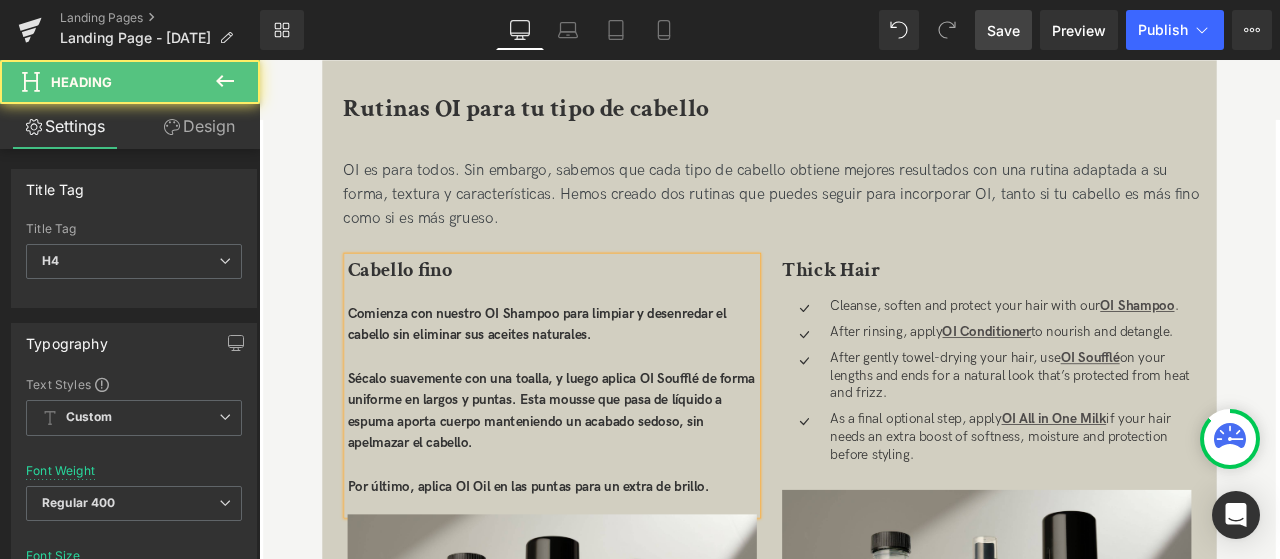 drag, startPoint x: 801, startPoint y: 572, endPoint x: 358, endPoint y: 361, distance: 490.6832 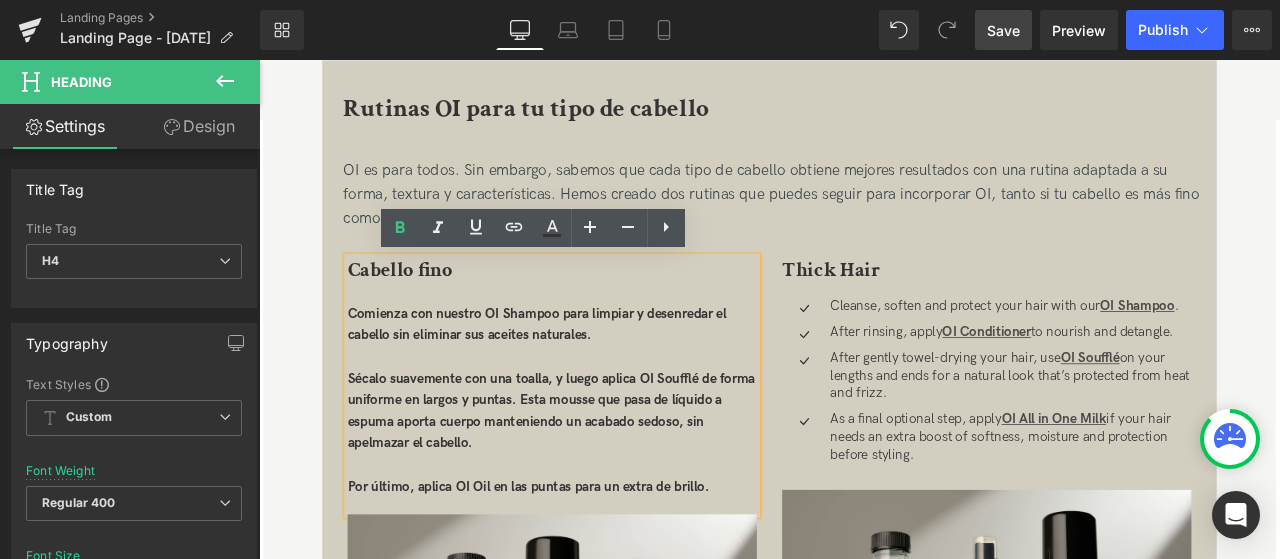 drag, startPoint x: 806, startPoint y: 564, endPoint x: 359, endPoint y: 359, distance: 491.7662 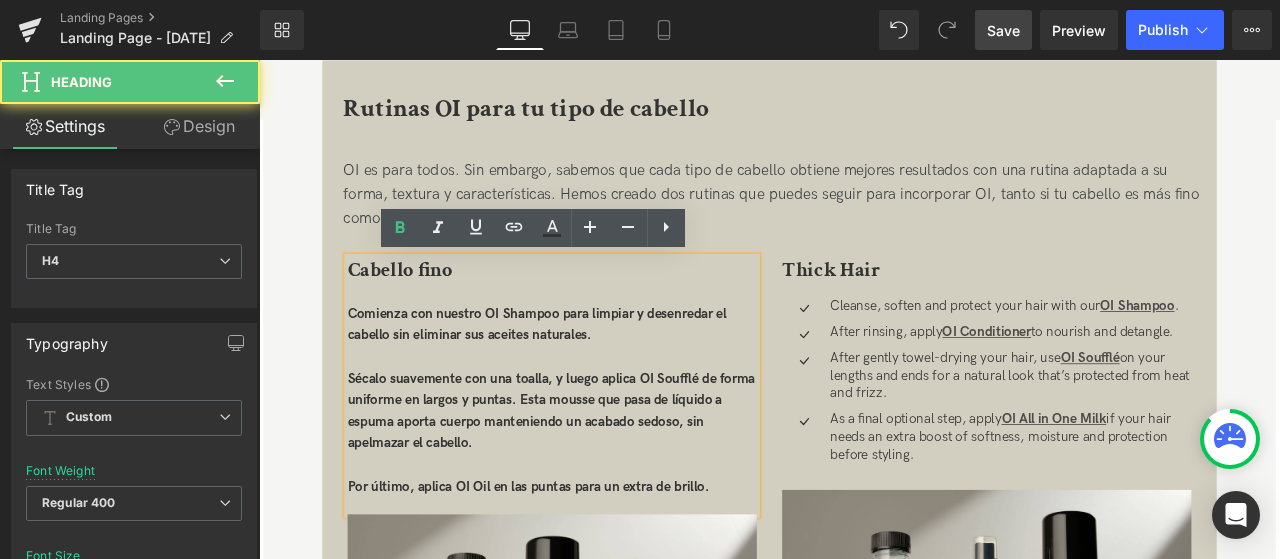 click on "Comienza con nuestro OI Shampoo para limpiar y desenredar el cabello sin eliminar sus aceites naturales." at bounding box center [588, 374] 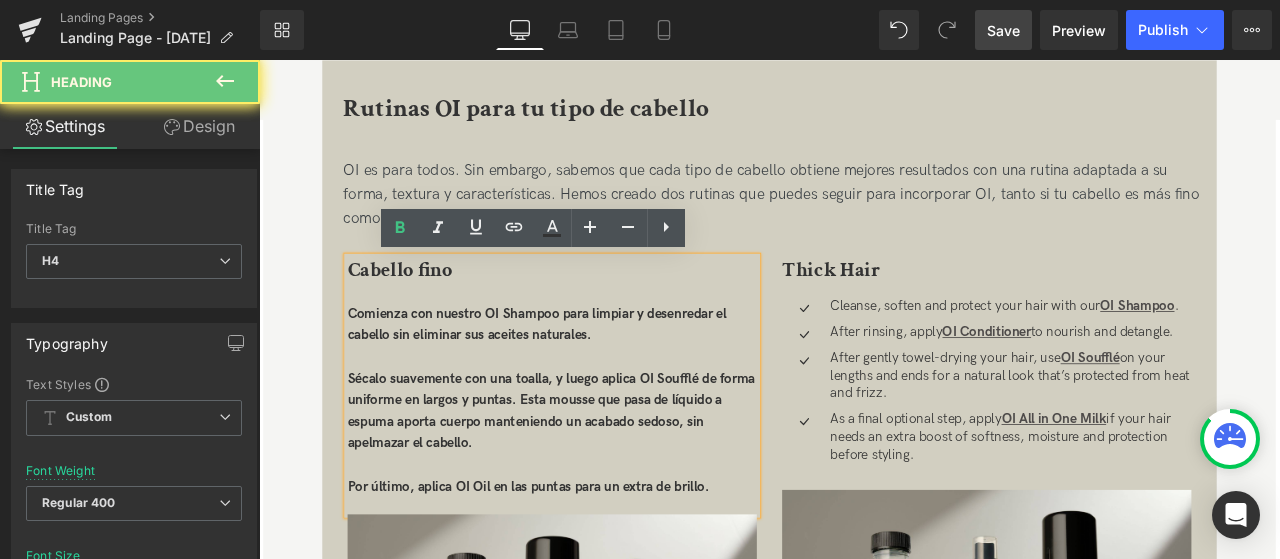 click on "omienza con nuestro OI Shampoo para limpiar y desenredar el cabello sin eliminar sus aceites naturales." at bounding box center [588, 374] 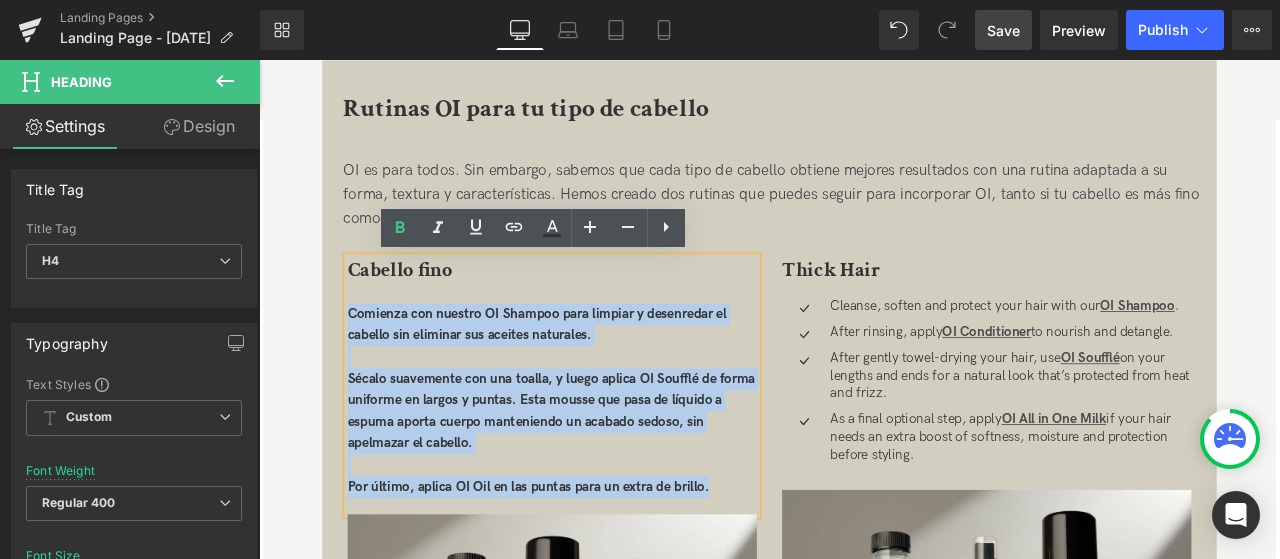 drag, startPoint x: 364, startPoint y: 365, endPoint x: 813, endPoint y: 578, distance: 496.96075 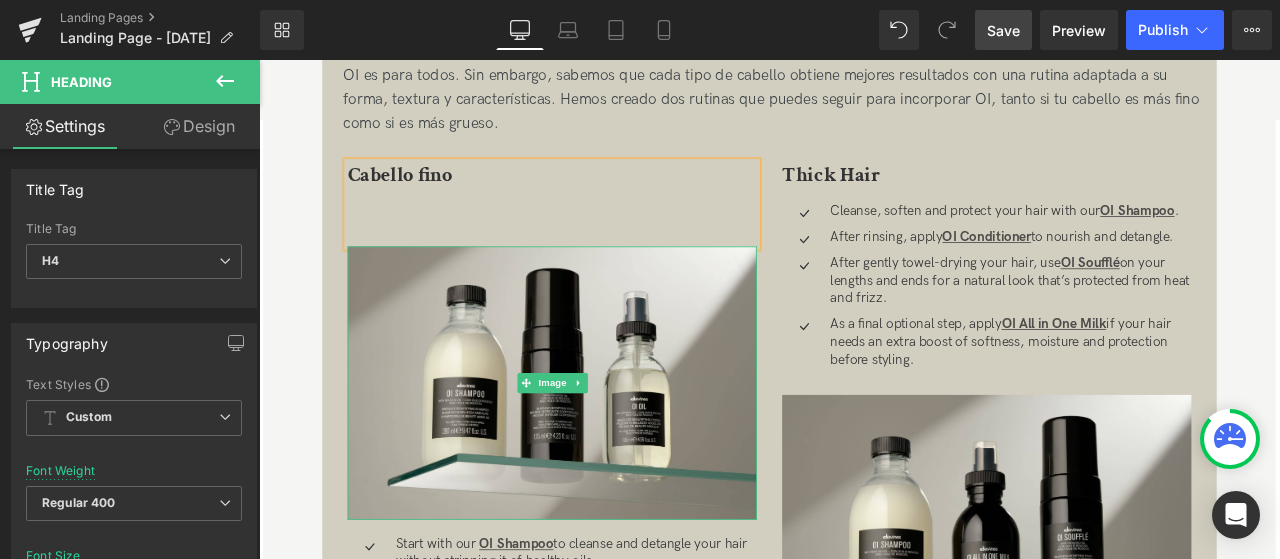 scroll, scrollTop: 2285, scrollLeft: 0, axis: vertical 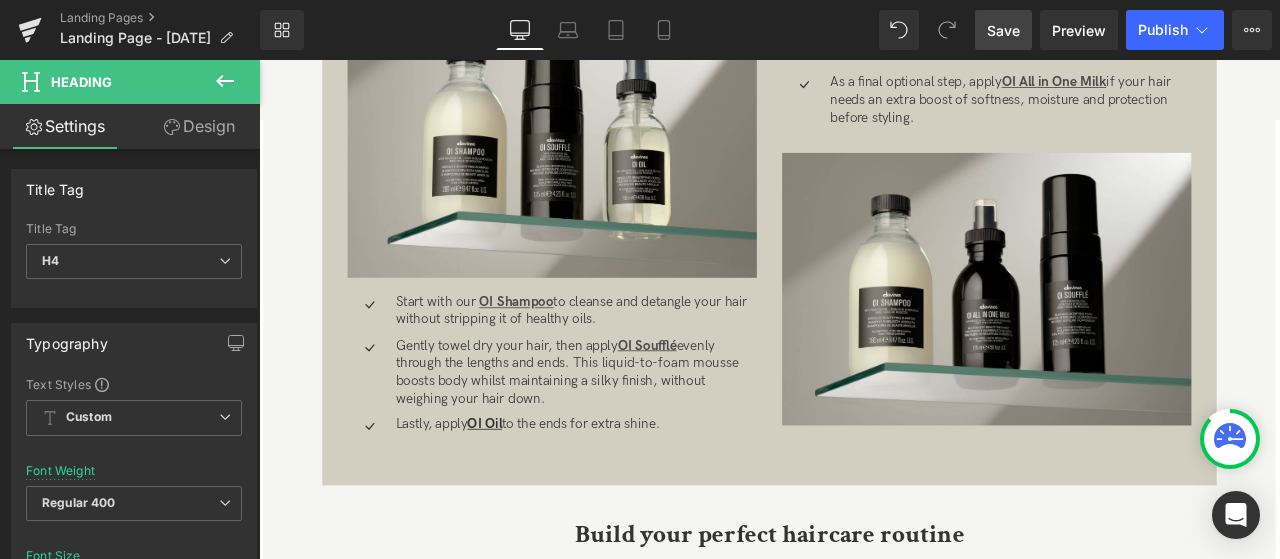 click on "Gently towel dry your hair, then apply  OI Soufflé  evenly through the lengths and ends. This liquid-to-foam mousse boosts body whilst maintaining a silky finish, without weighing your hair down." at bounding box center (635, 430) 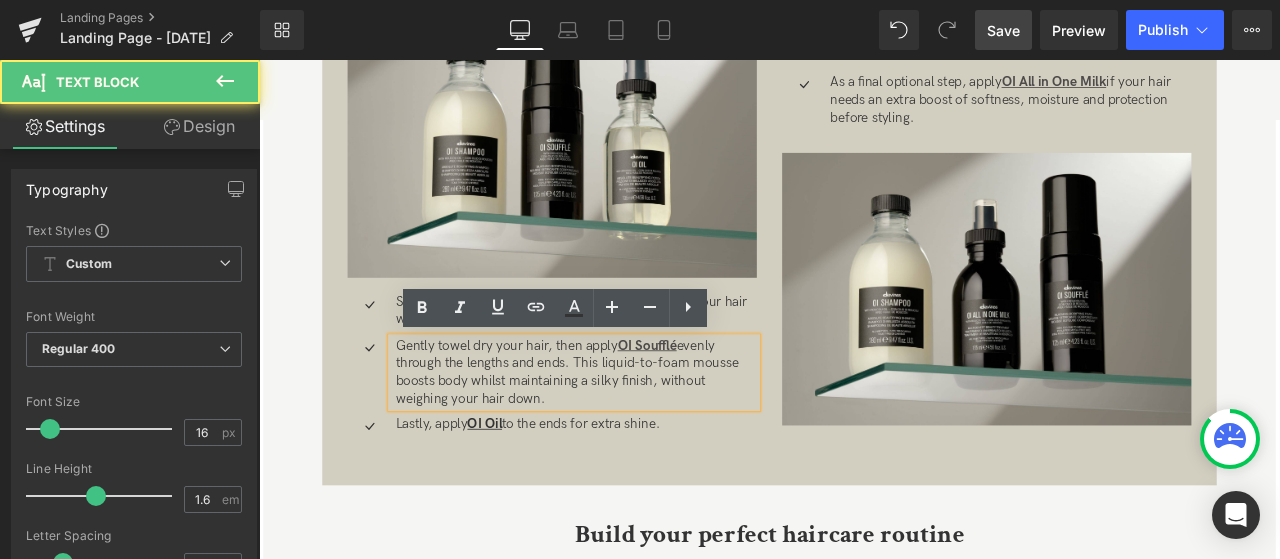 click on "Gently towel dry your hair, then apply  OI Soufflé  evenly through the lengths and ends. This liquid-to-foam mousse boosts body whilst maintaining a silky finish, without weighing your hair down." at bounding box center [632, 430] 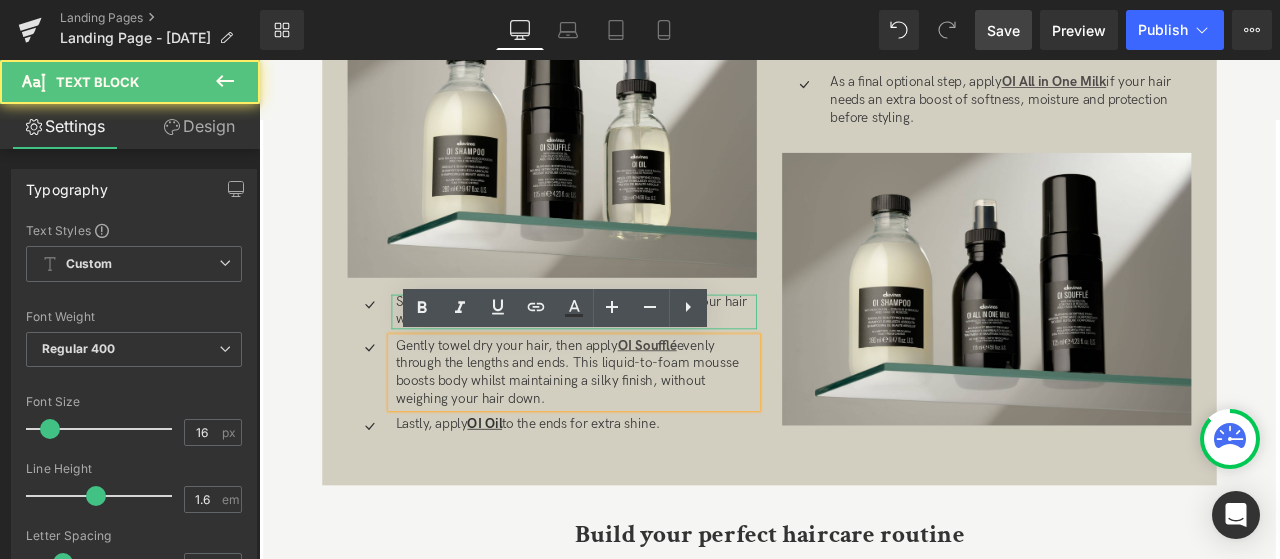 click on "Start with our   OI Shampoo  to cleanse and detangle your hair without stripping it of healthy oils." at bounding box center [635, 359] 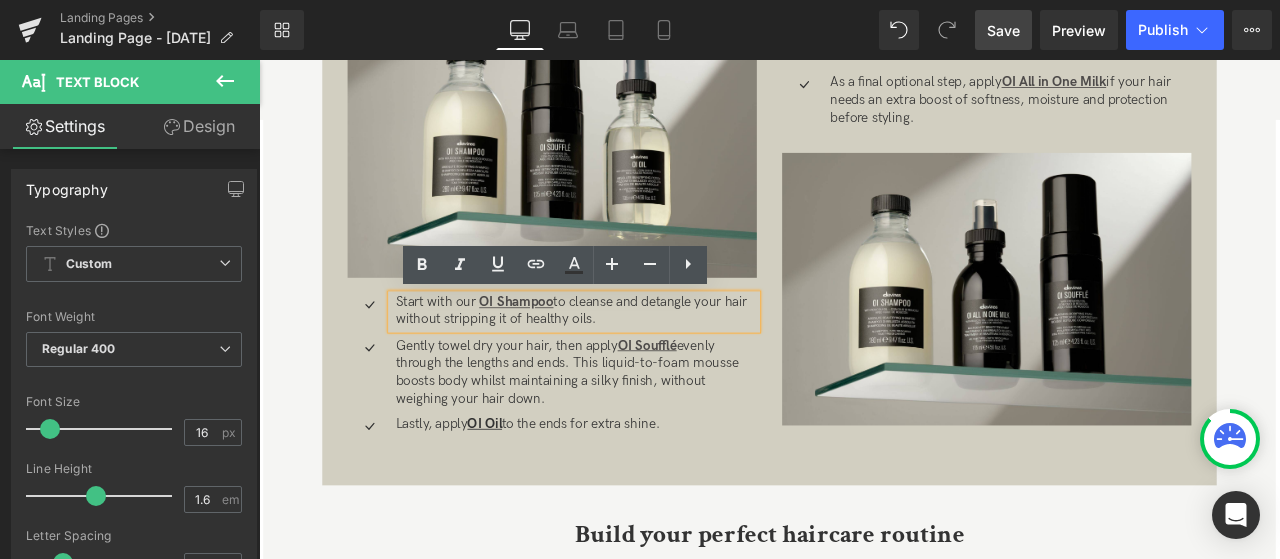 click on "Start with our   OI Shampoo  to cleanse and detangle your hair without stripping it of healthy oils." at bounding box center [635, 359] 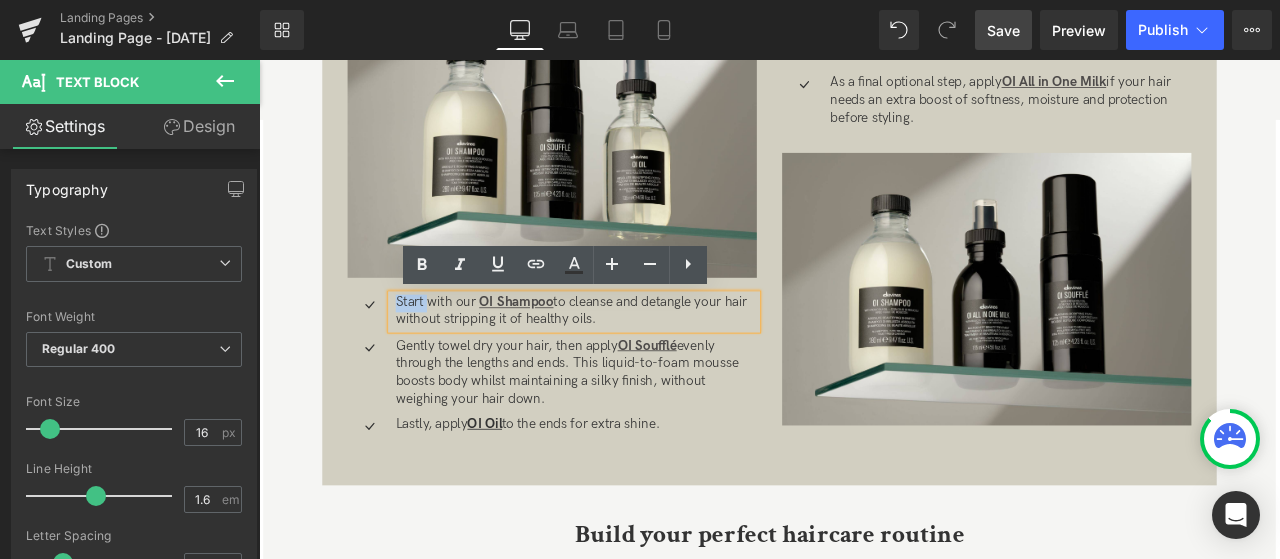 click on "Start with our   OI Shampoo  to cleanse and detangle your hair without stripping it of healthy oils." at bounding box center (635, 359) 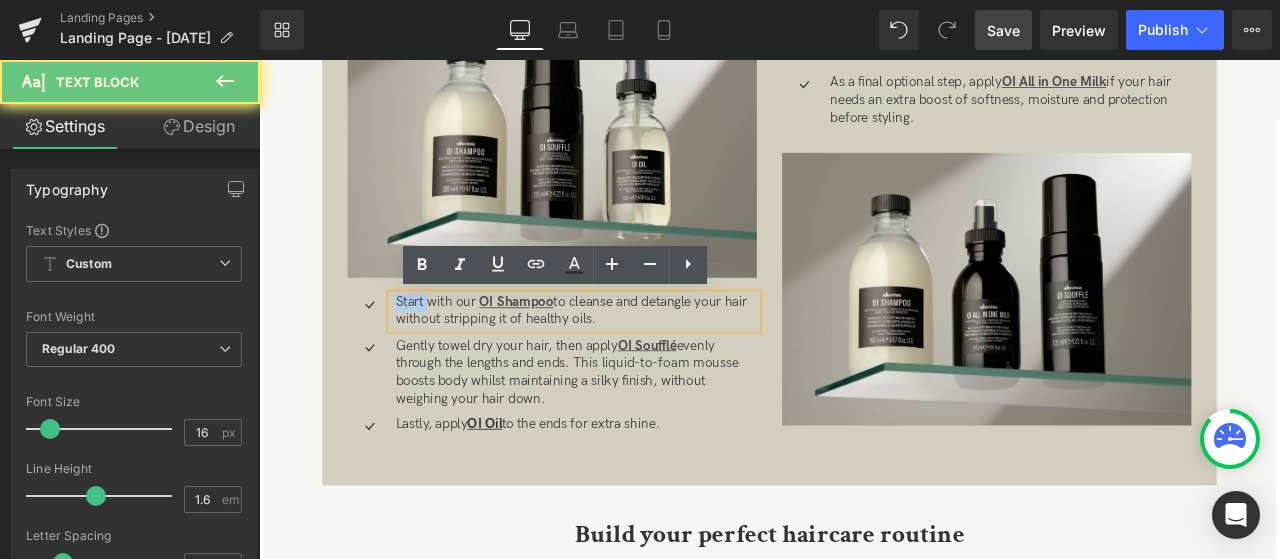 click on "Start with our   OI Shampoo  to cleanse and detangle your hair without stripping it of healthy oils." at bounding box center [635, 359] 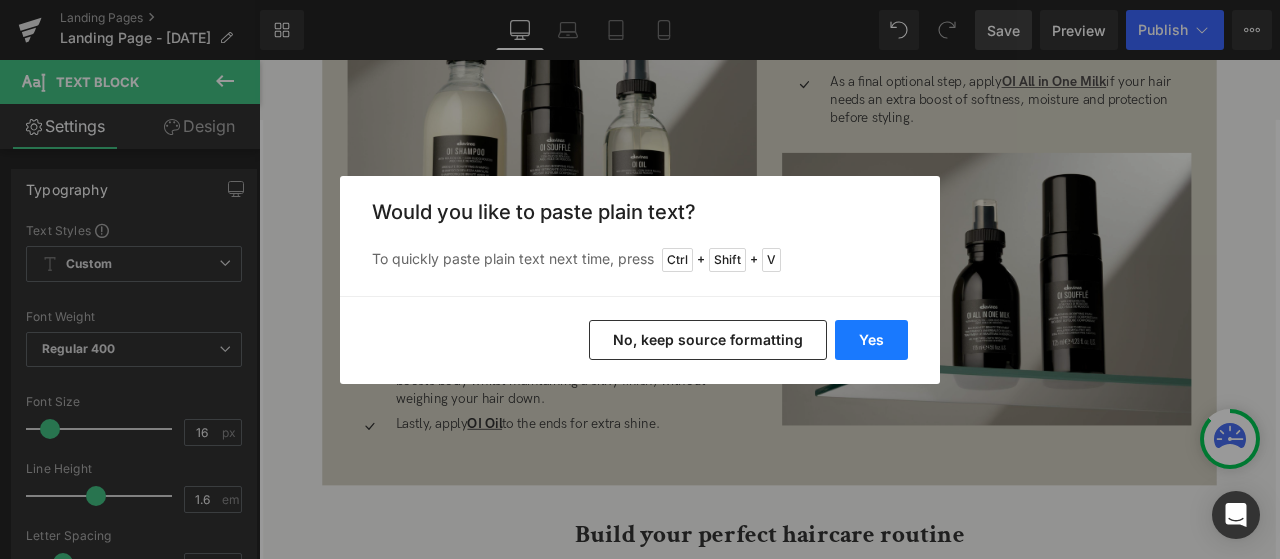click on "Yes" at bounding box center [871, 340] 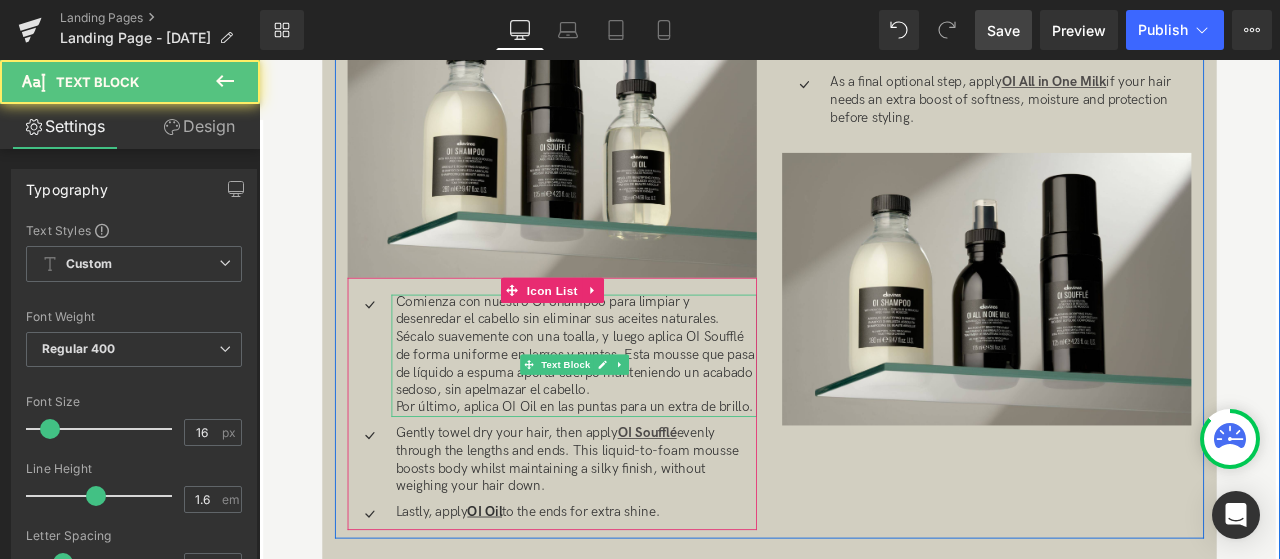click on "Sécalo suavemente con una toalla, y luego aplica OI Soufflé de forma uniforme en largos y puntas. Esta mousse que pasa de líquido a espuma aporta cuerpo manteniendo un acabado sedoso, sin apelmazar el cabello." at bounding box center [635, 420] 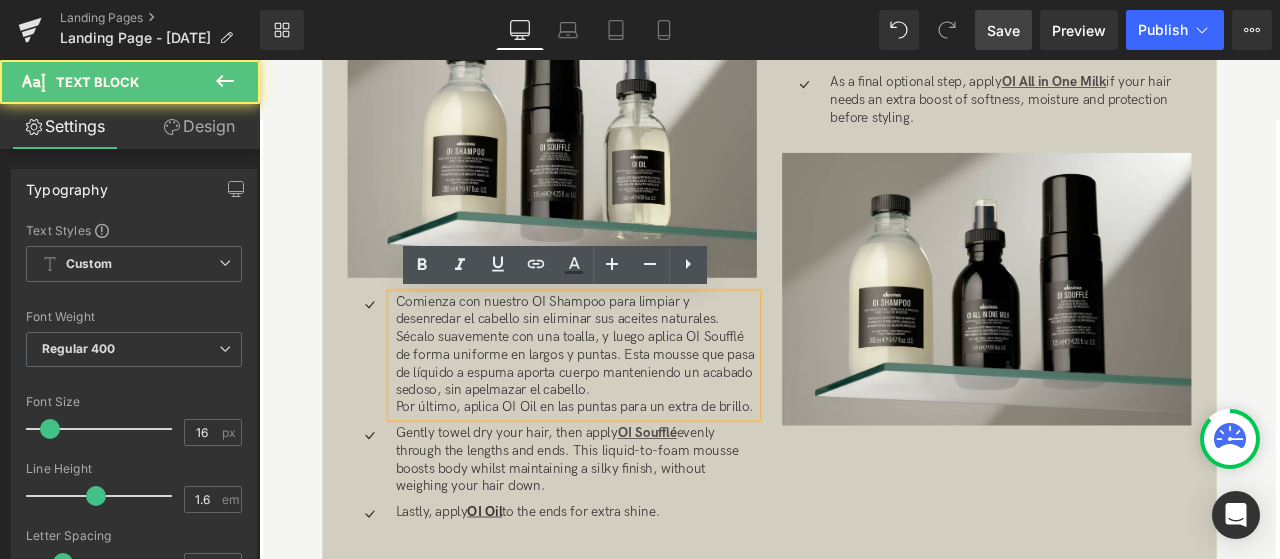 click on "Sécalo suavemente con una toalla, y luego aplica OI Soufflé de forma uniforme en largos y puntas. Esta mousse que pasa de líquido a espuma aporta cuerpo manteniendo un acabado sedoso, sin apelmazar el cabello." at bounding box center (635, 420) 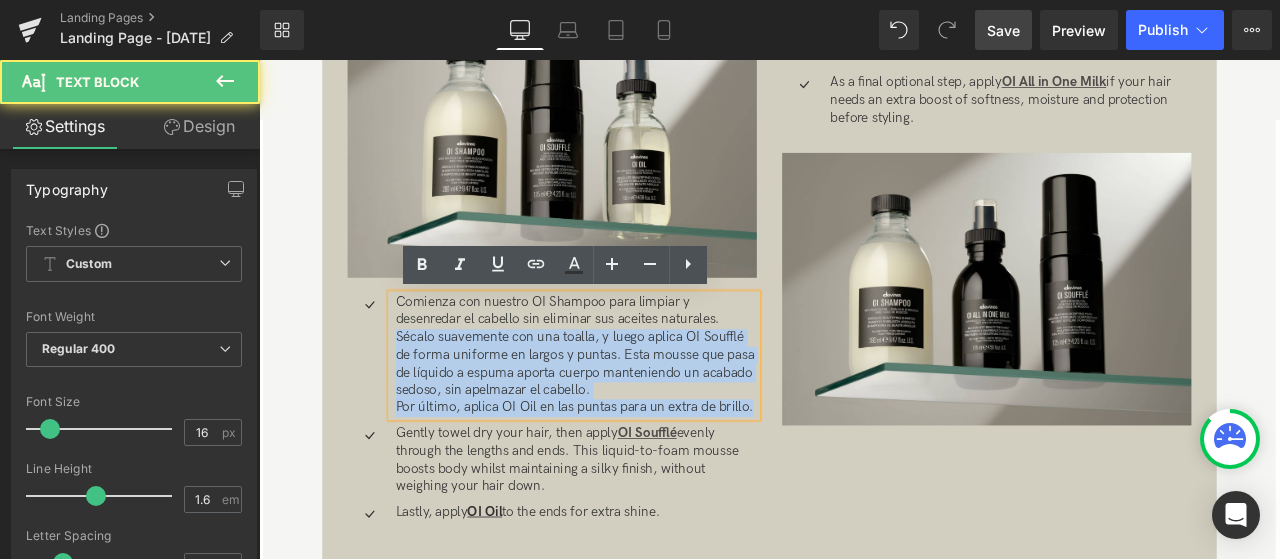 drag, startPoint x: 471, startPoint y: 490, endPoint x: 415, endPoint y: 395, distance: 110.276924 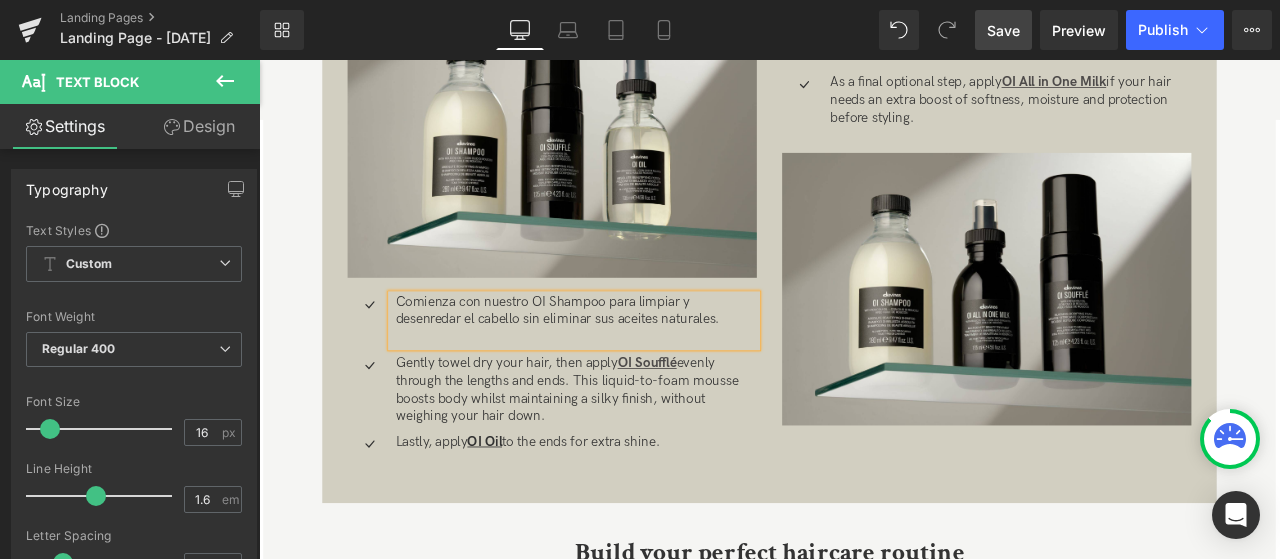 click on "Gently towel dry your hair, then apply  OI Soufflé  evenly through the lengths and ends. This liquid-to-foam mousse boosts body whilst maintaining a silky finish, without weighing your hair down." at bounding box center [635, 451] 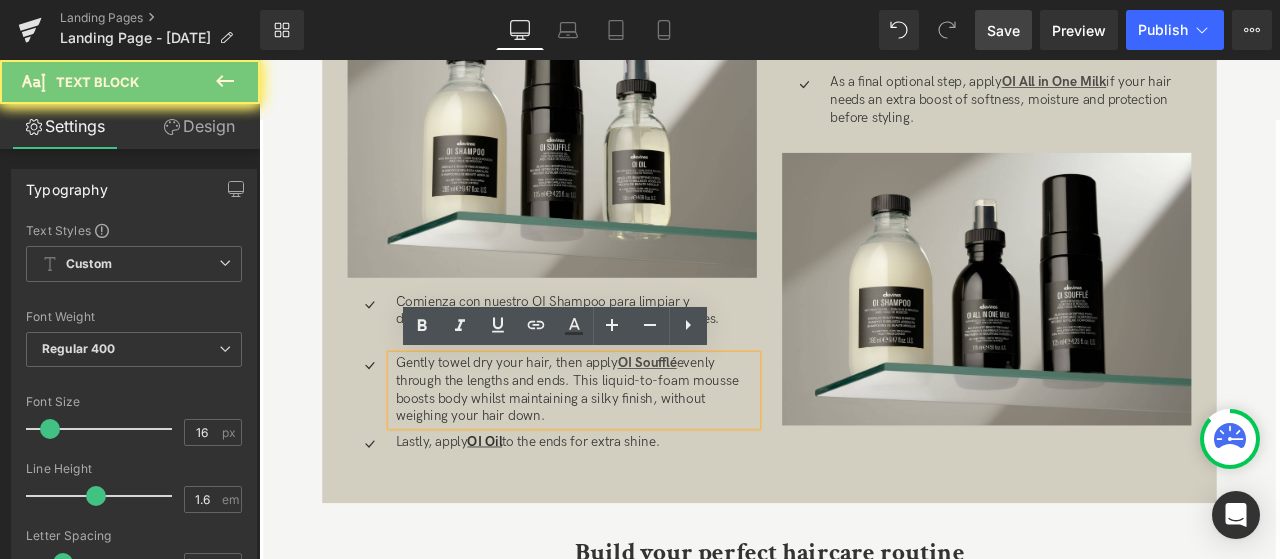 click on "Gently towel dry your hair, then apply  OI Soufflé  evenly through the lengths and ends. This liquid-to-foam mousse boosts body whilst maintaining a silky finish, without weighing your hair down." at bounding box center [635, 451] 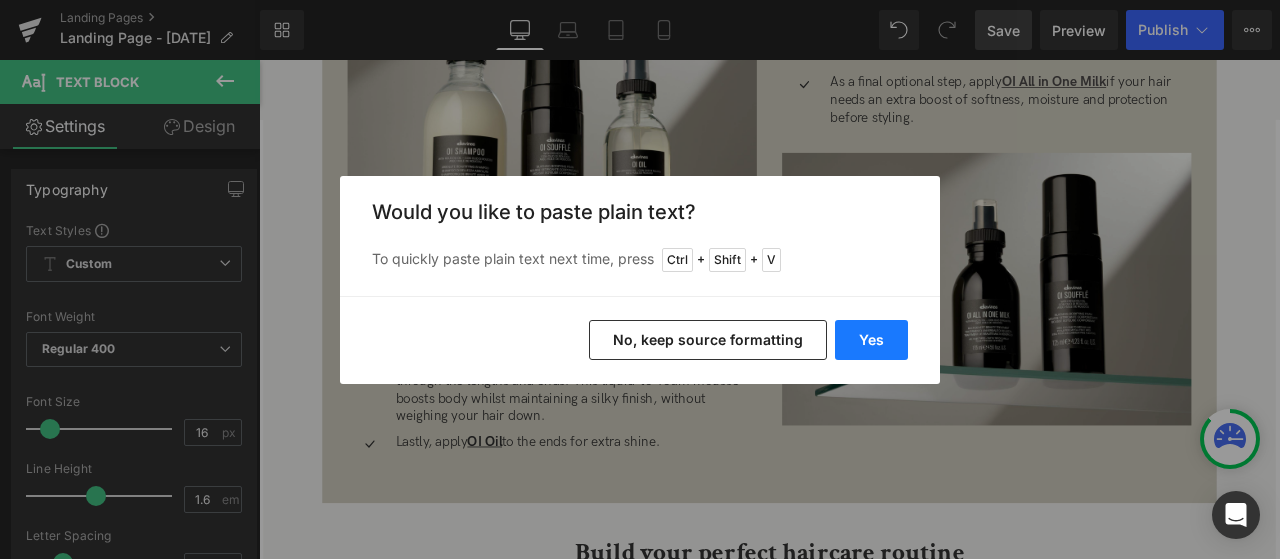 click on "Yes" at bounding box center [871, 340] 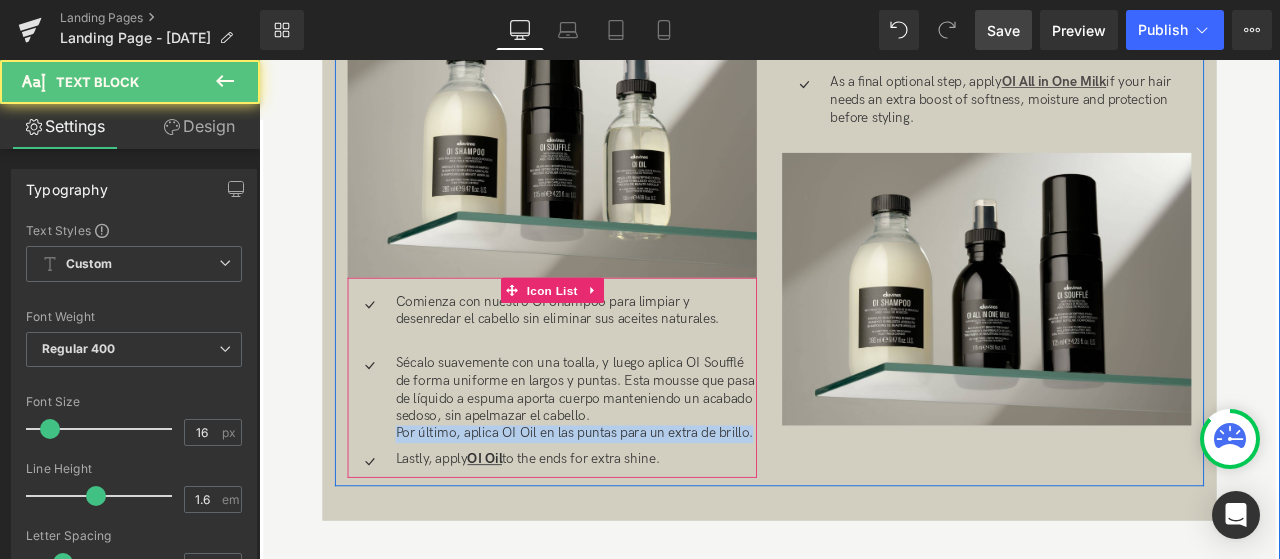 drag, startPoint x: 515, startPoint y: 526, endPoint x: 396, endPoint y: 503, distance: 121.20231 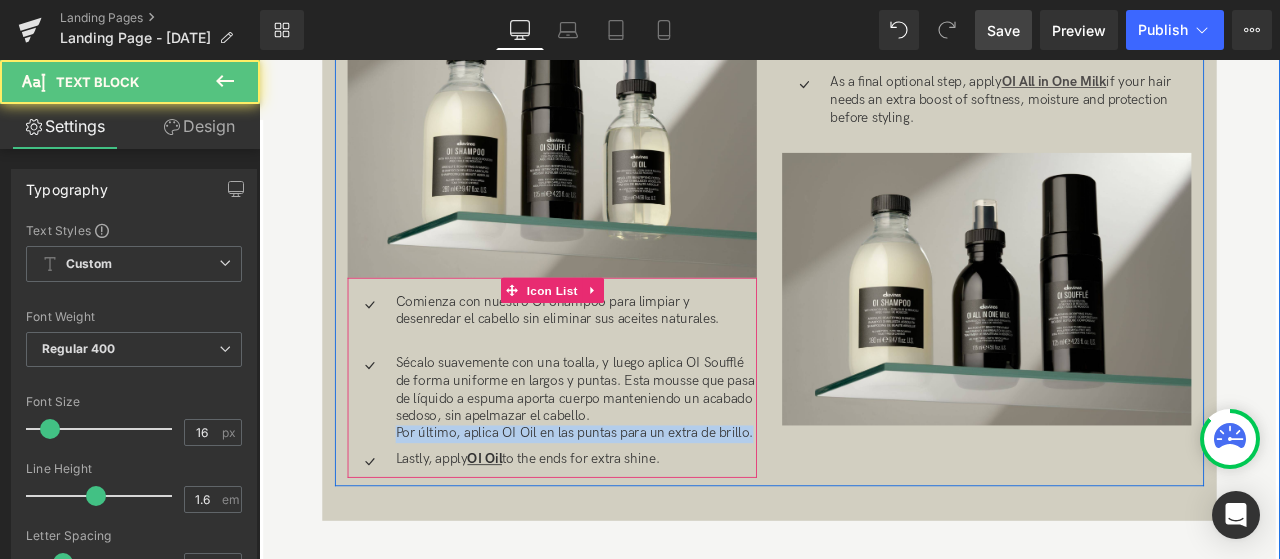 click on "Sécalo suavemente con una toalla, y luego aplica OI Soufflé de forma uniforme en largos y puntas. Esta mousse que pasa de líquido a espuma aporta cuerpo manteniendo un acabado sedoso, sin apelmazar el cabello. Por último, aplica OI Oil en las puntas para un extra de brillo.
Text Block" at bounding box center [606, 462] 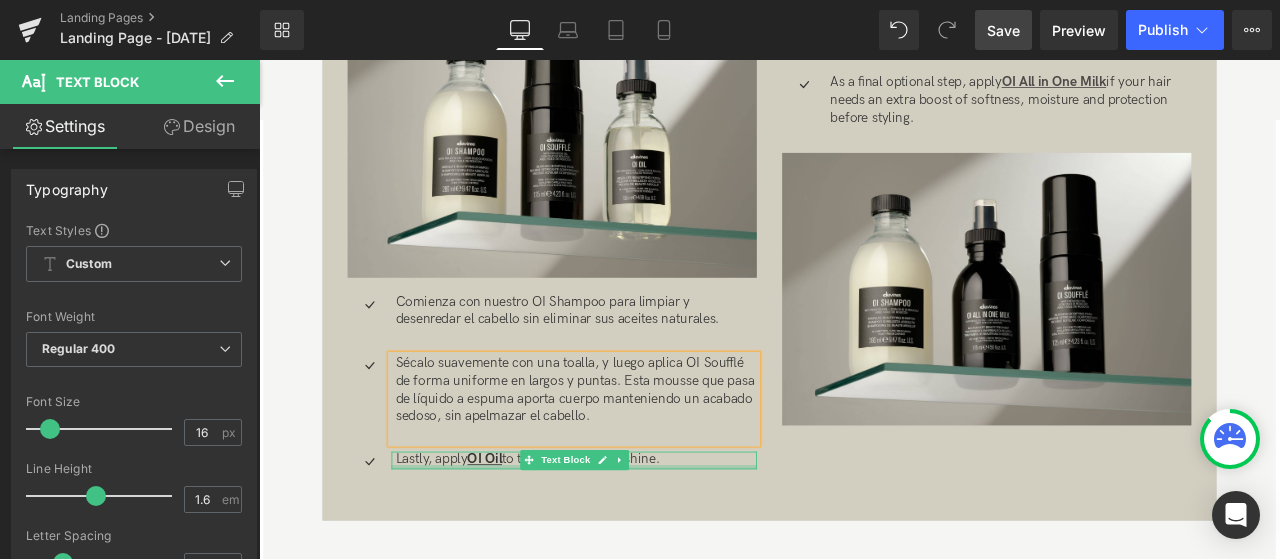 click at bounding box center [632, 542] 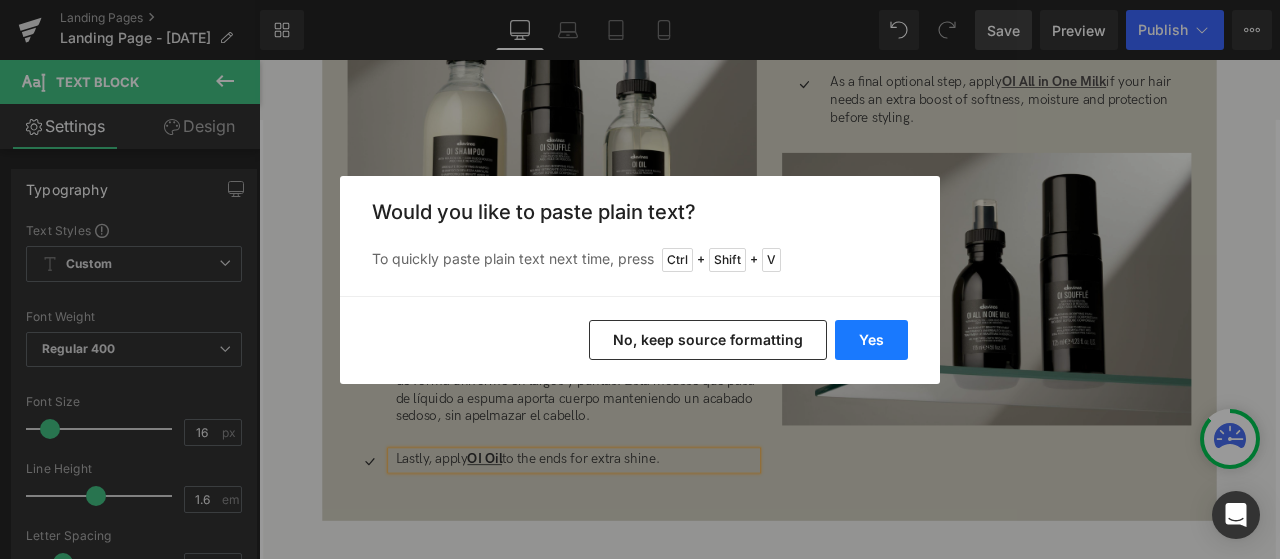 drag, startPoint x: 872, startPoint y: 327, endPoint x: 502, endPoint y: 414, distance: 380.0908 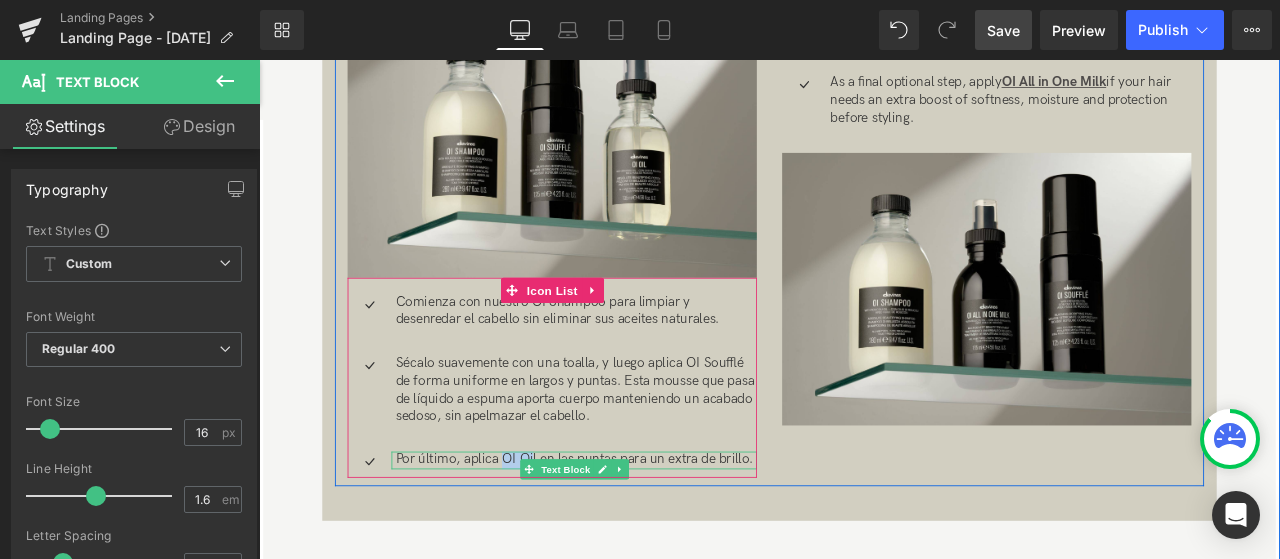 drag, startPoint x: 548, startPoint y: 532, endPoint x: 584, endPoint y: 530, distance: 36.05551 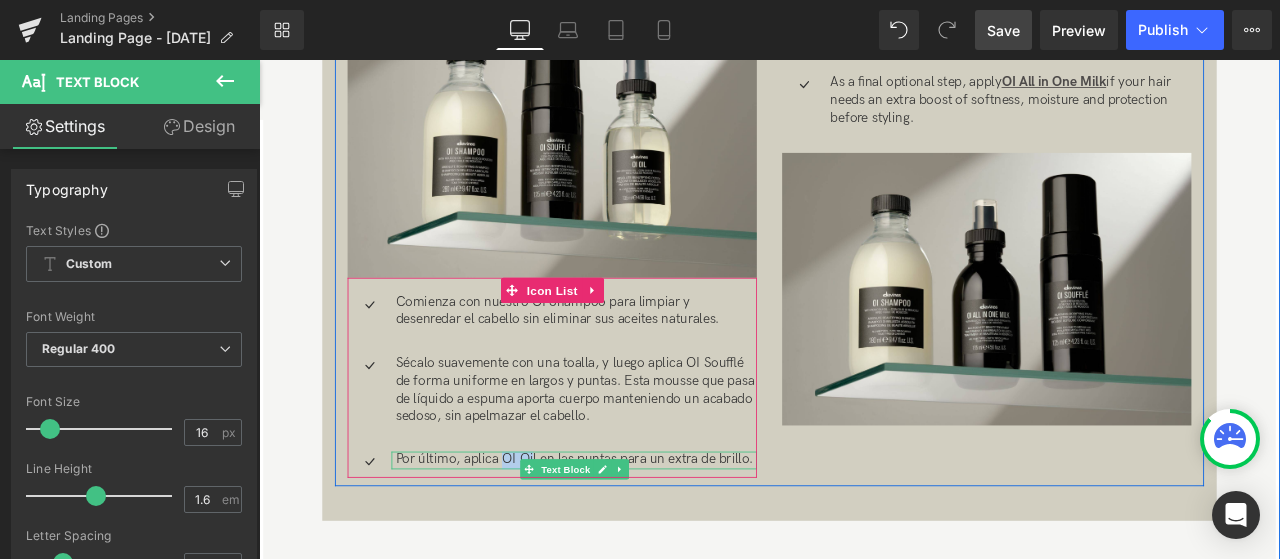 click on "Por último, aplica OI Oil en las puntas para un extra de brillo." at bounding box center [635, 534] 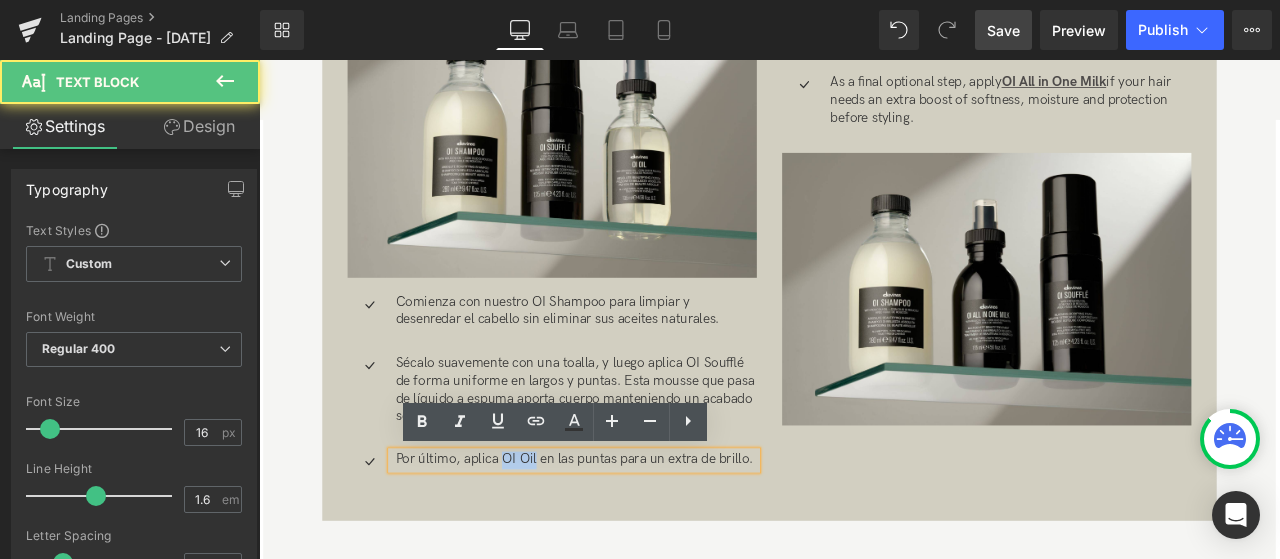 drag, startPoint x: 588, startPoint y: 536, endPoint x: 547, endPoint y: 534, distance: 41.04875 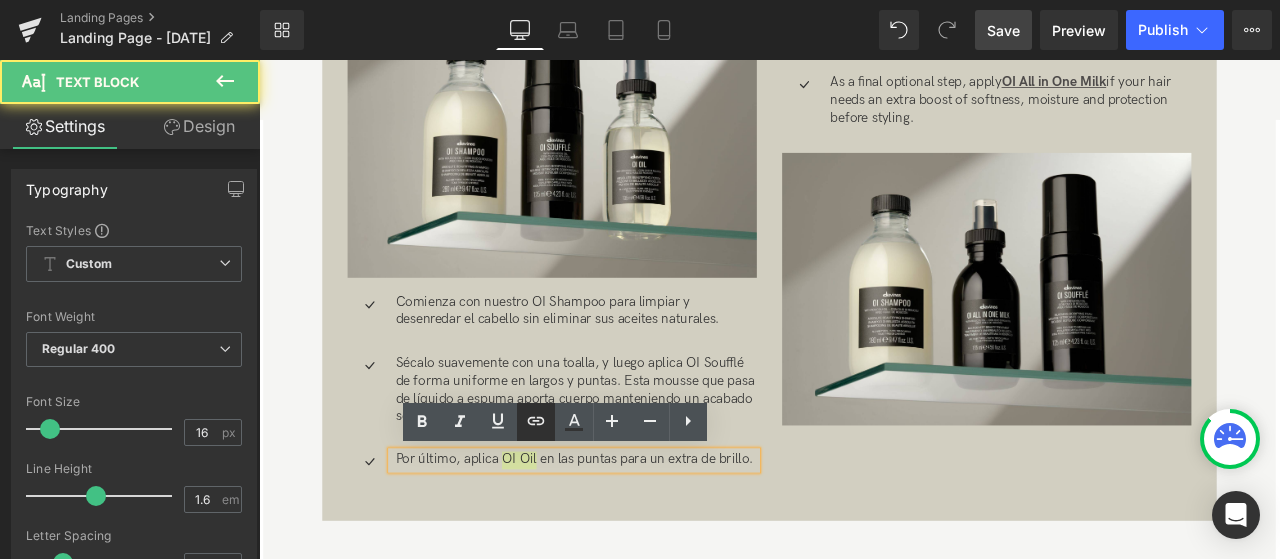 click 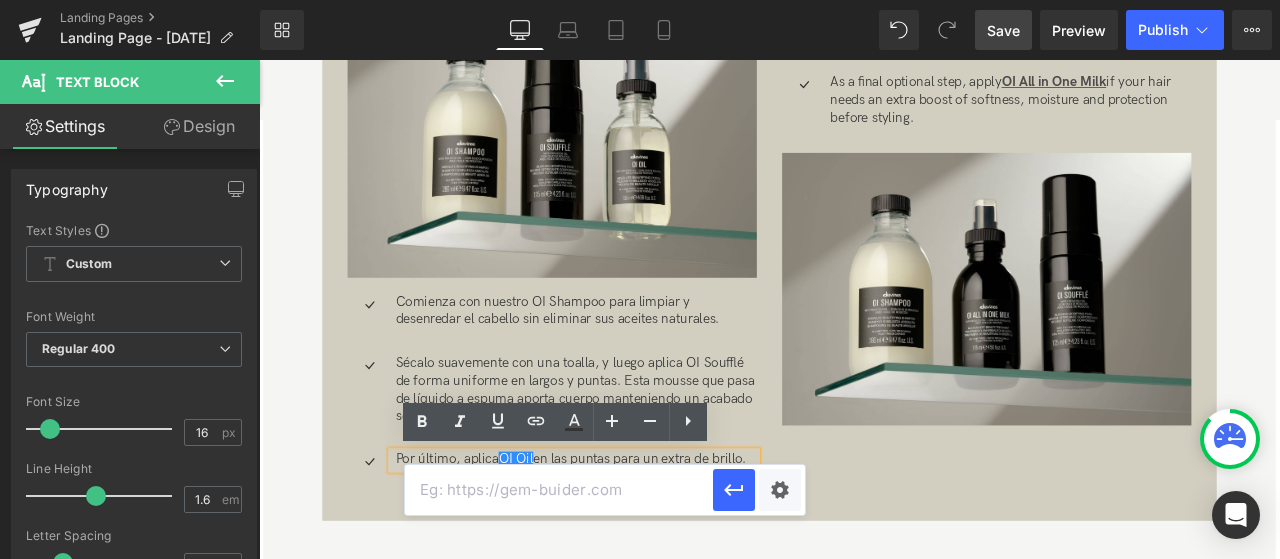 click at bounding box center [559, 490] 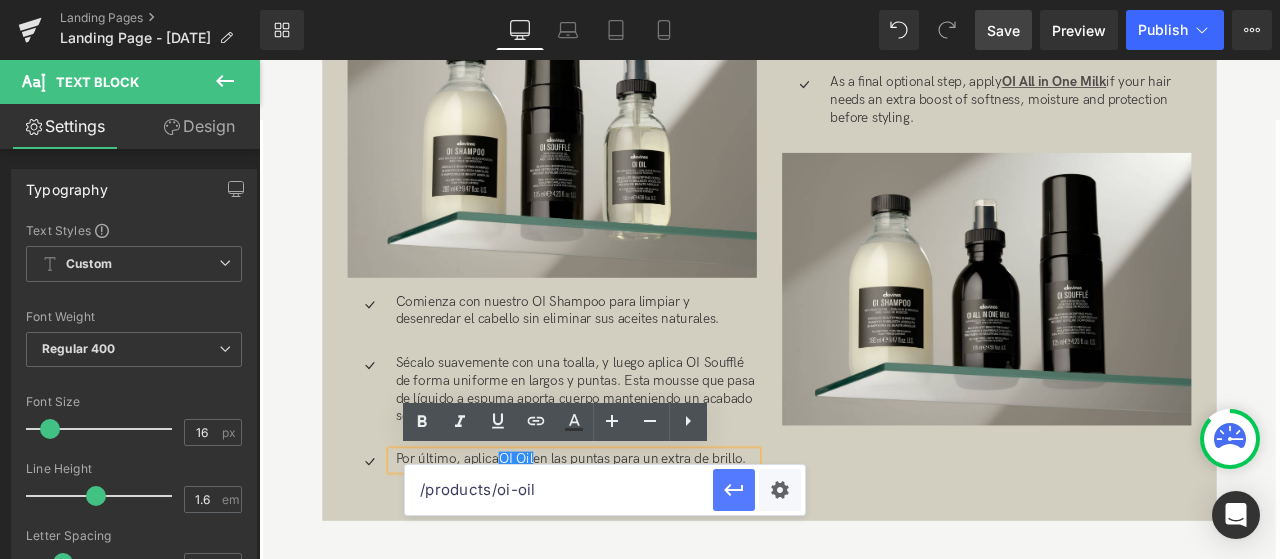 type on "/products/oi-oil" 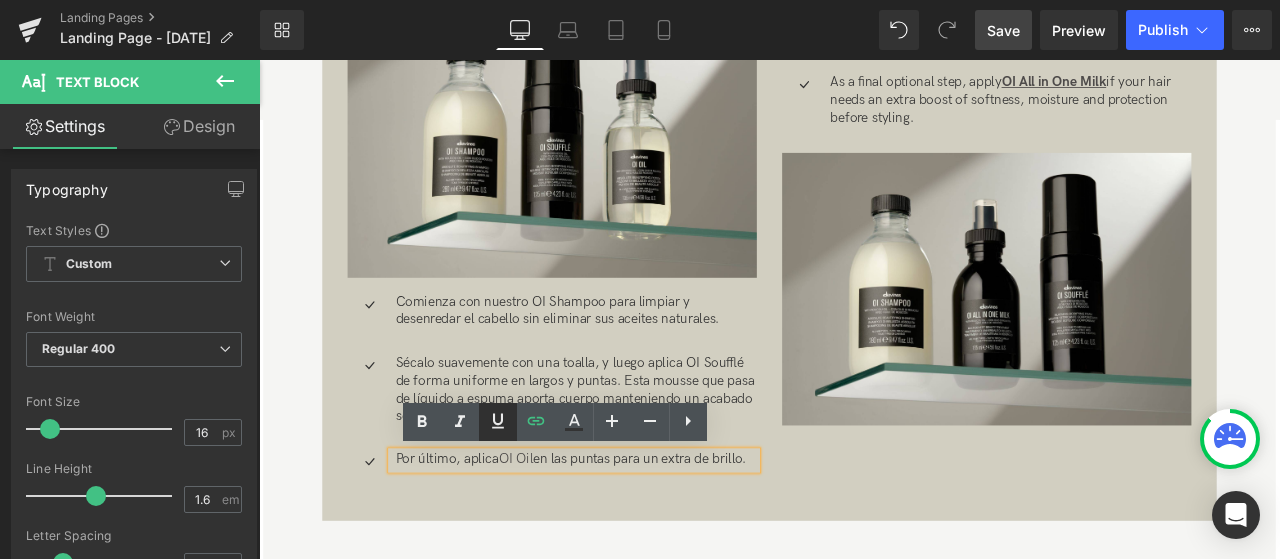 click 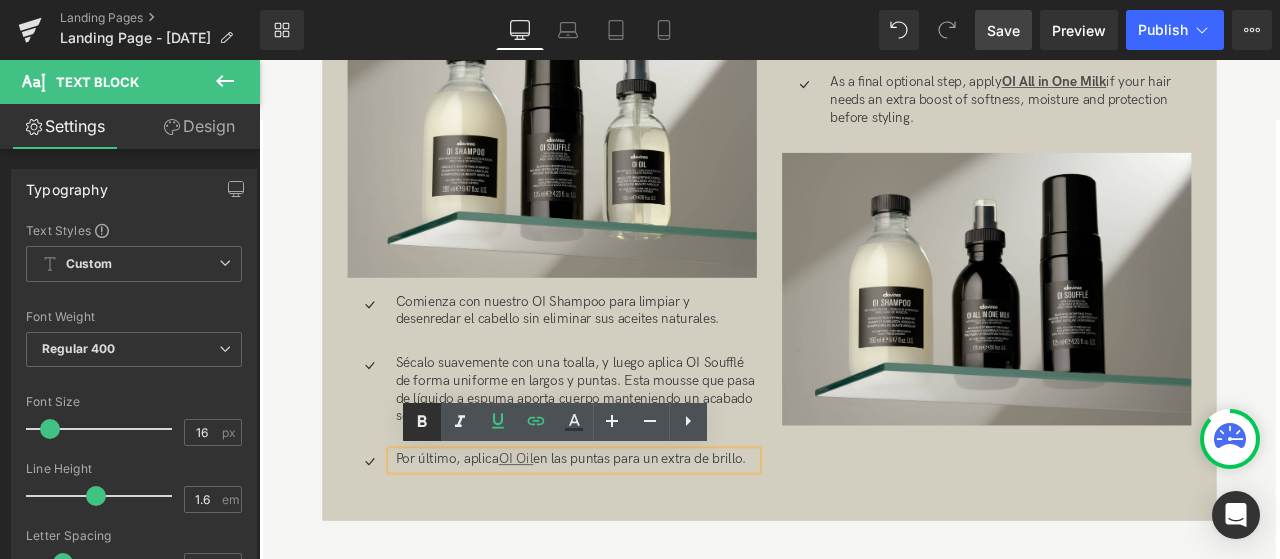 click 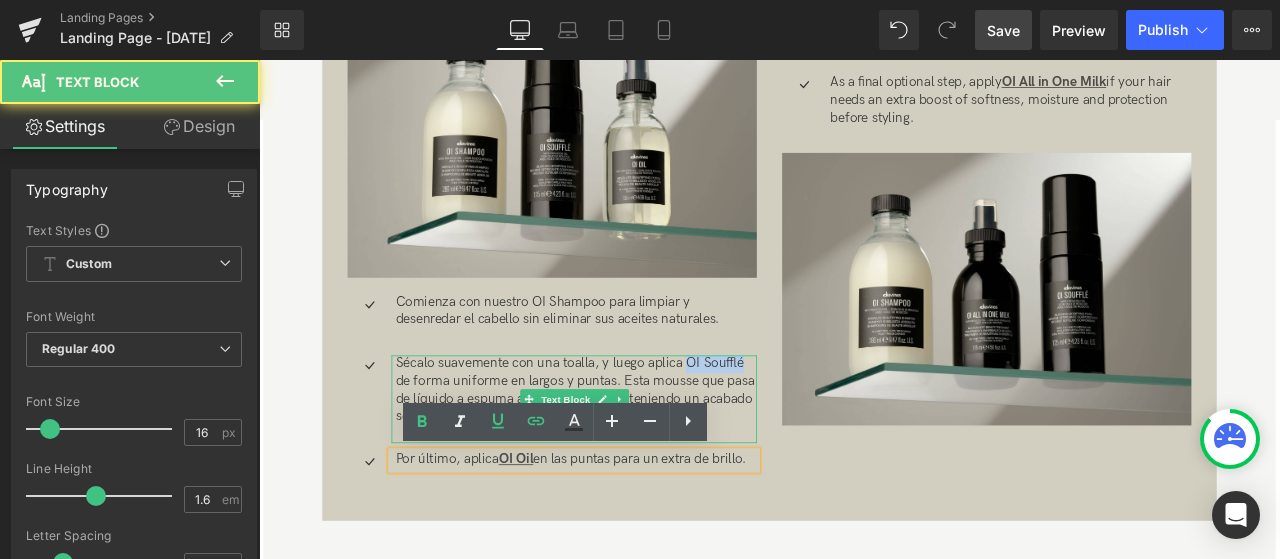 drag, startPoint x: 770, startPoint y: 416, endPoint x: 835, endPoint y: 423, distance: 65.37584 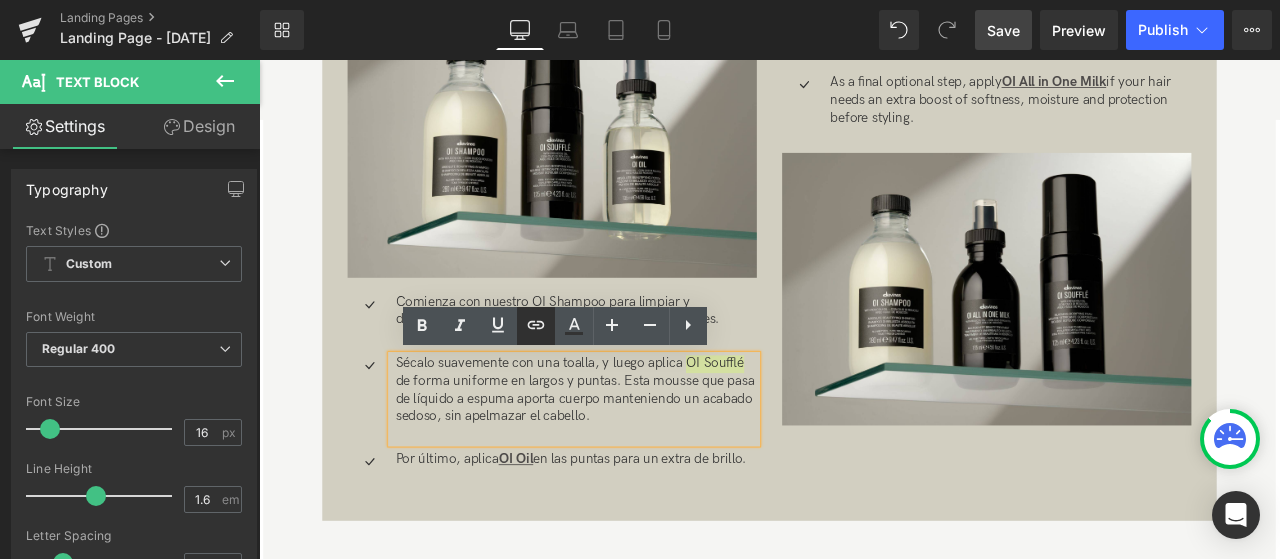 click 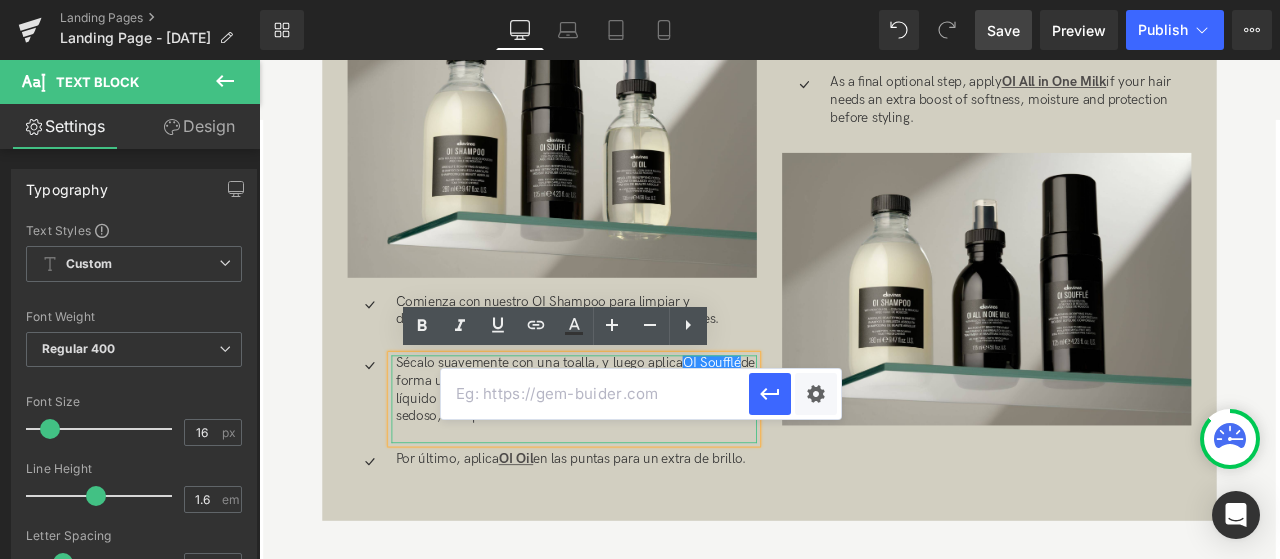 click at bounding box center (635, 503) 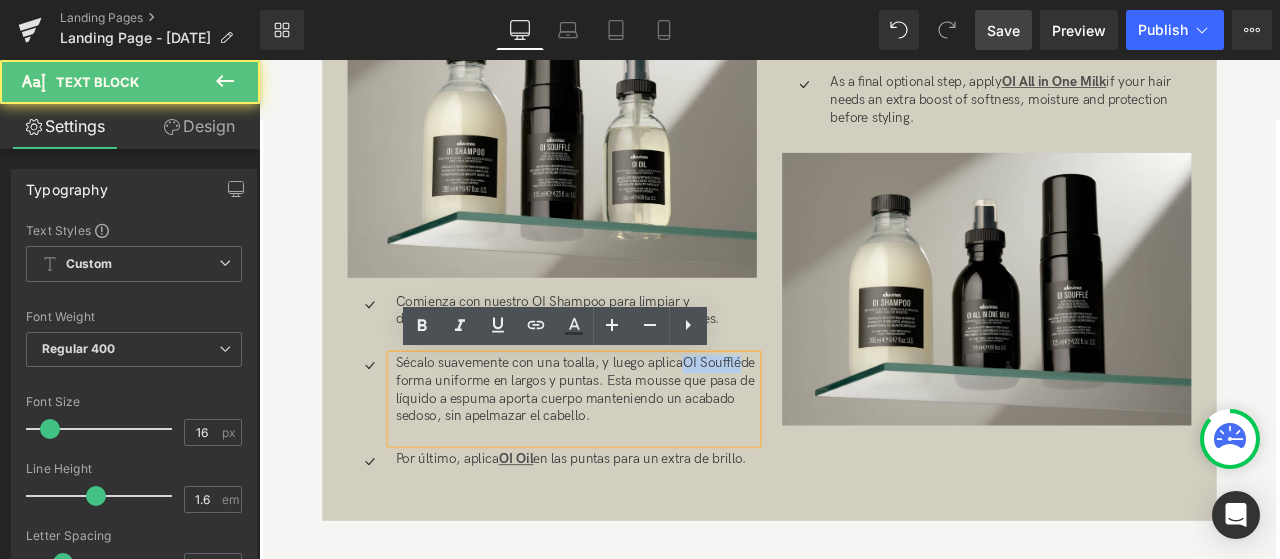 drag, startPoint x: 771, startPoint y: 423, endPoint x: 833, endPoint y: 428, distance: 62.201286 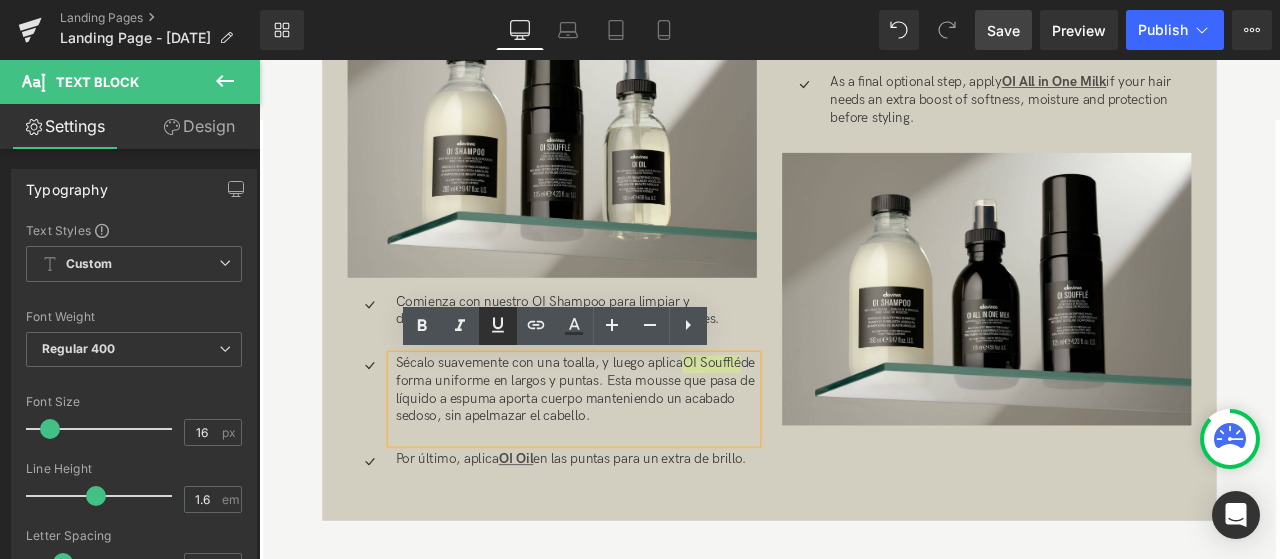 click 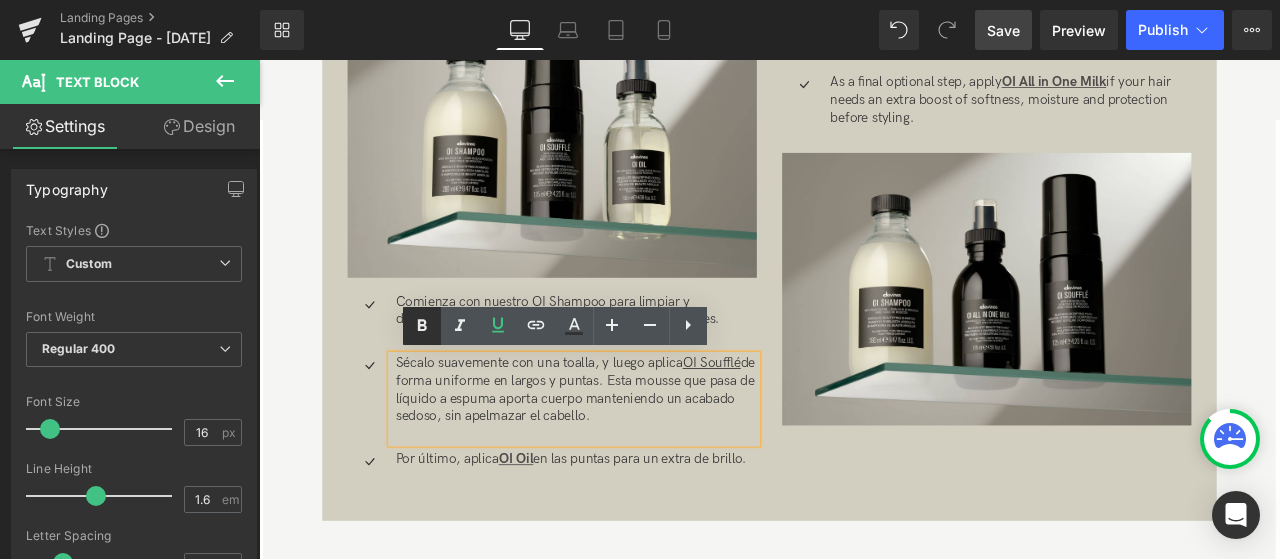 click 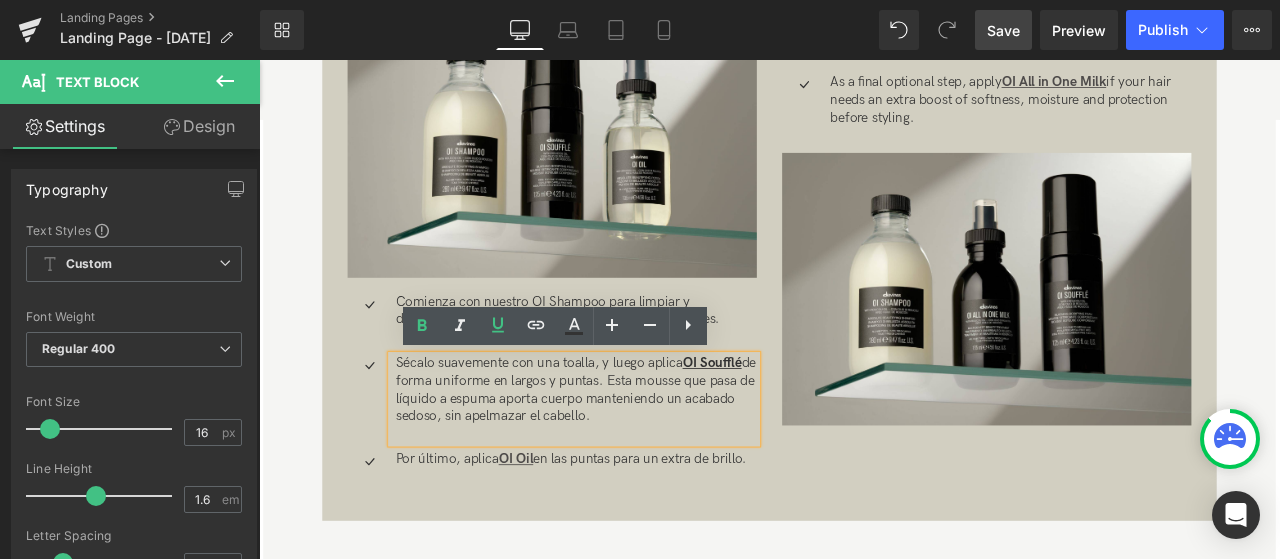 click at bounding box center (259, 60) 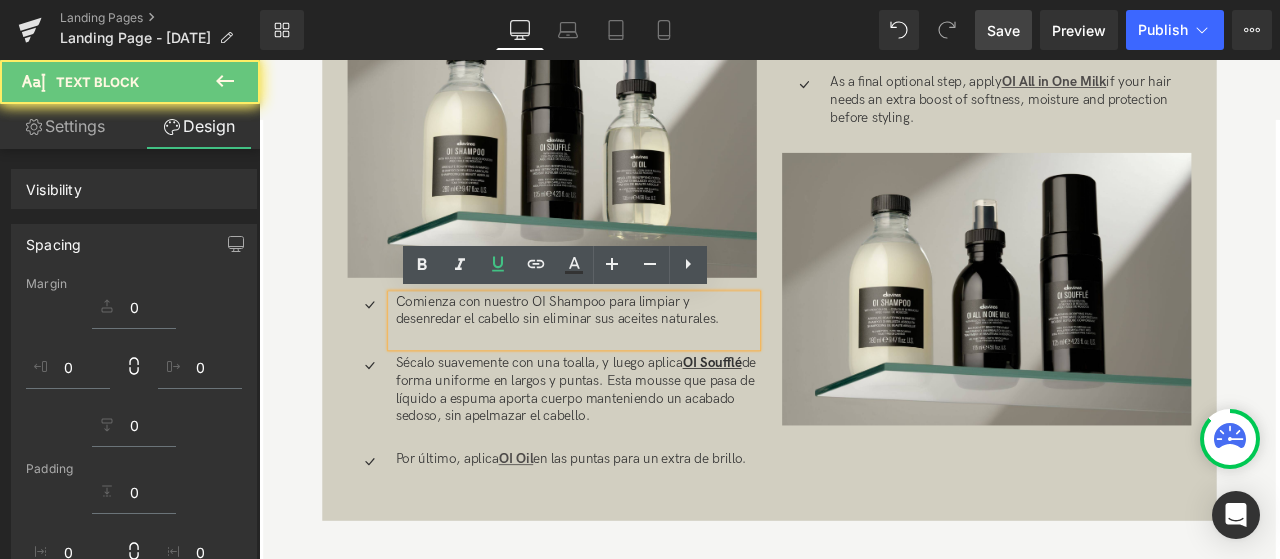 click on "Comienza con nuestro OI Shampoo para limpiar y desenredar el cabello sin eliminar sus aceites naturales." at bounding box center [635, 359] 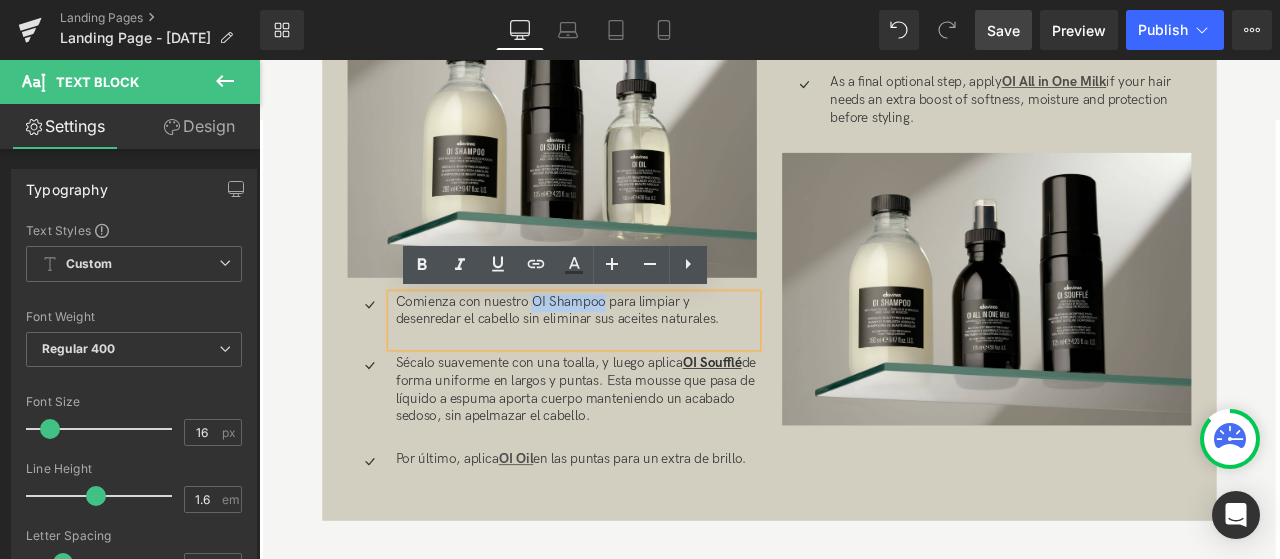 drag, startPoint x: 666, startPoint y: 348, endPoint x: 582, endPoint y: 346, distance: 84.0238 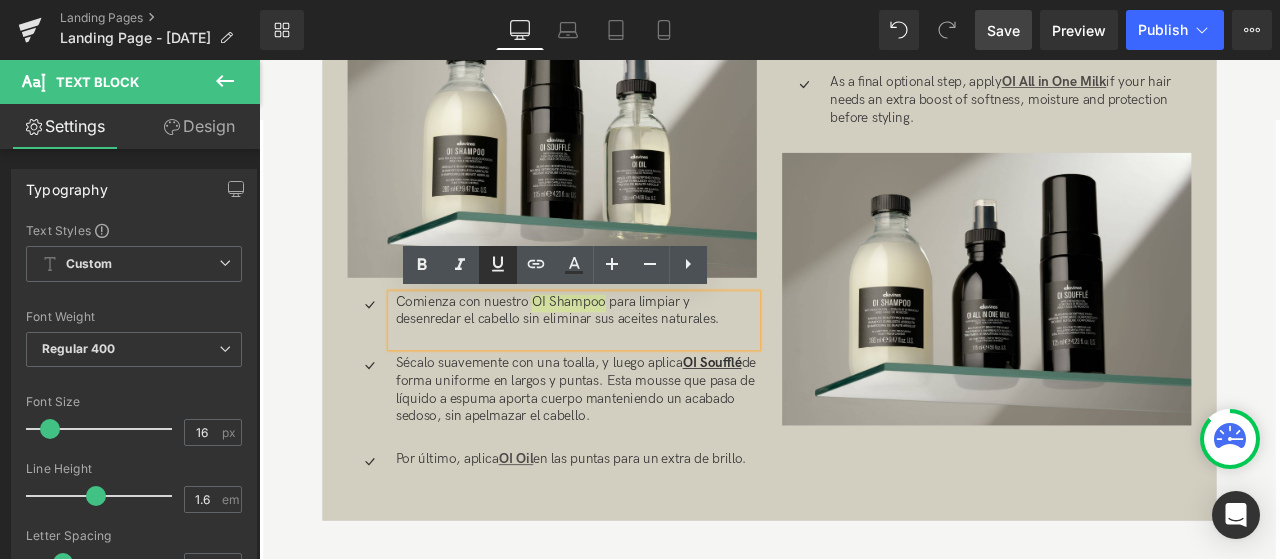 click at bounding box center [498, 265] 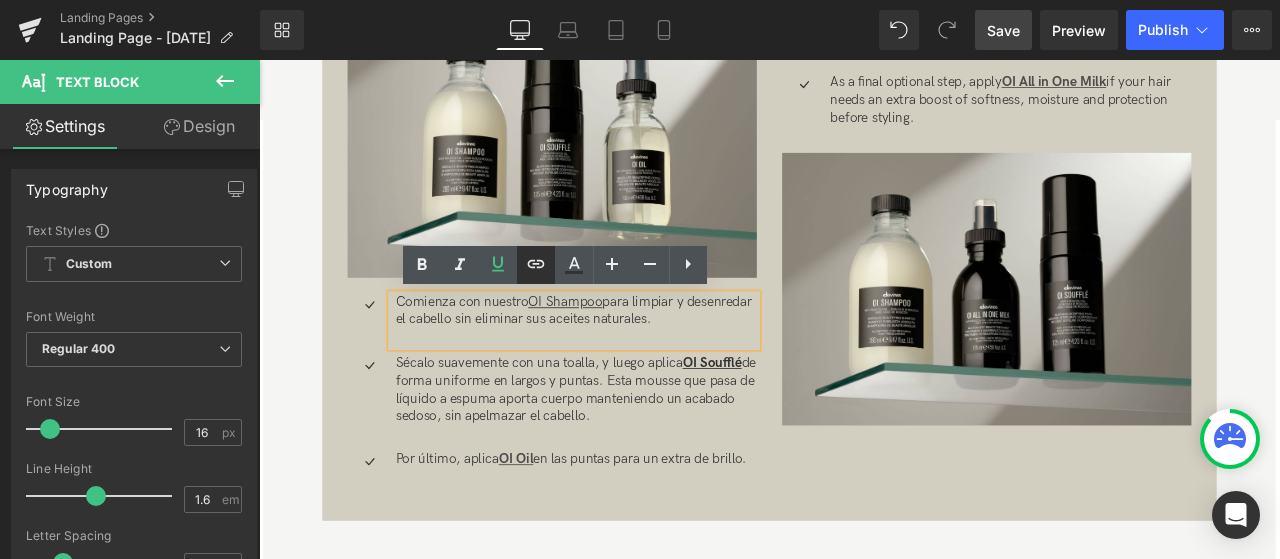 click 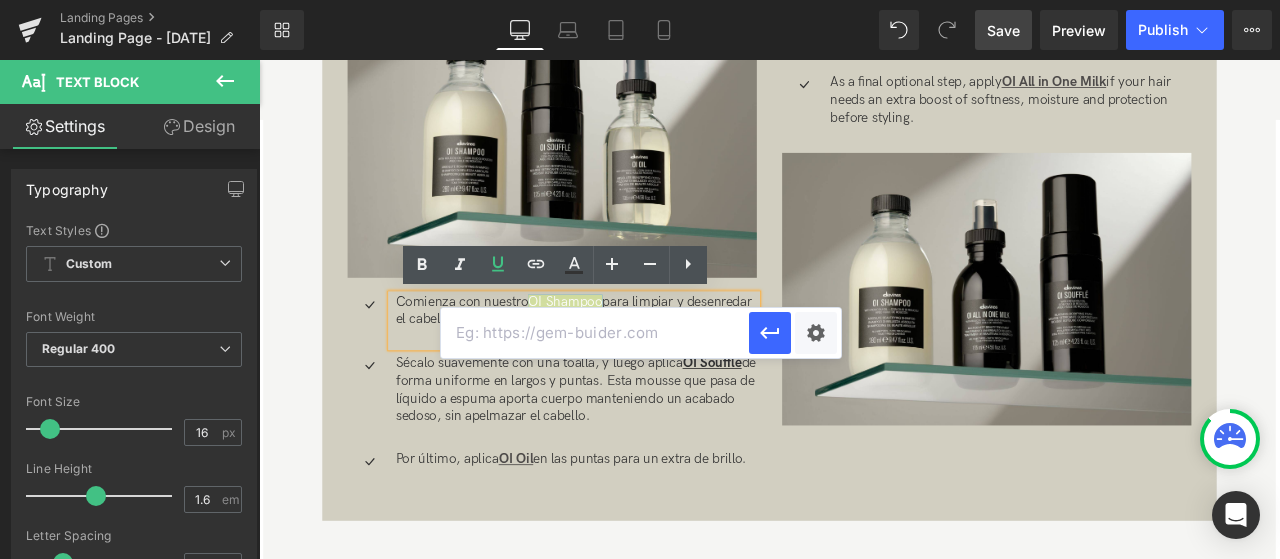 drag, startPoint x: 614, startPoint y: 331, endPoint x: 641, endPoint y: 331, distance: 27 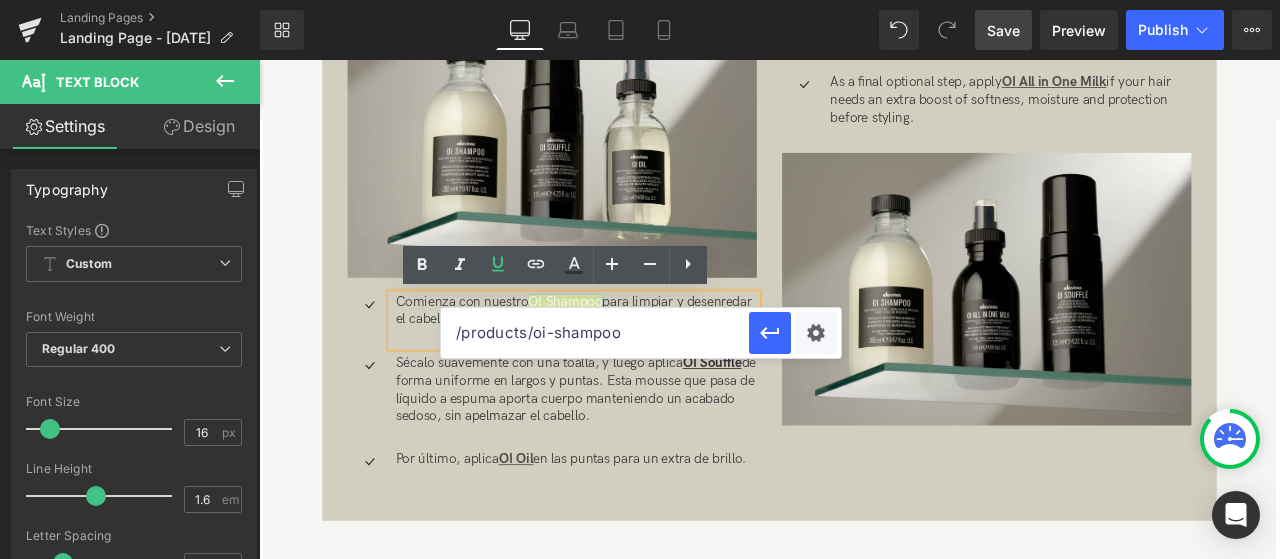 click on "/products/oi-shampoo" at bounding box center (595, 333) 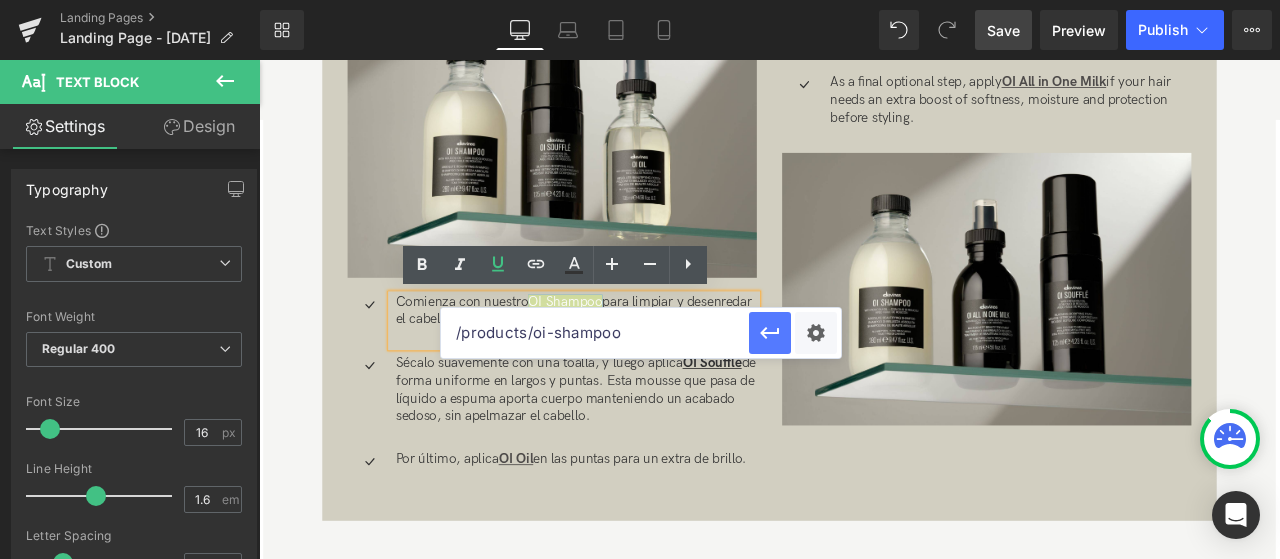 type on "/products/oi-shampoo" 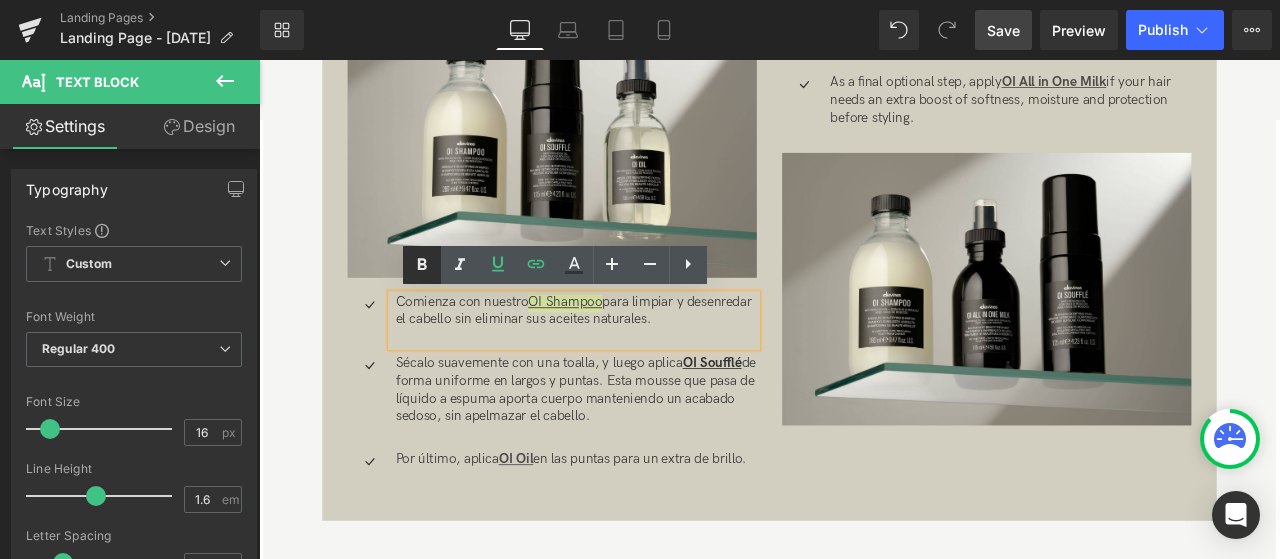 click 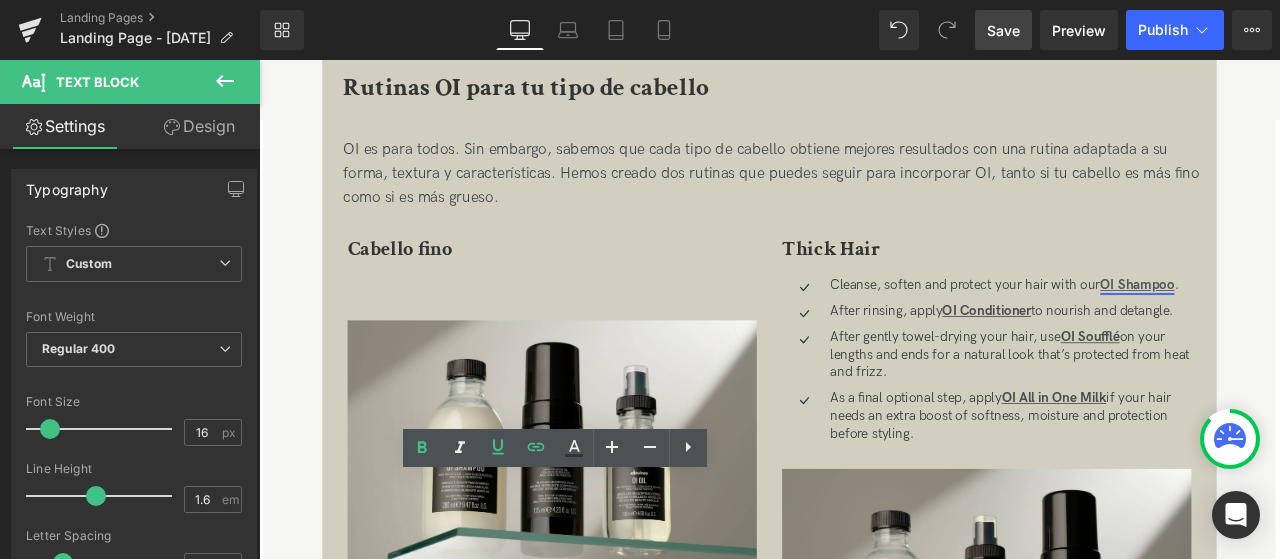 scroll, scrollTop: 1885, scrollLeft: 0, axis: vertical 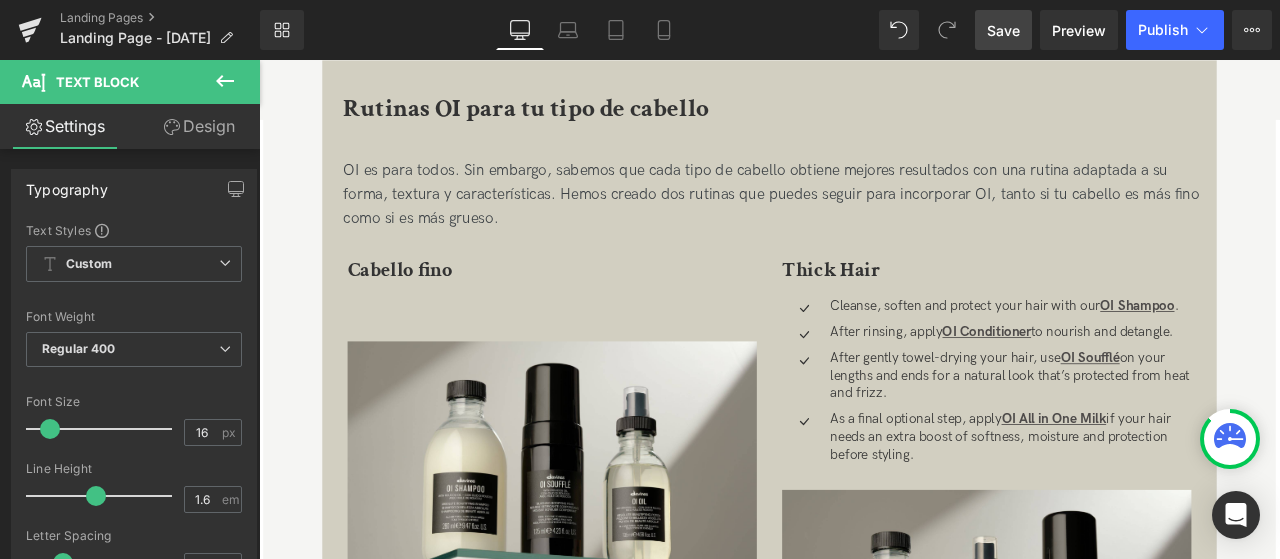 click at bounding box center [606, 362] 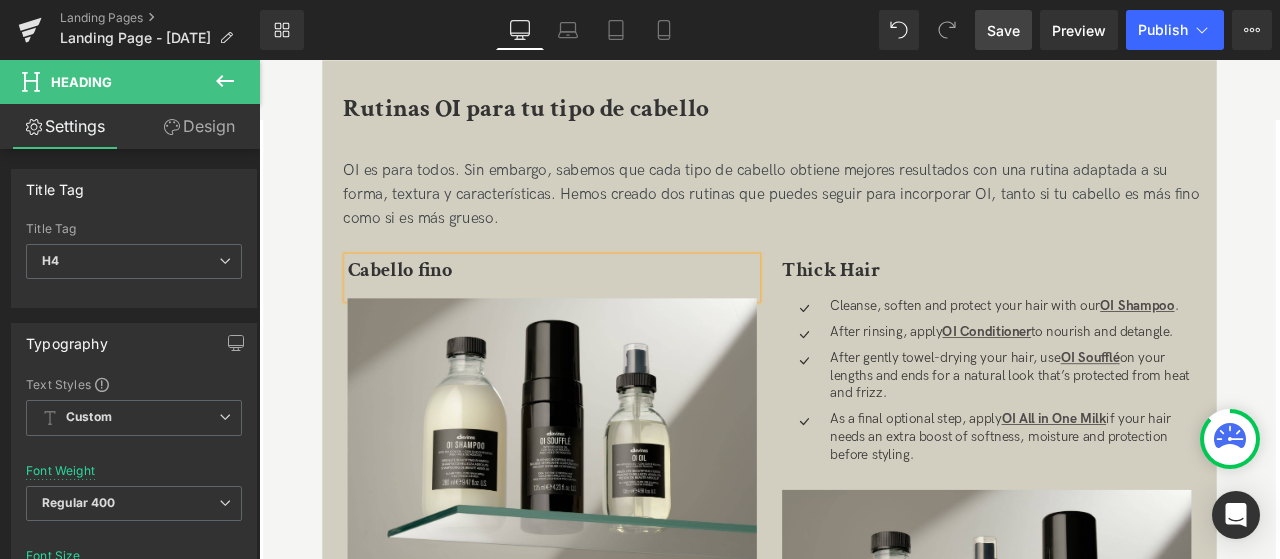 click on "Thick Hair" at bounding box center (937, 308) 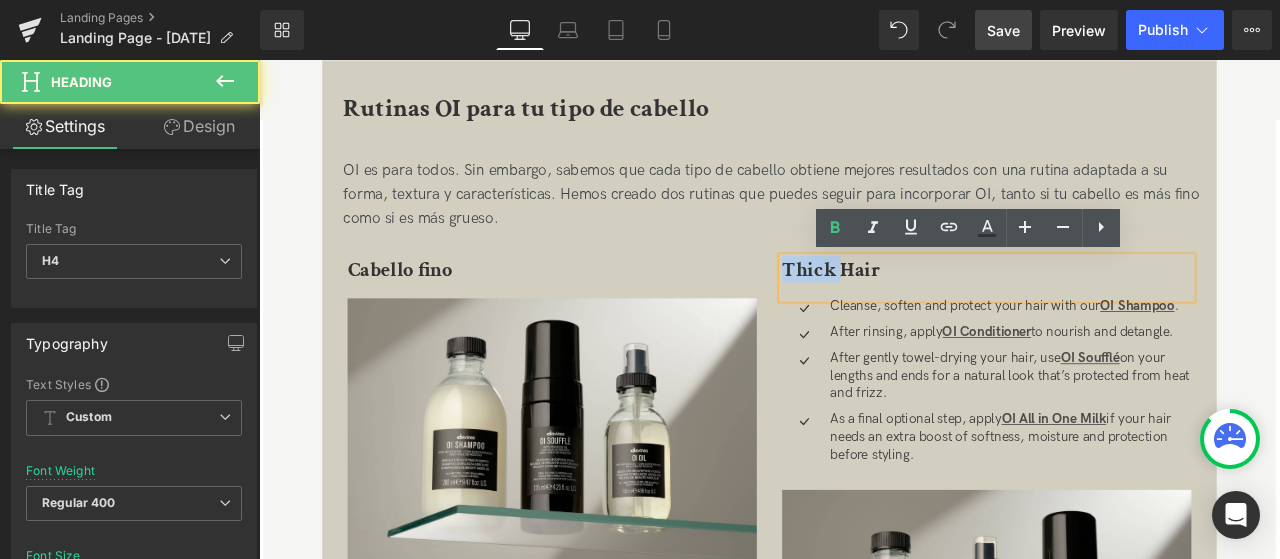 click on "Thick Hair" at bounding box center (937, 308) 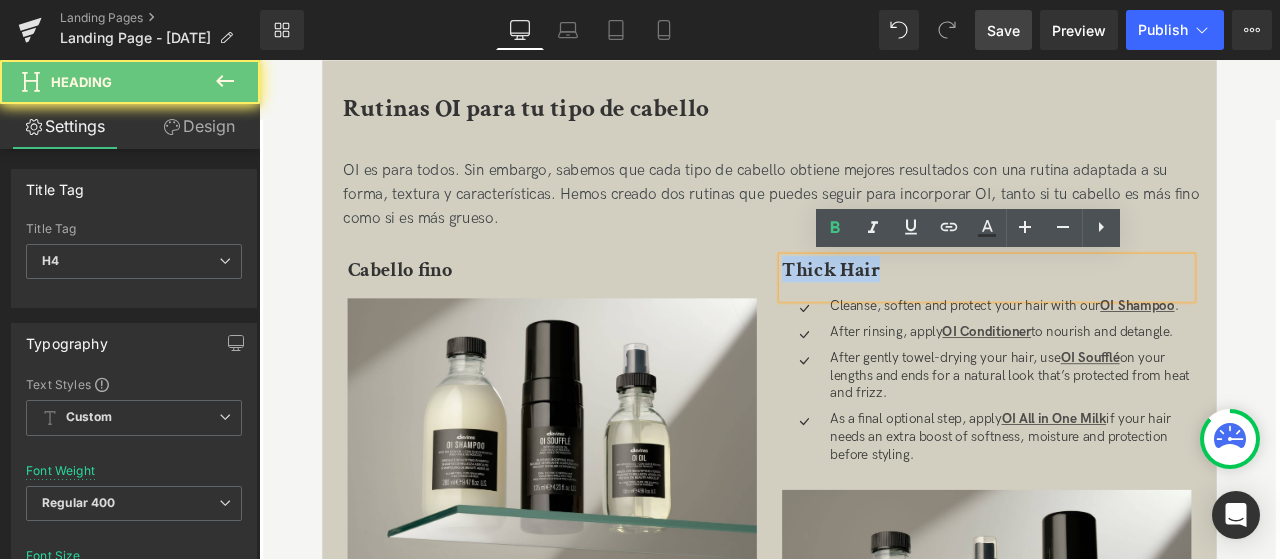 click on "Thick Hair" at bounding box center [937, 308] 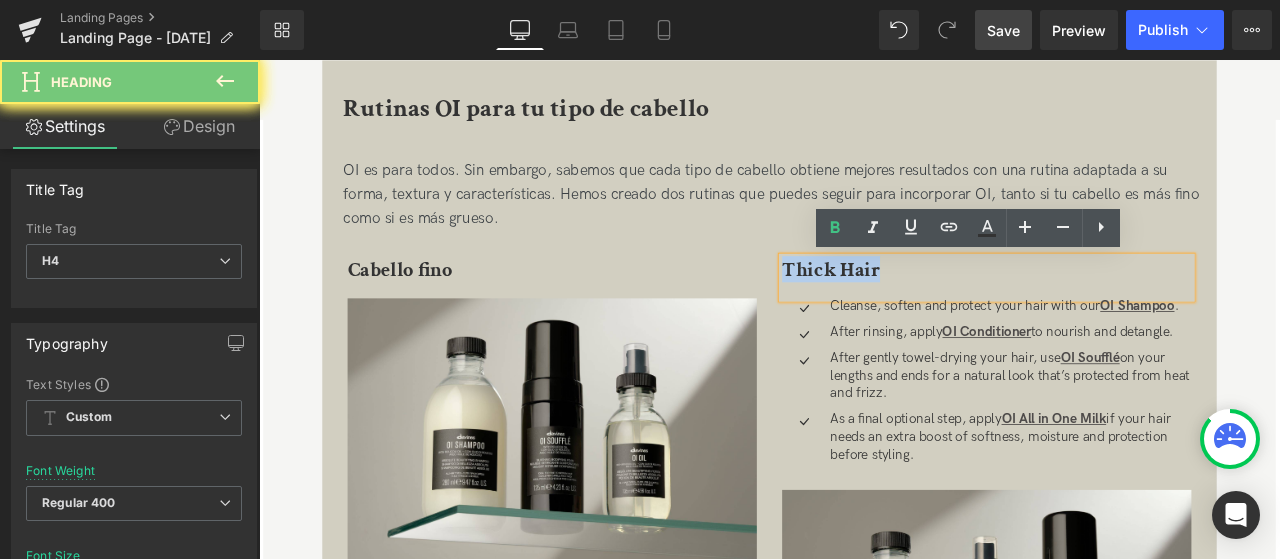 type 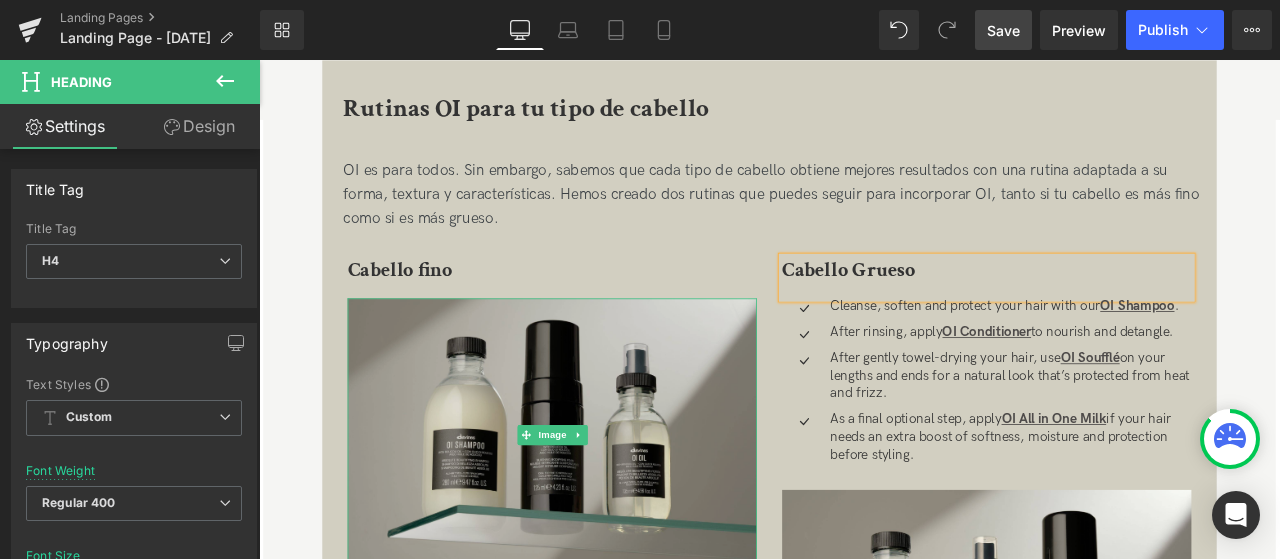 click at bounding box center (606, 504) 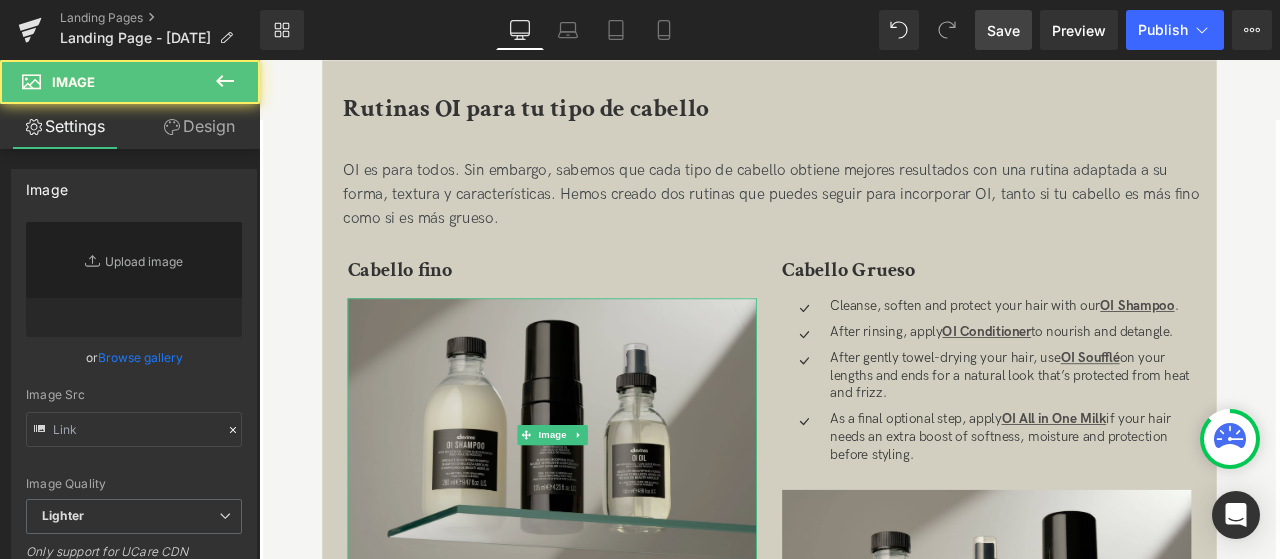 type on "https://ucarecdn.com/b03c1a72-a18e-4ae8-a5e8-7927576b782f/-/format/auto/-/preview/3000x3000/-/quality/lighter/HP_EDITORIAL_3-2_OI%20REFILL_2025_Finehair.jpg" 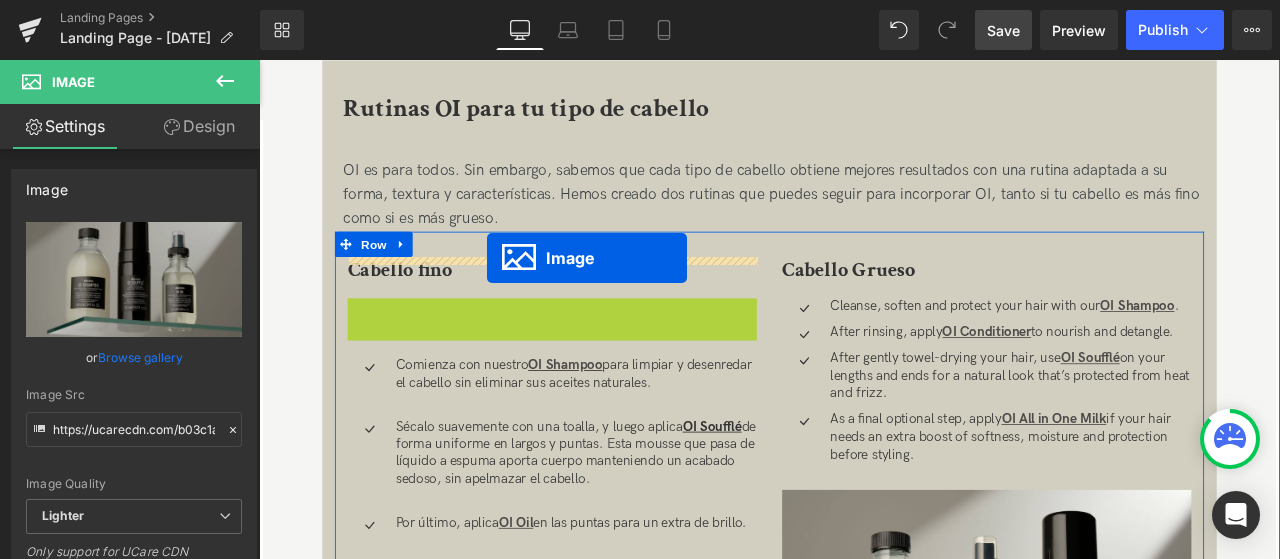 drag, startPoint x: 576, startPoint y: 498, endPoint x: 529, endPoint y: 294, distance: 209.34421 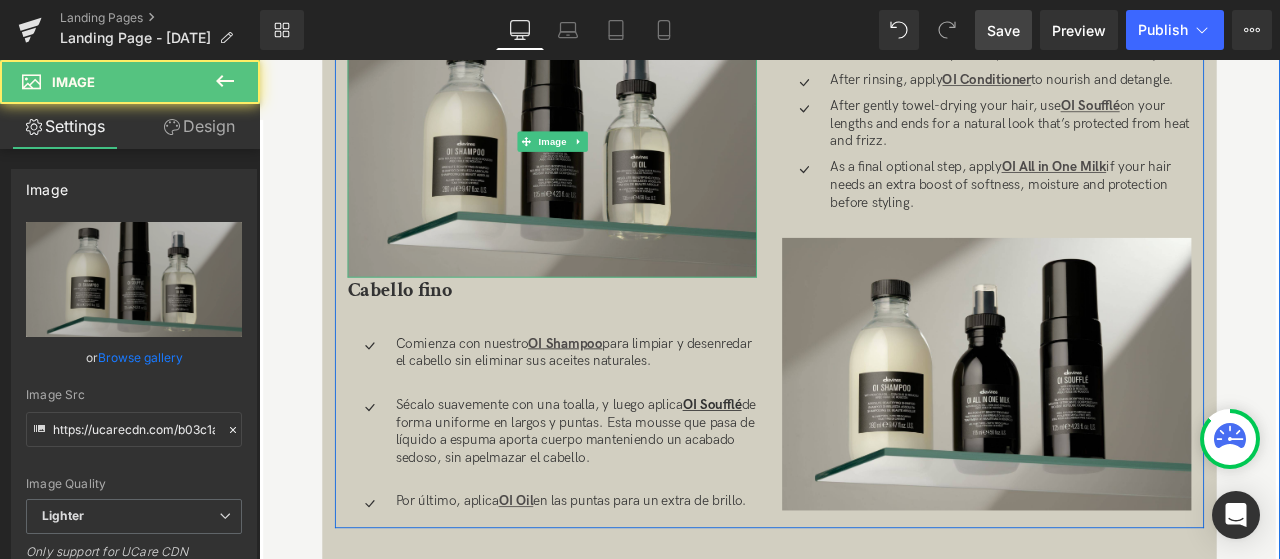 scroll, scrollTop: 2185, scrollLeft: 0, axis: vertical 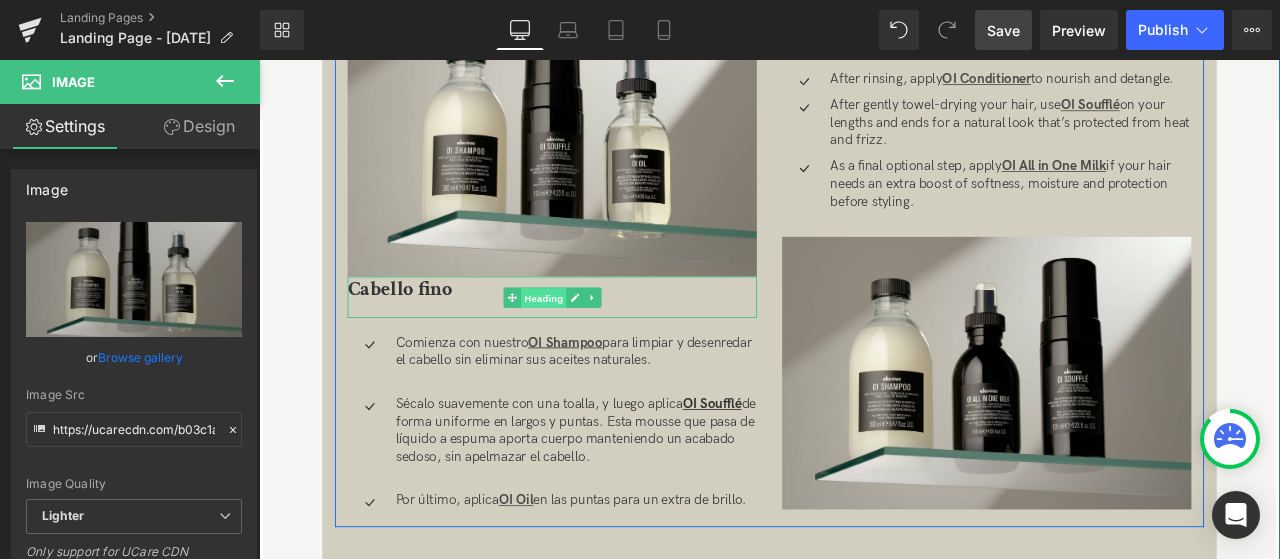 click on "Heading" at bounding box center (596, 343) 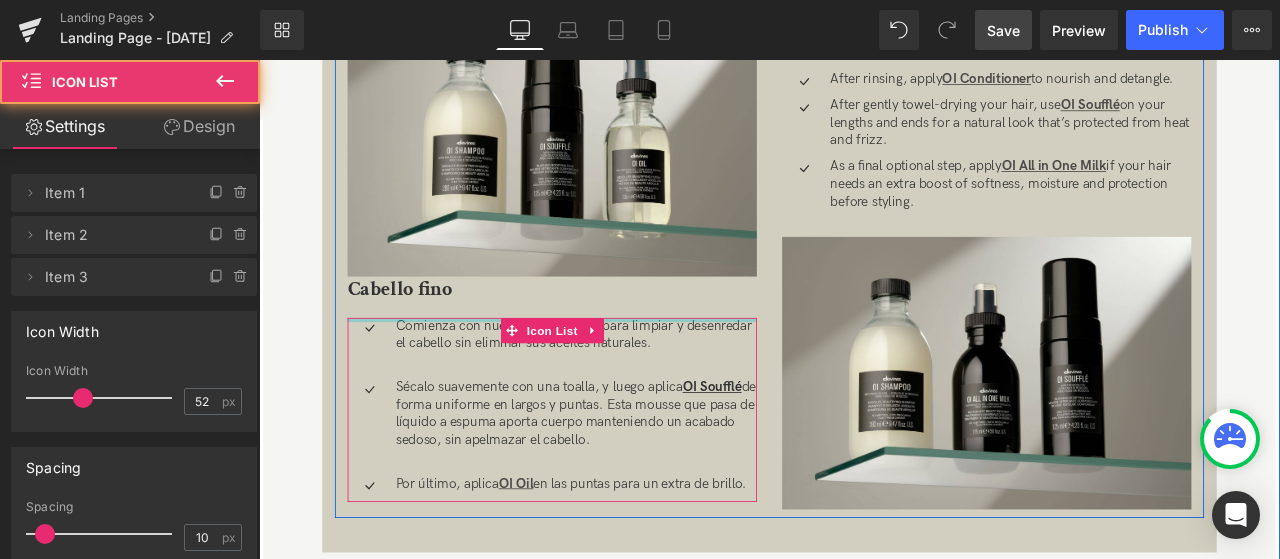 drag, startPoint x: 475, startPoint y: 378, endPoint x: 479, endPoint y: 354, distance: 24.33105 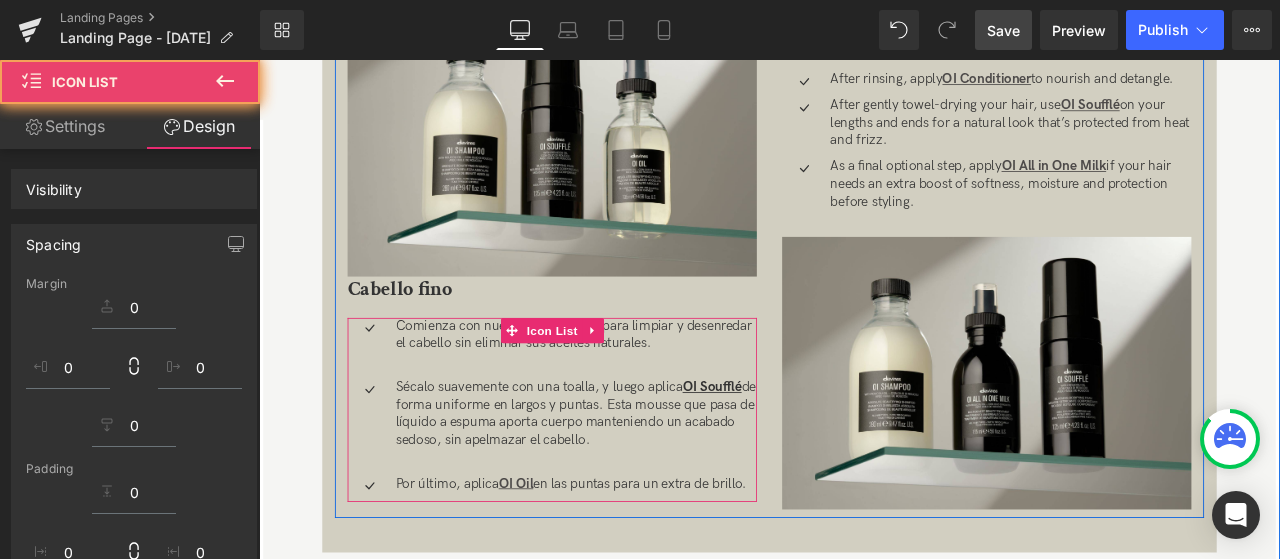 click on "Cabello fino Heading" at bounding box center [606, 341] 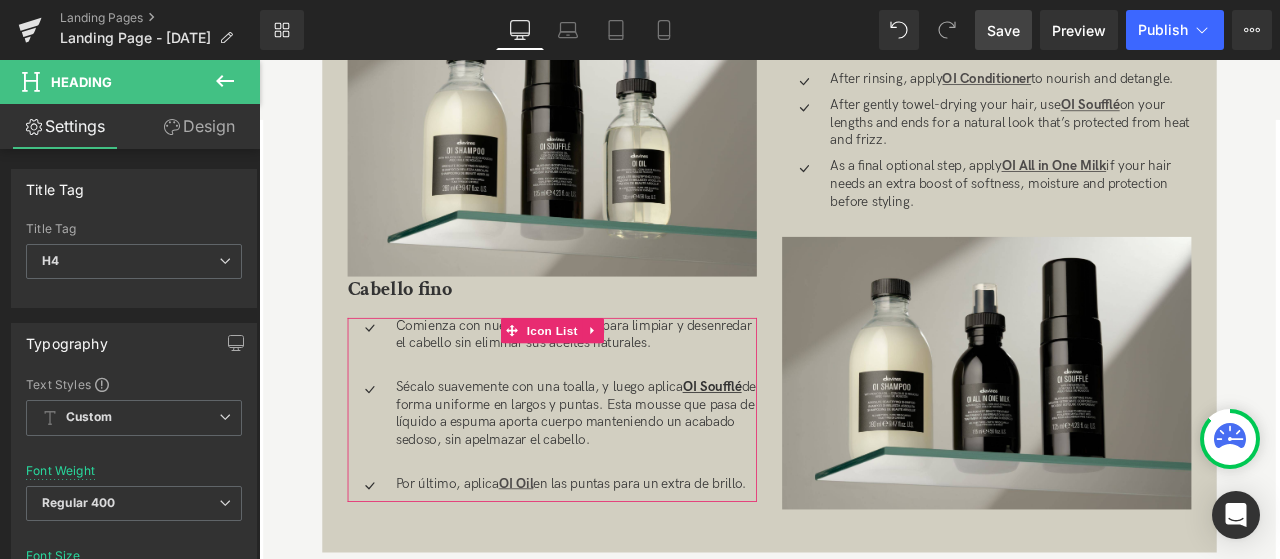 click on "Design" at bounding box center [199, 126] 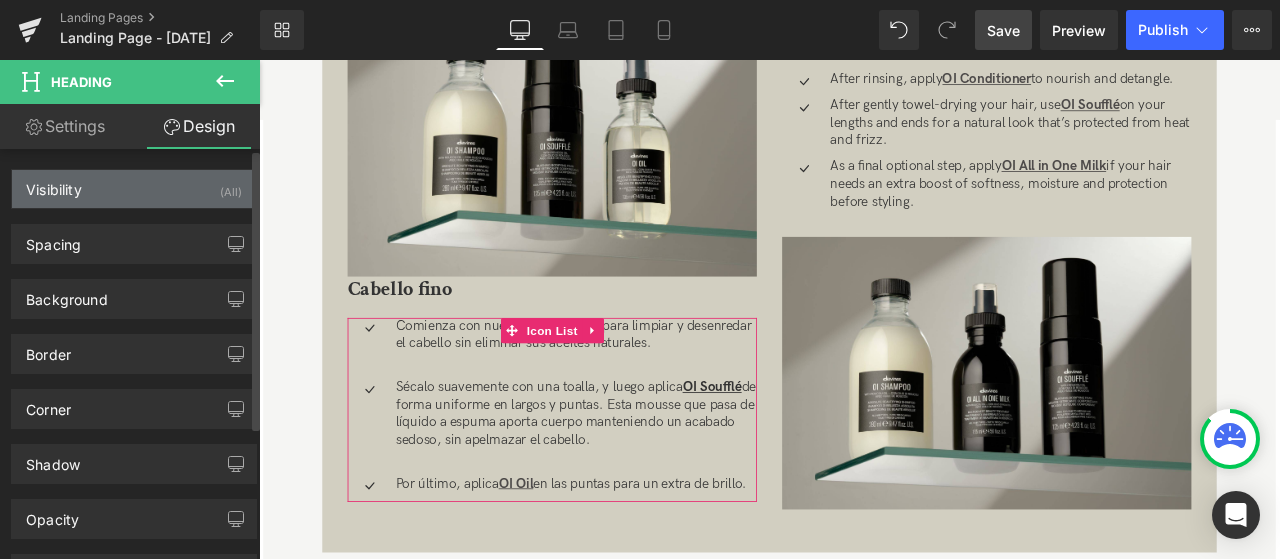 click on "Visibility
(All)" at bounding box center [134, 189] 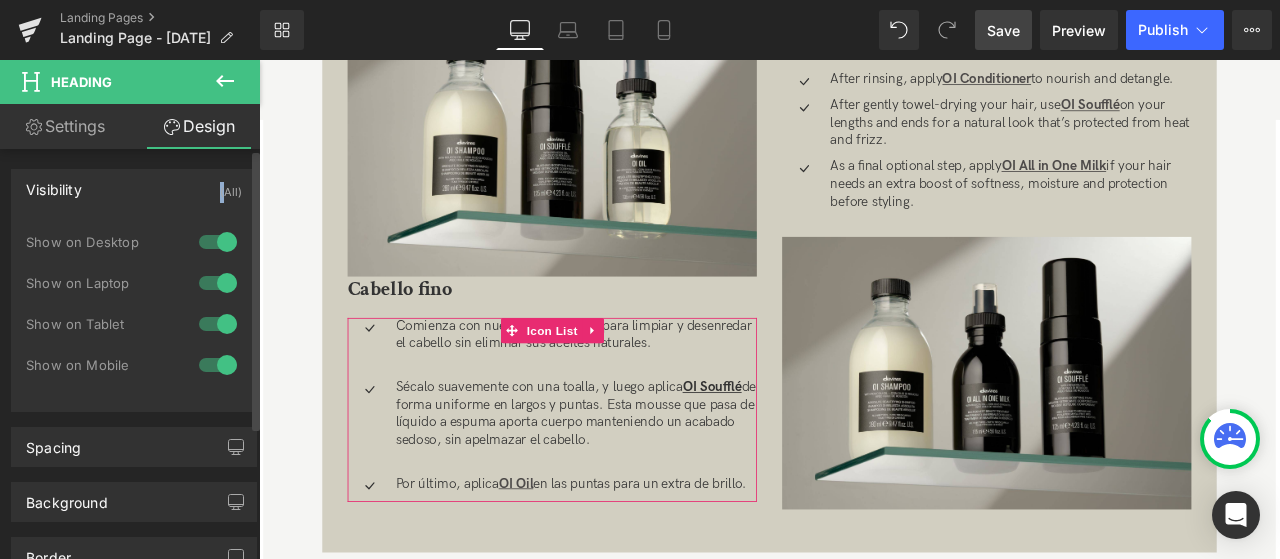 click on "Visibility
(All)" at bounding box center [134, 189] 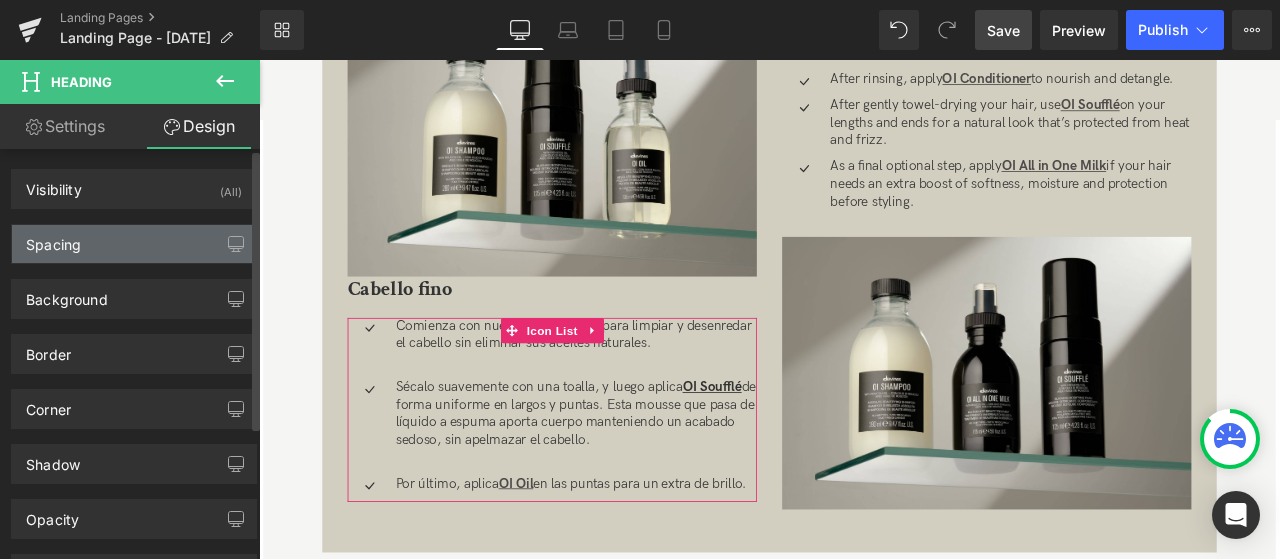 click on "Spacing" at bounding box center [134, 244] 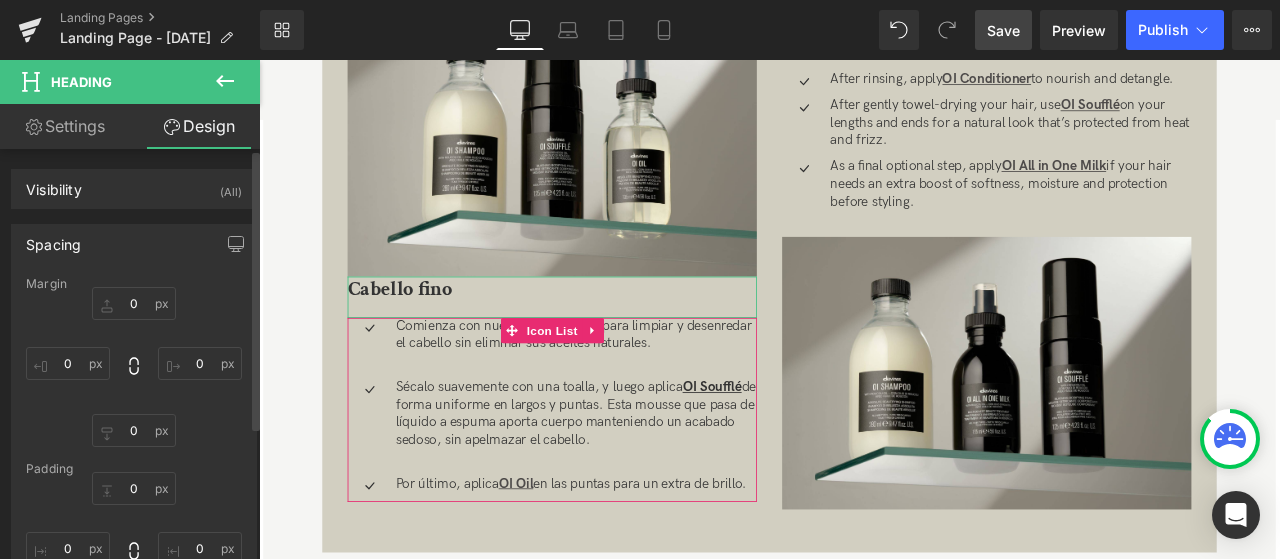 click on "0px 0
0px 0
20px 20
0px 0" at bounding box center (134, 552) 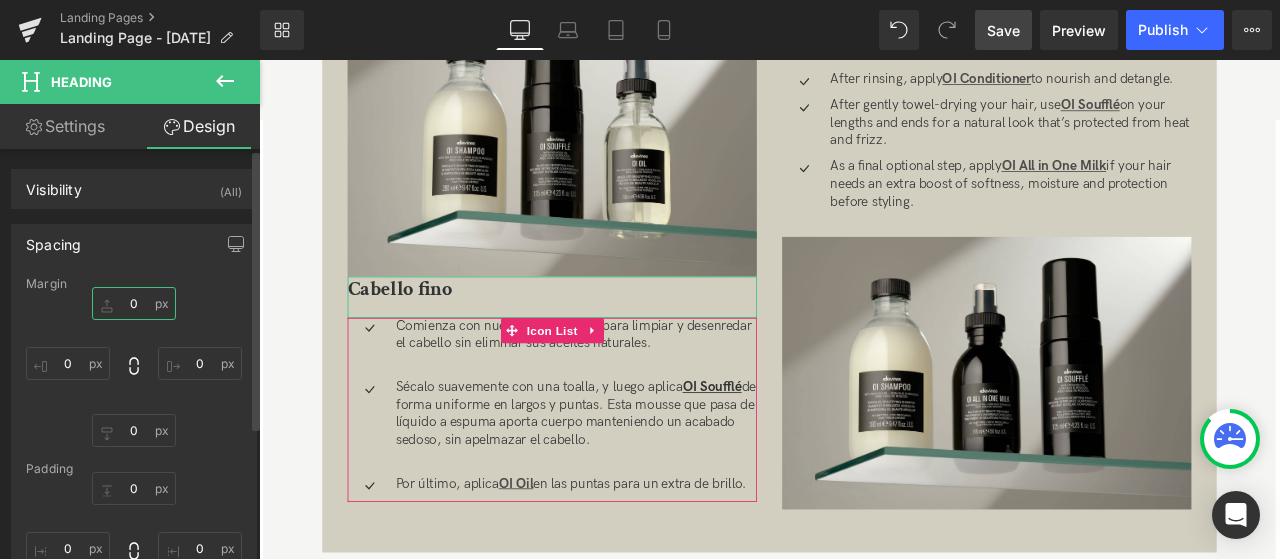 click on "0" at bounding box center (134, 303) 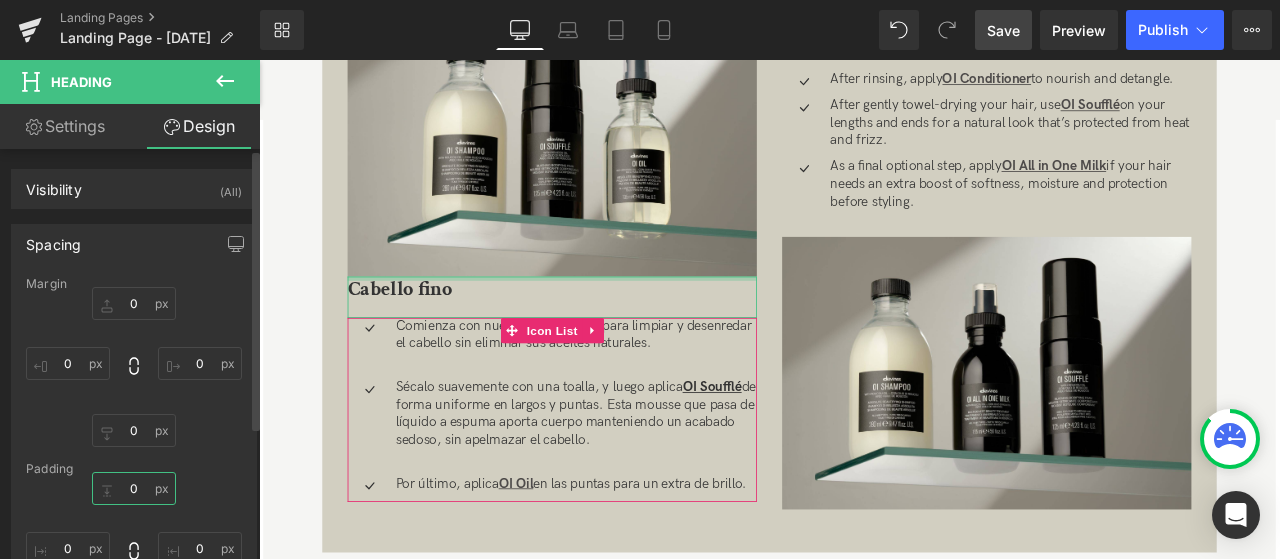 click on "0" at bounding box center (134, 488) 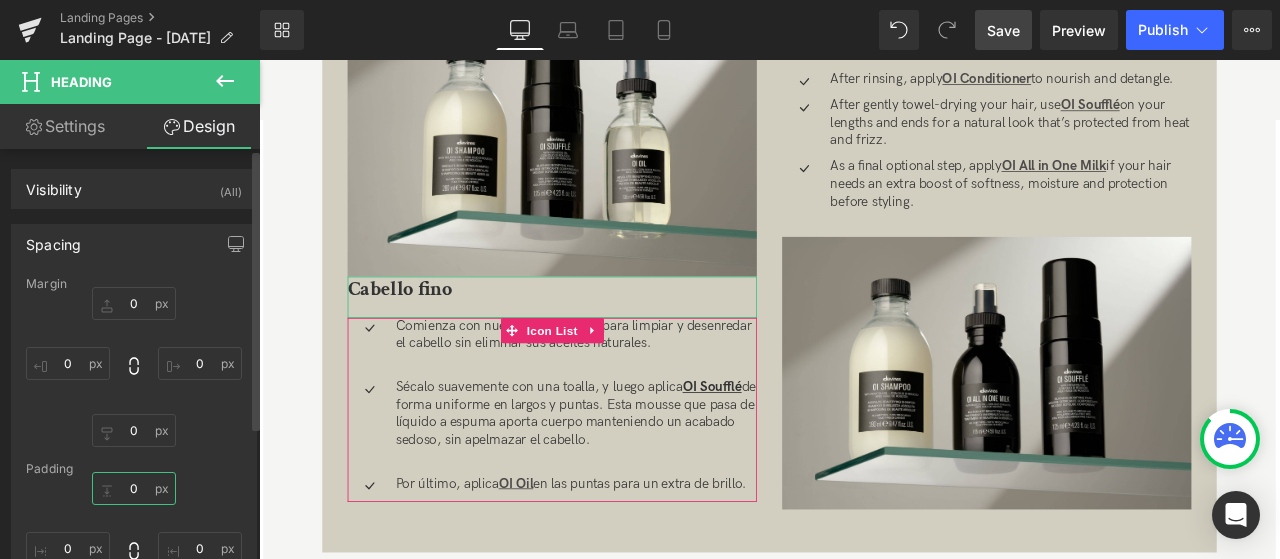 click on "0" at bounding box center [134, 488] 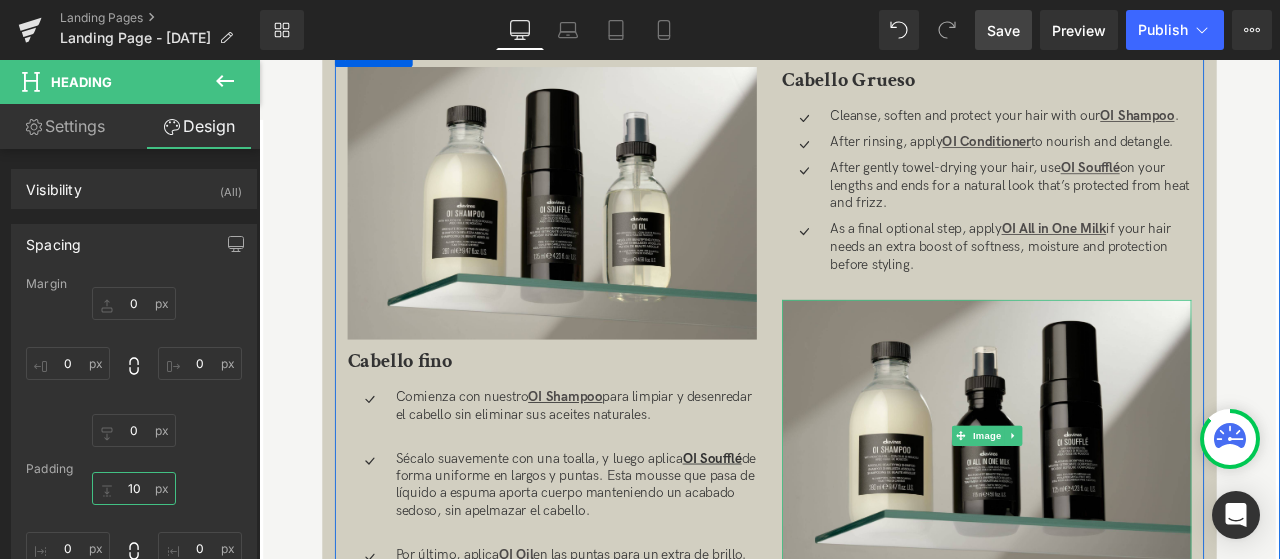 scroll, scrollTop: 1985, scrollLeft: 0, axis: vertical 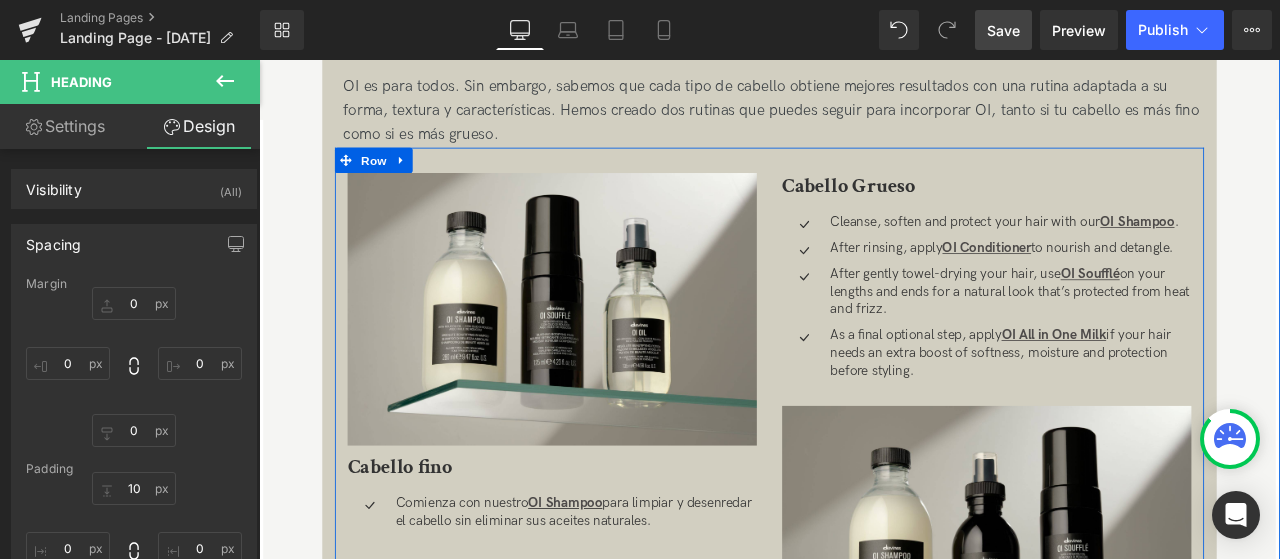 click at bounding box center (259, 60) 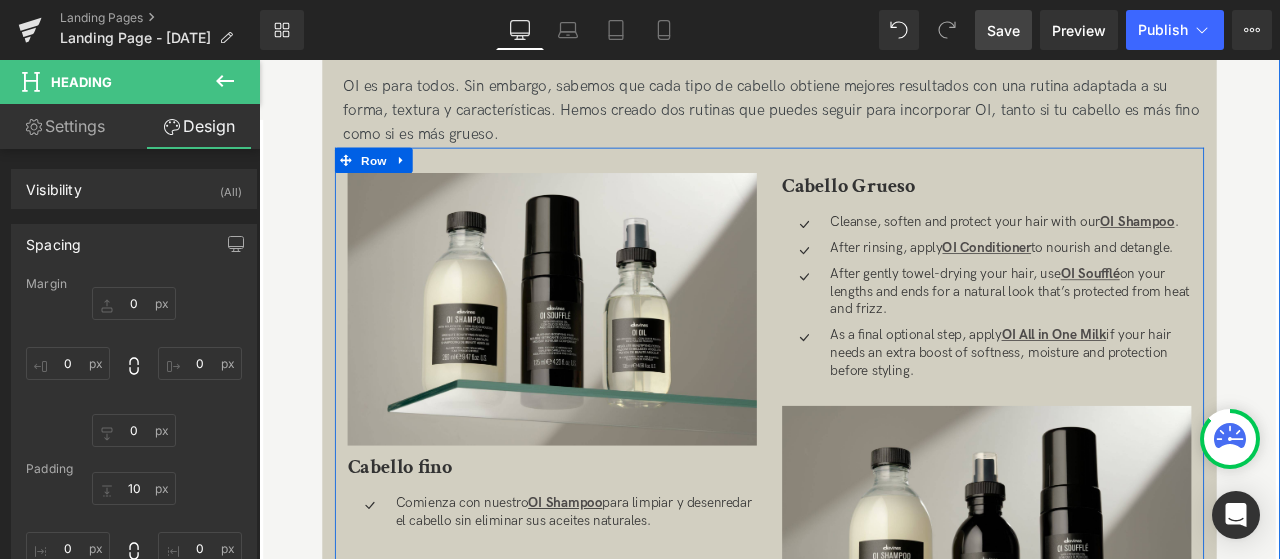 click on "Cleanse, soften and protect your hair with our  OI Shampoo ." at bounding box center [1150, 253] 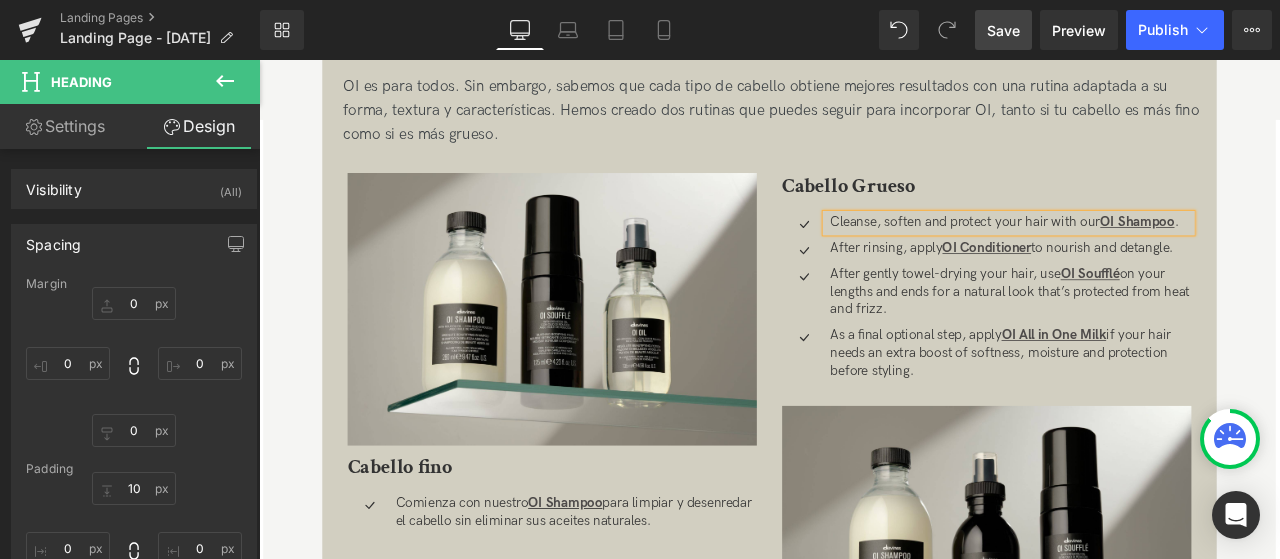click on "Cleanse, soften and protect your hair with our  OI Shampoo ." at bounding box center (1150, 253) 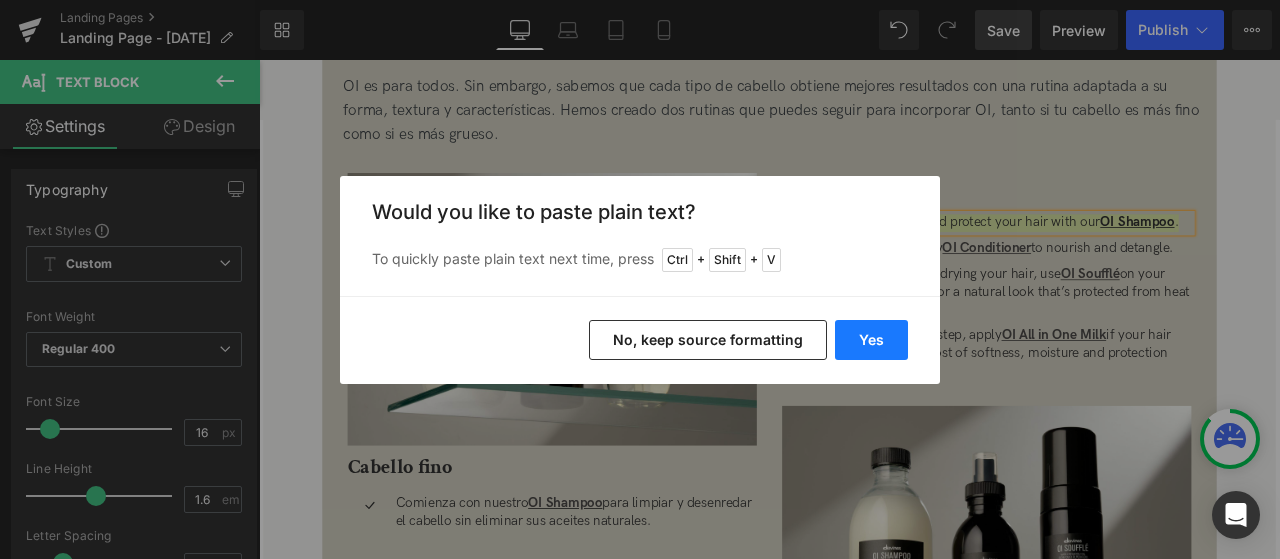 click on "Yes" at bounding box center [871, 340] 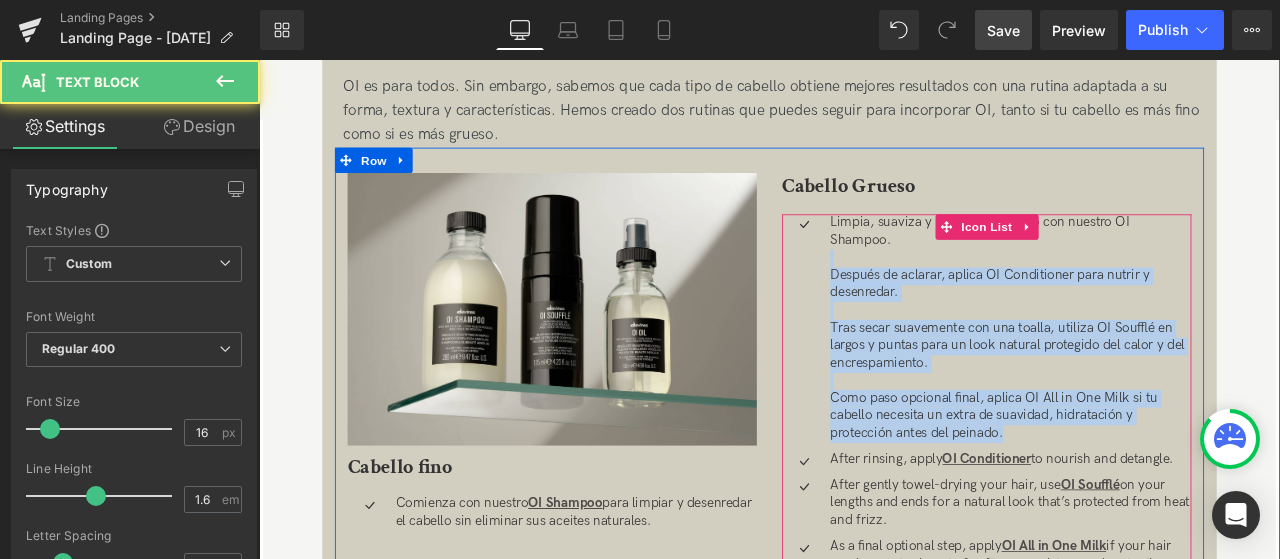 drag, startPoint x: 1006, startPoint y: 274, endPoint x: 1271, endPoint y: 555, distance: 386.24603 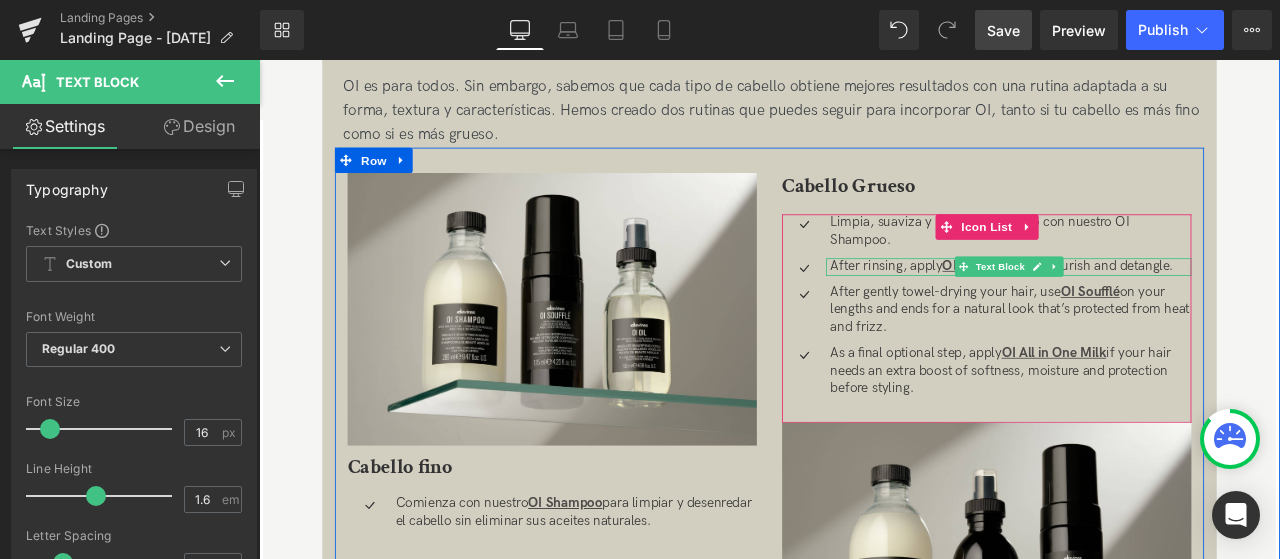 click on "Icon
Limpia, suaviza y protege tu cabello con nuestro OI Shampoo.
Text Block
Icon
After rinsing, apply  OI Conditioner  to nourish and detangle.
Text Block
Icon
After gently towel-drying your hair, use  OI Soufflé" at bounding box center (1121, 356) 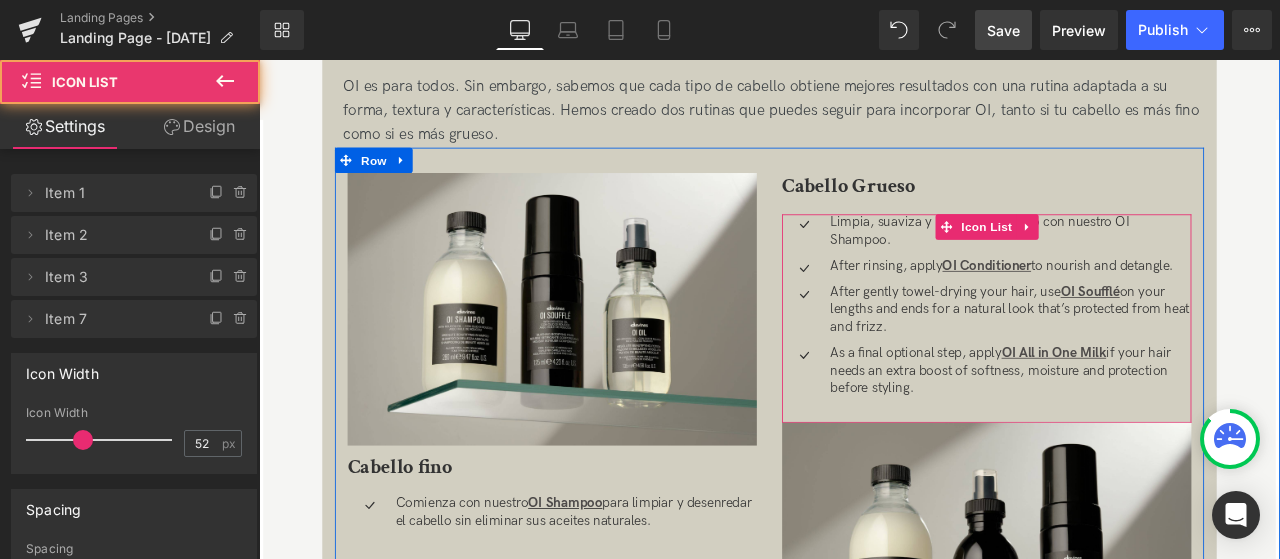click on "After rinsing, apply  OI Conditioner  to nourish and detangle." at bounding box center [1150, 305] 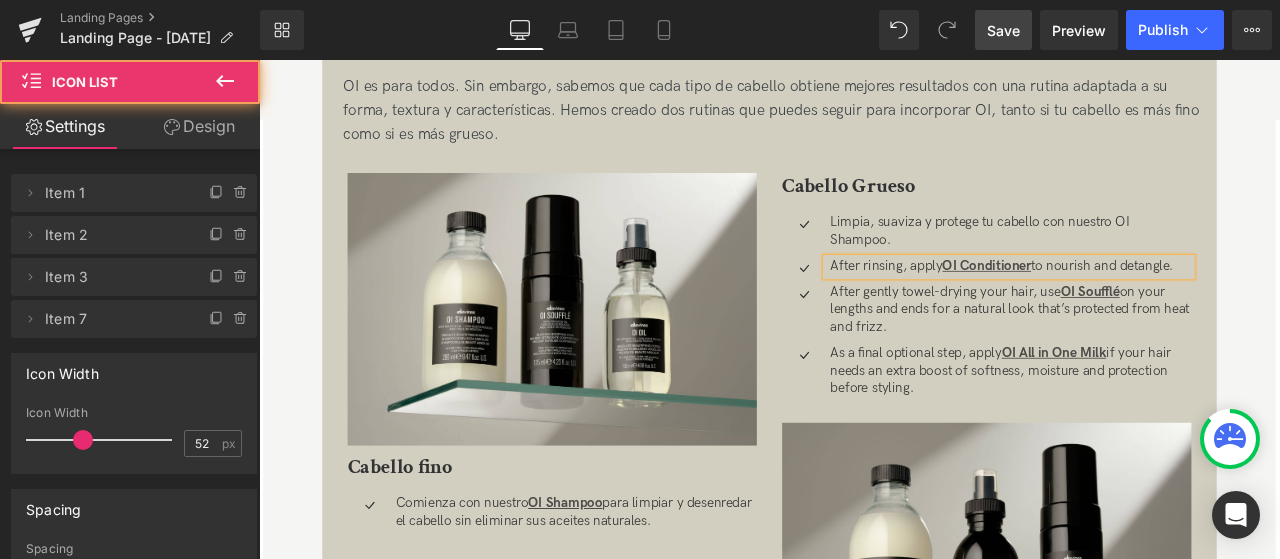 click on "After rinsing, apply  OI Conditioner  to nourish and detangle." at bounding box center [1150, 305] 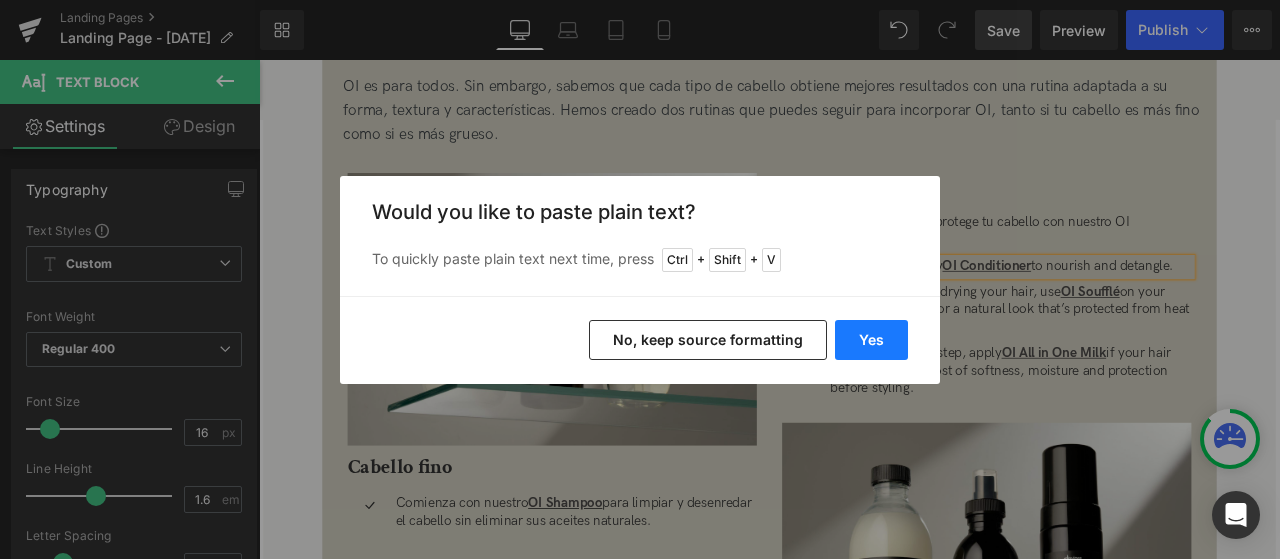 click on "Yes" at bounding box center [871, 340] 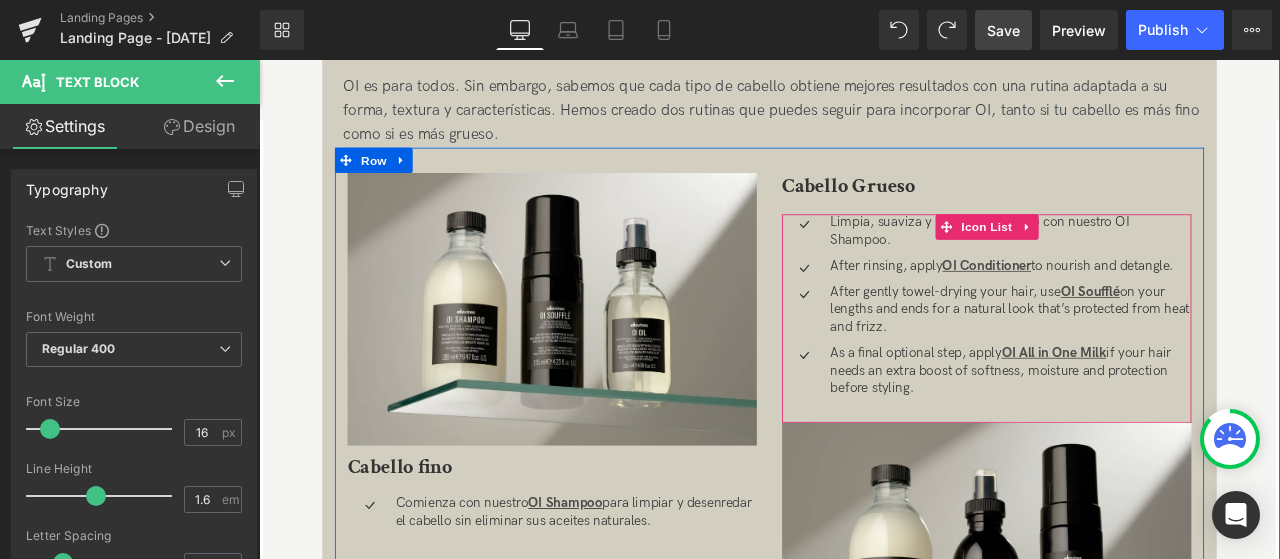 click on "After rinsing, apply  OI Conditioner  to nourish and detangle." at bounding box center [1150, 305] 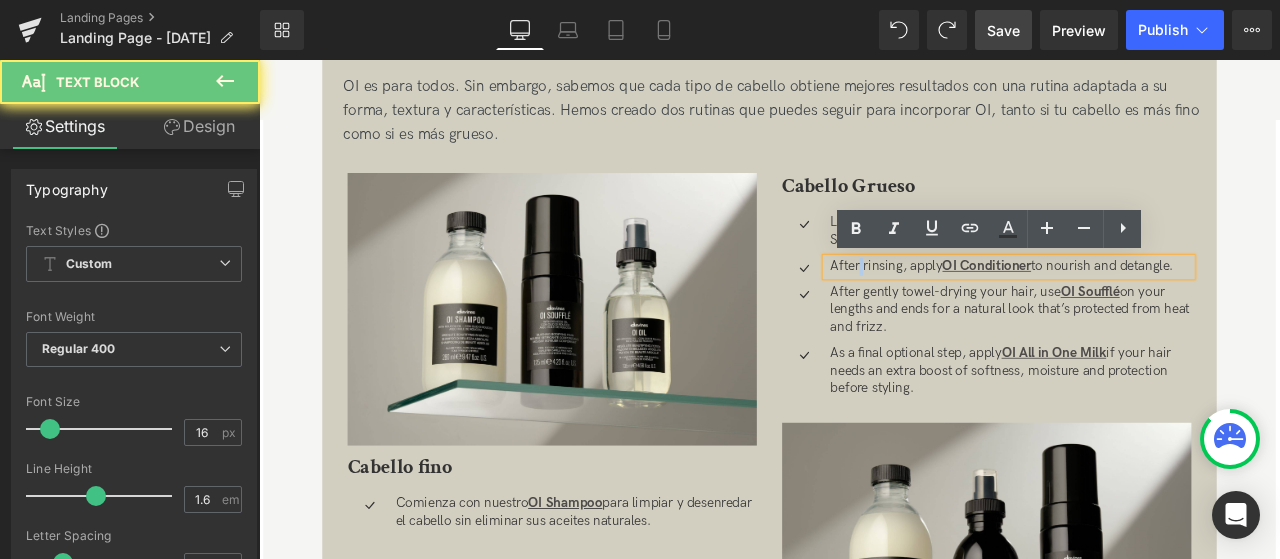 click on "After rinsing, apply  OI Conditioner  to nourish and detangle." at bounding box center (1150, 305) 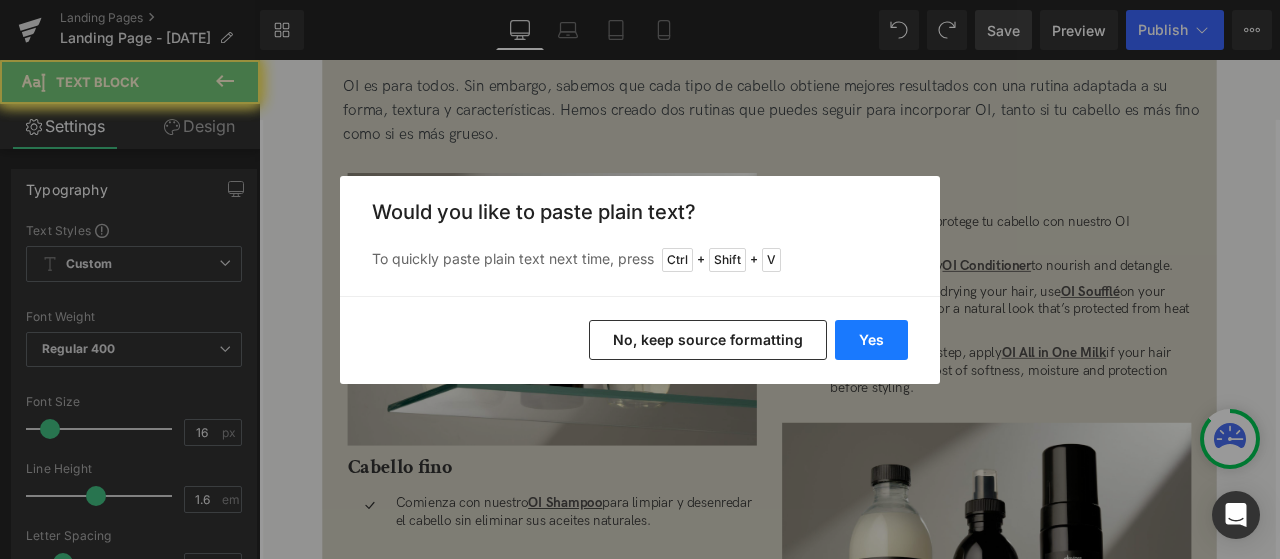 click on "Yes" at bounding box center (871, 340) 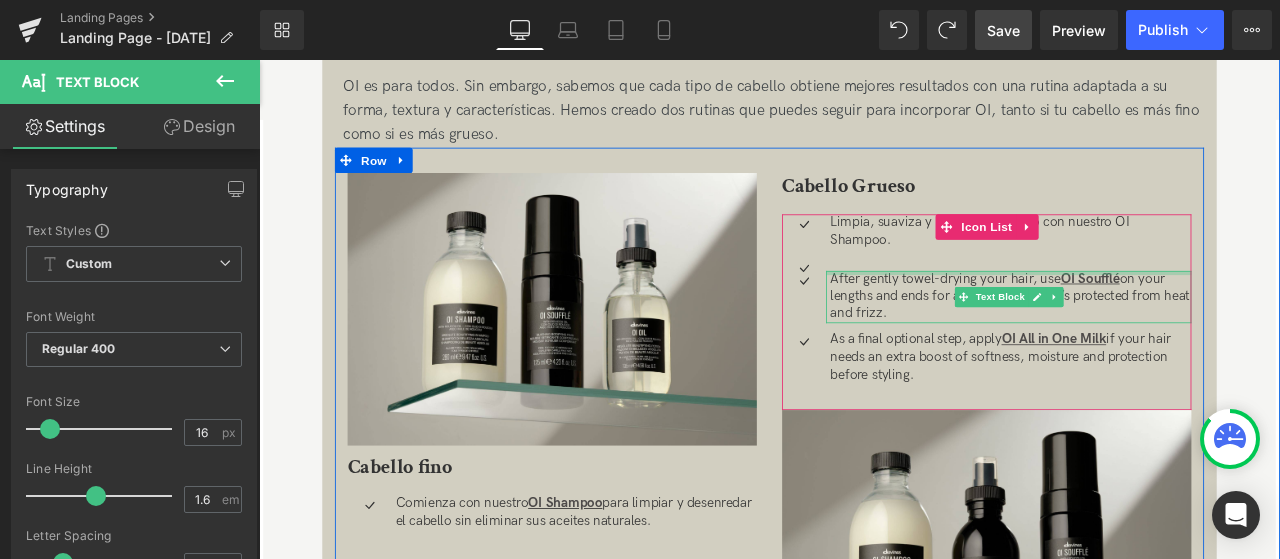 click at bounding box center (1147, 312) 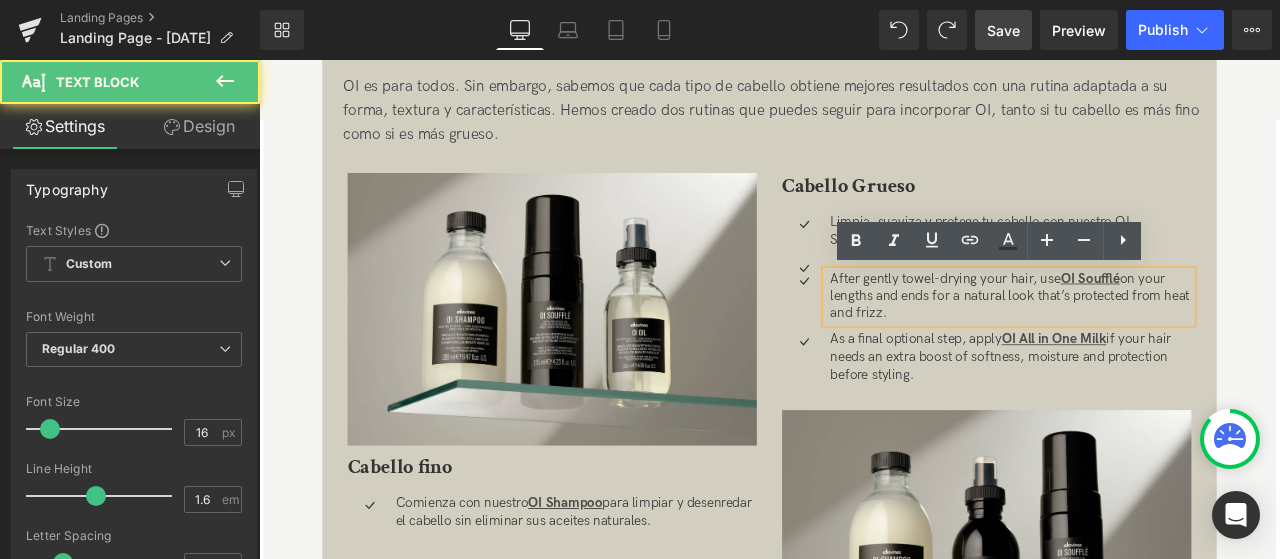 click on "Icon
Limpia, suaviza y protege tu cabello con nuestro OI Shampoo.
Text Block
Icon
Text Block
Icon
OI Soufflé" at bounding box center (1121, 348) 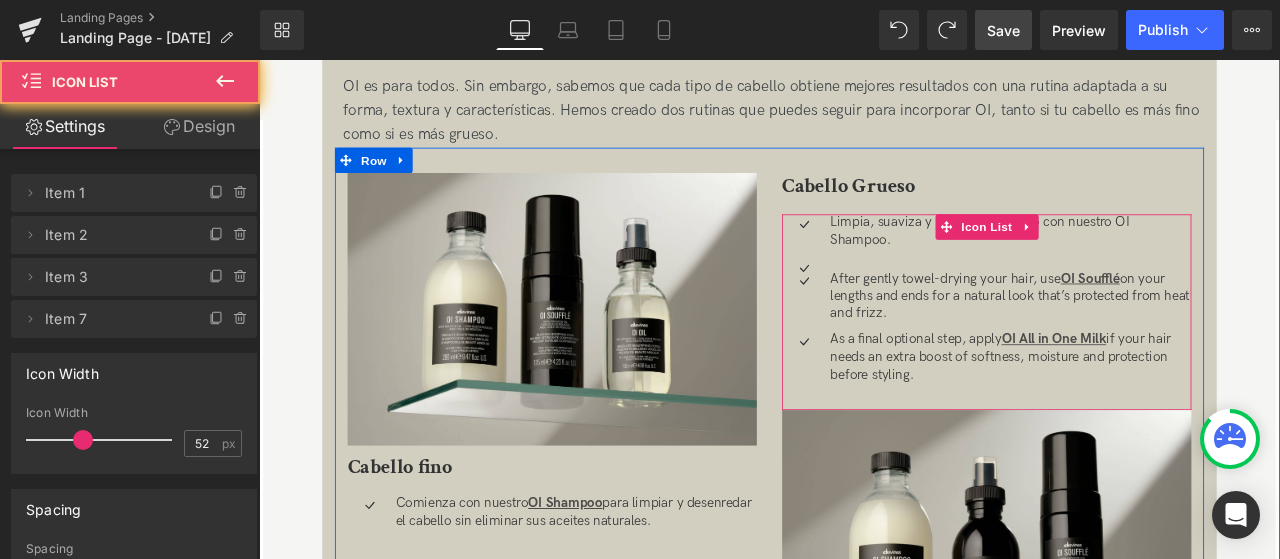 click on "Icon
Limpia, suaviza y protege tu cabello con nuestro OI Shampoo.
Text Block
Icon
Text Block
Icon
OI Soufflé" at bounding box center [1121, 348] 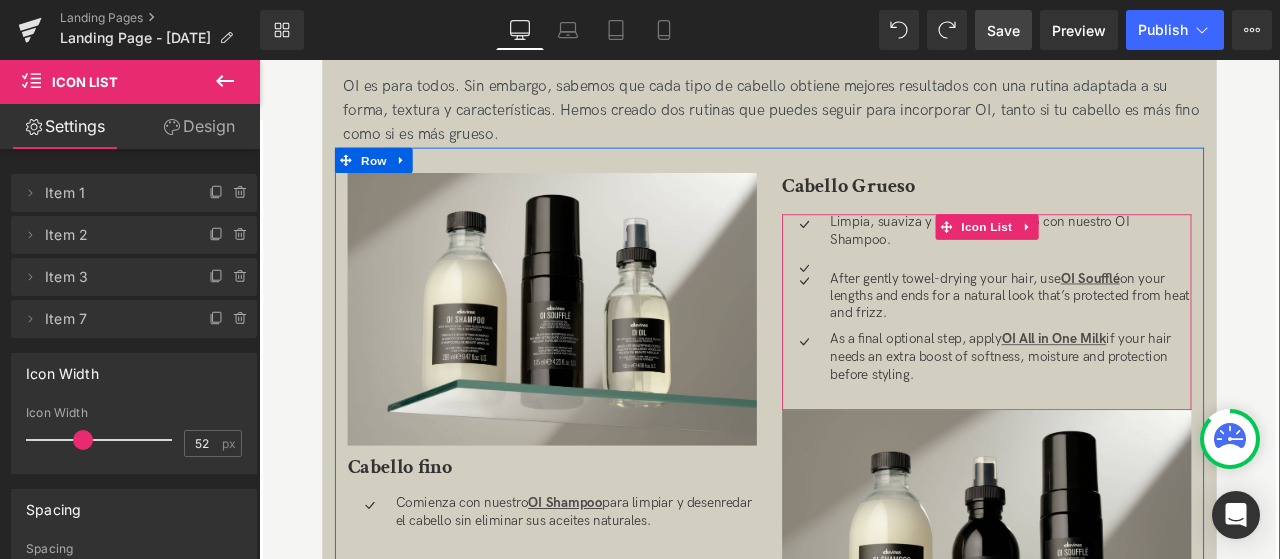 click on "Icon
Limpia, suaviza y protege tu cabello con nuestro OI Shampoo.
Text Block
Icon
Text Block
Icon
OI Soufflé" at bounding box center [1121, 348] 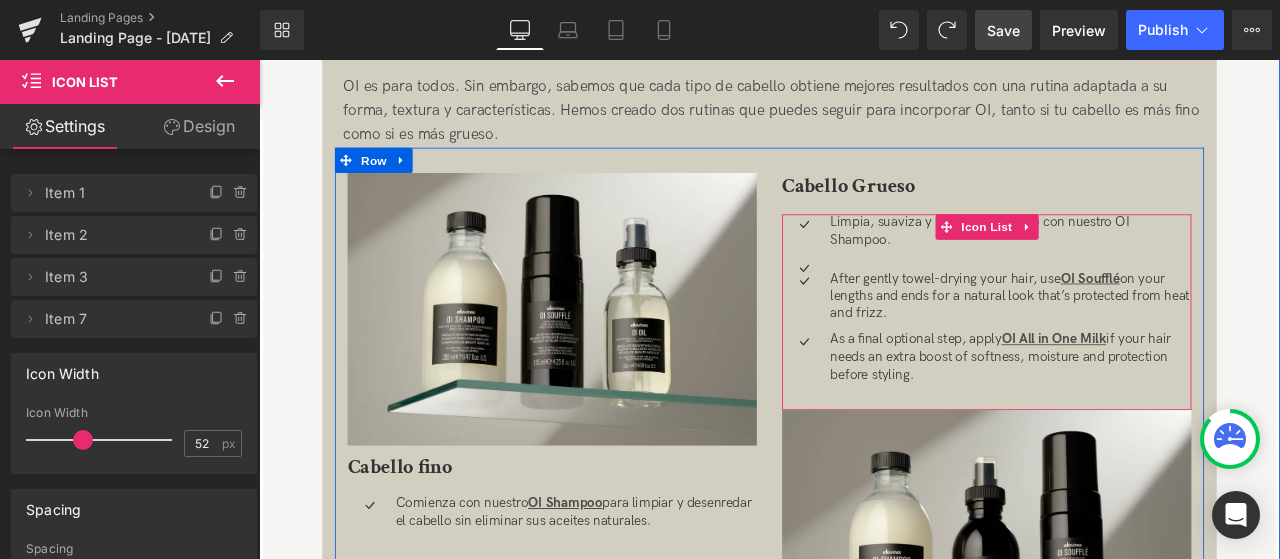 click on "Text Block" at bounding box center (1147, 297) 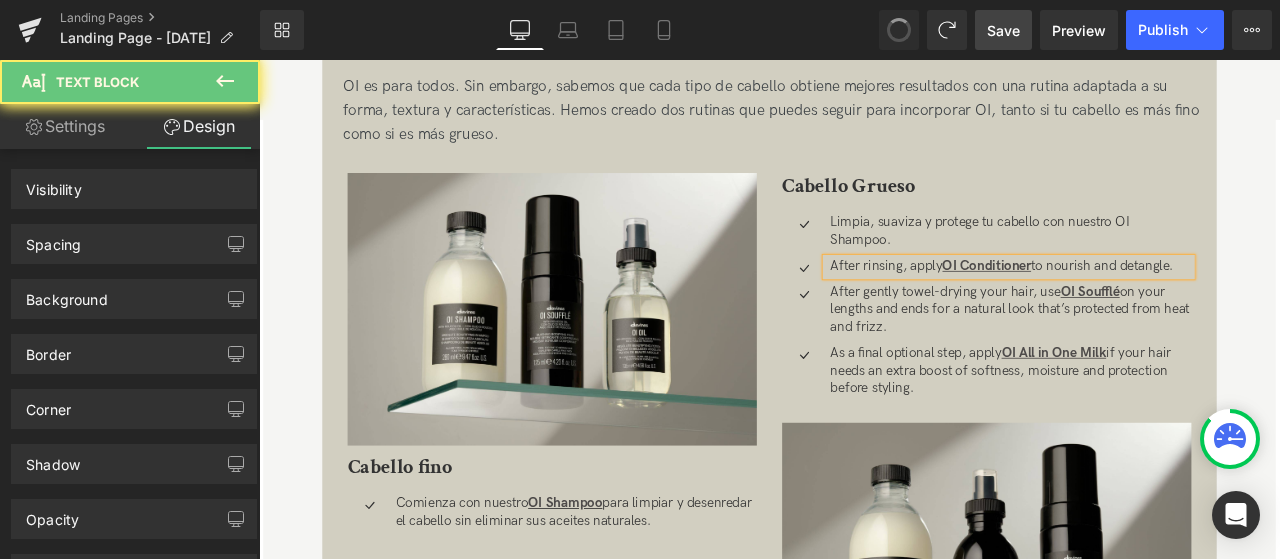click on "After rinsing, apply  OI Conditioner  to nourish and detangle." at bounding box center [1150, 305] 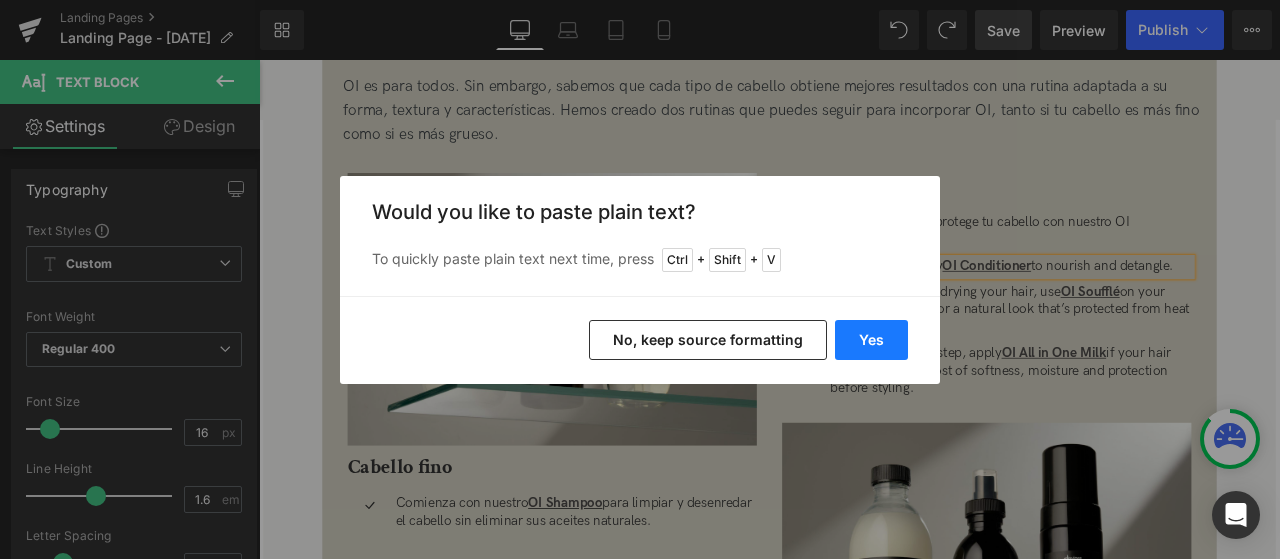 click on "Yes" at bounding box center [871, 340] 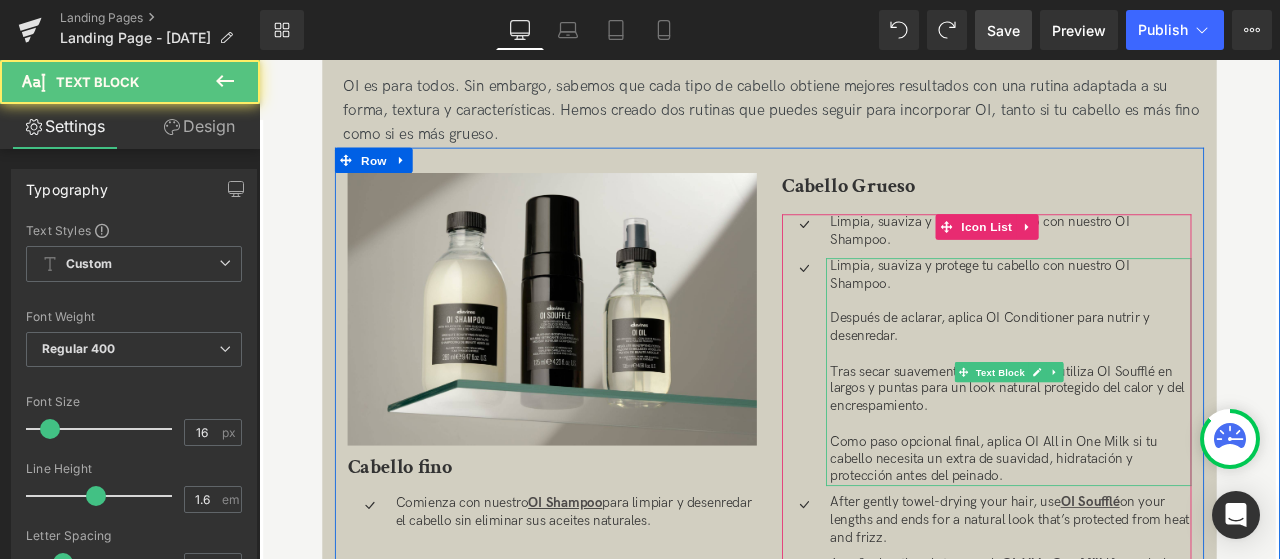 click on "Limpia, suaviza y protege tu cabello con nuestro OI Shampoo." at bounding box center [1150, 316] 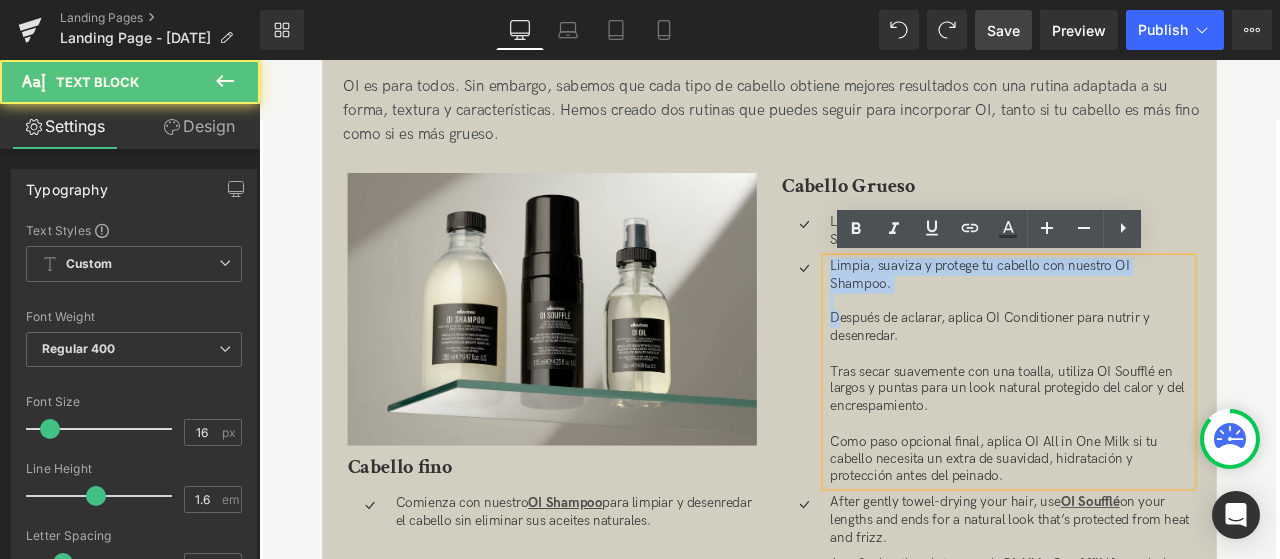 drag, startPoint x: 939, startPoint y: 359, endPoint x: 909, endPoint y: 268, distance: 95.817535 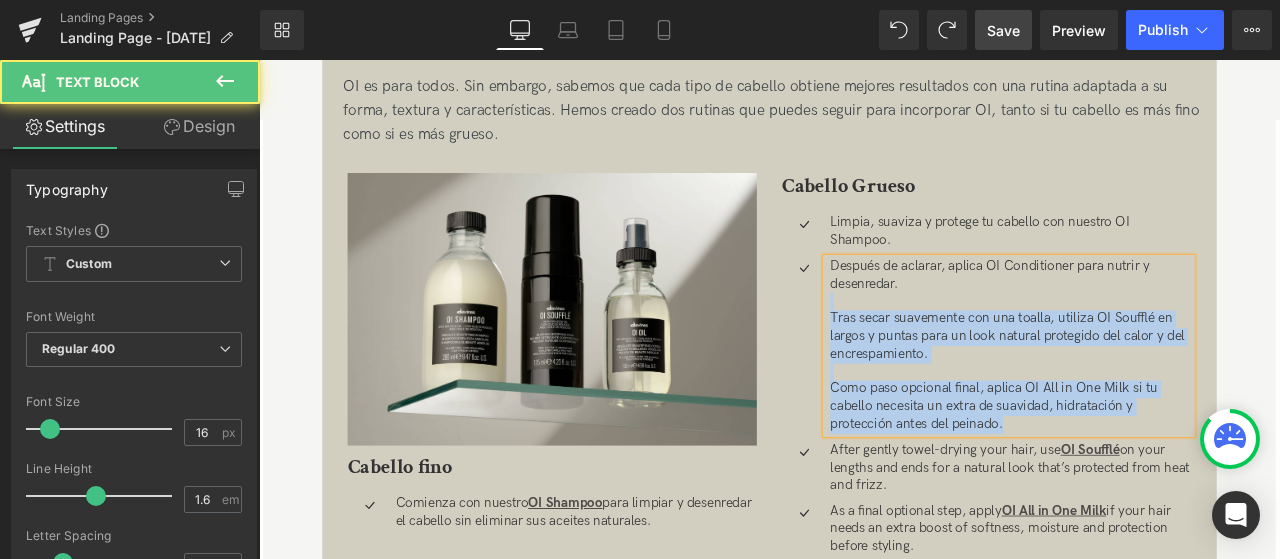 drag, startPoint x: 1026, startPoint y: 328, endPoint x: 1301, endPoint y: 595, distance: 383.2936 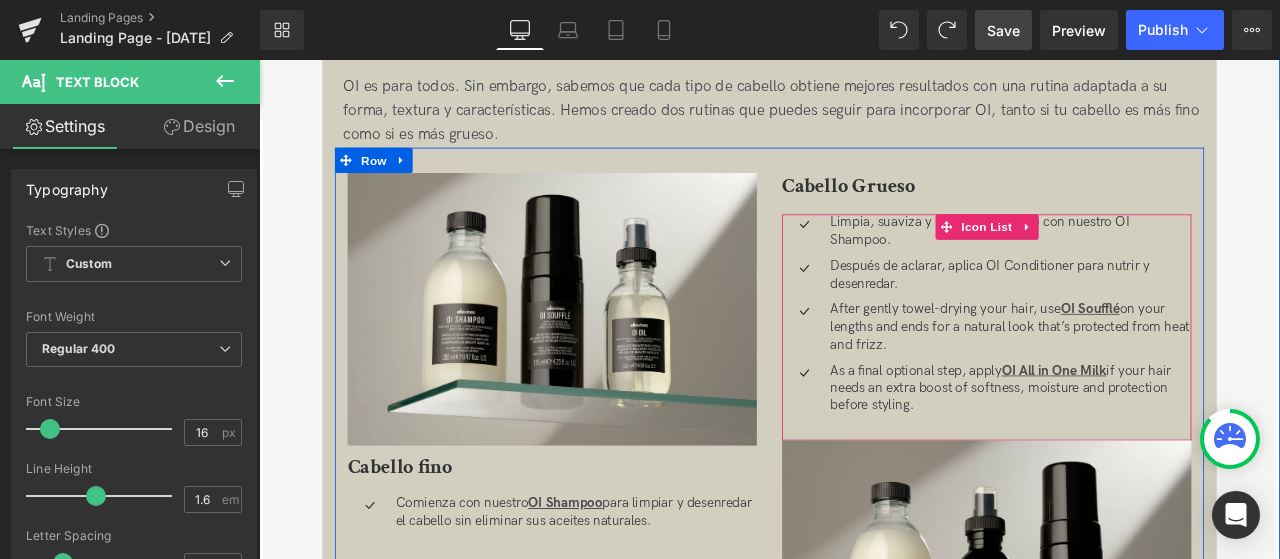 click on "After gently towel-drying your hair, use  OI Soufflé  on your lengths and ends for a natural look that’s protected from heat and frizz." at bounding box center [1150, 377] 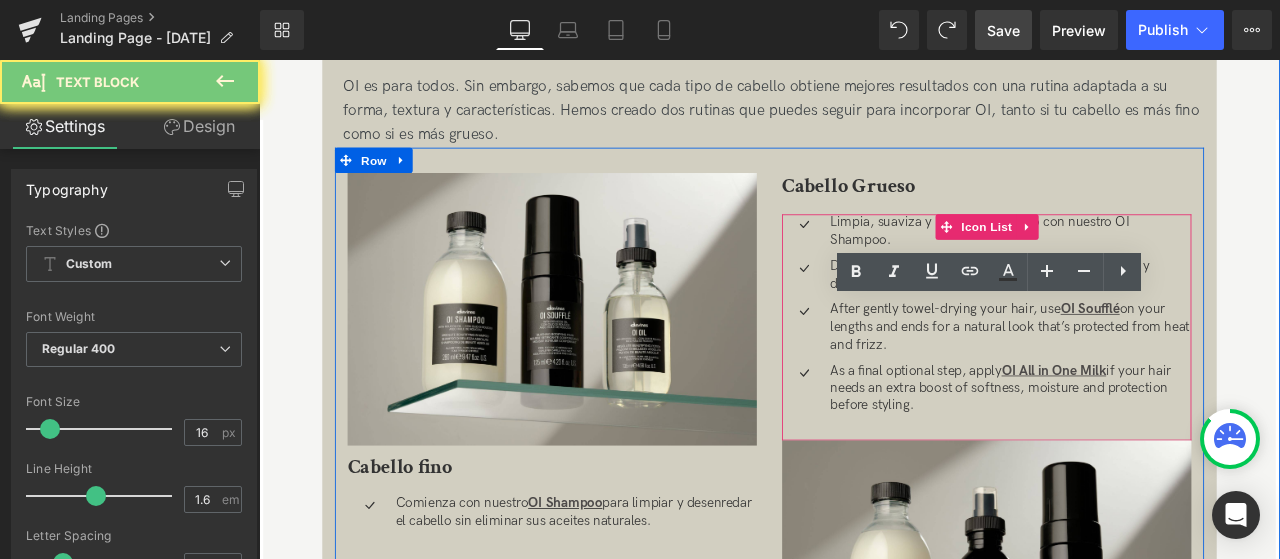 click on "After gently towel-drying your hair, use  OI Soufflé  on your lengths and ends for a natural look that’s protected from heat and frizz." at bounding box center [1150, 377] 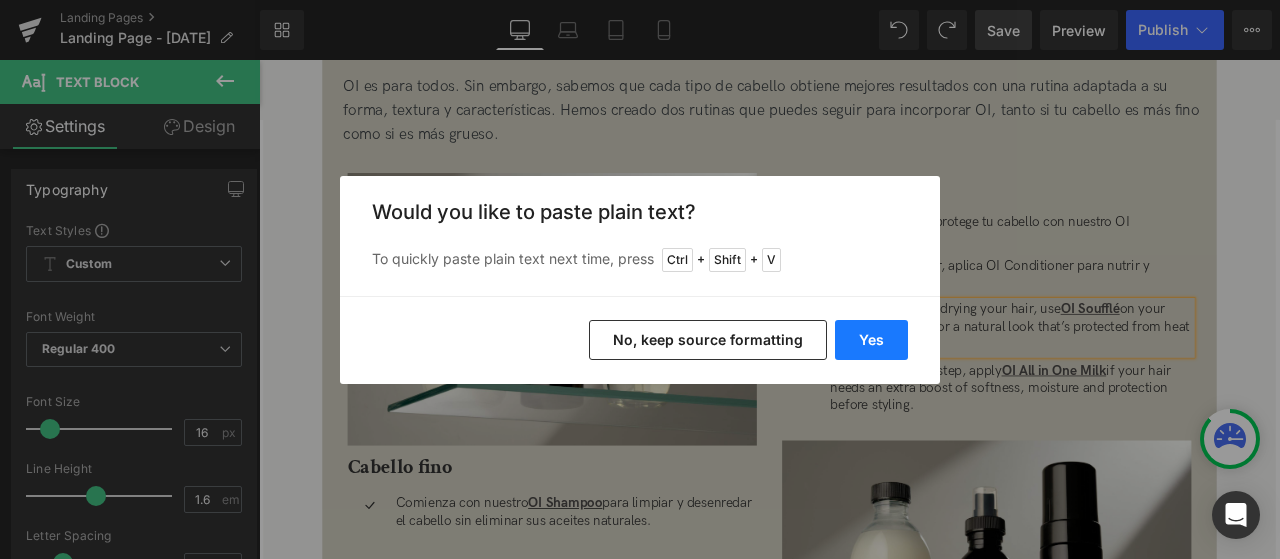 click on "Yes" at bounding box center (871, 340) 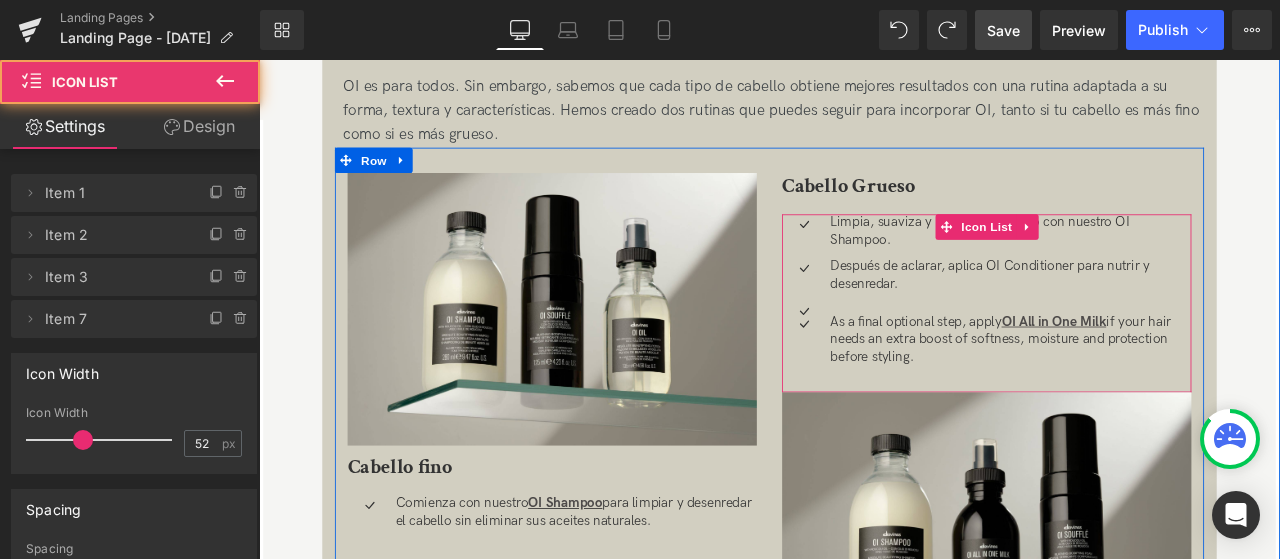 click on "Icon
Limpia, suaviza y protege tu cabello con nuestro OI Shampoo.
Text Block
Icon
Después de aclarar, aplica OI Conditioner para nutrir y desenredar.
Text Block
Icon
Text Block" at bounding box center (1121, 338) 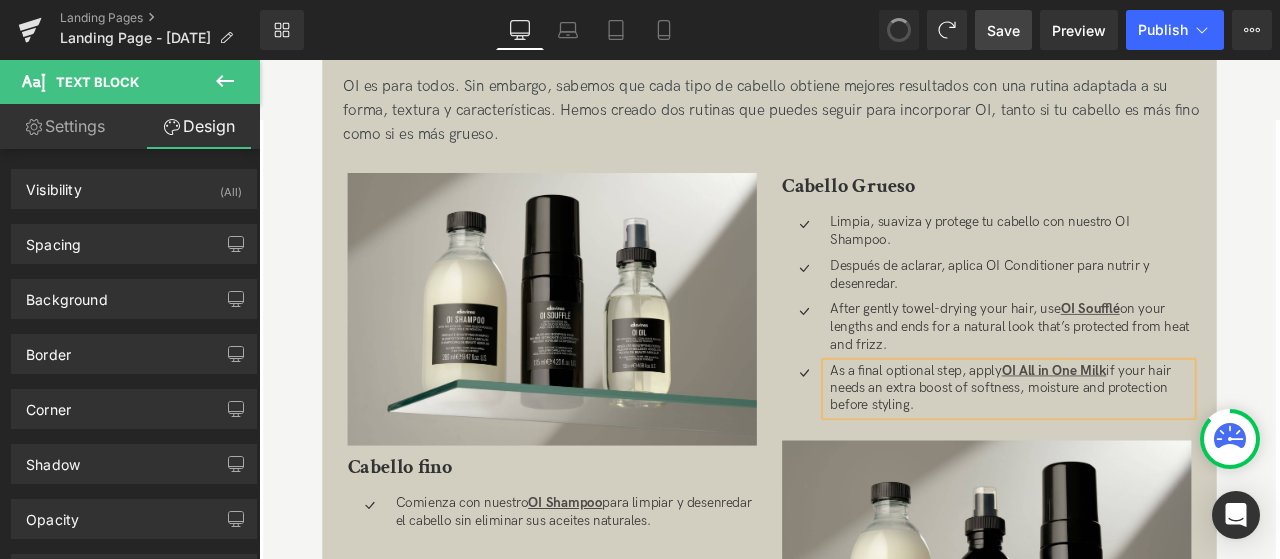 click on "As a final optional step, apply  OI All in One Milk  if your hair needs an extra boost of softness, moisture and protection before styling." at bounding box center [1150, 450] 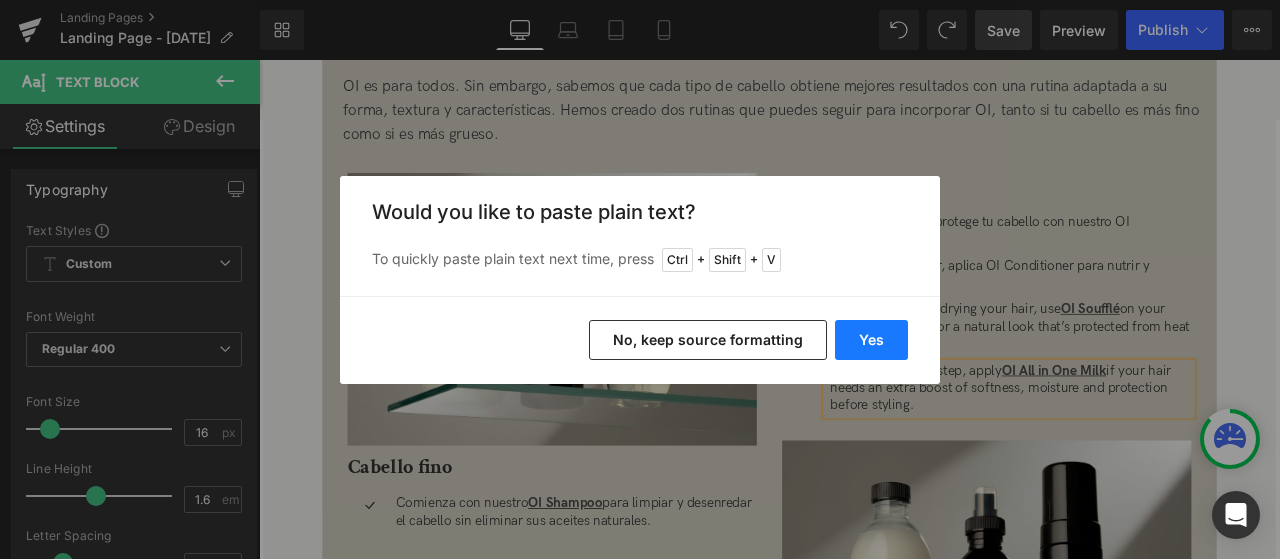 click on "Yes" at bounding box center (871, 340) 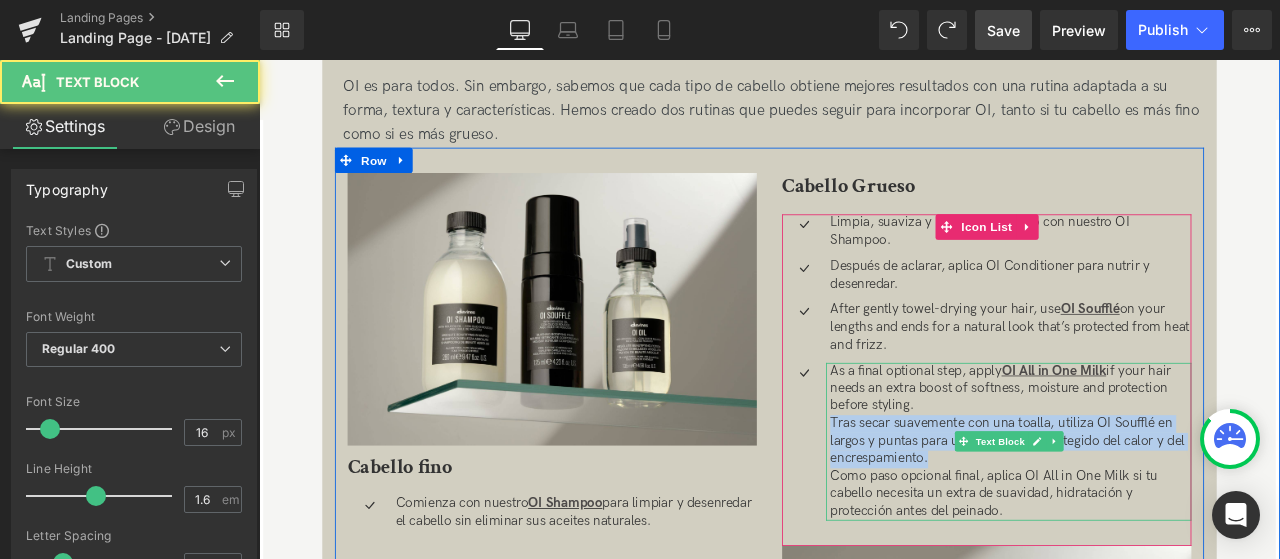 drag, startPoint x: 1085, startPoint y: 532, endPoint x: 937, endPoint y: 493, distance: 153.05228 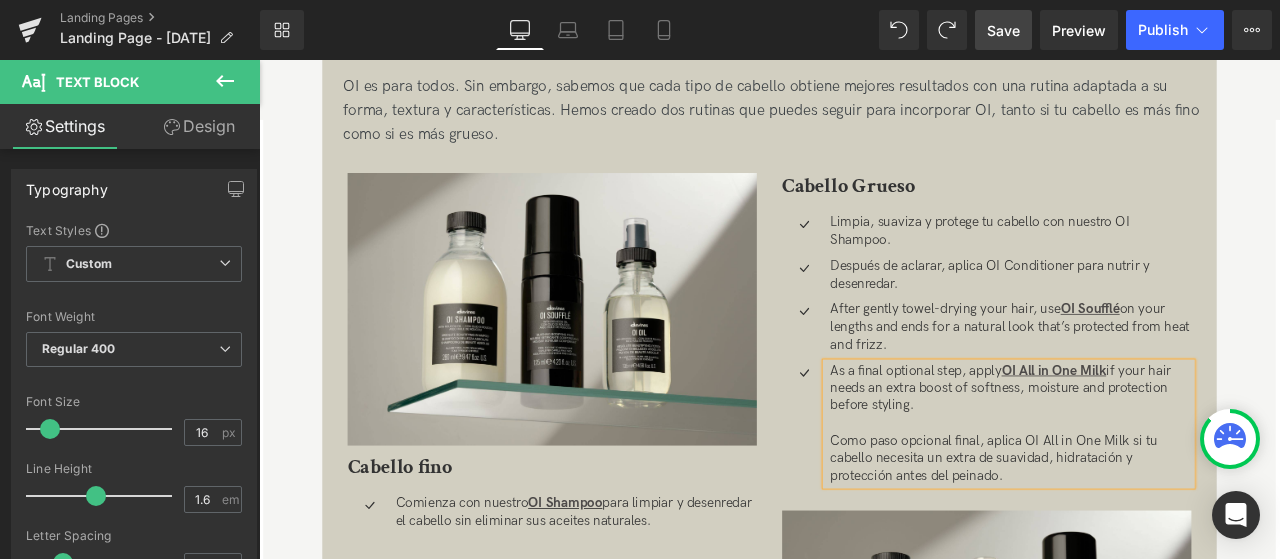 click on "After gently towel-drying your hair, use  OI Soufflé  on your lengths and ends for a natural look that’s protected from heat and frizz." at bounding box center [1150, 377] 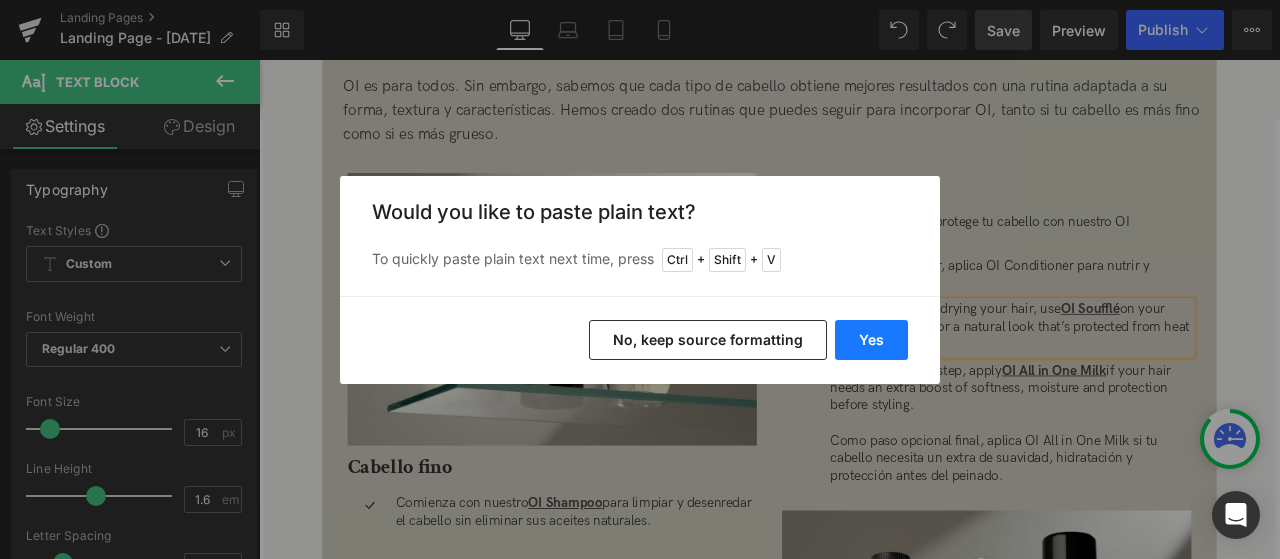 click on "Yes" at bounding box center [871, 340] 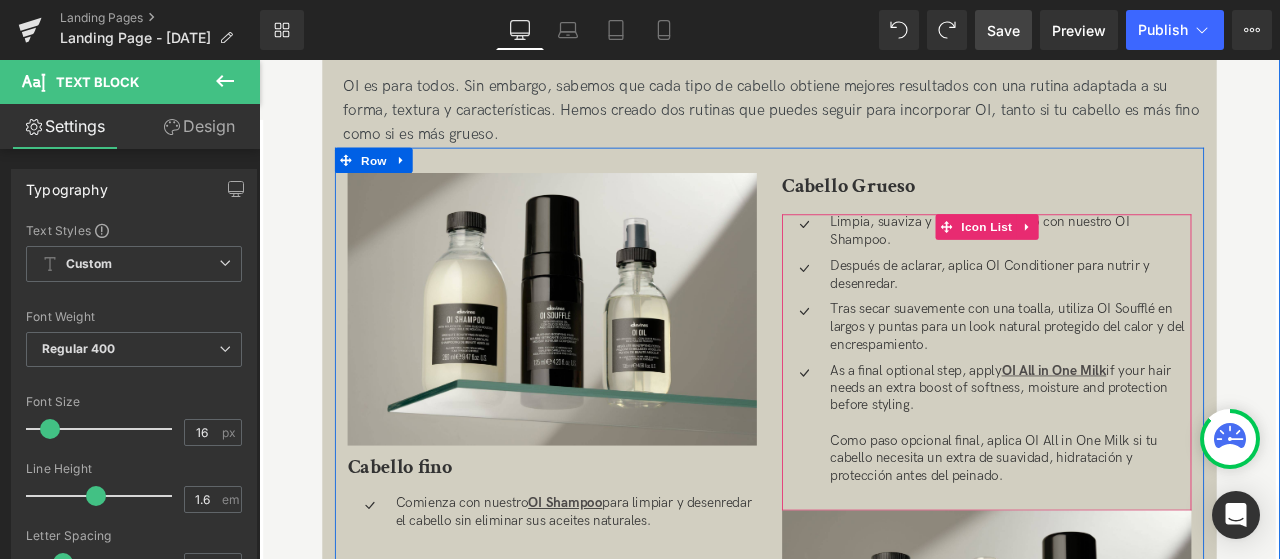 click on "As a final optional step, apply  OI All in One Milk  if your hair needs an extra boost of softness, moisture and protection before styling." at bounding box center (1150, 450) 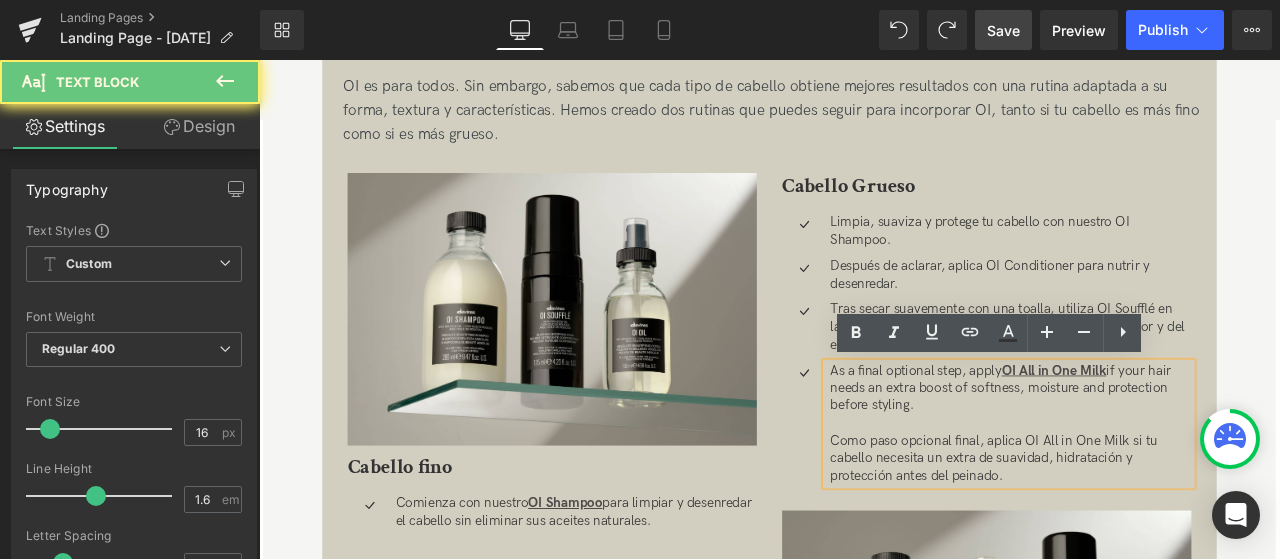 click on "As a final optional step, apply  OI All in One Milk  if your hair needs an extra boost of softness, moisture and protection before styling." at bounding box center (1150, 450) 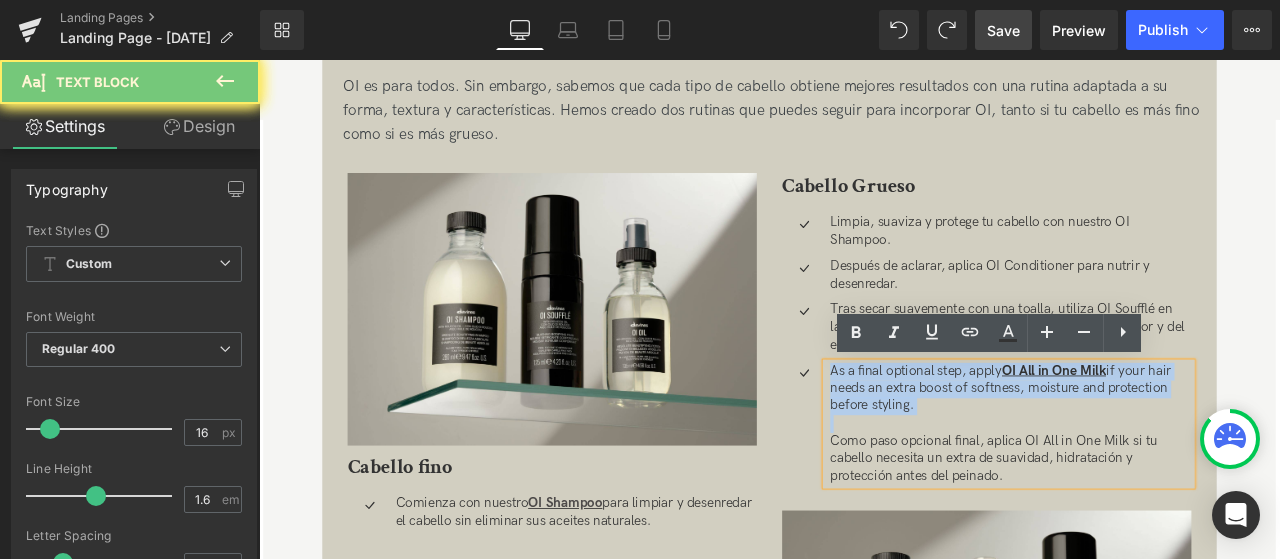 click on "As a final optional step, apply  OI All in One Milk  if your hair needs an extra boost of softness, moisture and protection before styling." at bounding box center [1150, 450] 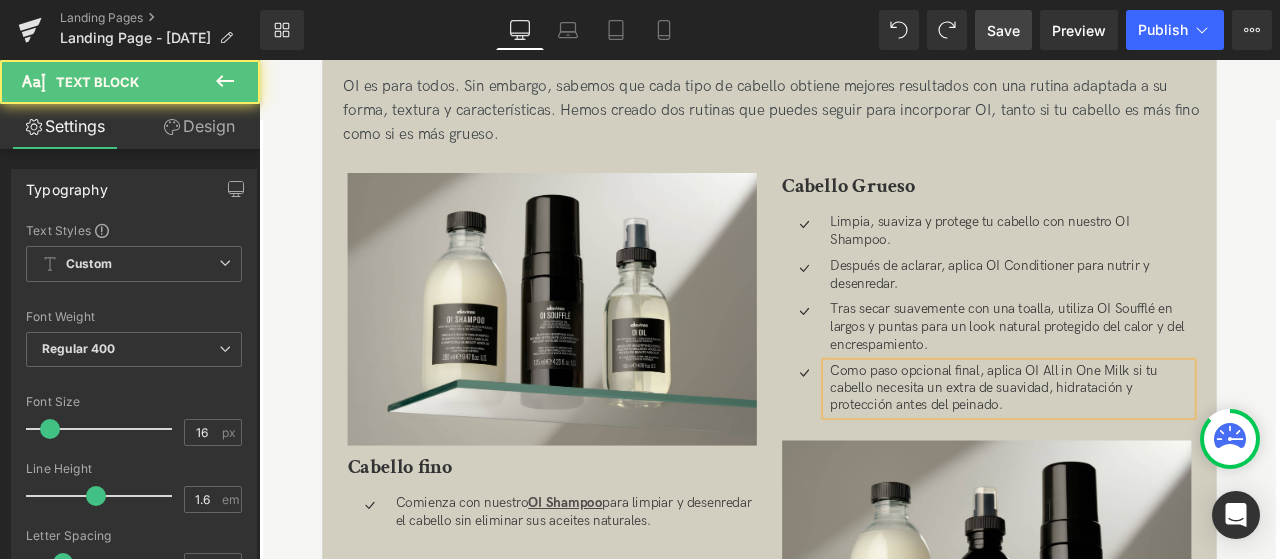 click on "Como paso opcional final, aplica OI All in One Milk si tu cabello necesita un extra de suavidad, hidratación y protección antes del peinado." at bounding box center (1130, 449) 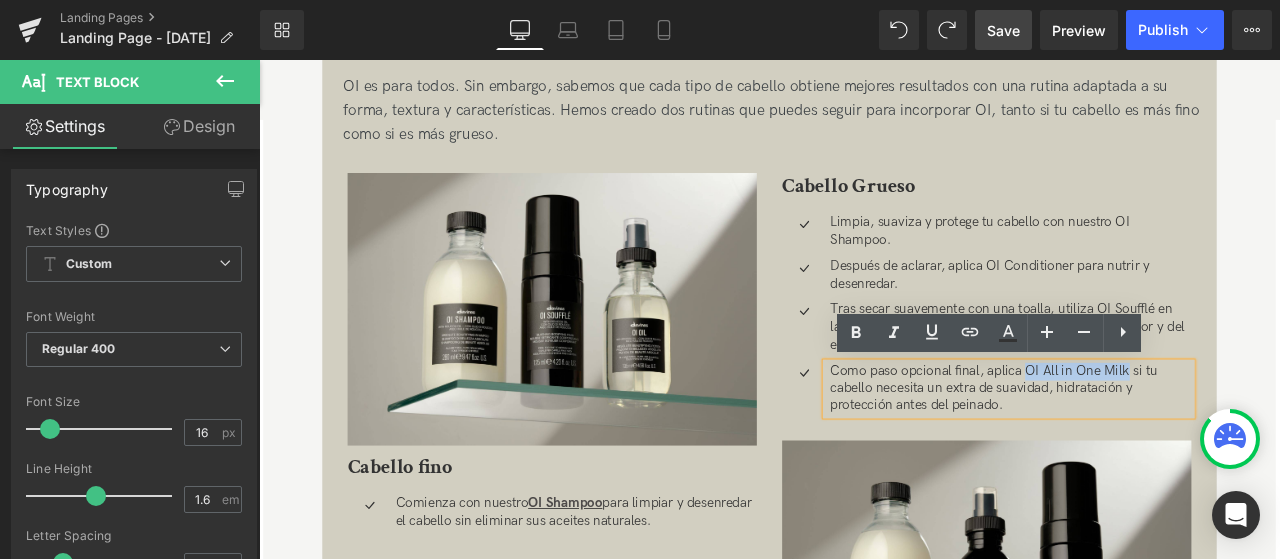 drag, startPoint x: 1290, startPoint y: 426, endPoint x: 1166, endPoint y: 430, distance: 124.0645 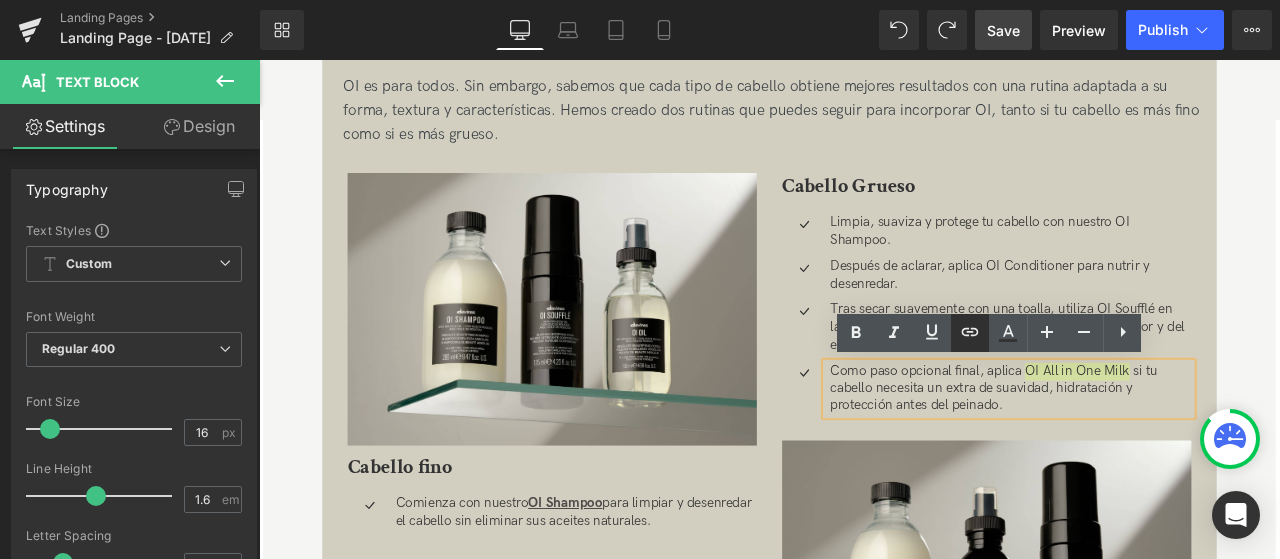 click 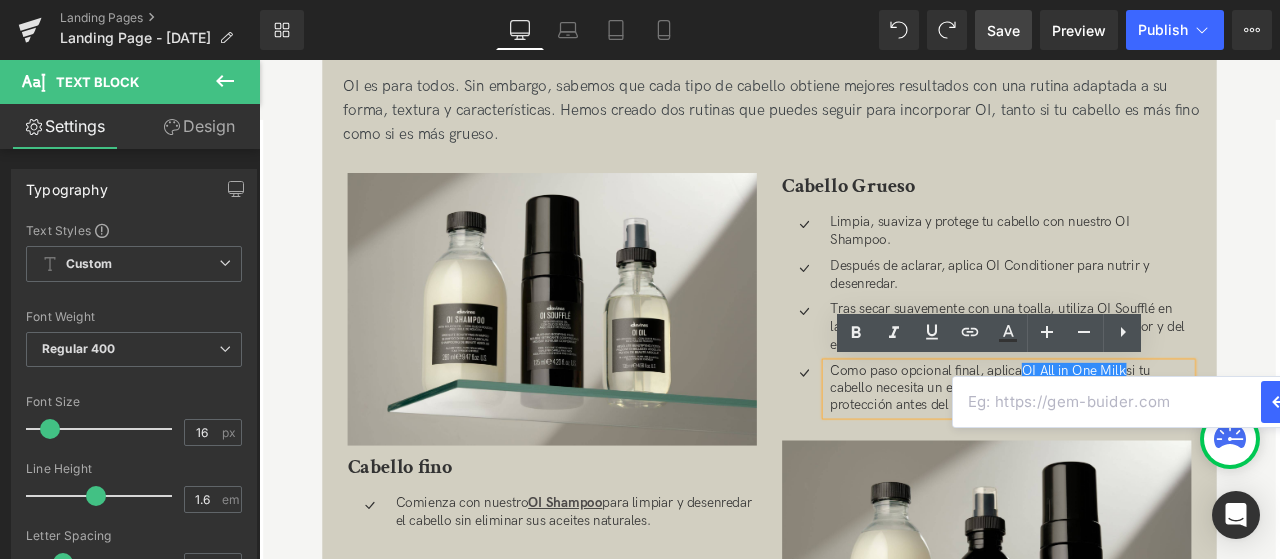 click at bounding box center [1107, 402] 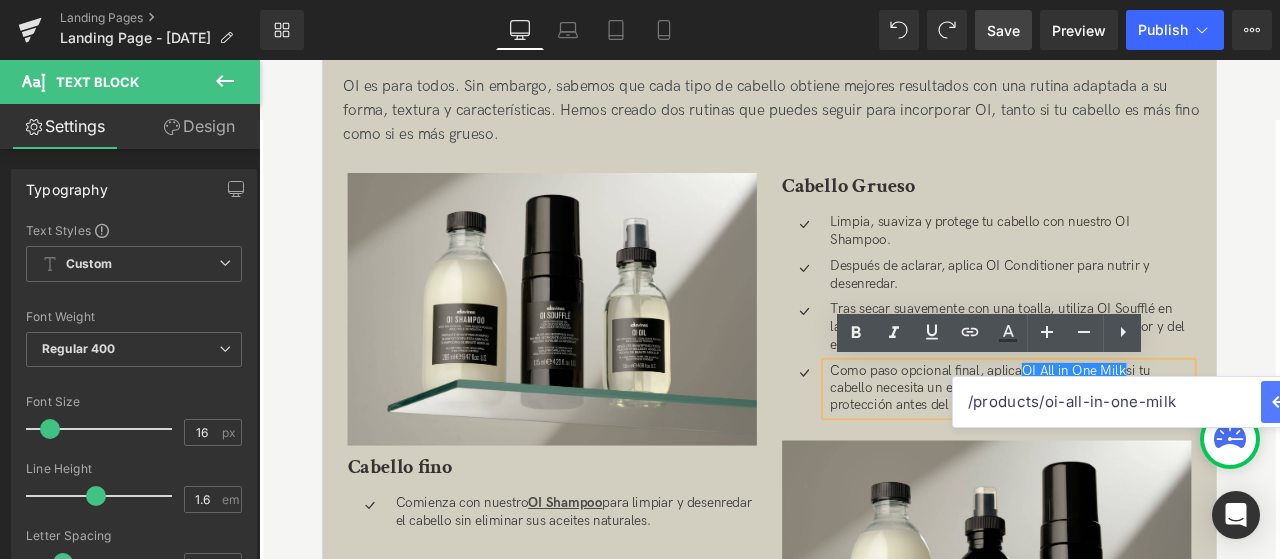 type on "/products/oi-all-in-one-milk" 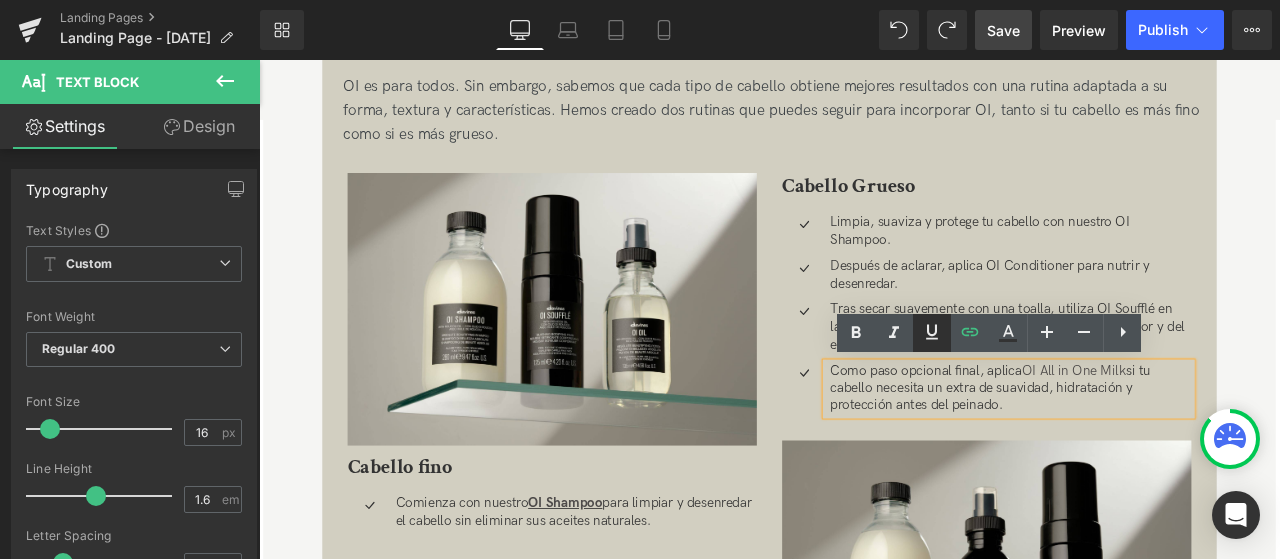 drag, startPoint x: 935, startPoint y: 341, endPoint x: 887, endPoint y: 334, distance: 48.507732 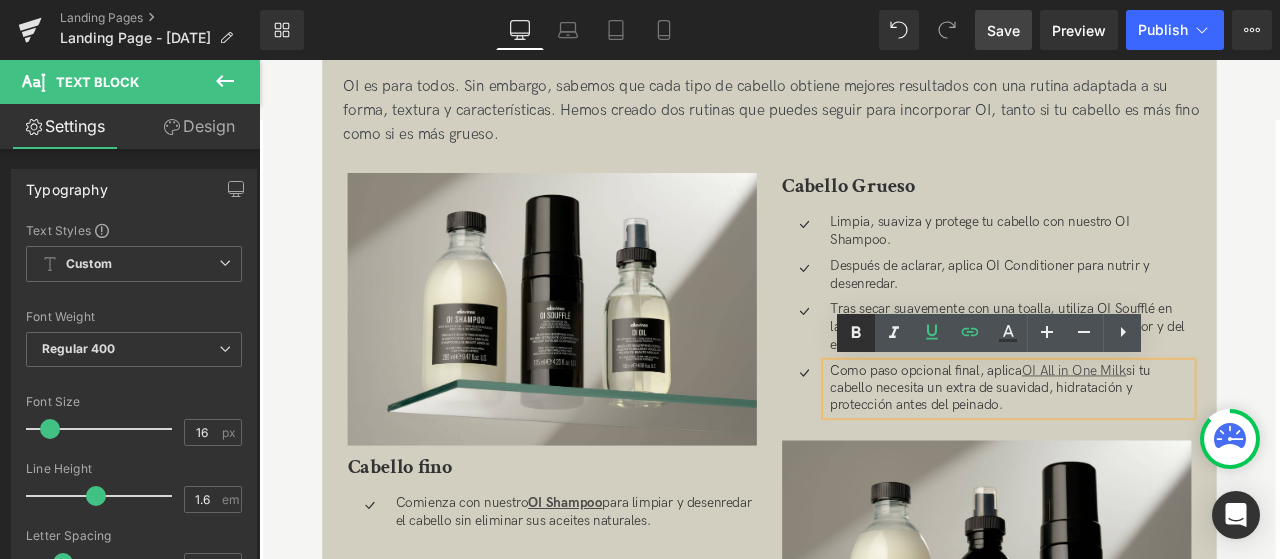 click 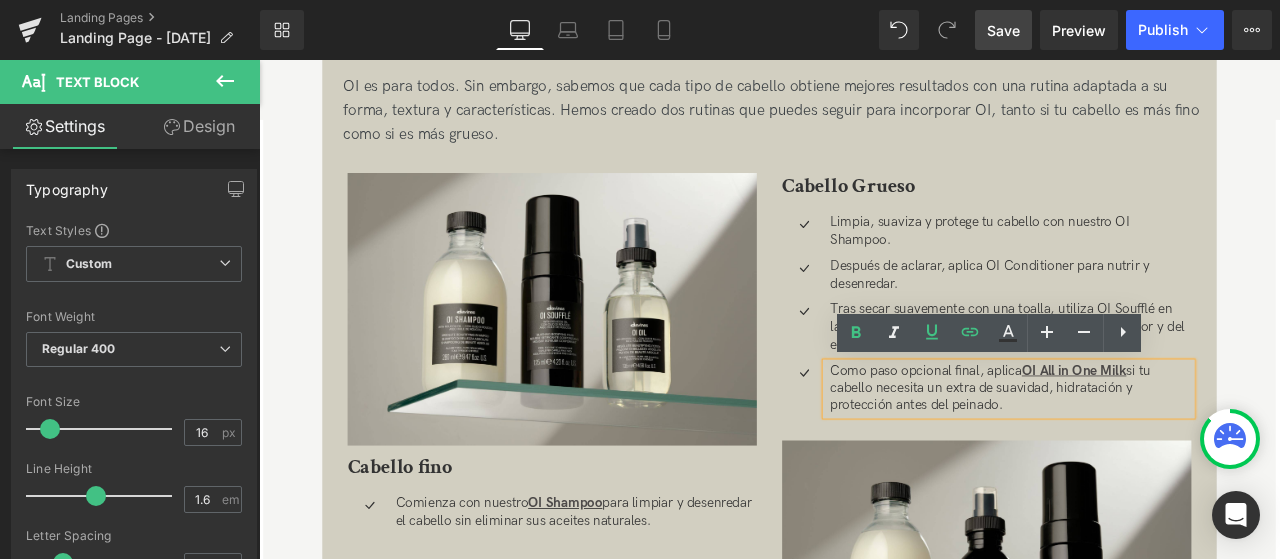 click on "Icon
Limpia, suaviza y protege tu cabello con nuestro OI Shampoo.
Text Block
Icon
Después de aclarar, aplica OI Conditioner para nutrir y desenredar.
Text Block
Icon
Text Block
Icon" at bounding box center (1121, 367) 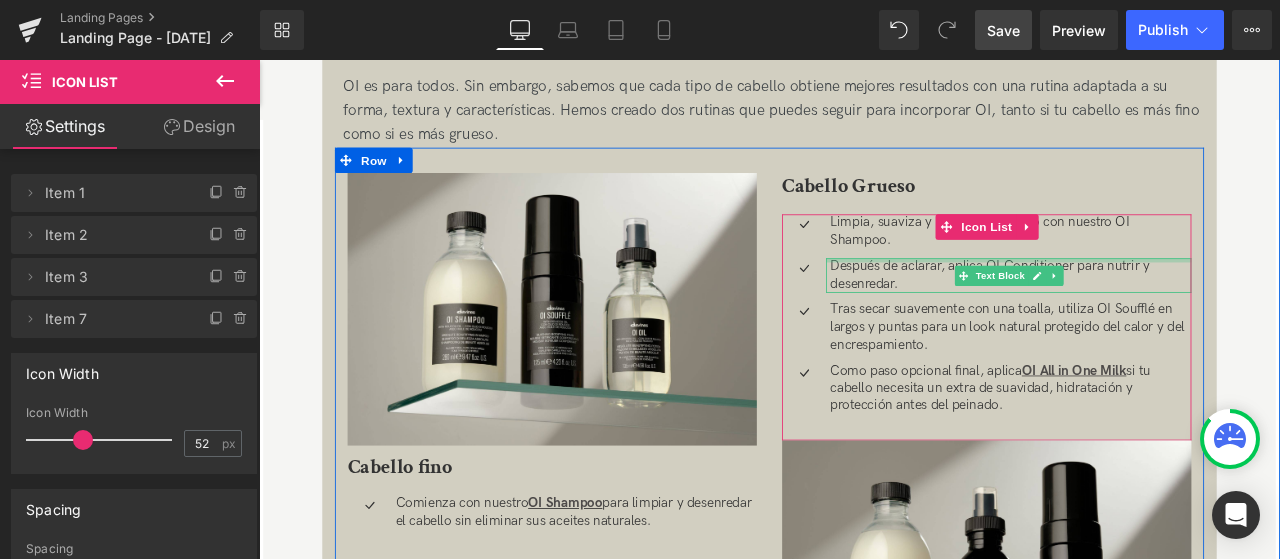 drag, startPoint x: 1119, startPoint y: 298, endPoint x: 1277, endPoint y: 312, distance: 158.61903 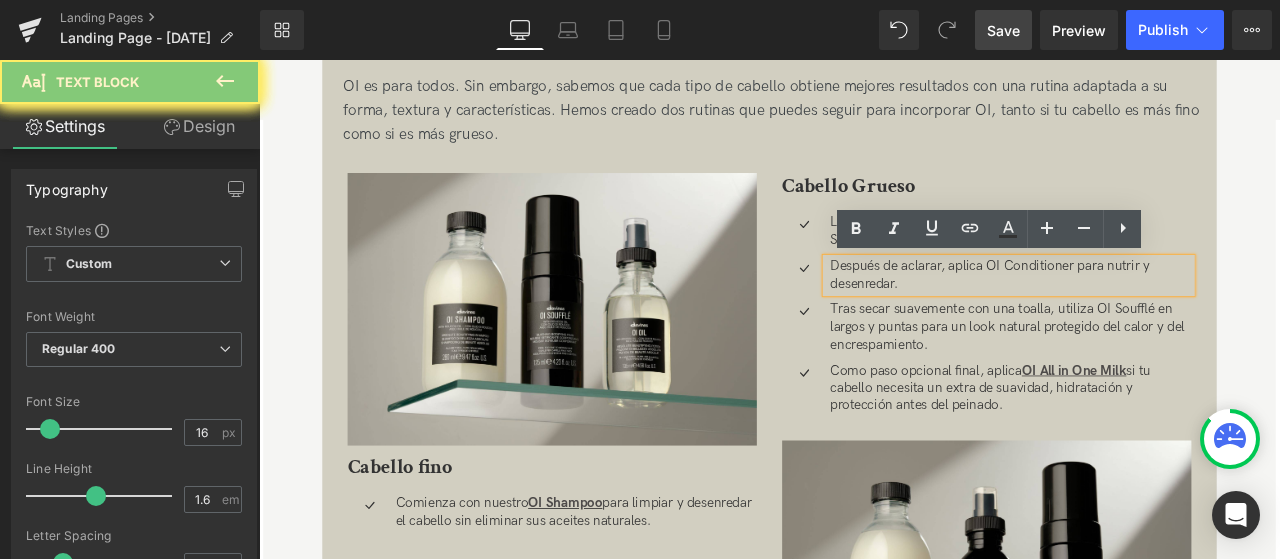 drag, startPoint x: 1277, startPoint y: 312, endPoint x: 1233, endPoint y: 308, distance: 44.181442 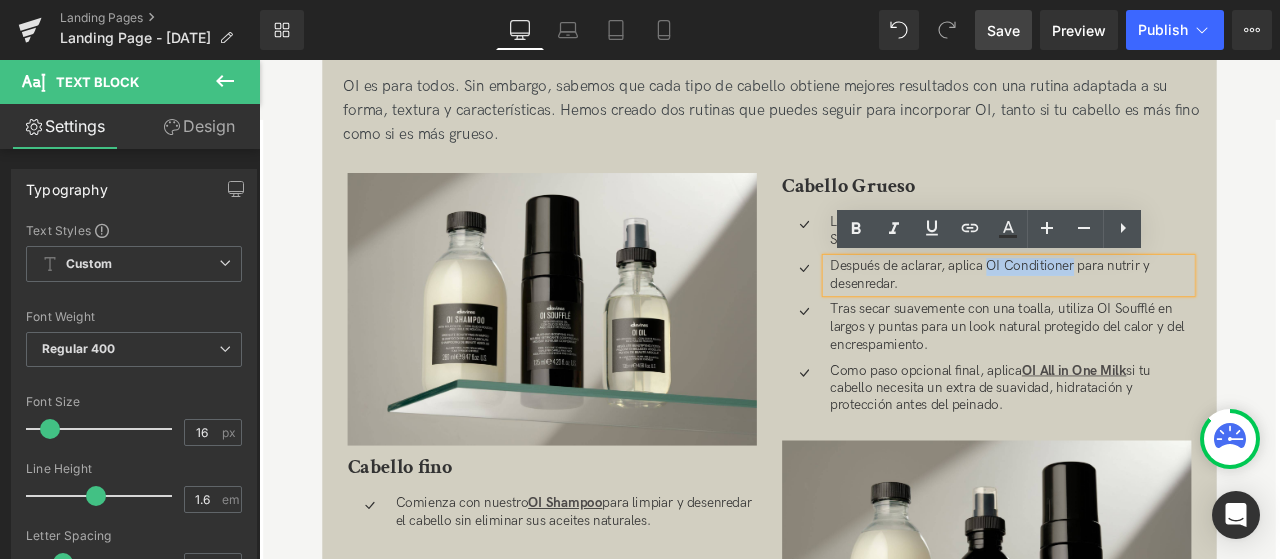drag, startPoint x: 1230, startPoint y: 306, endPoint x: 1127, endPoint y: 301, distance: 103.121284 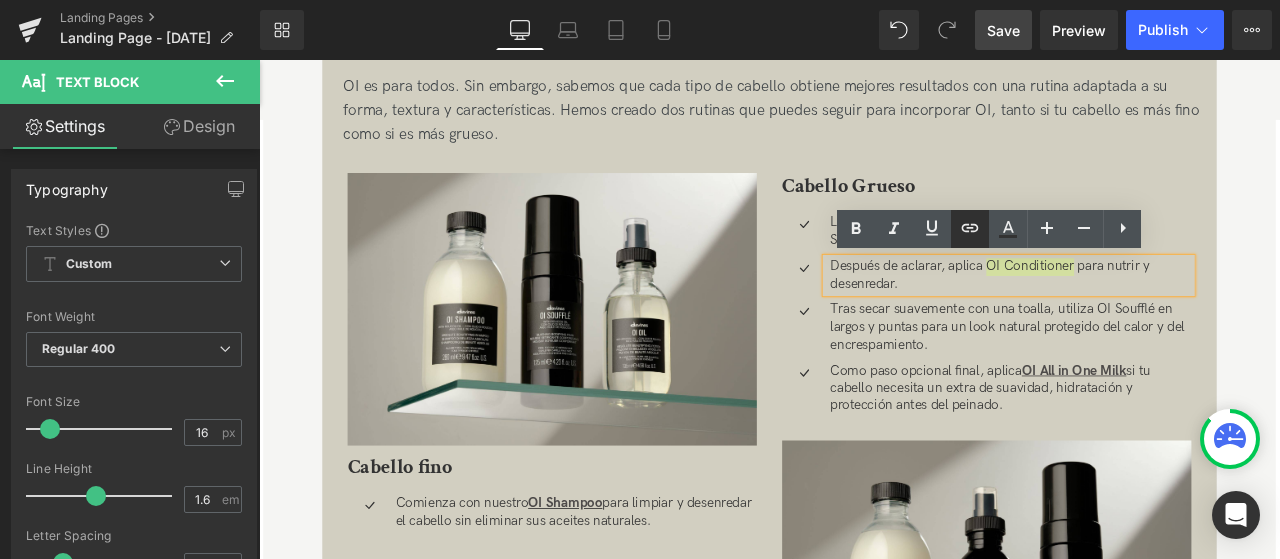 click 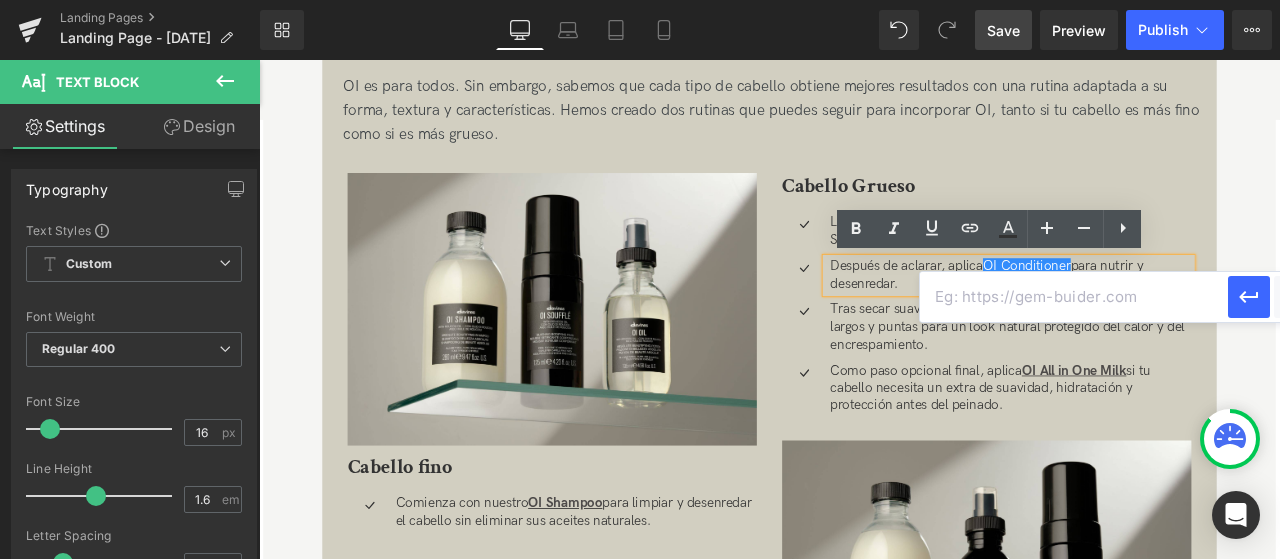 click at bounding box center [1074, 297] 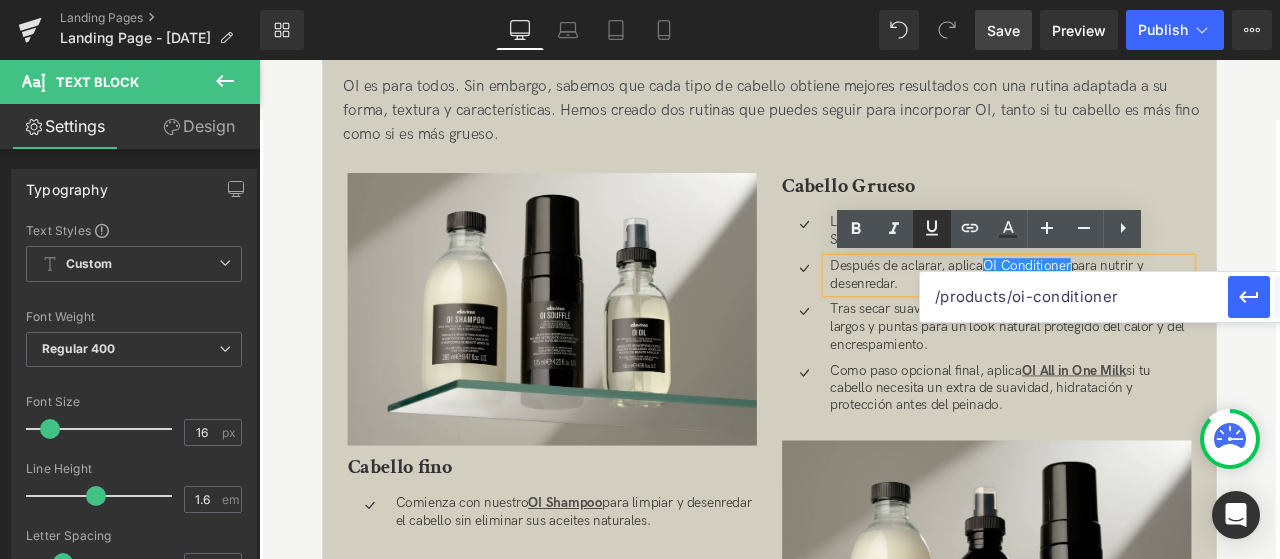 click 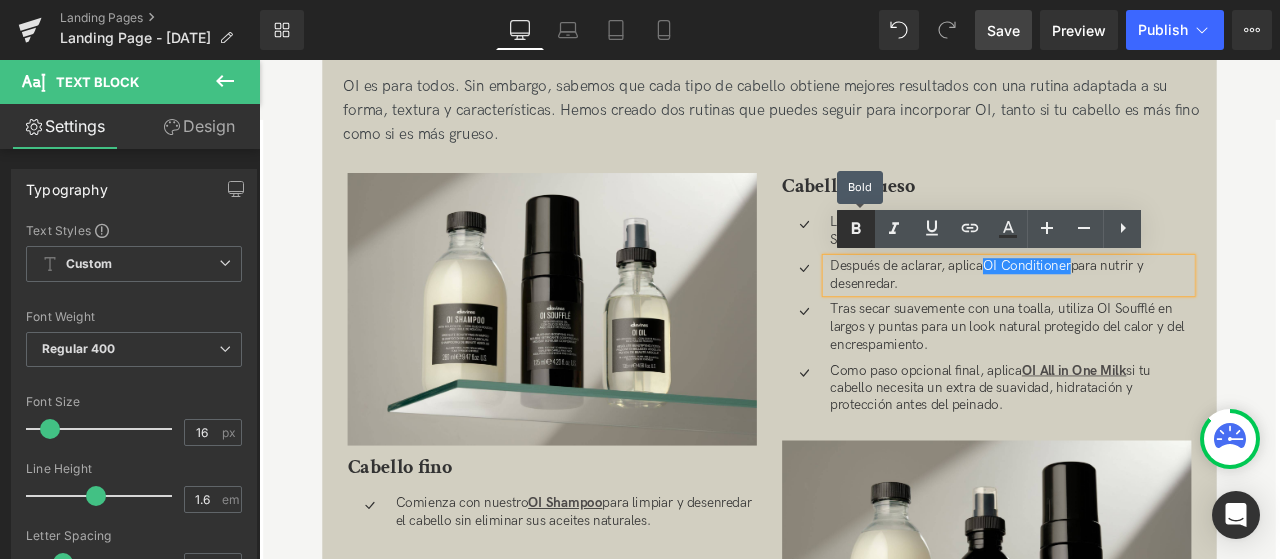 click 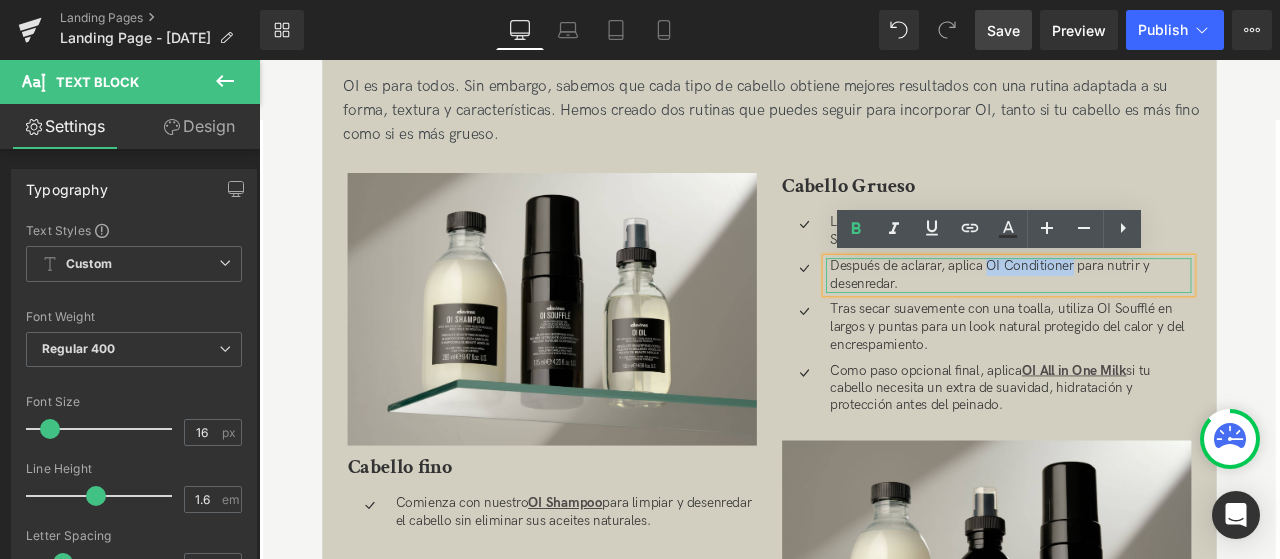 drag, startPoint x: 1125, startPoint y: 302, endPoint x: 1226, endPoint y: 310, distance: 101.31634 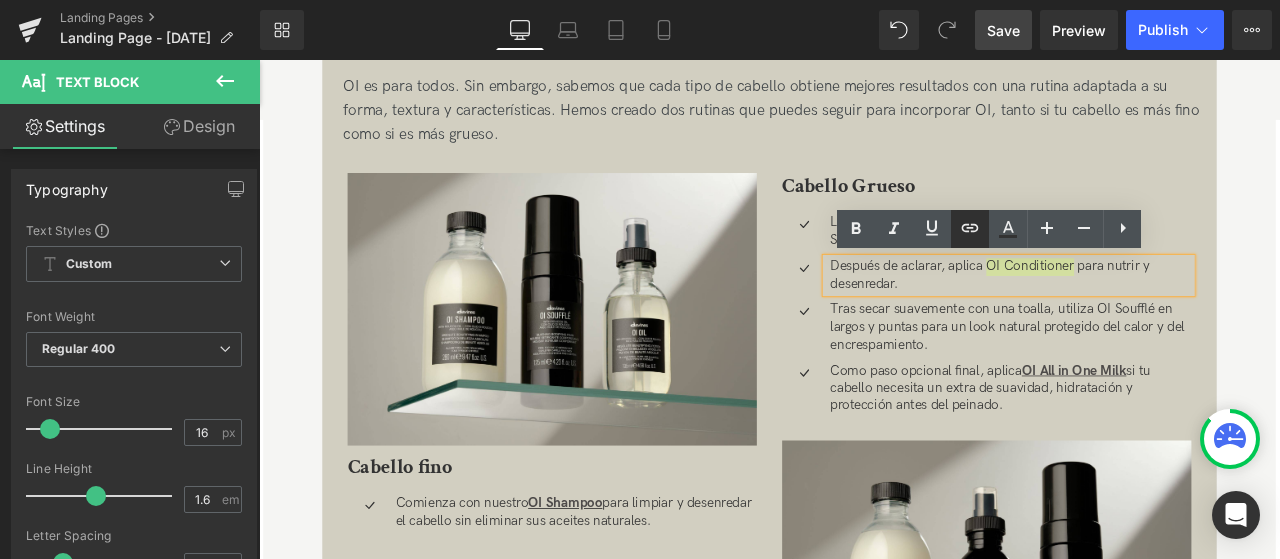 click 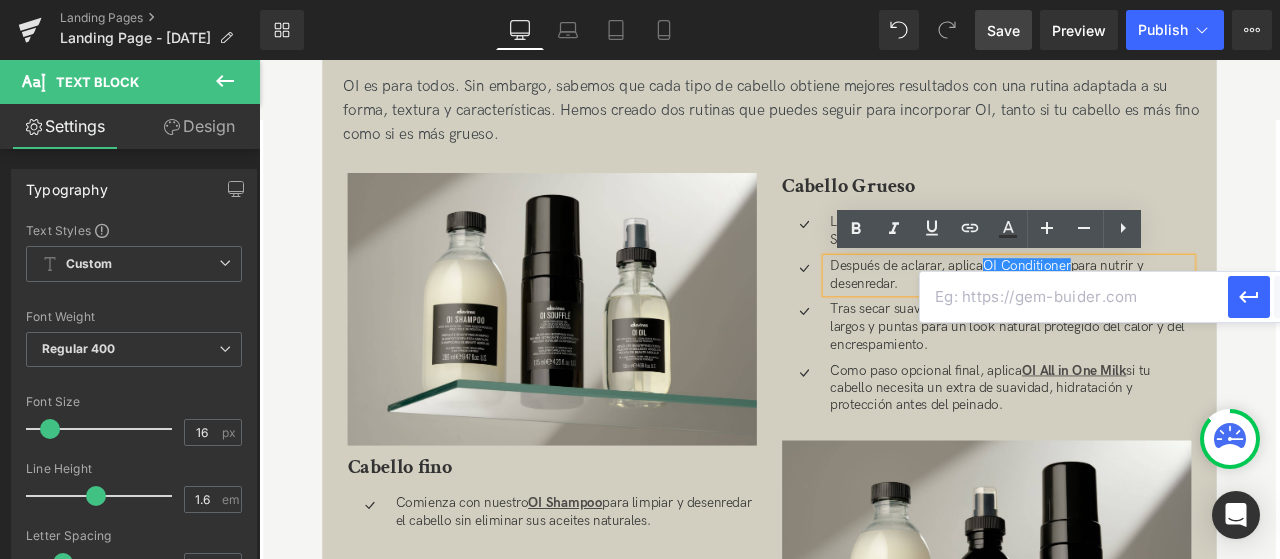 click at bounding box center (1074, 297) 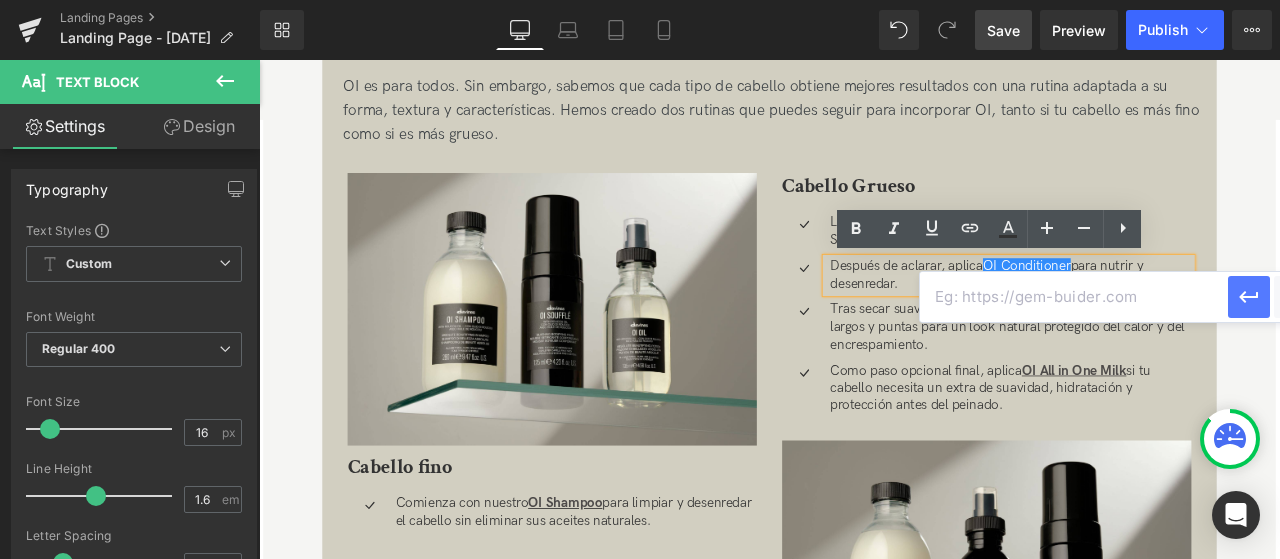 paste on "/products/oi-conditioner" 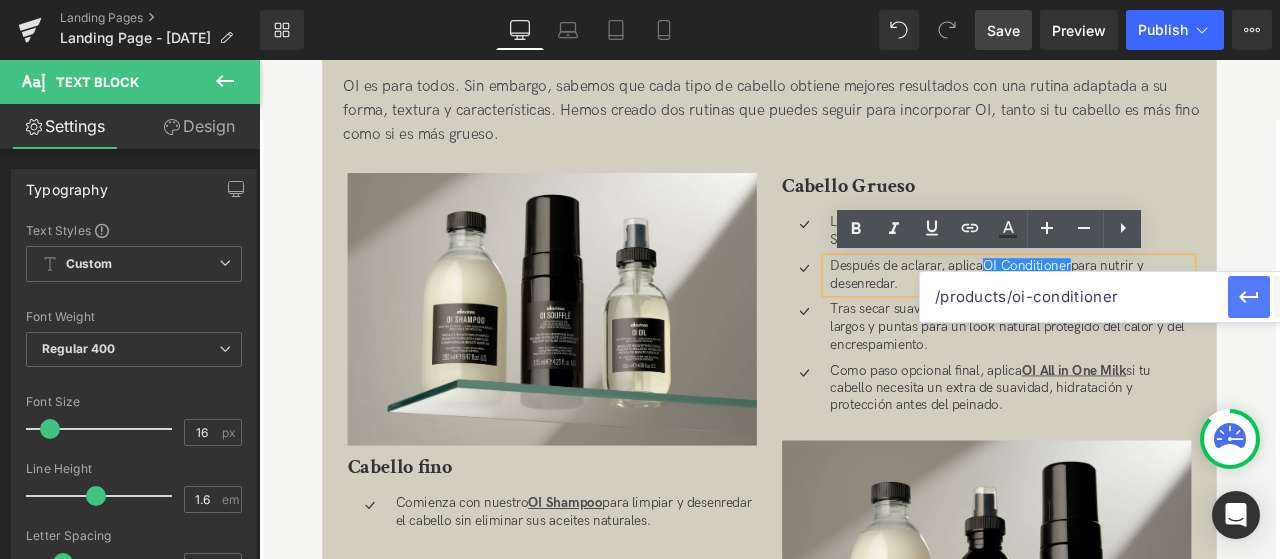 type on "/products/oi-conditioner" 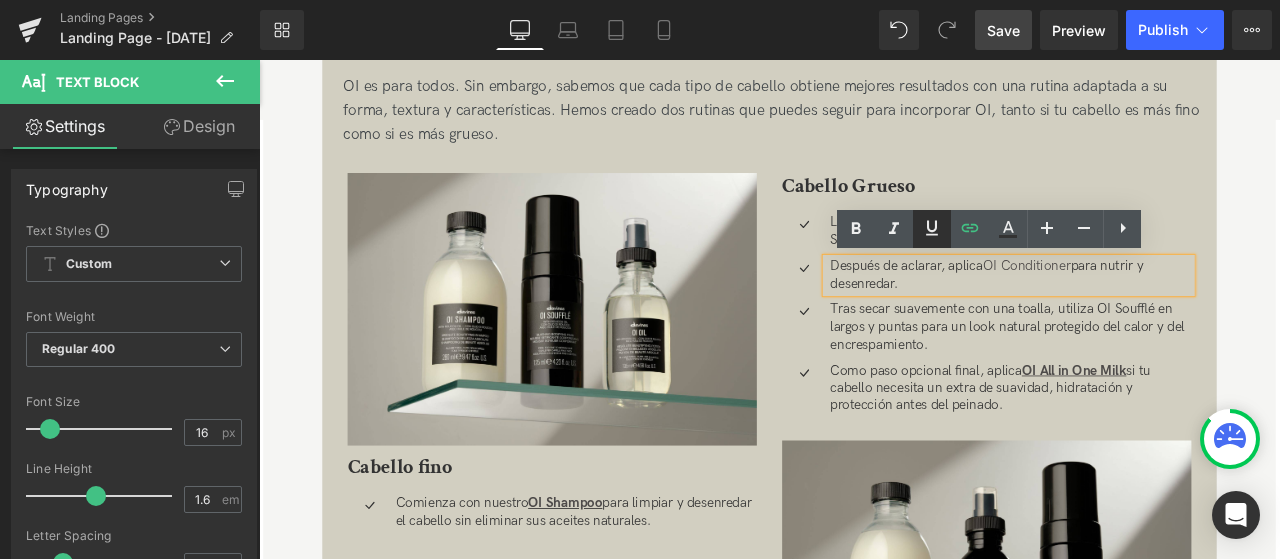 click 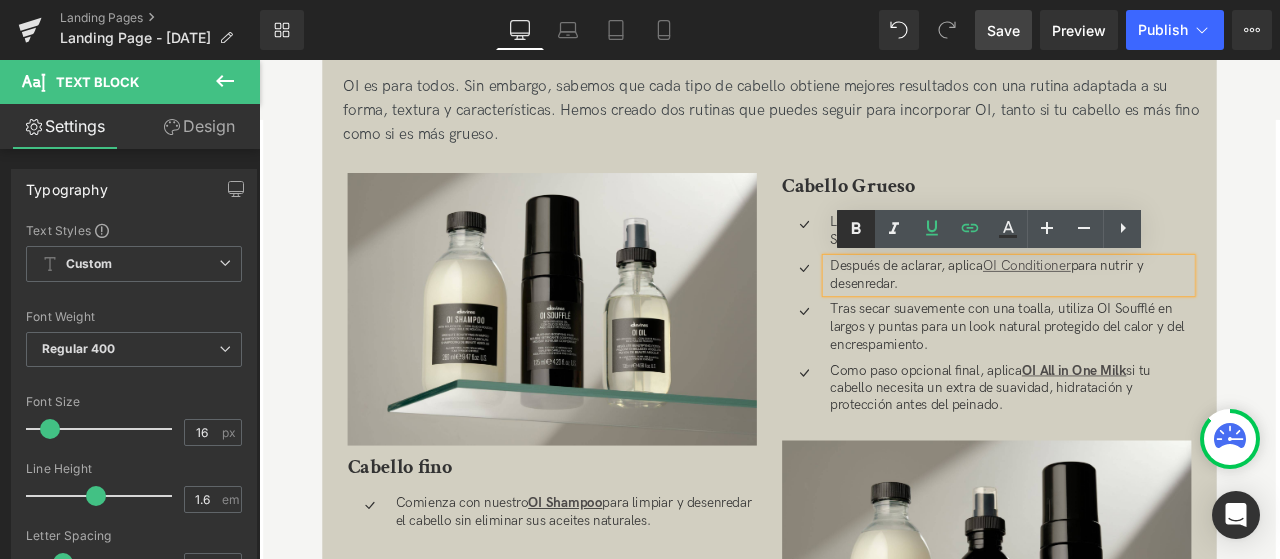 click 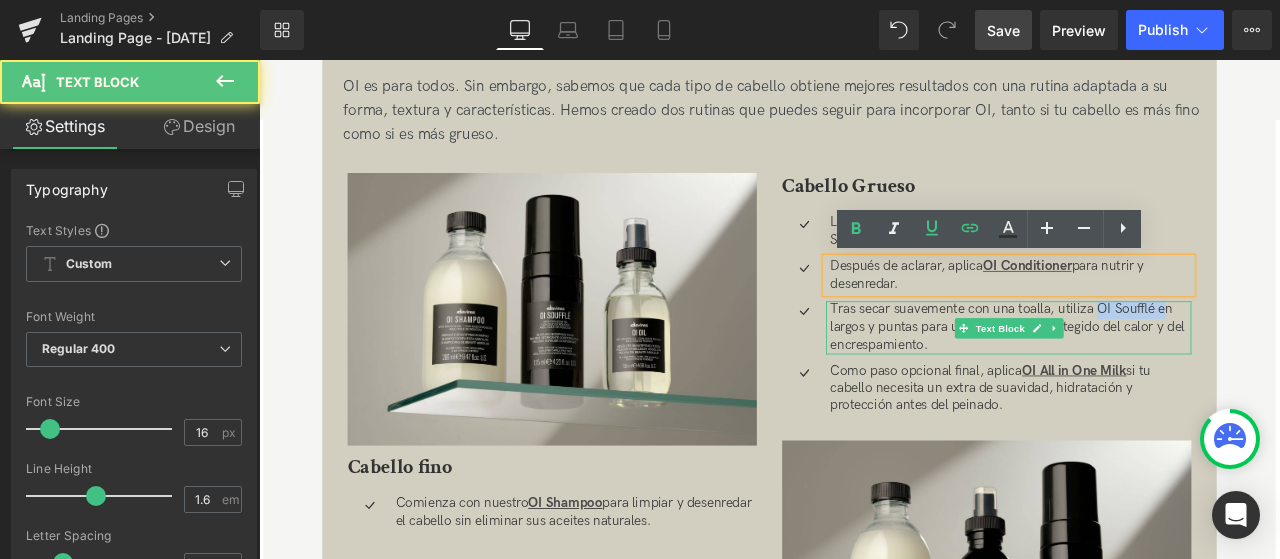 drag, startPoint x: 1257, startPoint y: 357, endPoint x: 1333, endPoint y: 359, distance: 76.02631 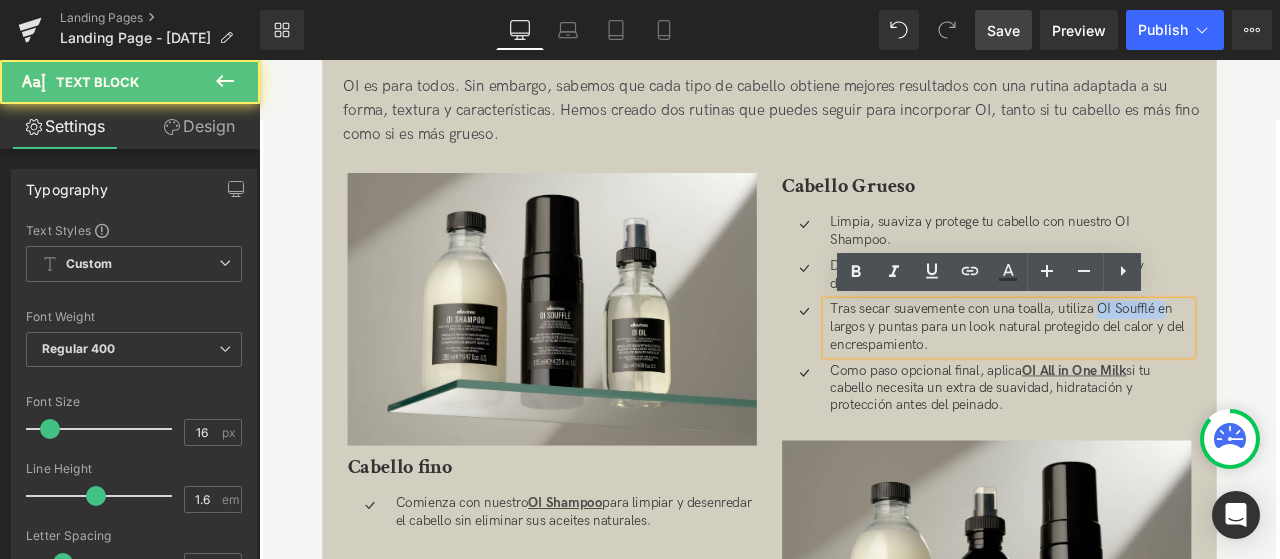 click on "Tras secar suavemente con una toalla, utiliza OI Soufflé en largos y puntas para un look natural protegido del calor y del encrespamiento." at bounding box center [1150, 377] 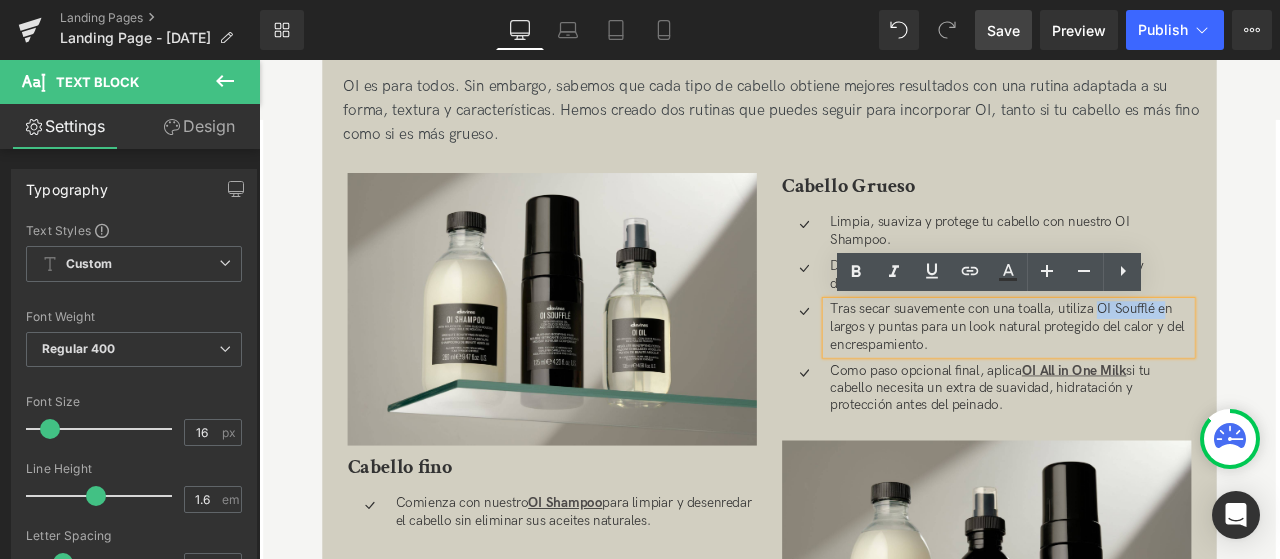 click on "Tras secar suavemente con una toalla, utiliza OI Soufflé en largos y puntas para un look natural protegido del calor y del encrespamiento." at bounding box center (1150, 377) 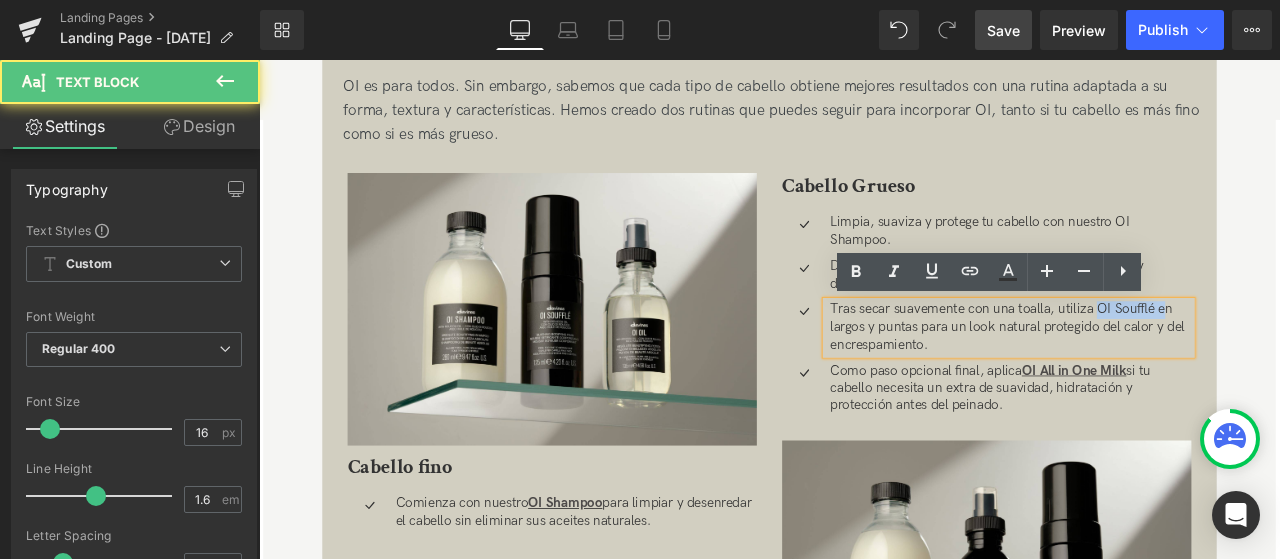 click on "Tras secar suavemente con una toalla, utiliza OI Soufflé en largos y puntas para un look natural protegido del calor y del encrespamiento." at bounding box center [1150, 377] 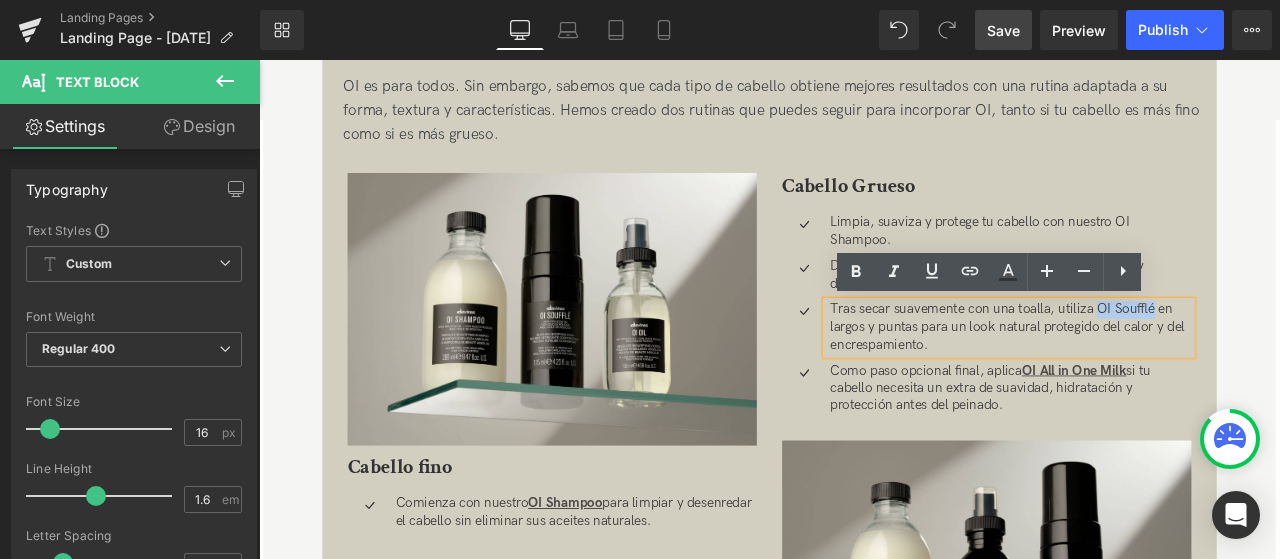 drag, startPoint x: 1256, startPoint y: 355, endPoint x: 1322, endPoint y: 359, distance: 66.1211 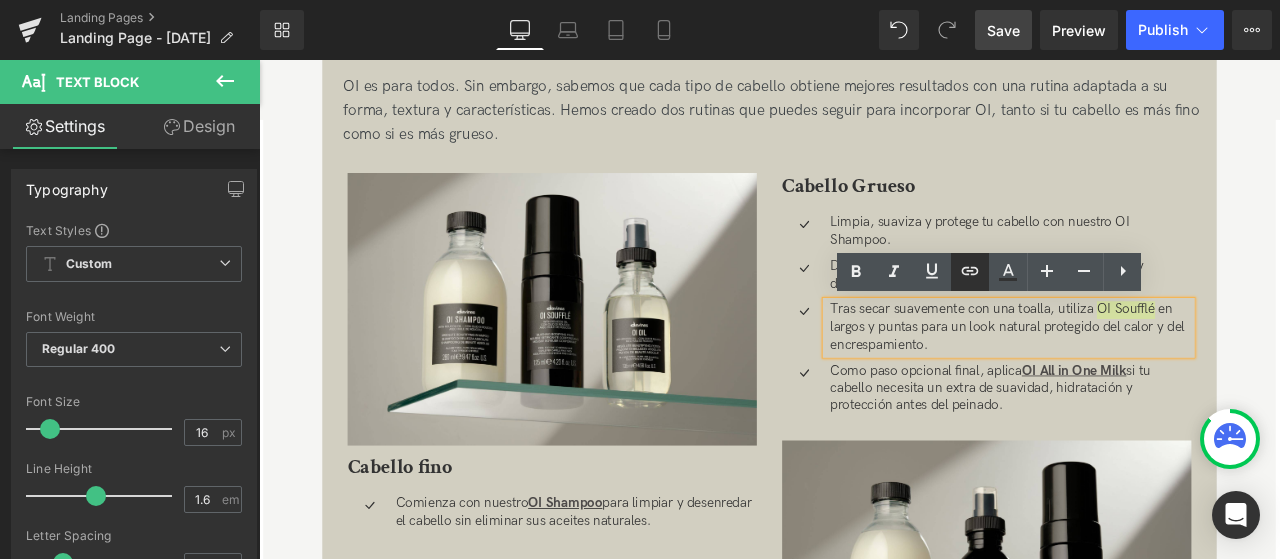 click 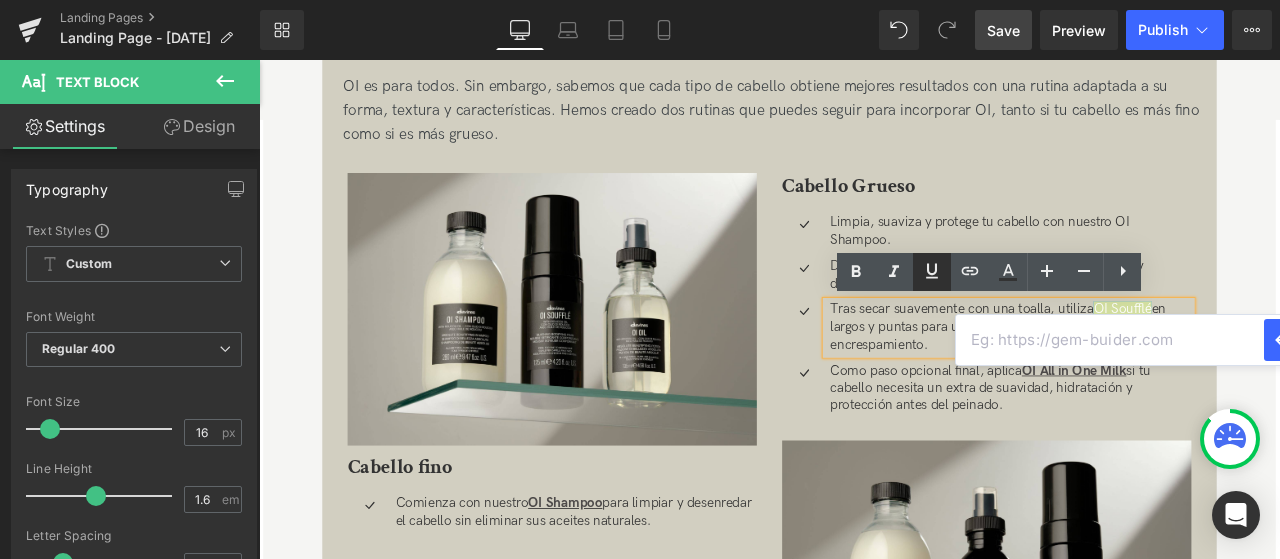 click 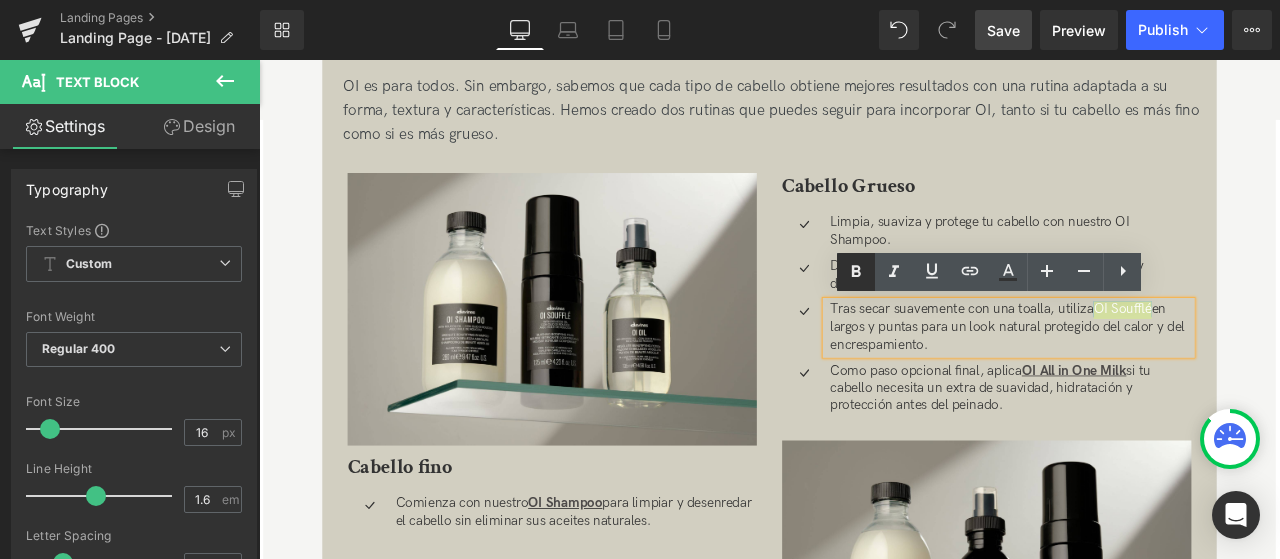 click 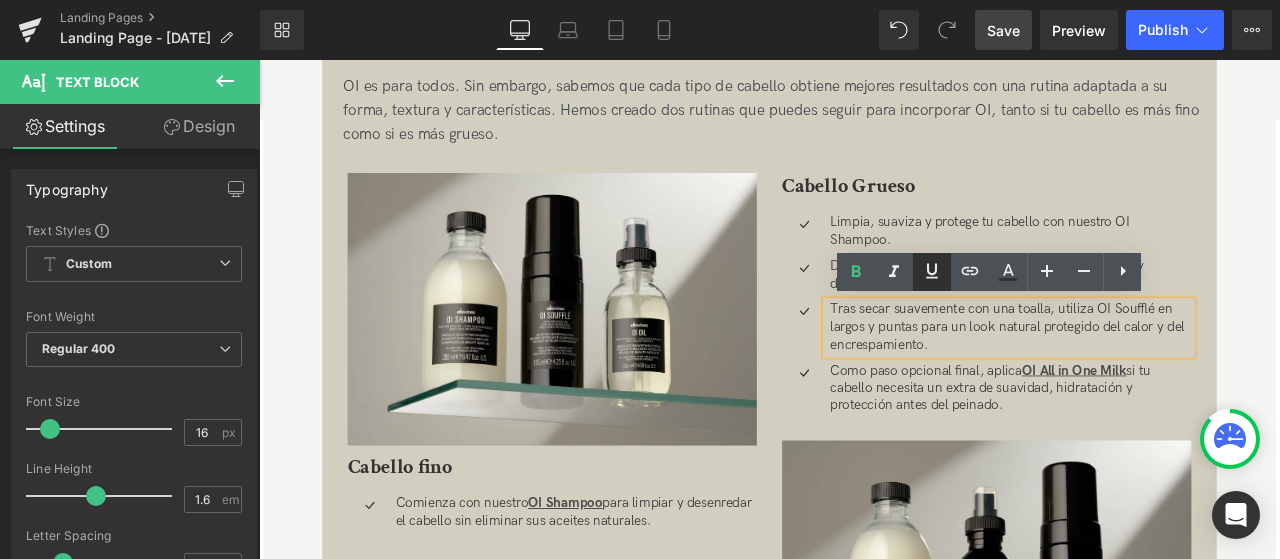 click 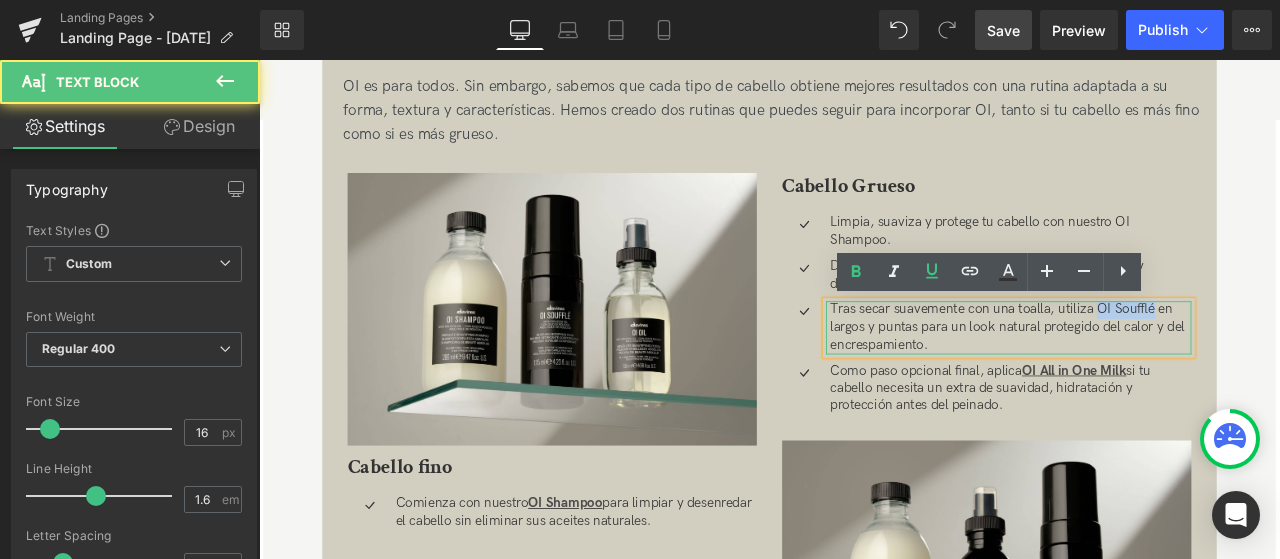 drag, startPoint x: 1258, startPoint y: 354, endPoint x: 1320, endPoint y: 353, distance: 62.008064 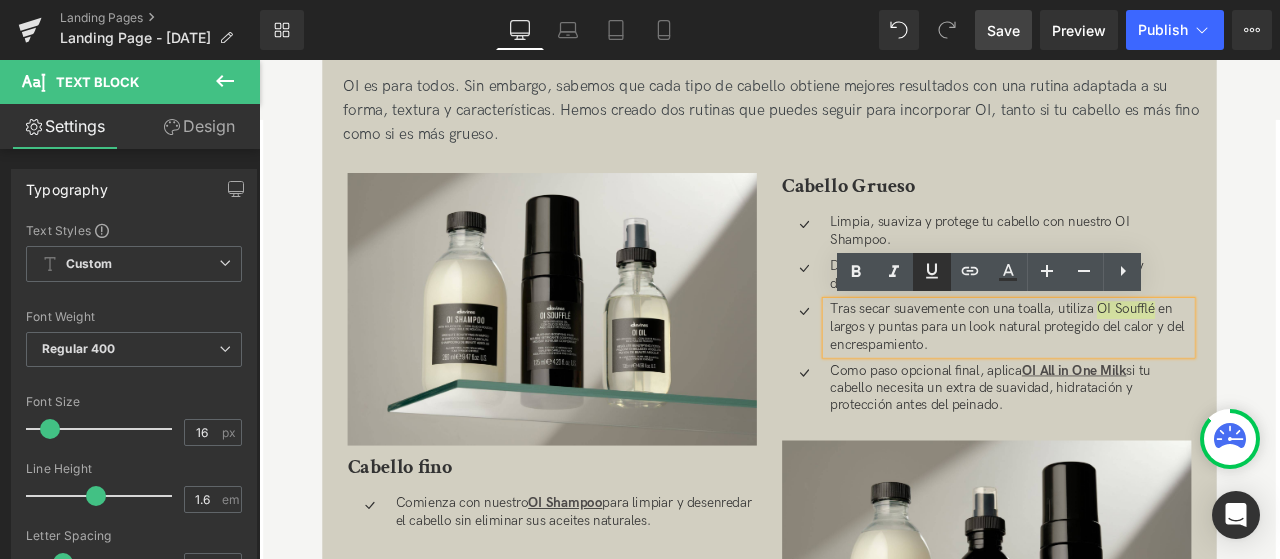 click 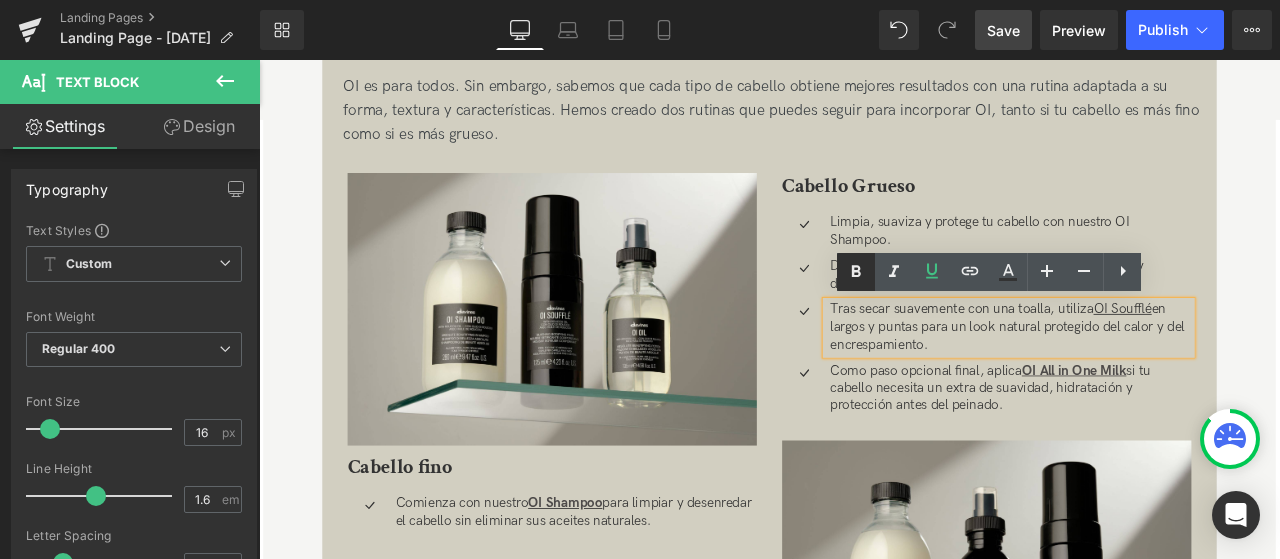 click 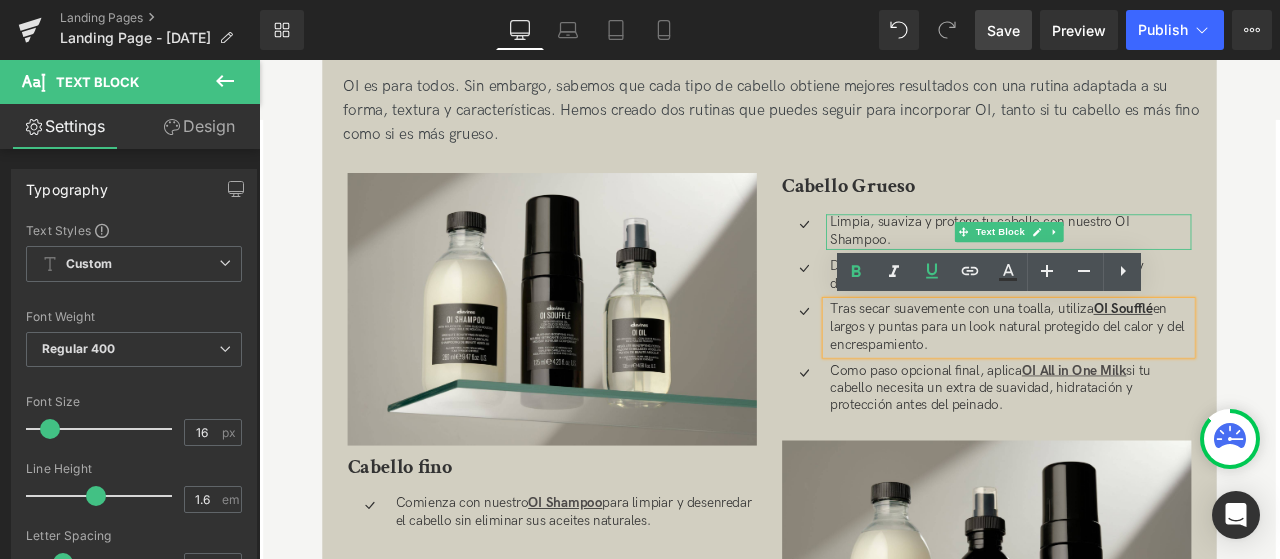 click on "Limpia, suaviza y protege tu cabello con nuestro OI Shampoo." at bounding box center [1150, 264] 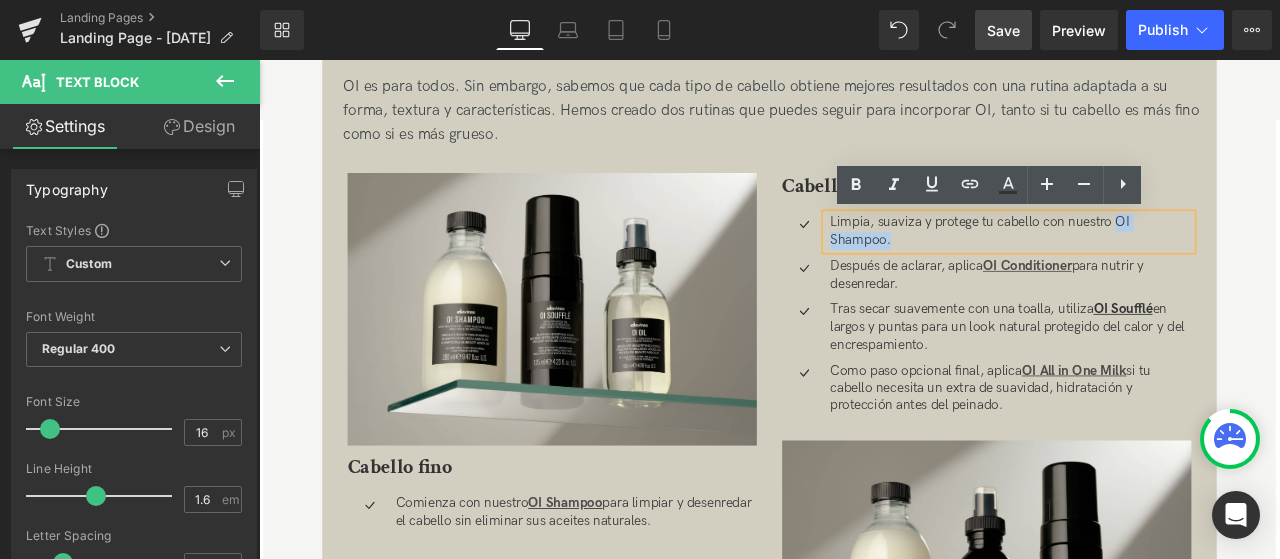 drag, startPoint x: 1003, startPoint y: 273, endPoint x: 1281, endPoint y: 245, distance: 279.40652 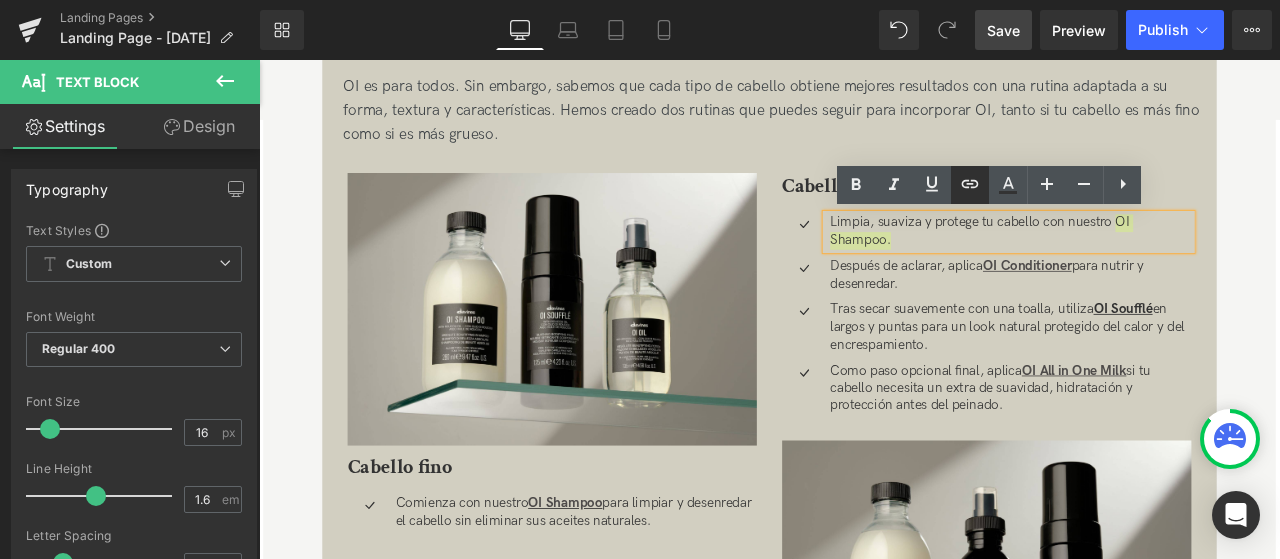 click at bounding box center [970, 185] 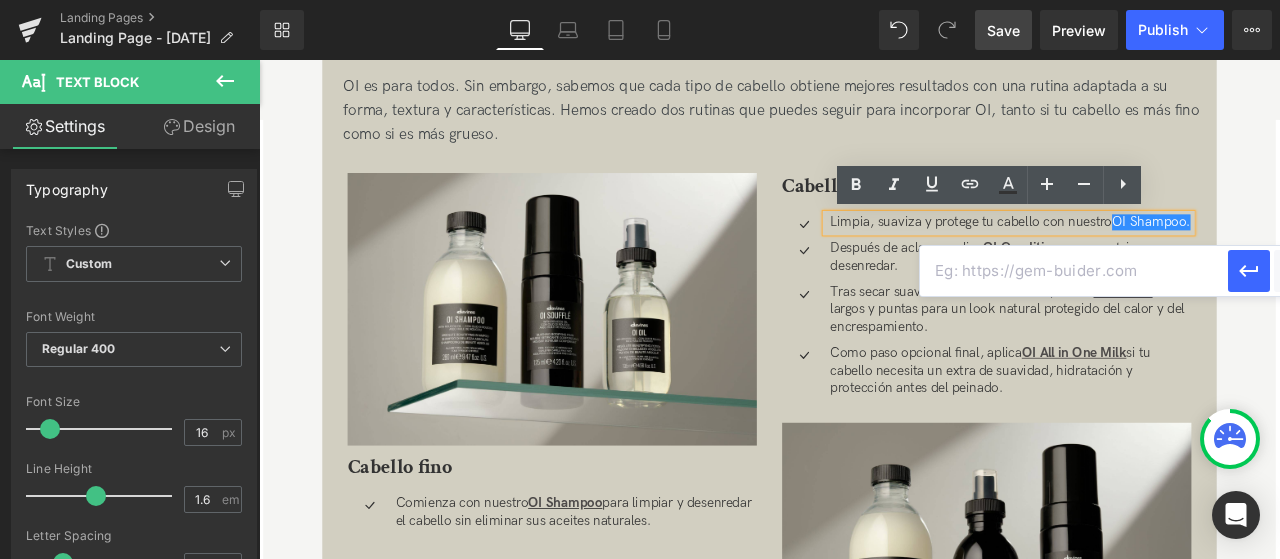 click at bounding box center [1074, 271] 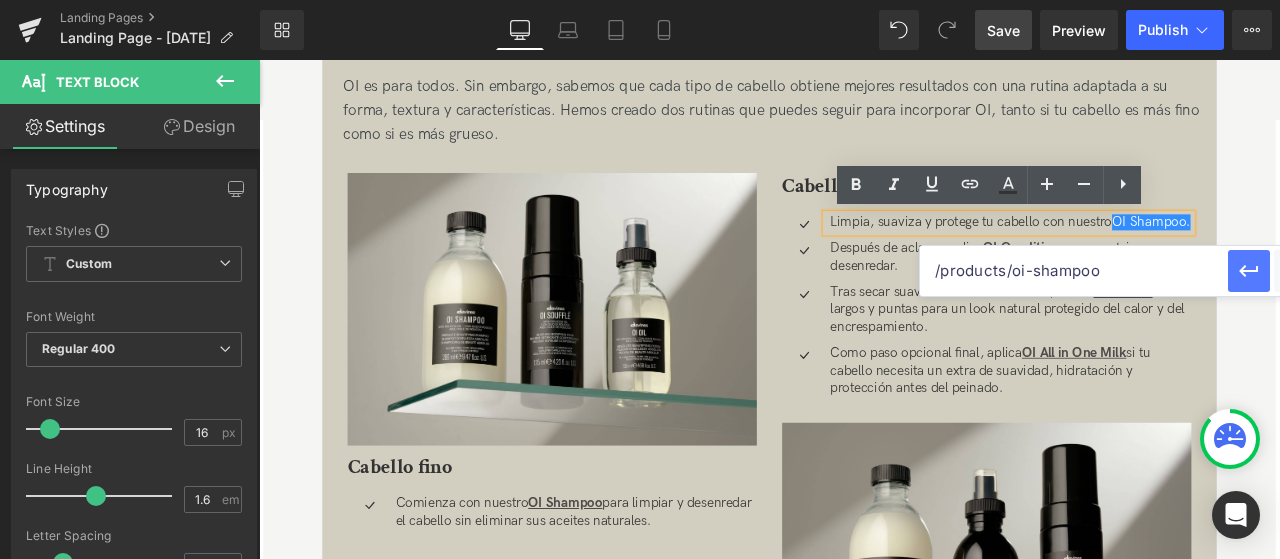 type on "/products/oi-shampoo" 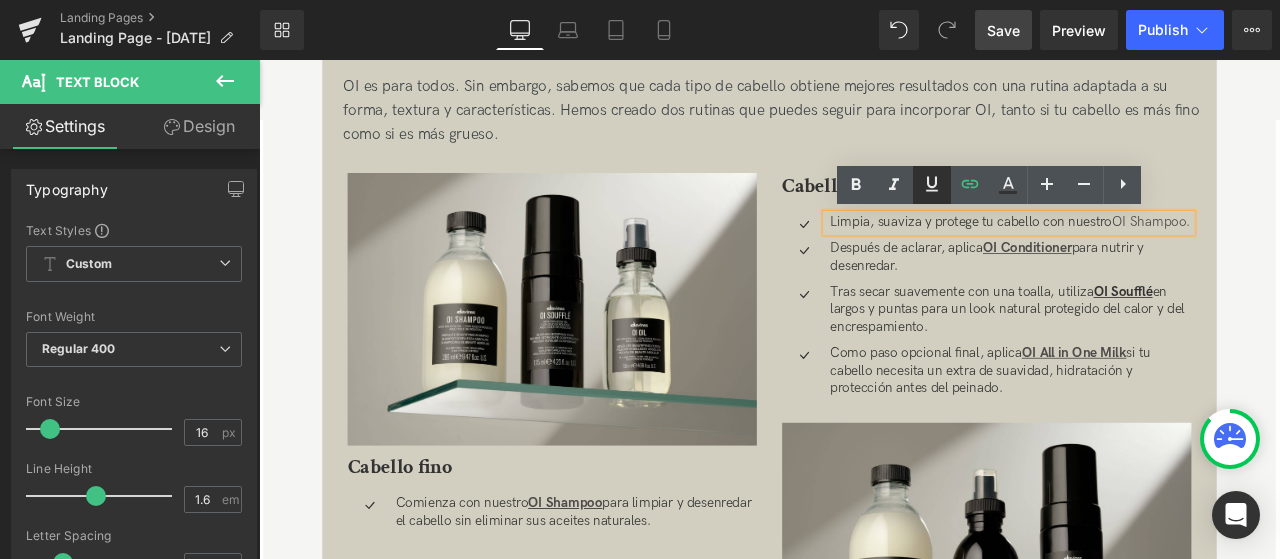 click 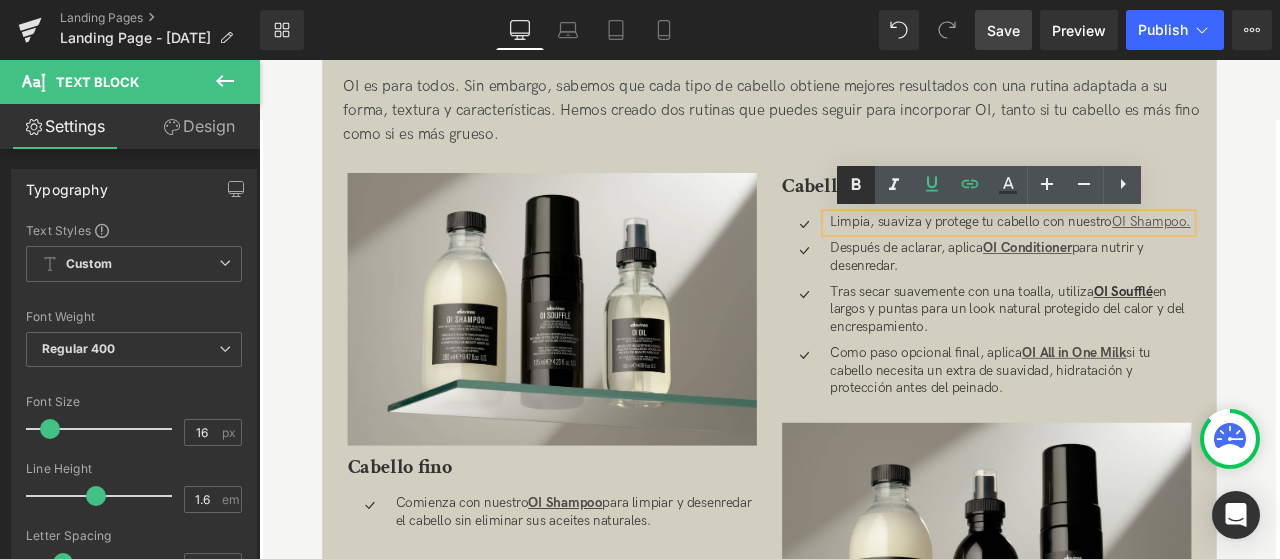 click 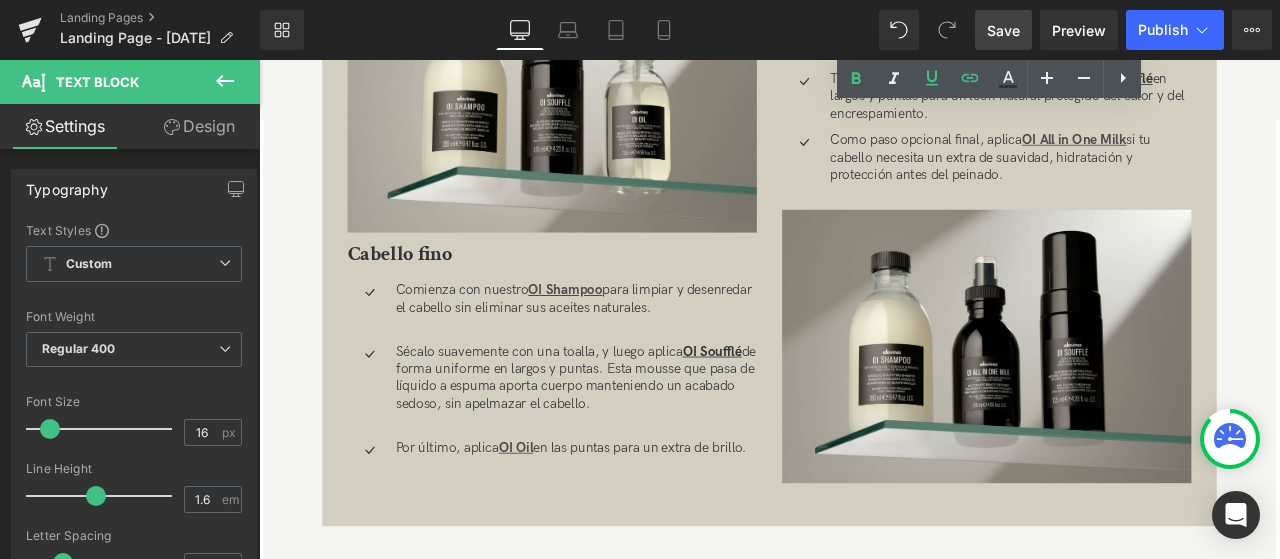 scroll, scrollTop: 2585, scrollLeft: 0, axis: vertical 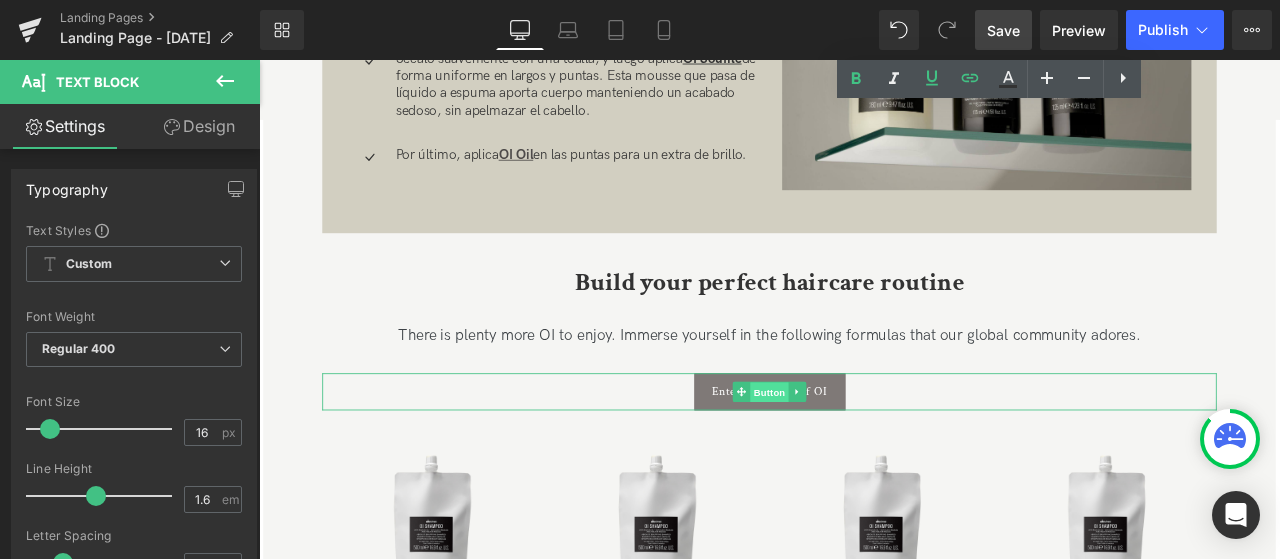 click on "Button" at bounding box center (864, 454) 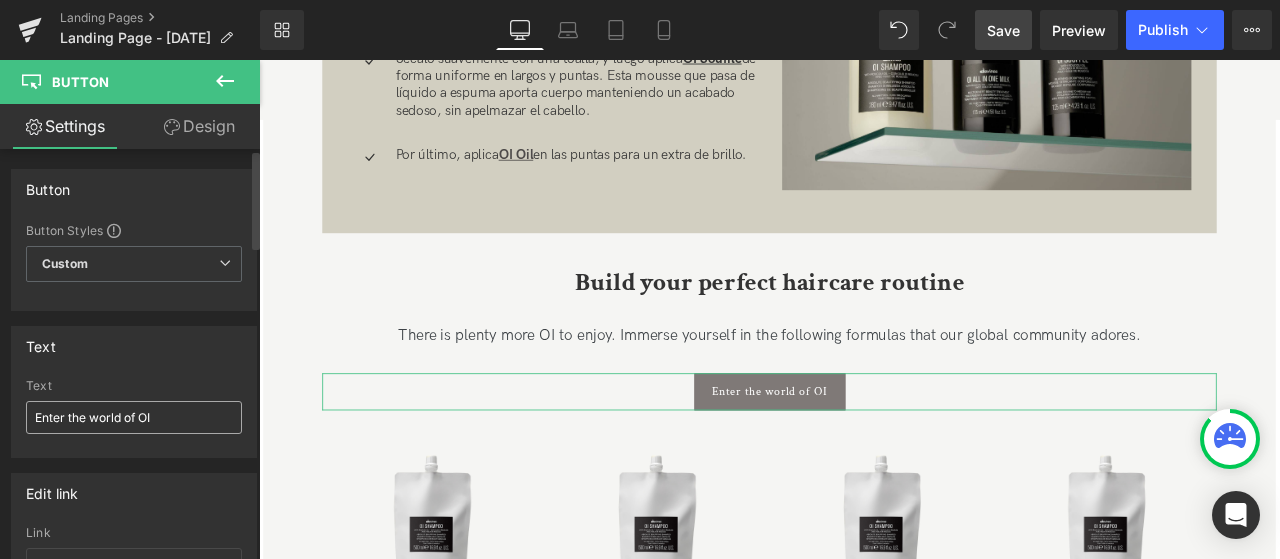 click on "Text Enter the world of OI" at bounding box center (134, 418) 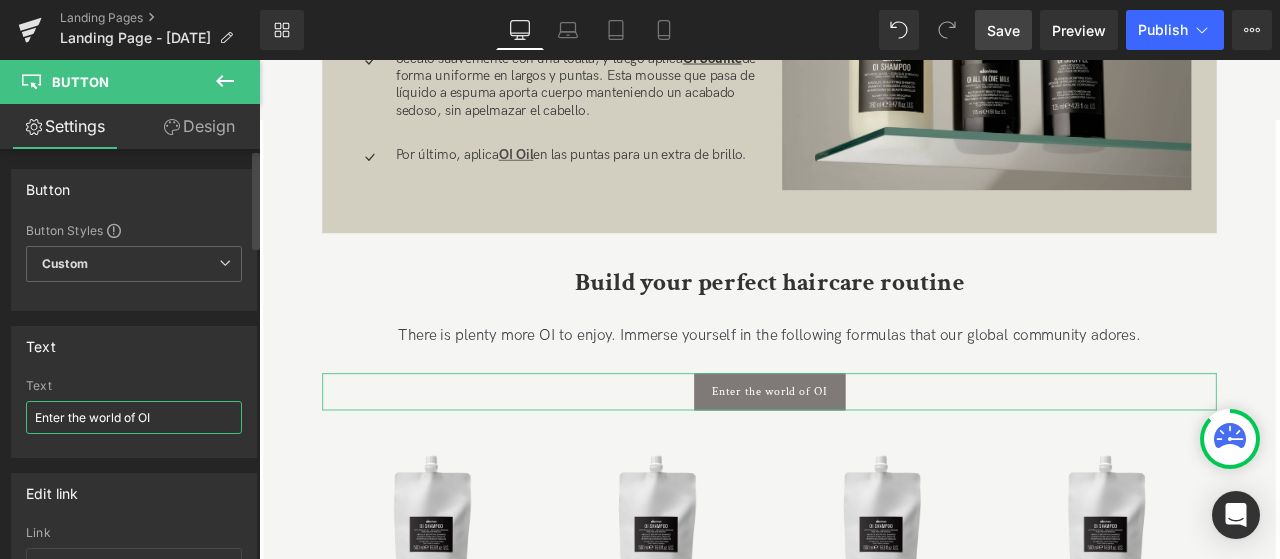 click on "Enter the world of OI" at bounding box center [134, 417] 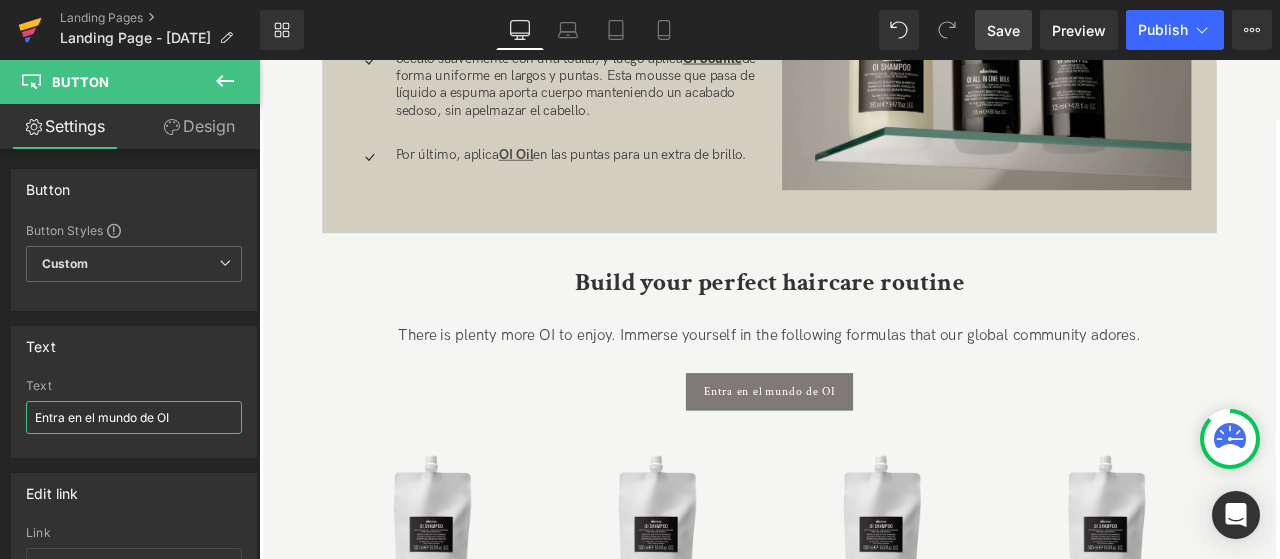 type on "Entra en el mundo de OI" 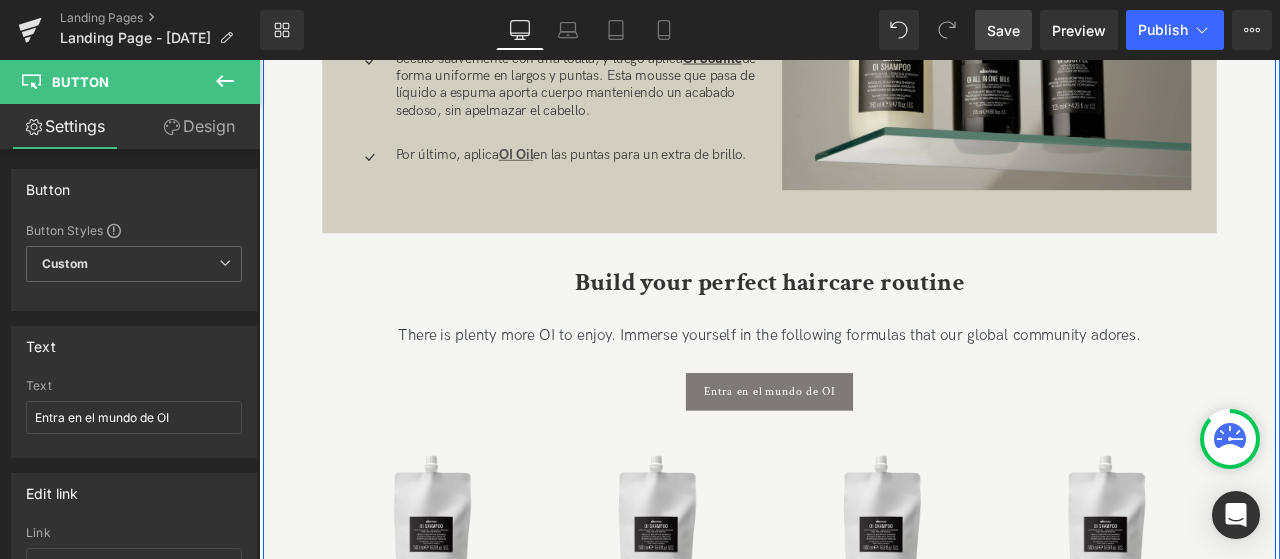 click on "Build your perfect haircare routine" at bounding box center (864, 323) 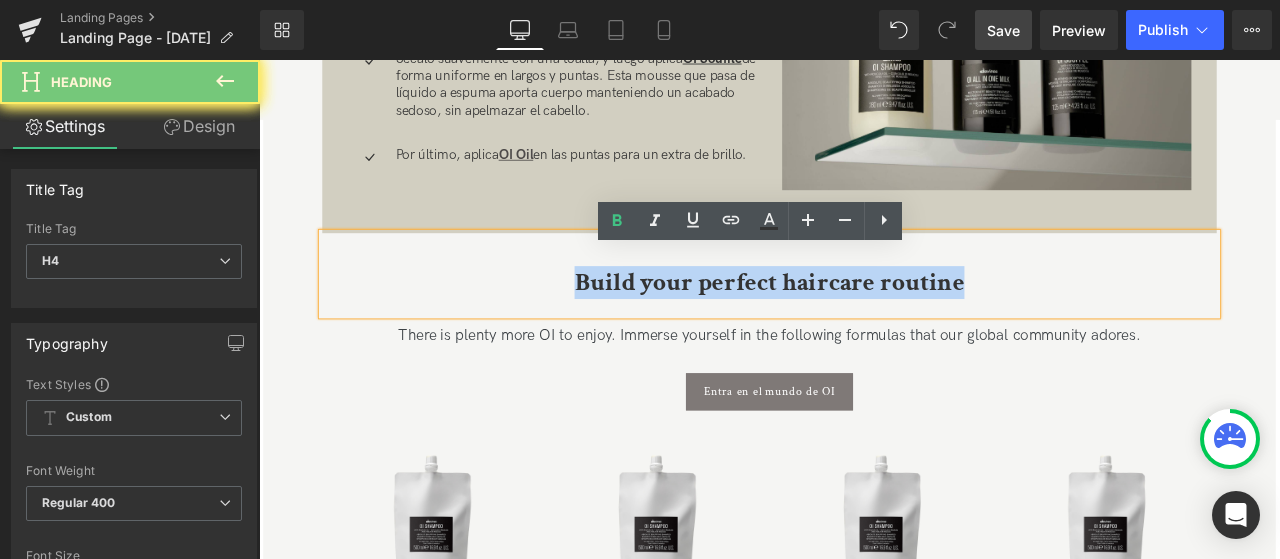 type 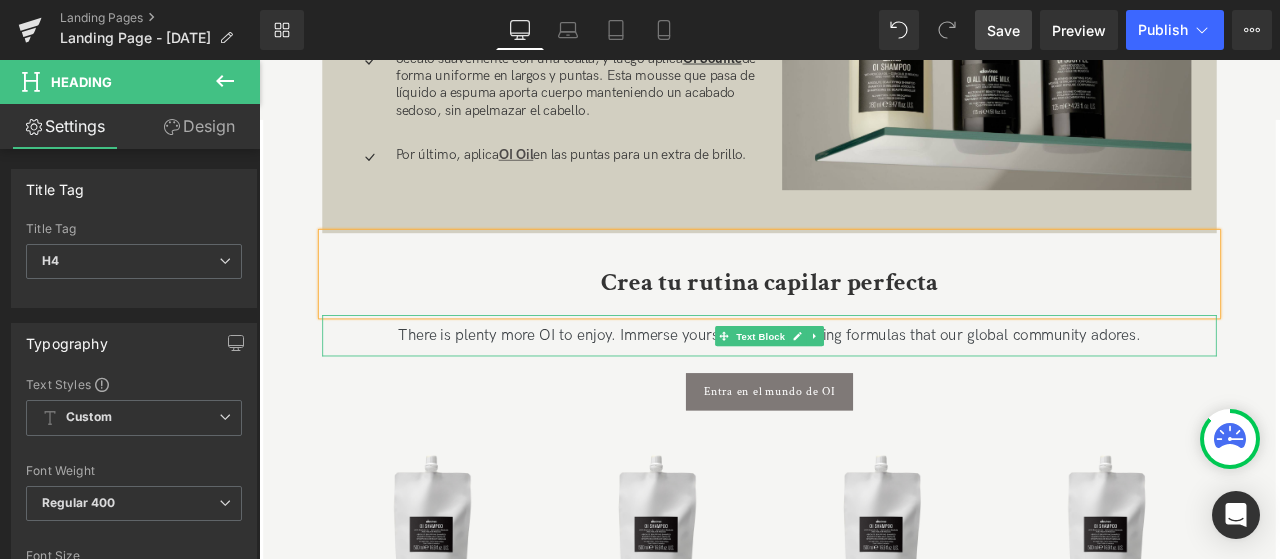 click on "There is plenty more OI to enjoy. Immerse yourself in the following formulas that our global community adores." at bounding box center (864, 386) 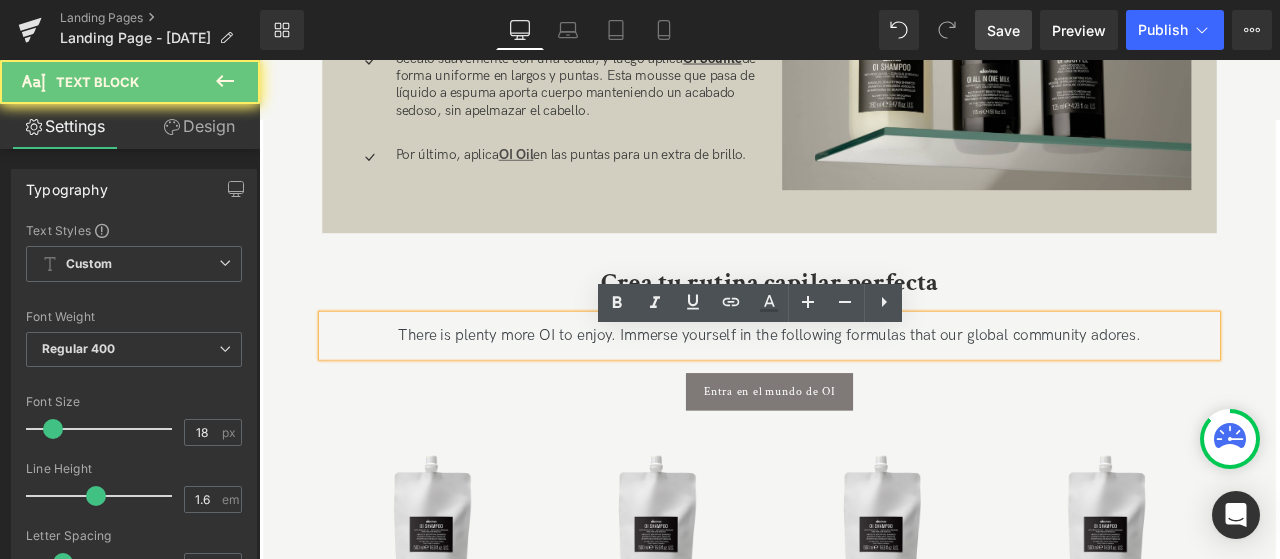 click on "There is plenty more OI to enjoy. Immerse yourself in the following formulas that our global community adores." at bounding box center [864, 386] 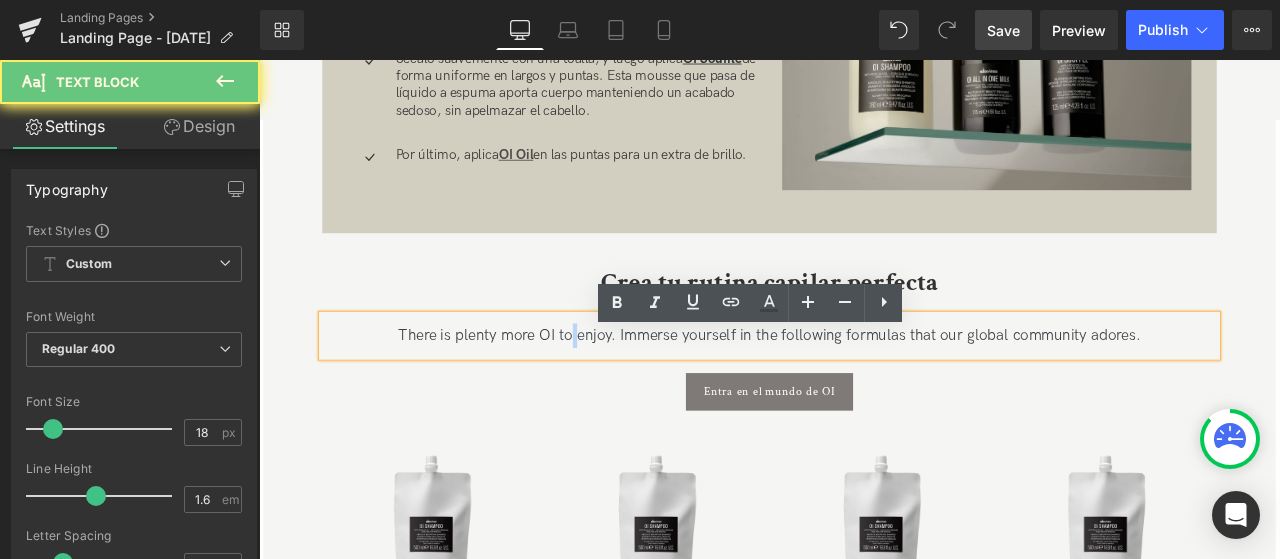 click on "There is plenty more OI to enjoy. Immerse yourself in the following formulas that our global community adores." at bounding box center (864, 386) 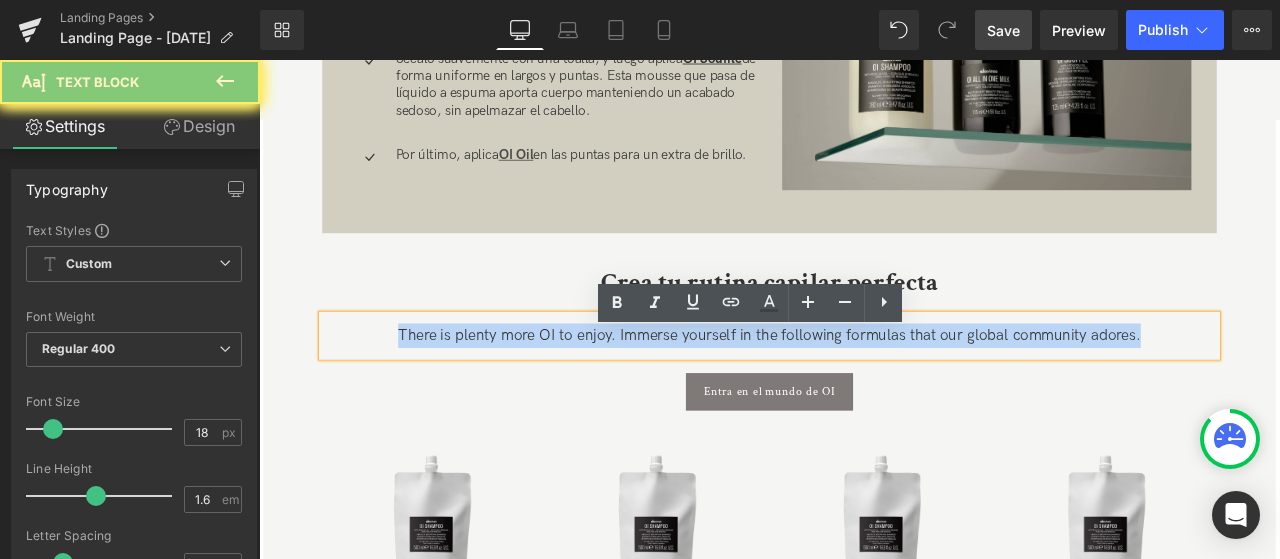 click on "There is plenty more OI to enjoy. Immerse yourself in the following formulas that our global community adores." at bounding box center [864, 386] 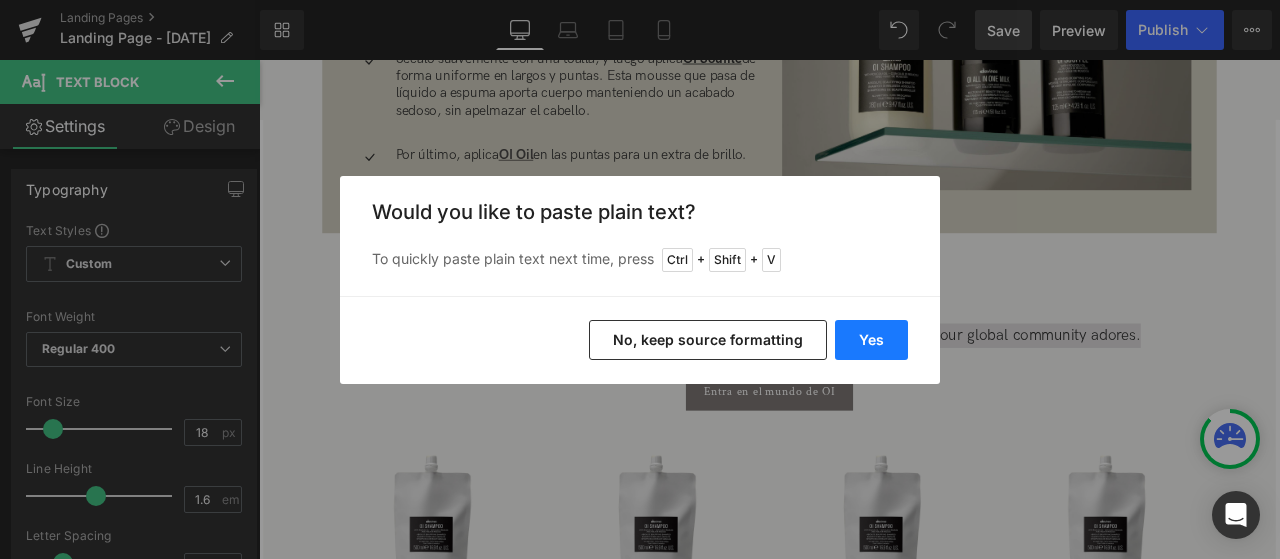 click on "Yes" at bounding box center [871, 340] 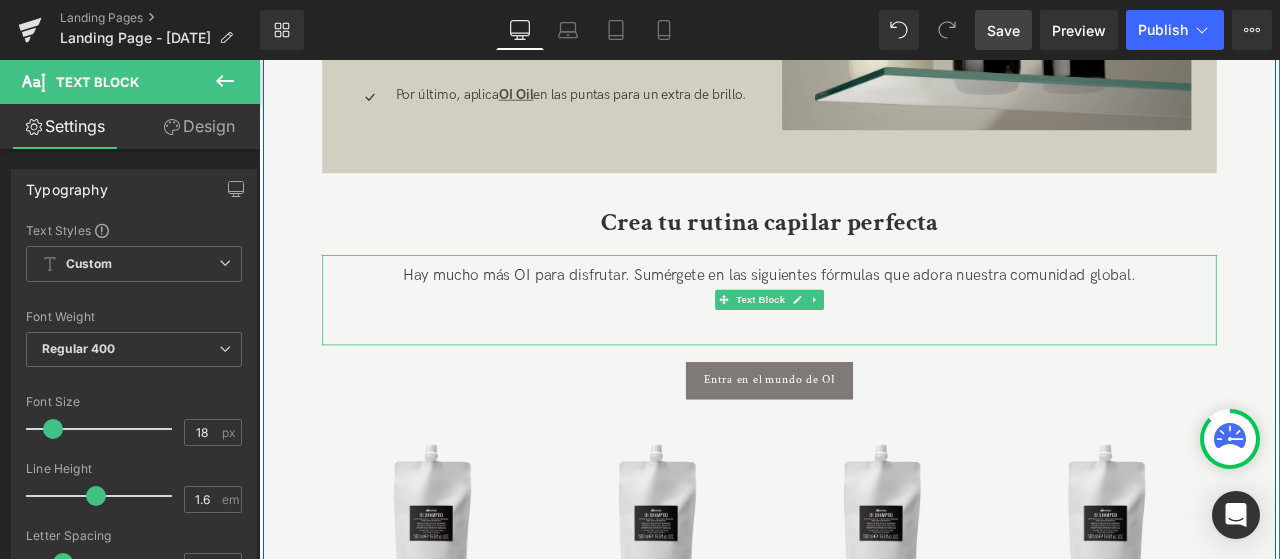 scroll, scrollTop: 2685, scrollLeft: 0, axis: vertical 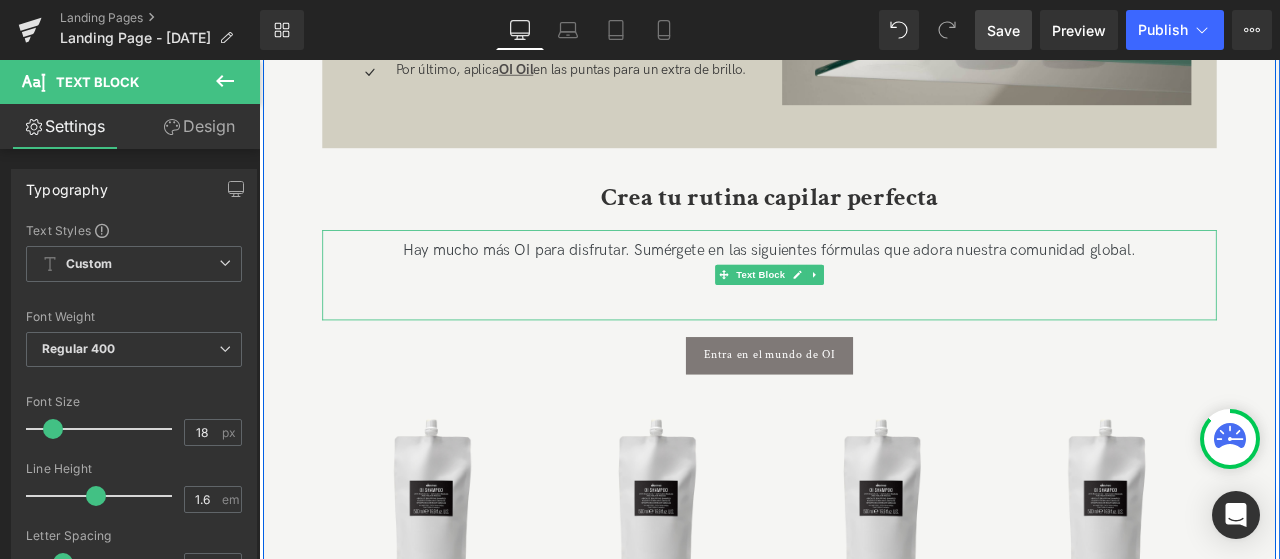 click at bounding box center (864, 344) 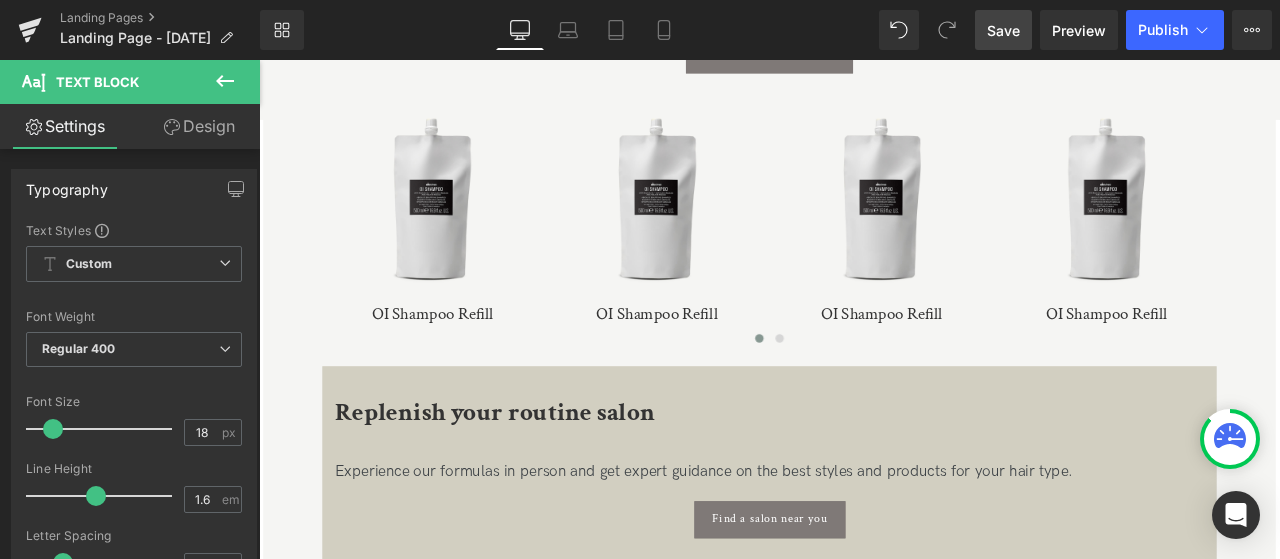scroll, scrollTop: 2885, scrollLeft: 0, axis: vertical 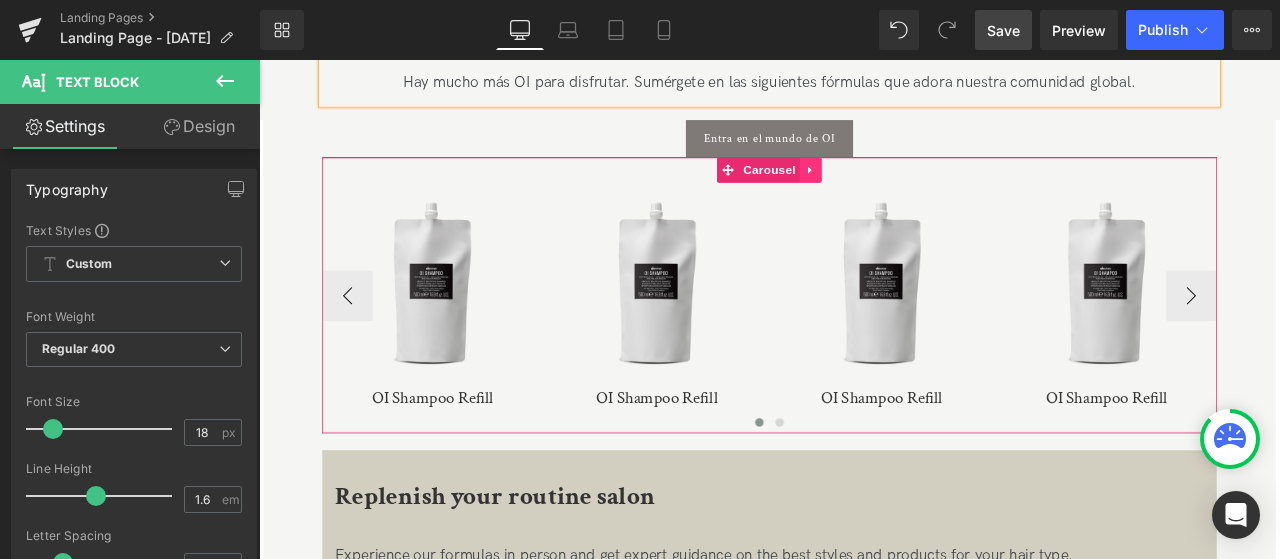 click 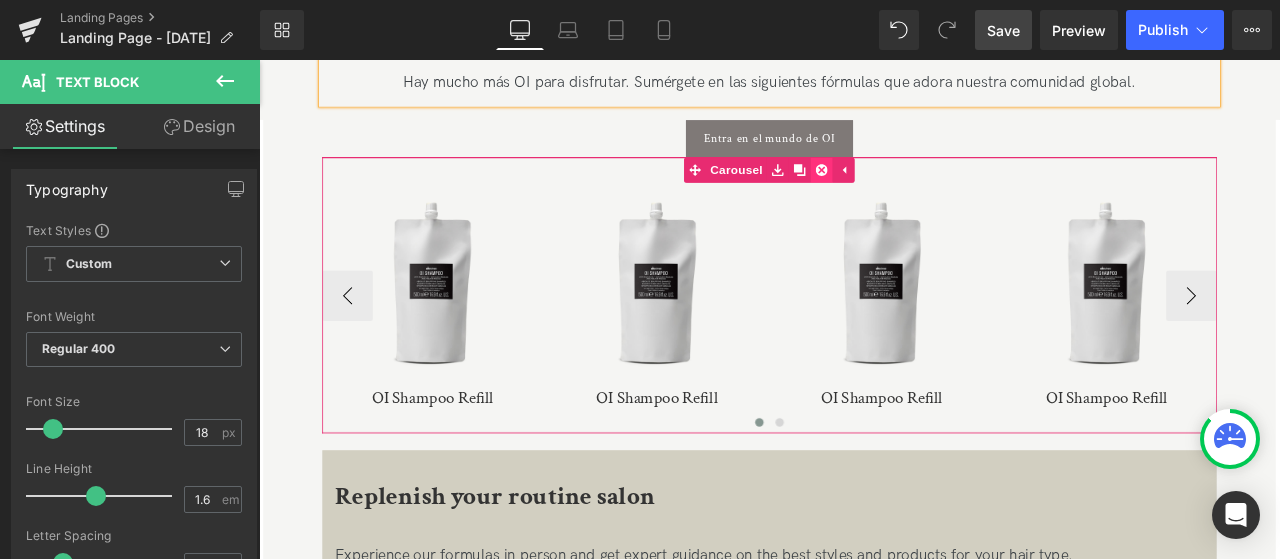 click at bounding box center [926, 190] 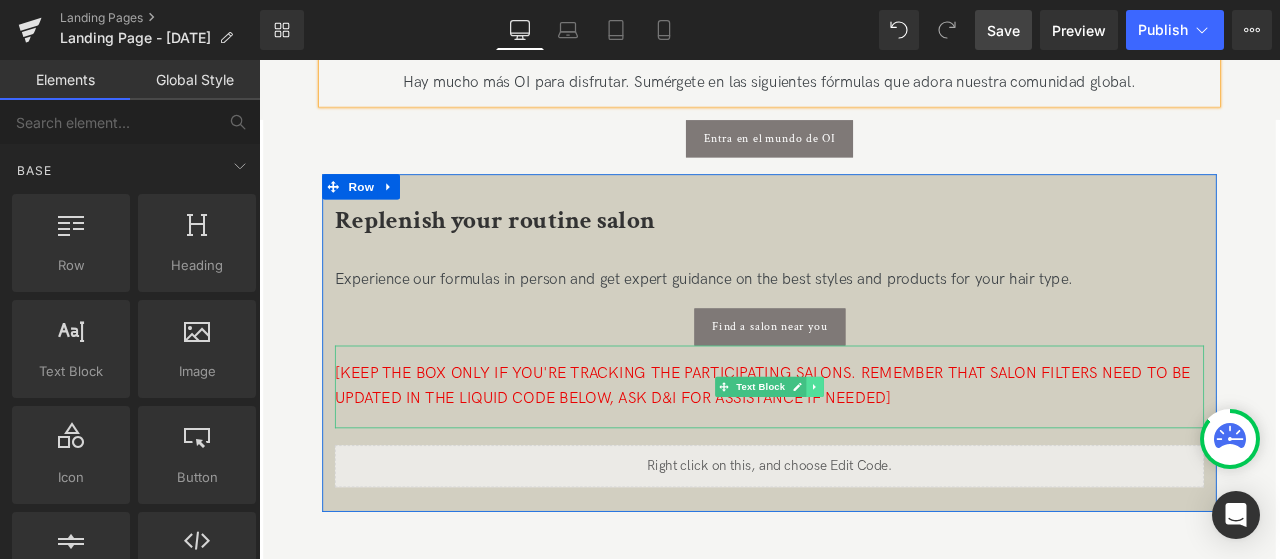 click 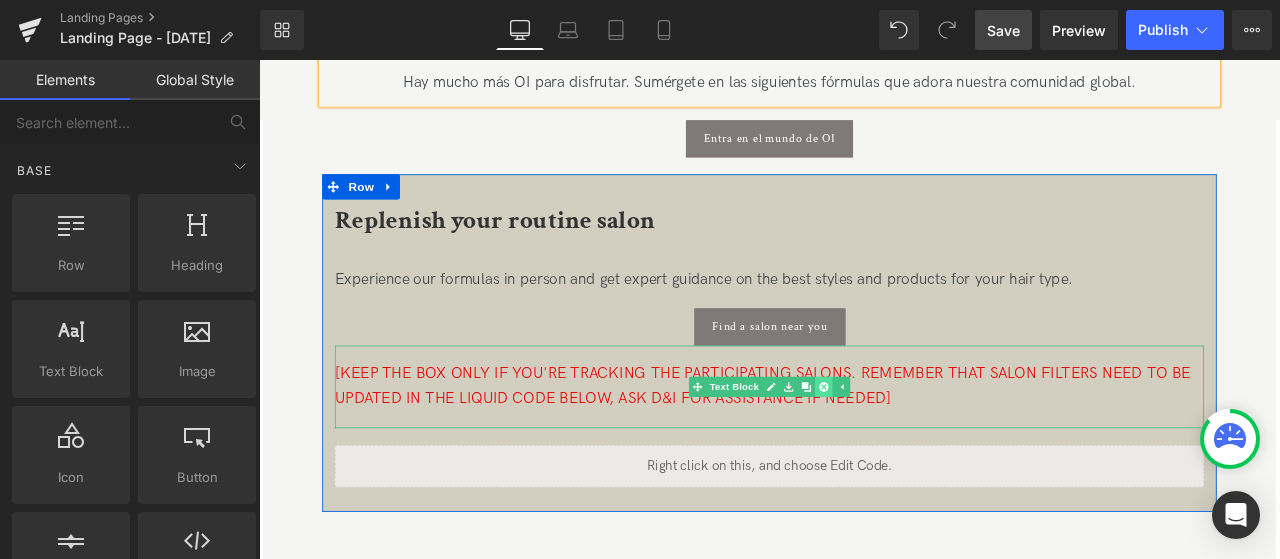 click 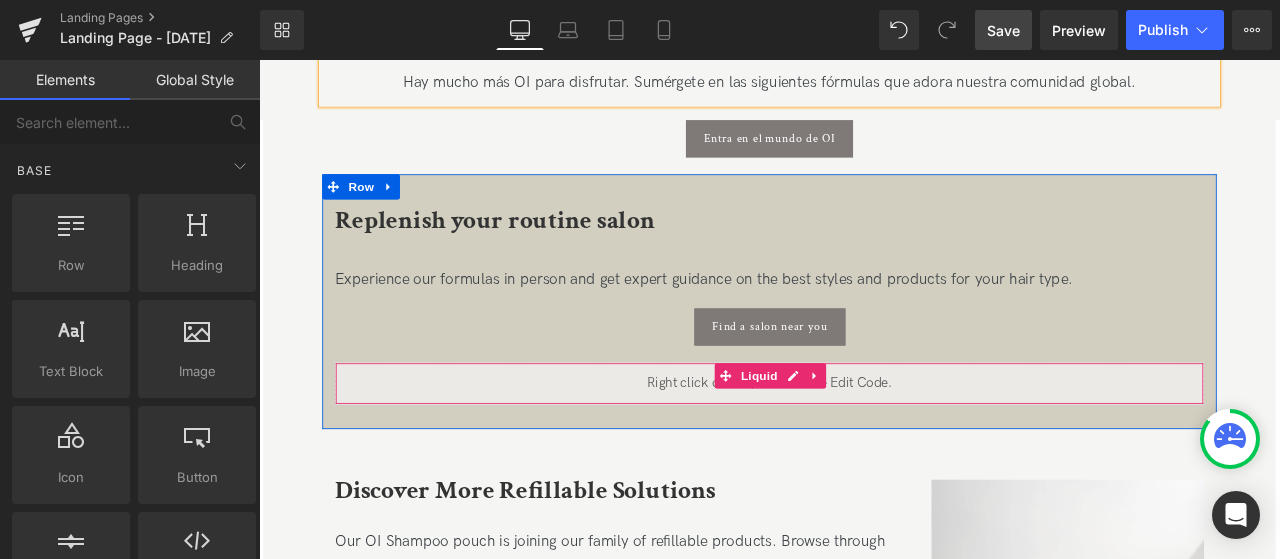 click at bounding box center [918, 434] 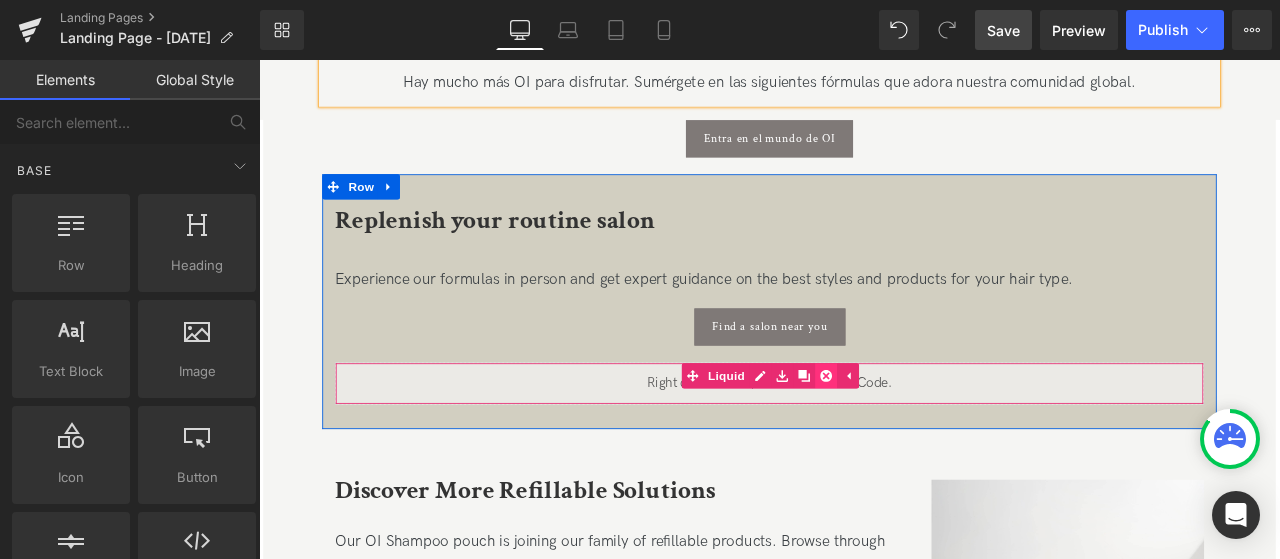 click at bounding box center (931, 434) 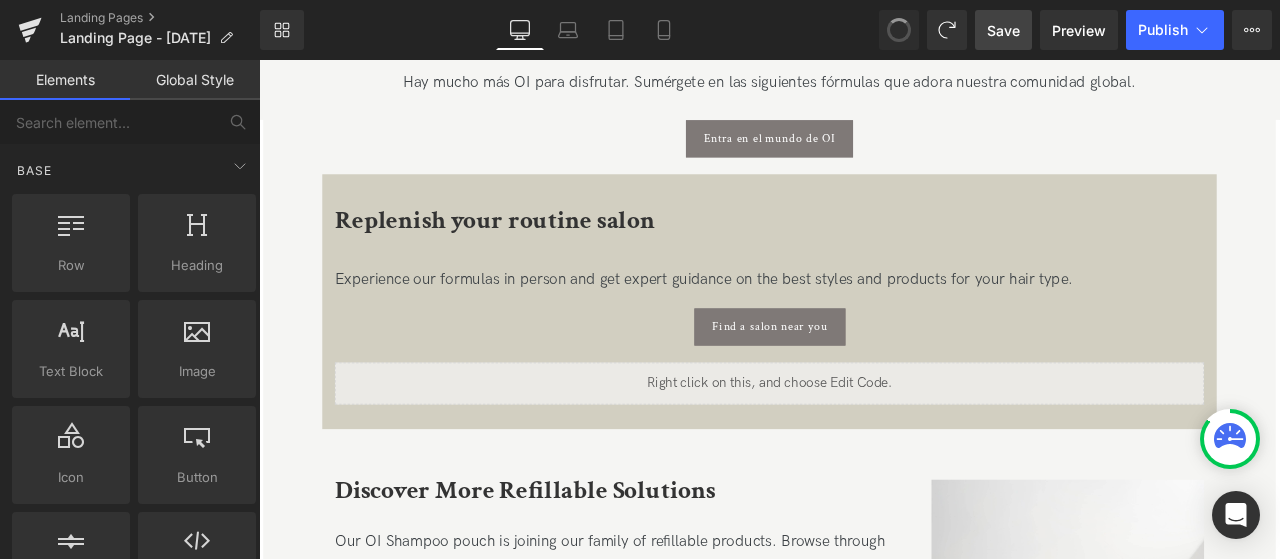 click at bounding box center [899, 30] 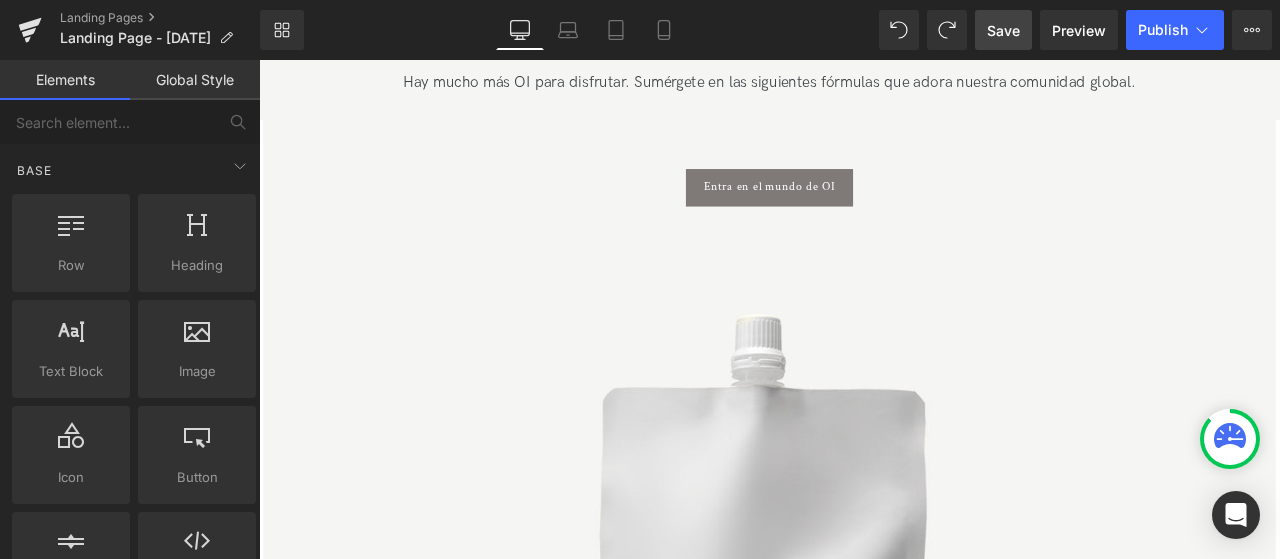 click at bounding box center [259, 60] 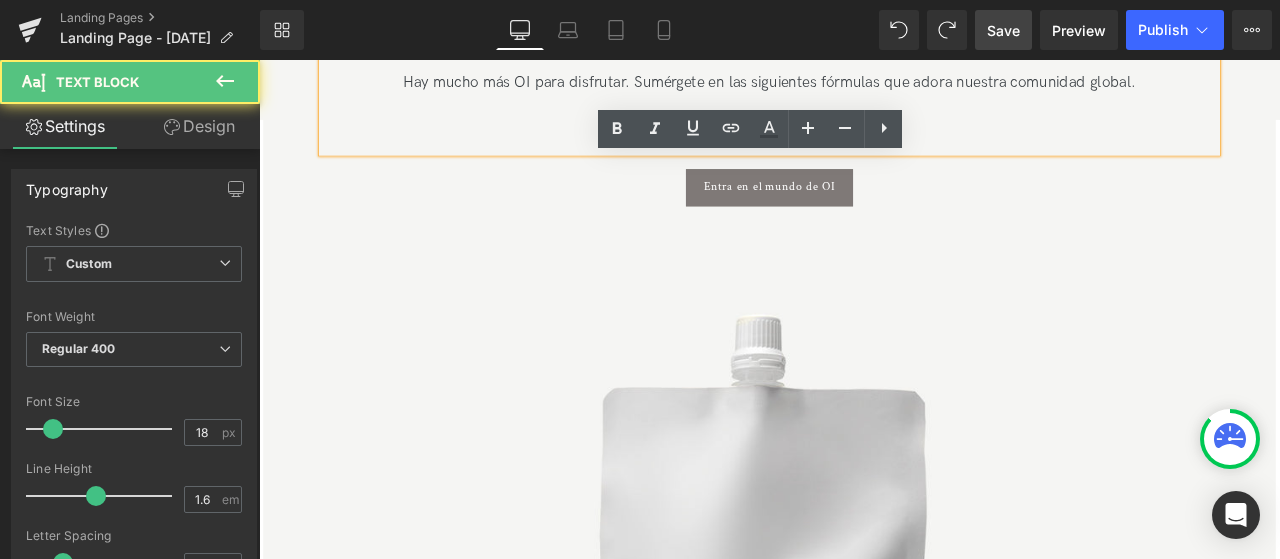 click at bounding box center [864, 144] 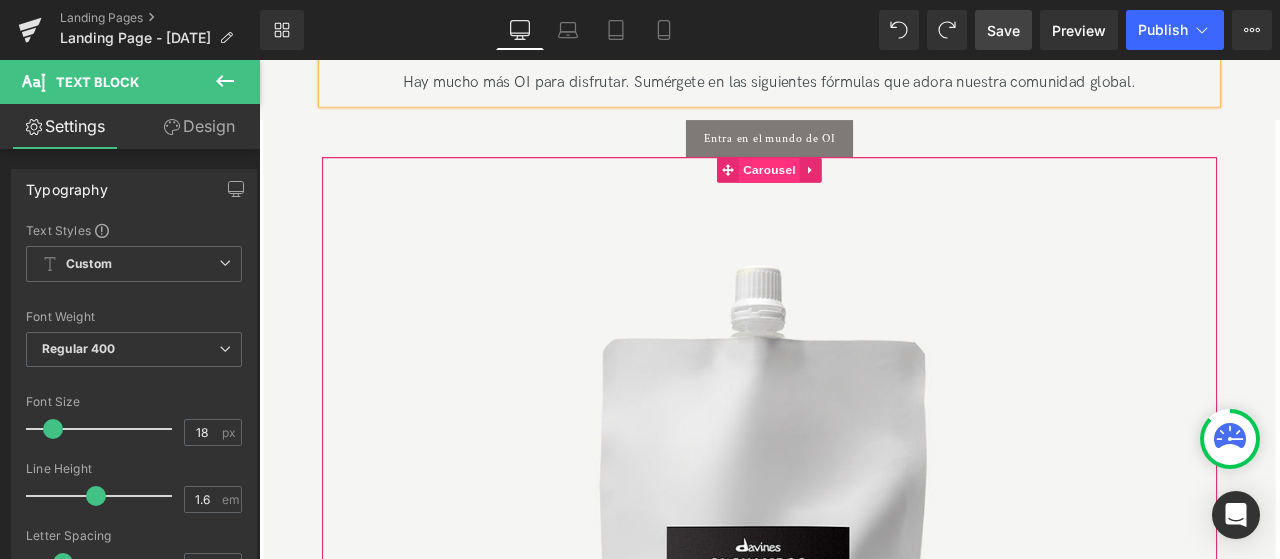 click on "Carousel" at bounding box center [864, 190] 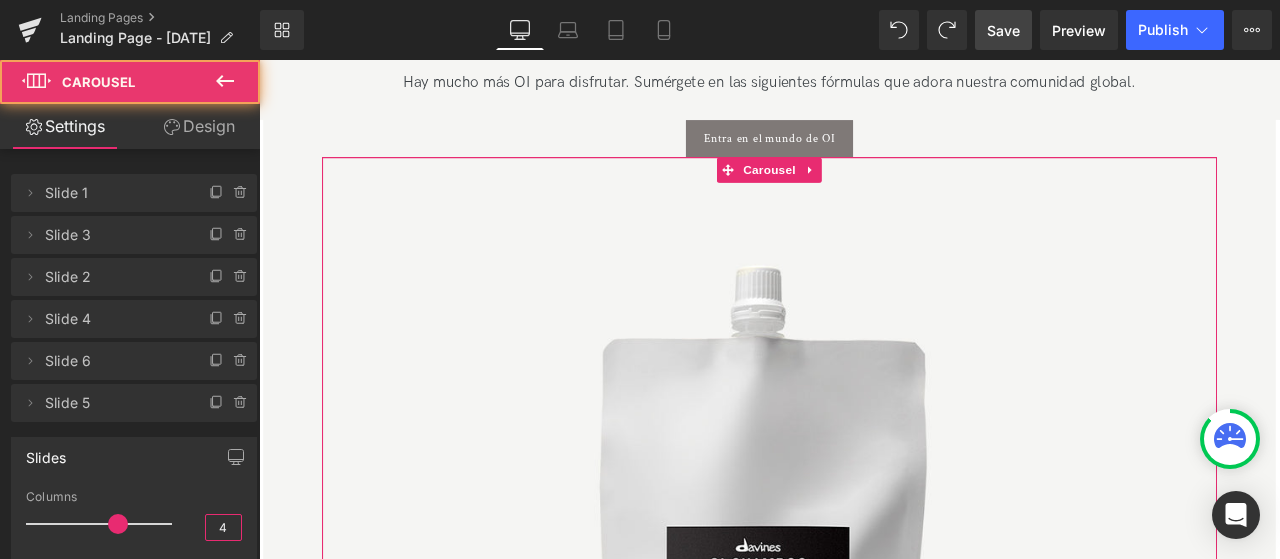 click on "4" at bounding box center [223, 527] 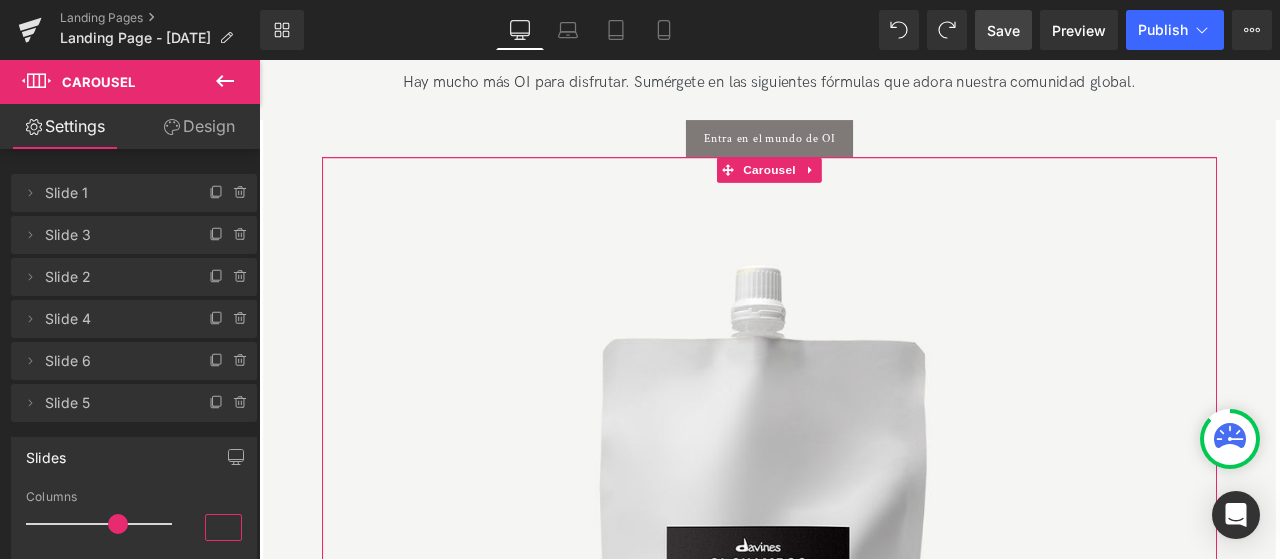 type on "4" 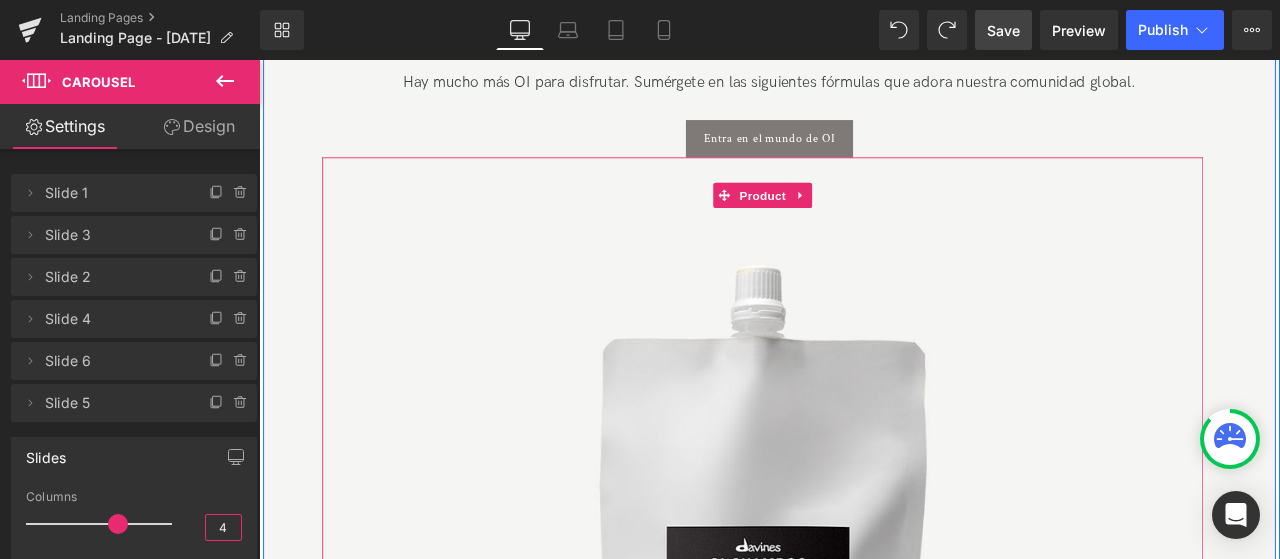 scroll, scrollTop: 2986, scrollLeft: 0, axis: vertical 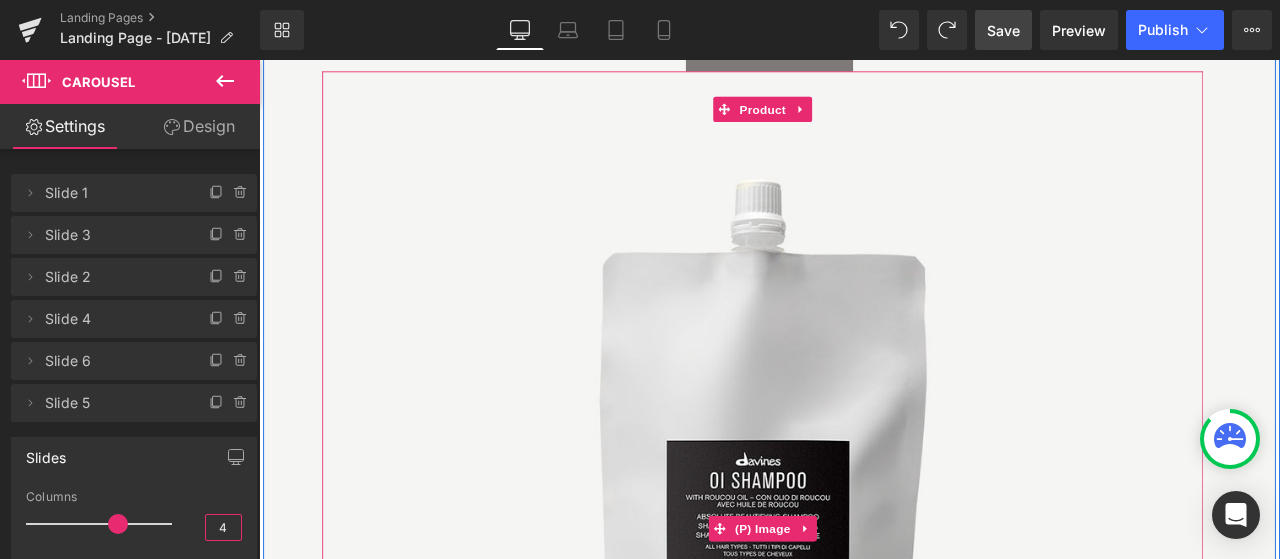 click on "Slide 3" at bounding box center (114, 235) 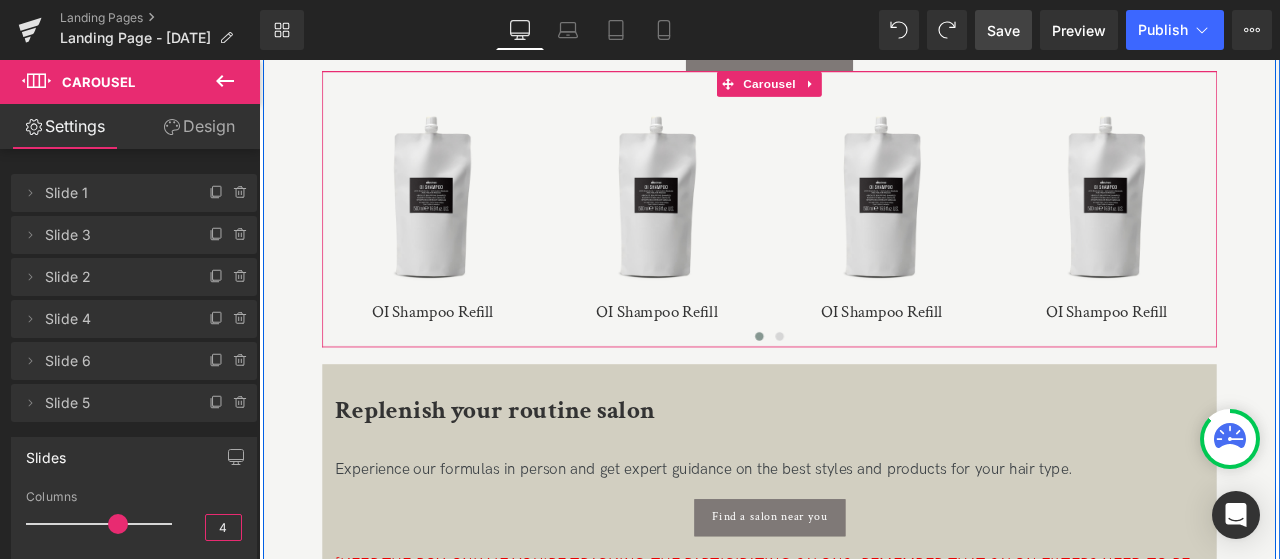 scroll, scrollTop: 4185, scrollLeft: 0, axis: vertical 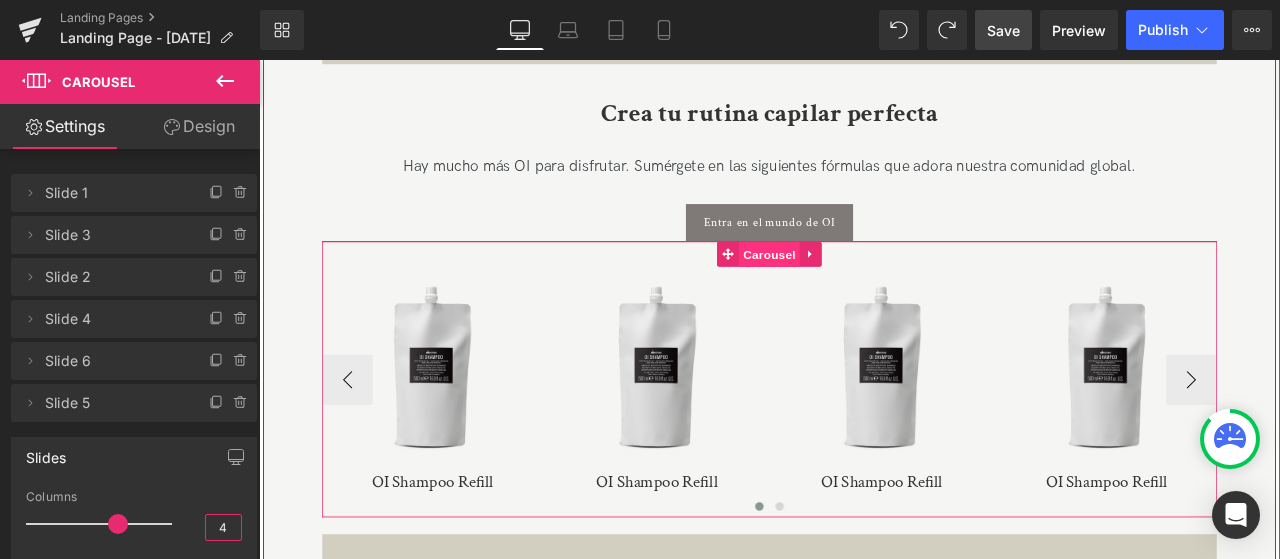 click on "Carousel" at bounding box center [864, 291] 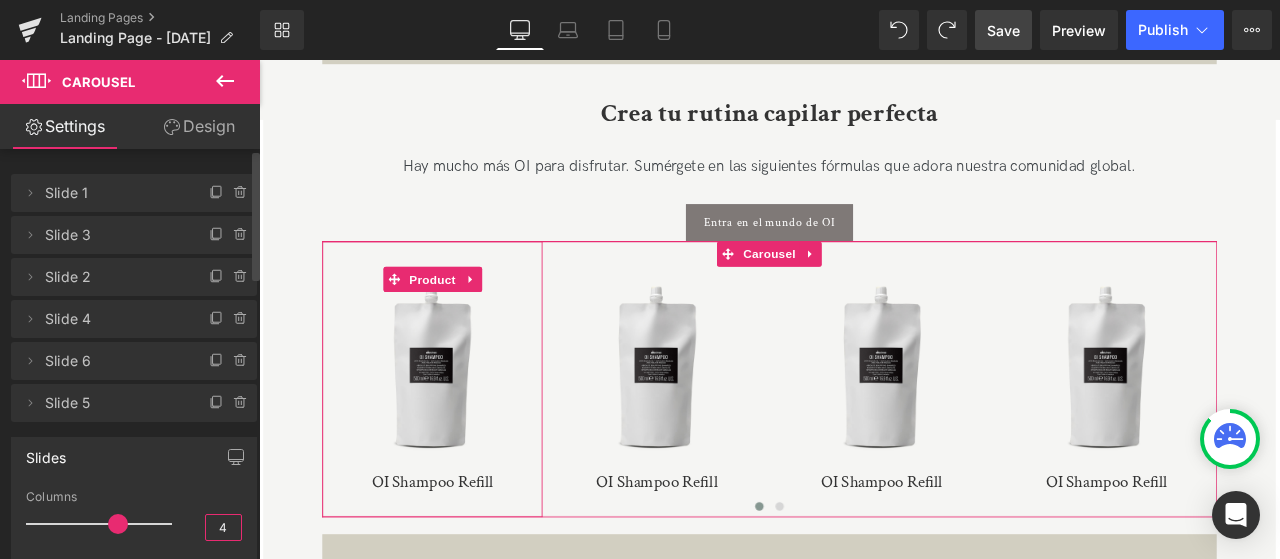click on "Slide 1" at bounding box center (114, 193) 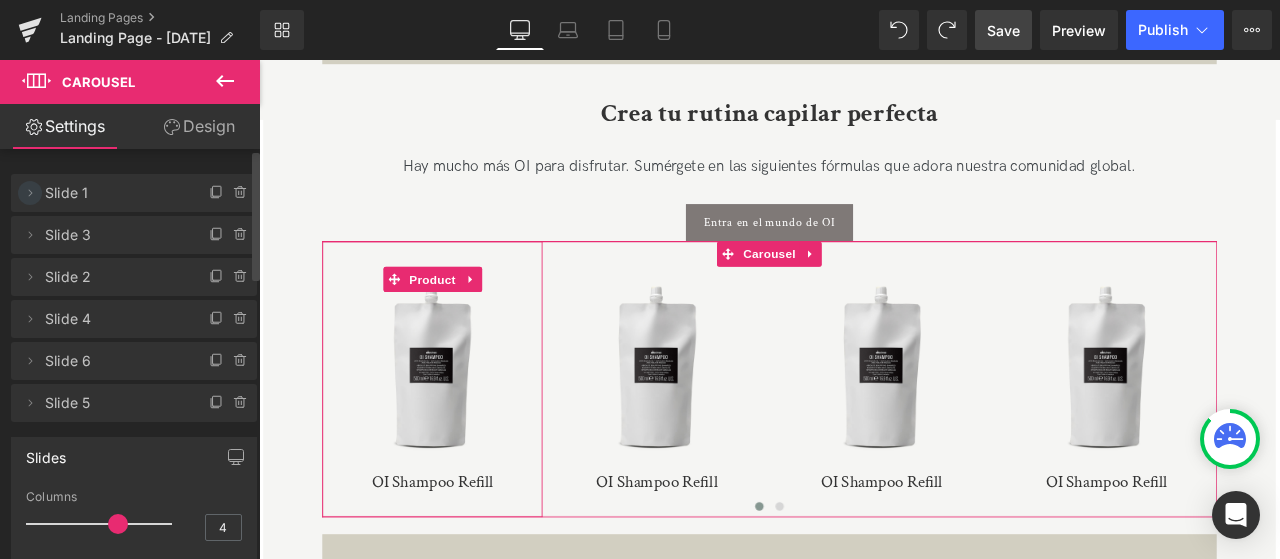 click 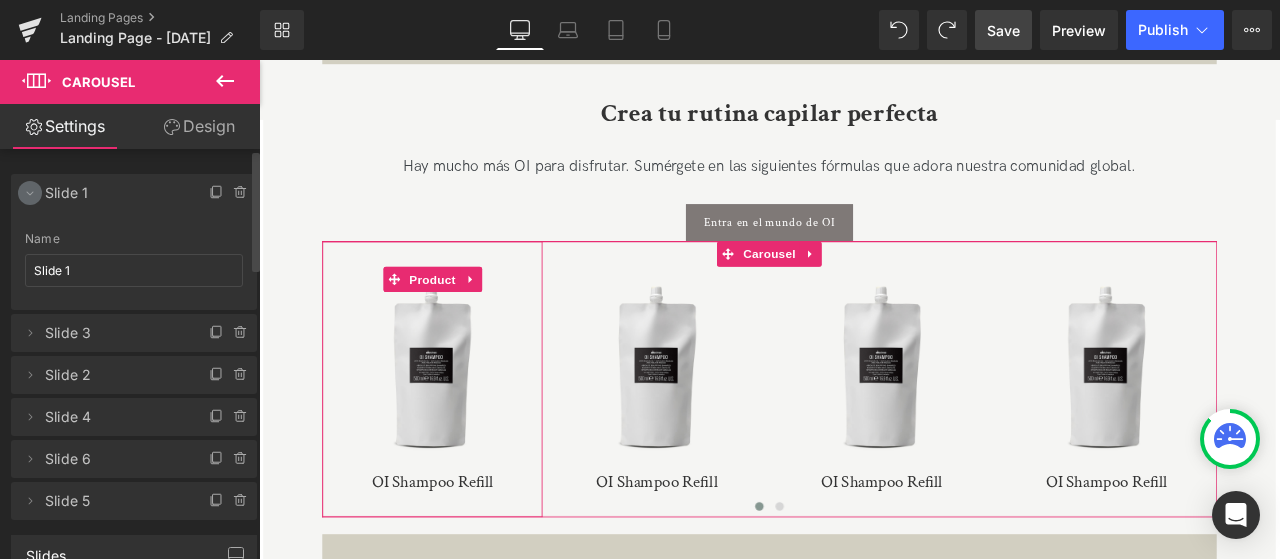 click 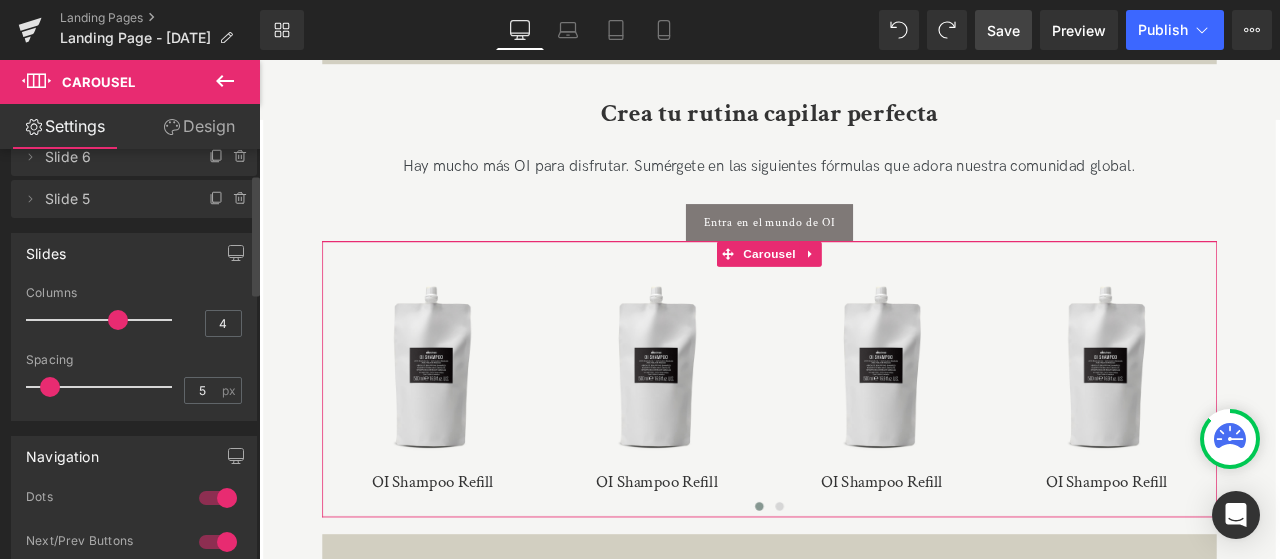 scroll, scrollTop: 300, scrollLeft: 0, axis: vertical 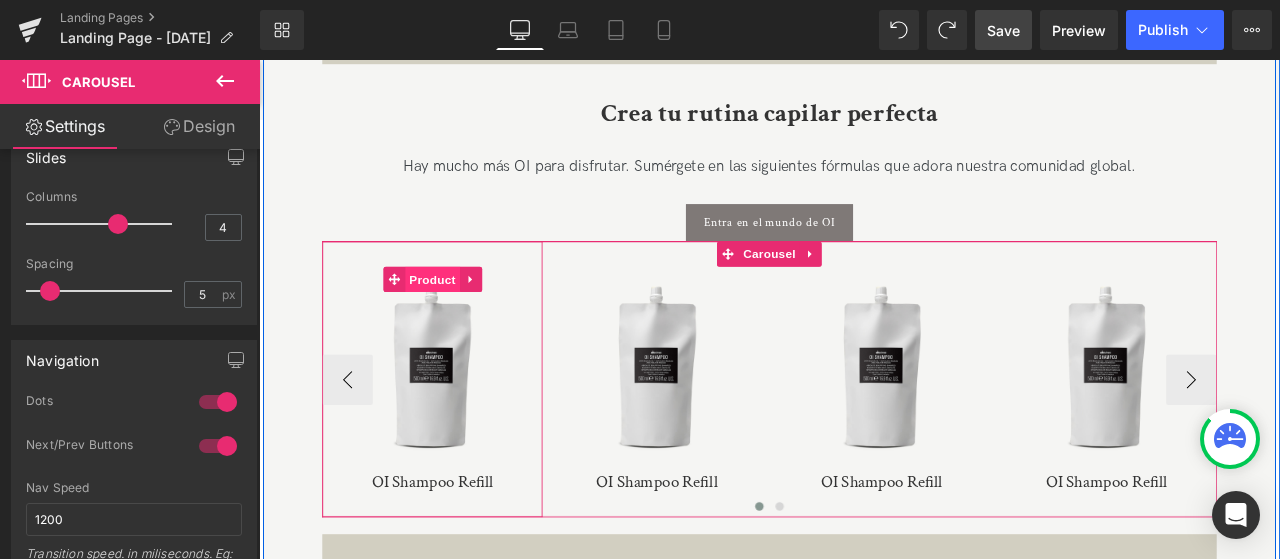 click on "Product" at bounding box center [464, 320] 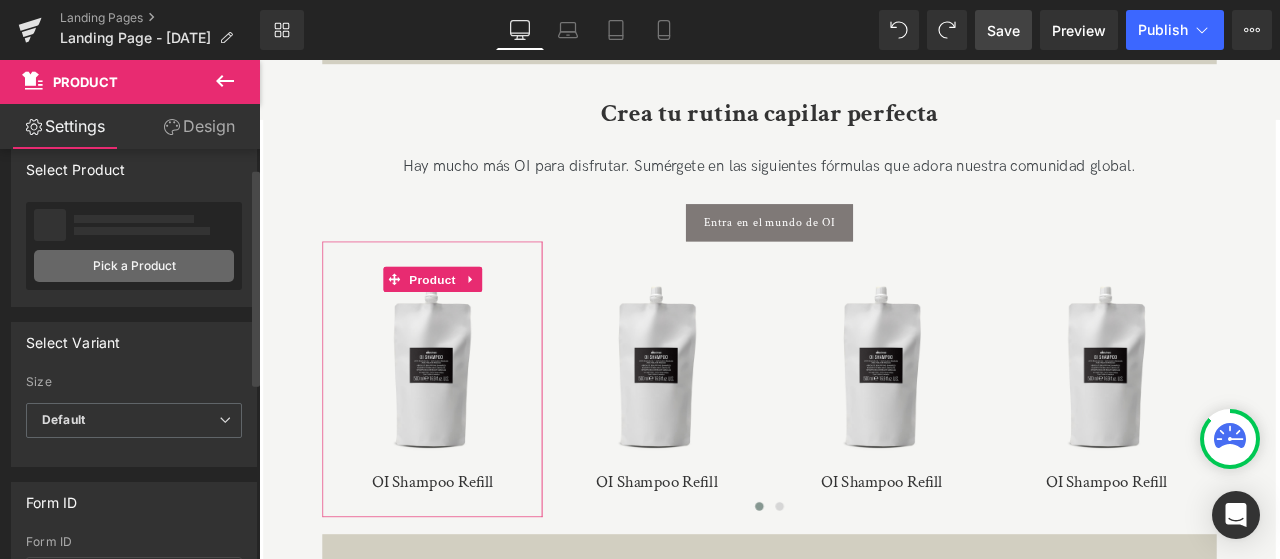 scroll, scrollTop: 0, scrollLeft: 0, axis: both 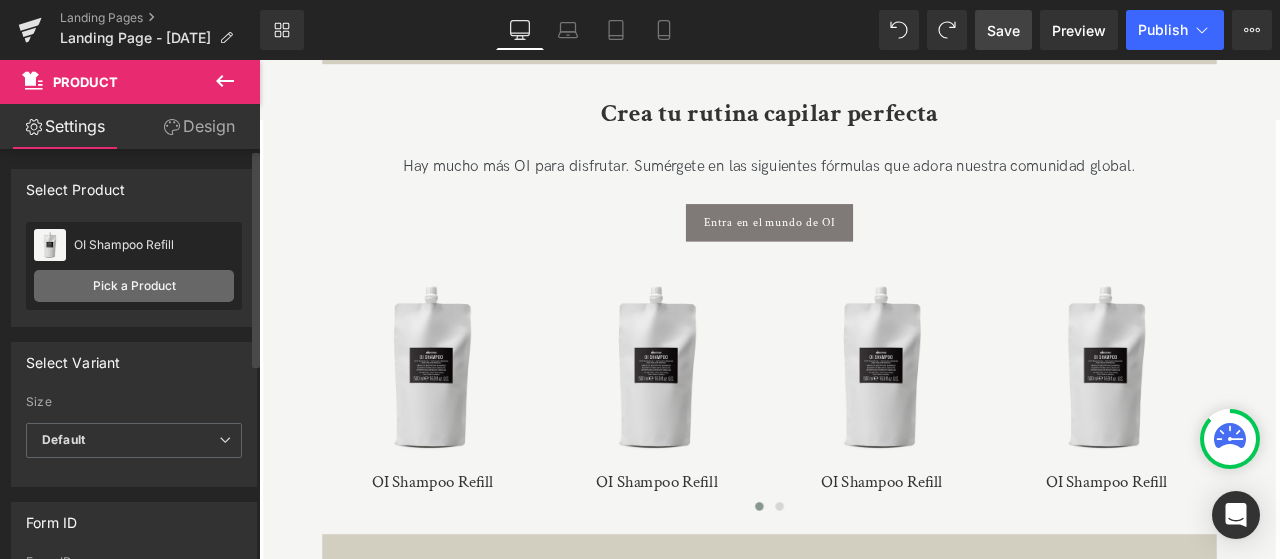 click on "Pick a Product" at bounding box center [134, 286] 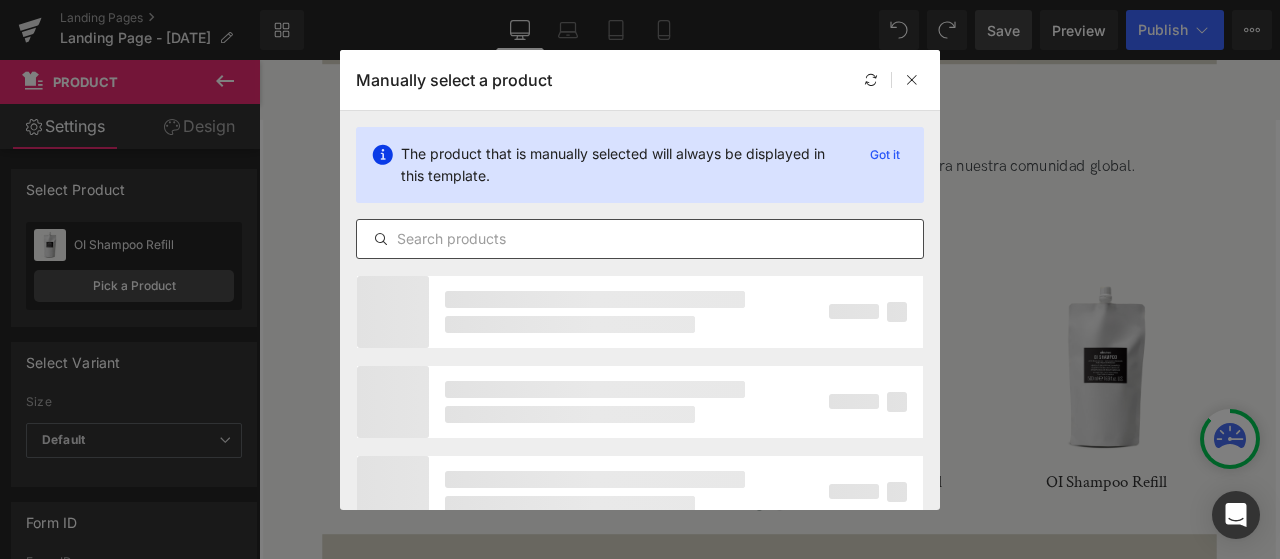click at bounding box center (640, 239) 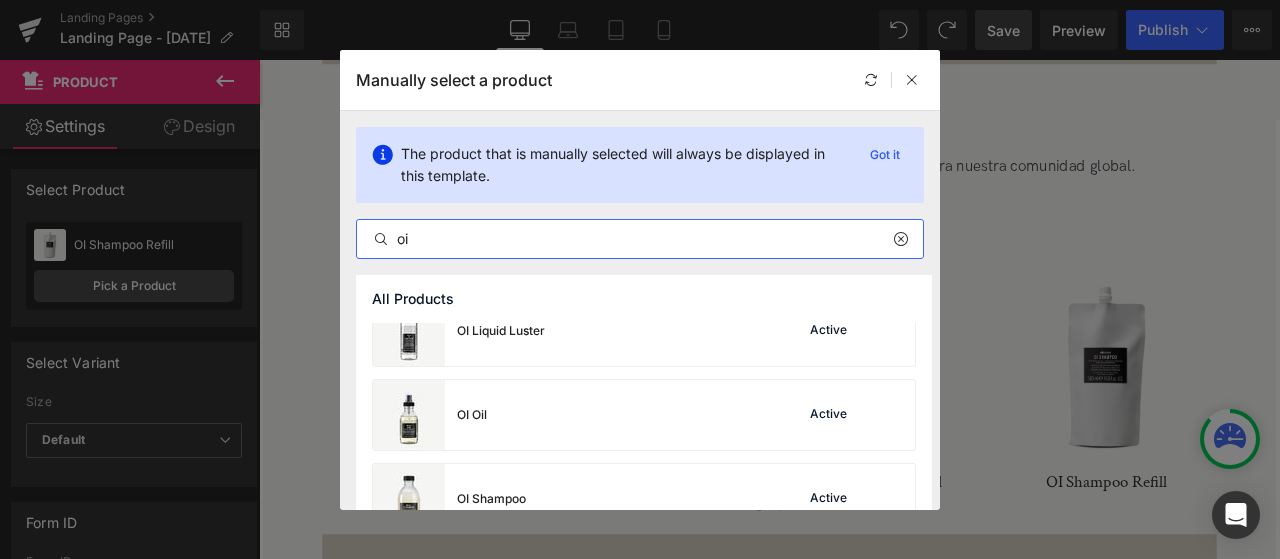 scroll, scrollTop: 800, scrollLeft: 0, axis: vertical 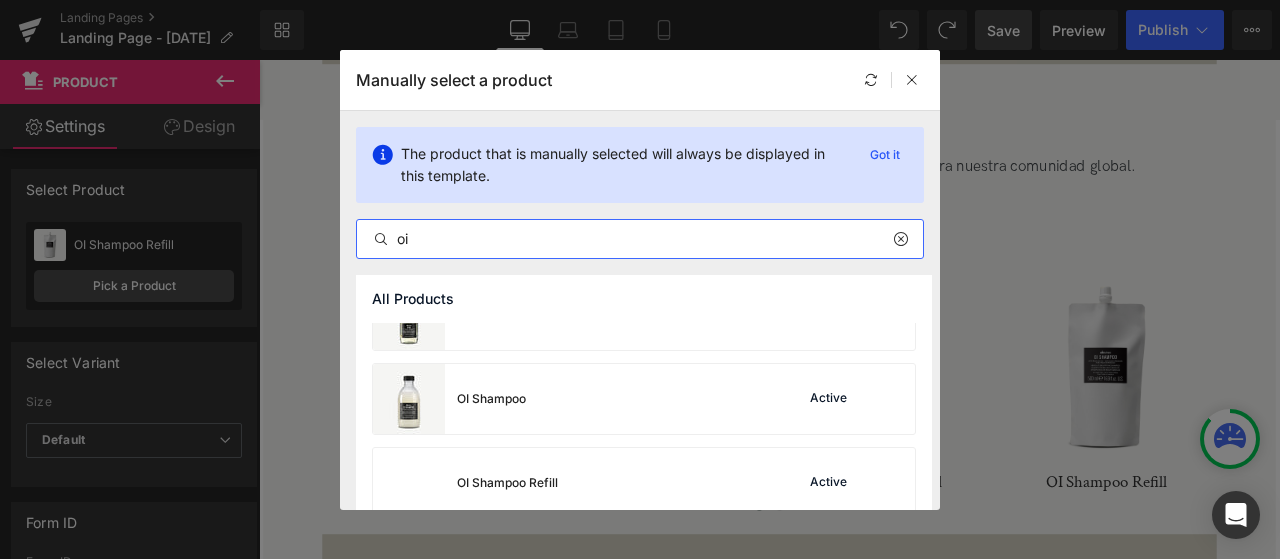 type on "oi" 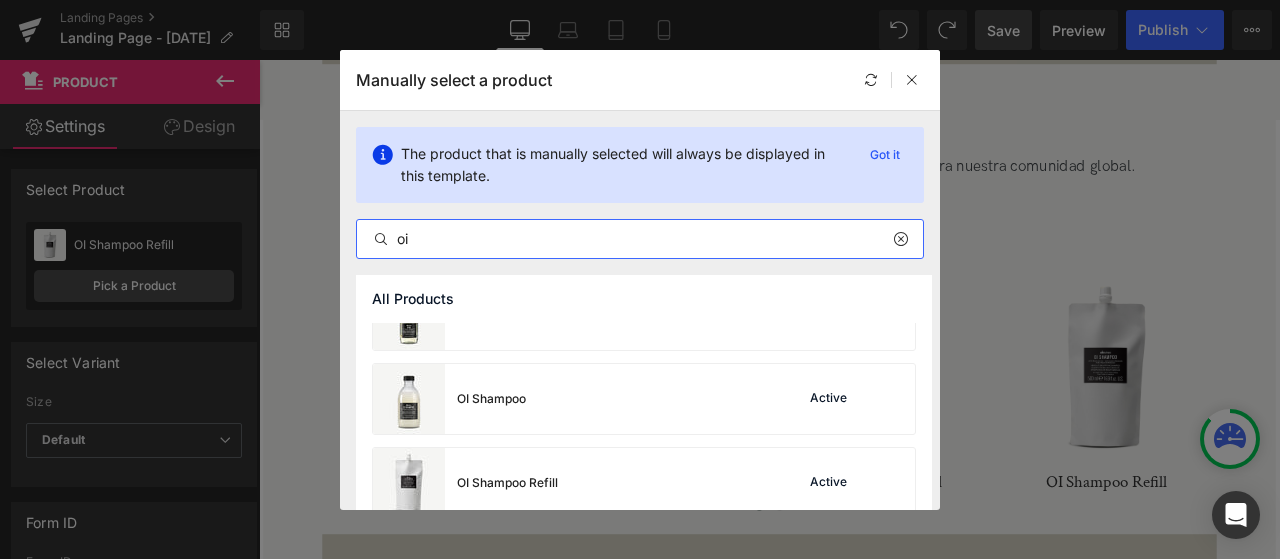 click on "OI Shampoo Active" at bounding box center (644, 399) 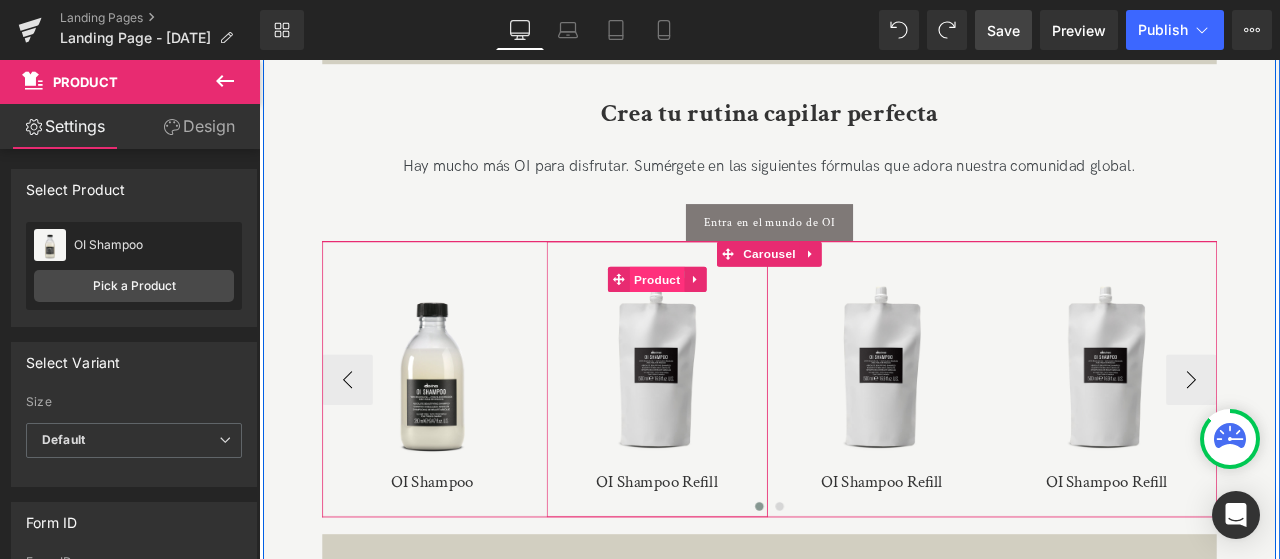 click on "Product" at bounding box center [730, 320] 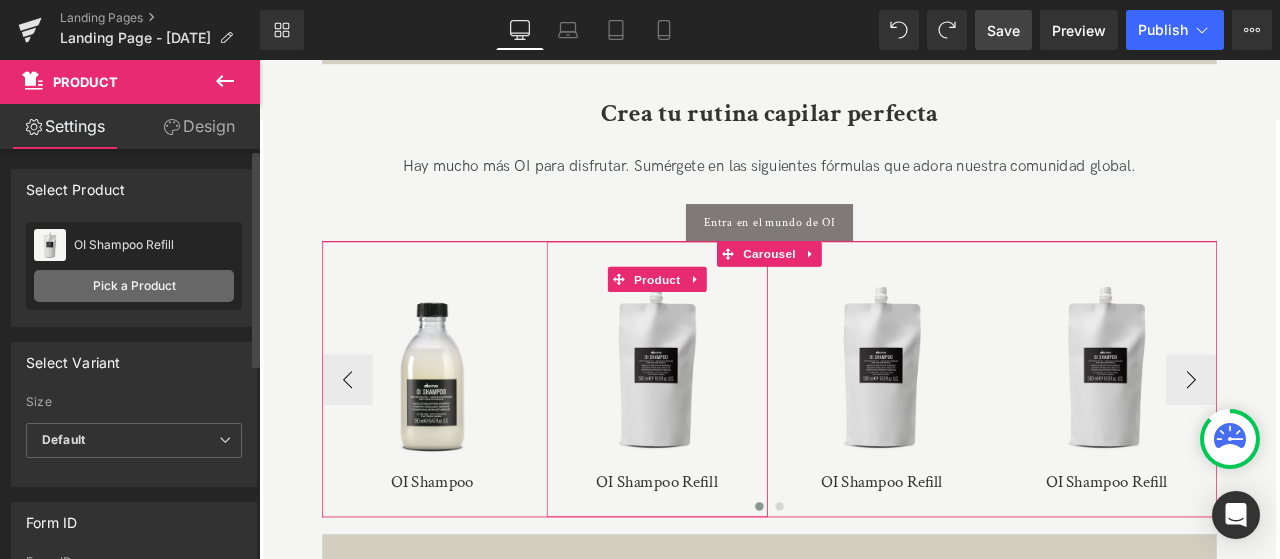 click on "Pick a Product" at bounding box center (134, 286) 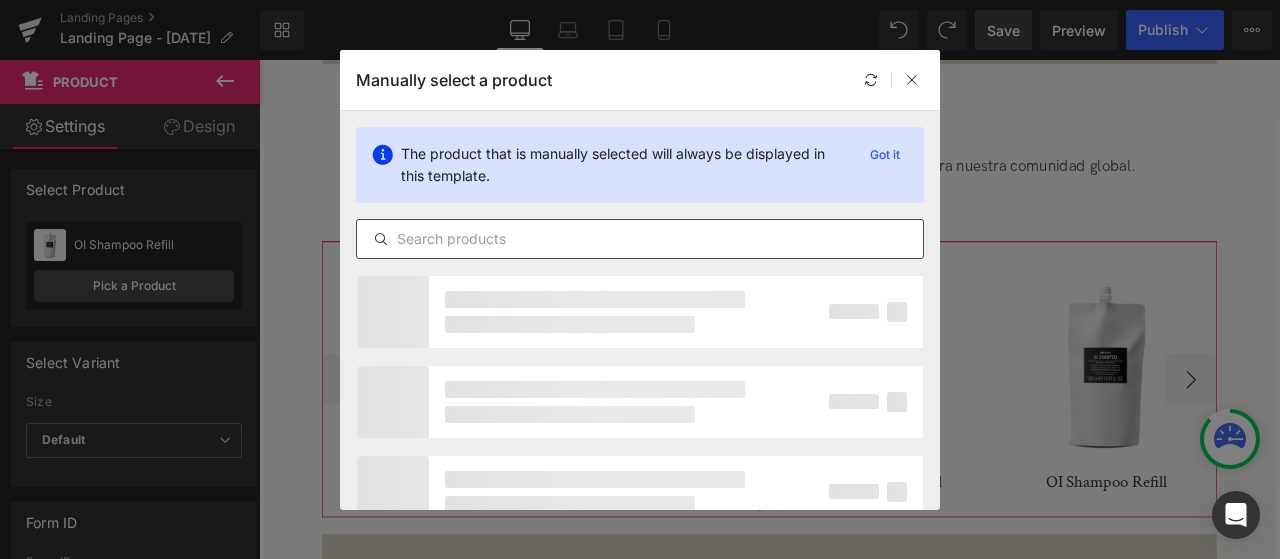 click at bounding box center [640, 239] 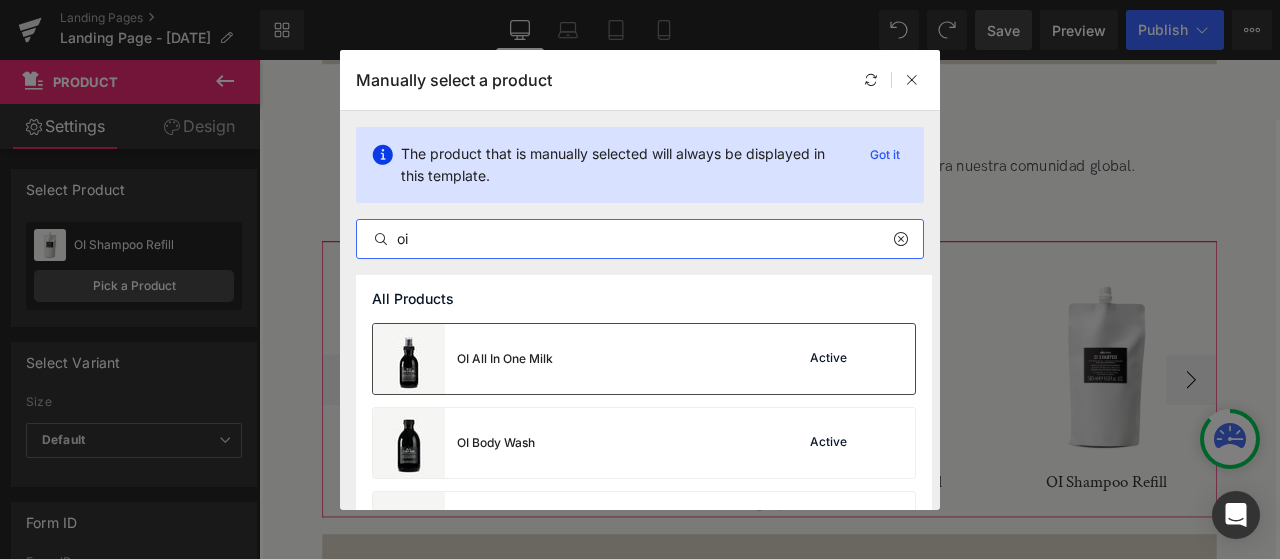 type on "oi" 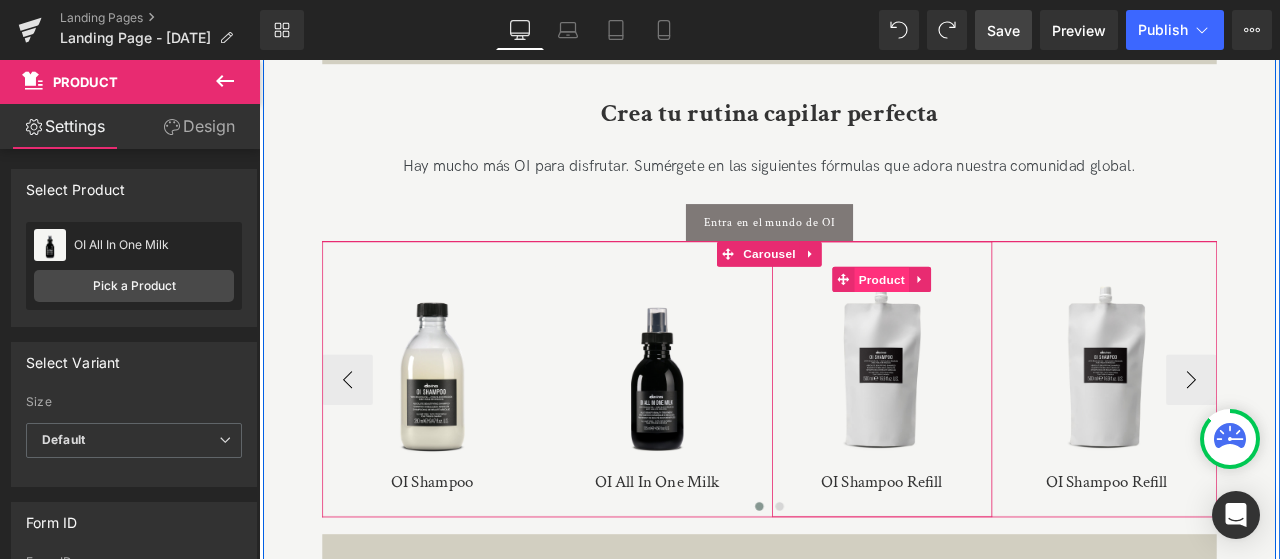 click on "Product" at bounding box center [997, 321] 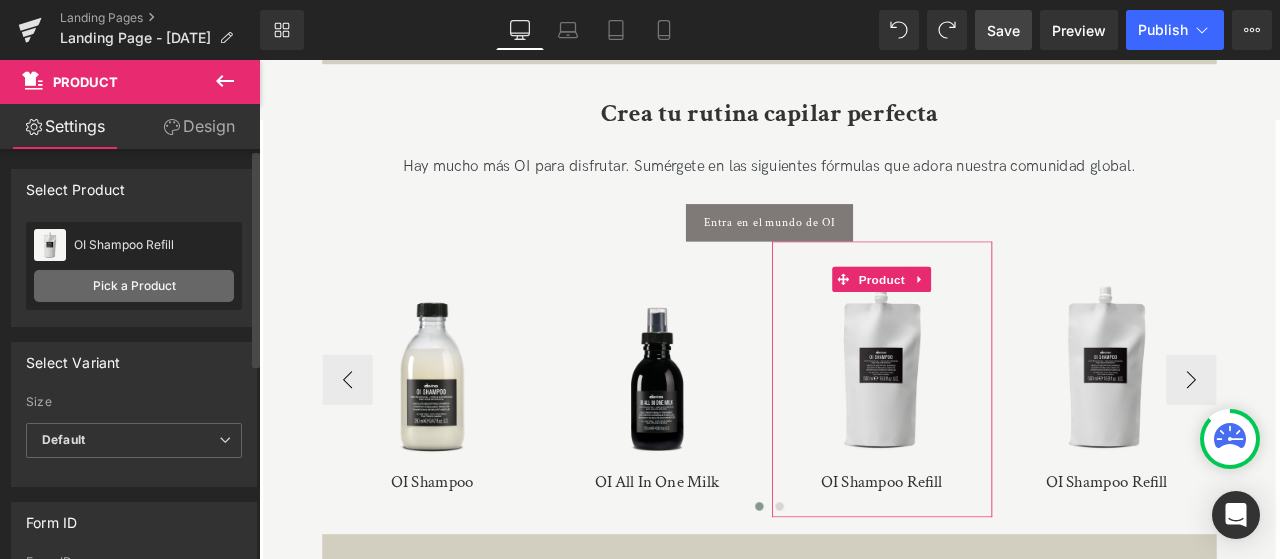 click on "Pick a Product" at bounding box center [134, 286] 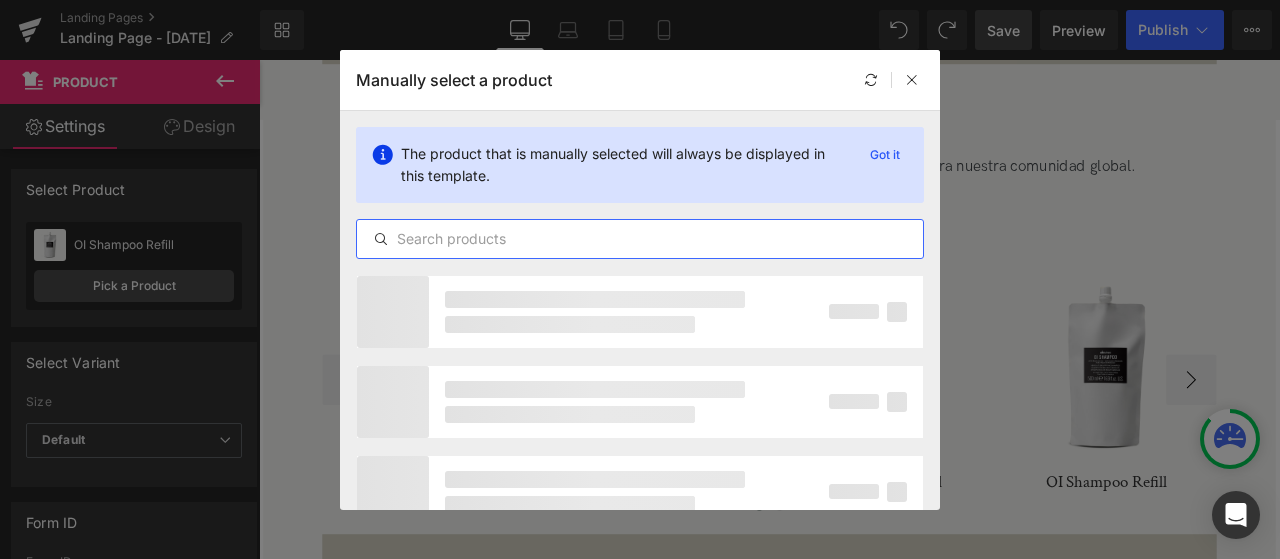 click at bounding box center [640, 239] 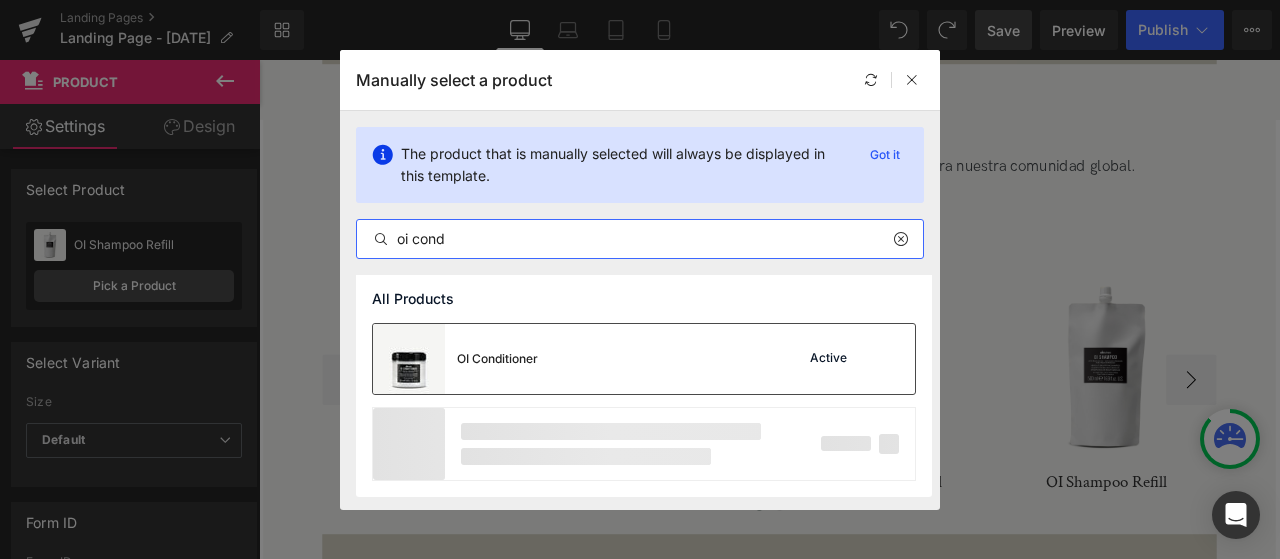type on "oi cond" 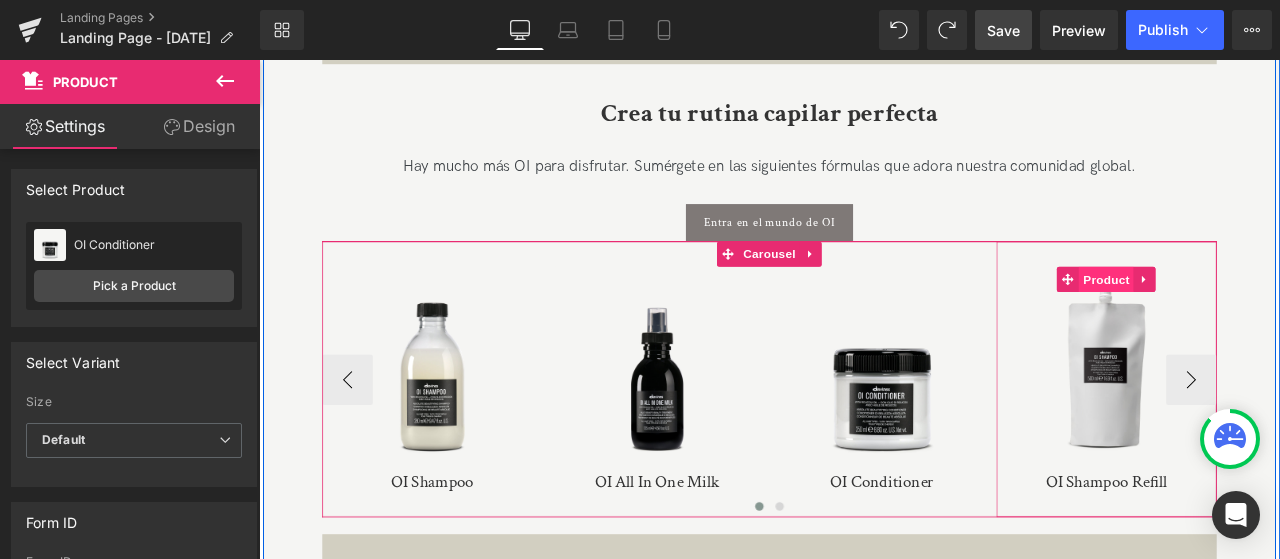 click on "Product" at bounding box center [1263, 320] 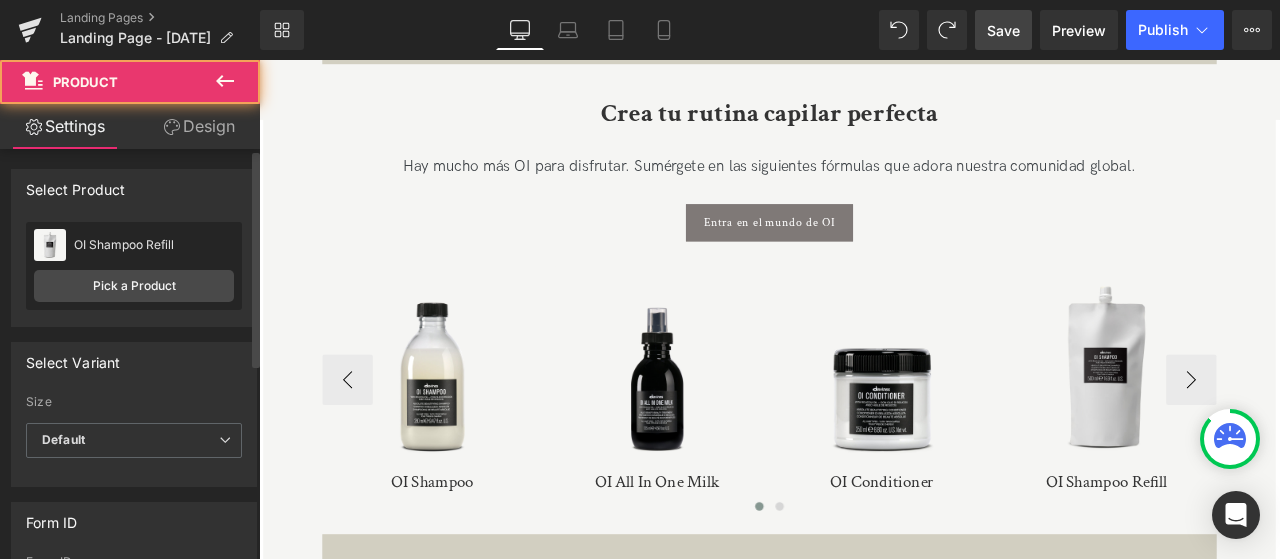click on "OI Shampoo Refill OI Shampoo Refill" at bounding box center (134, 245) 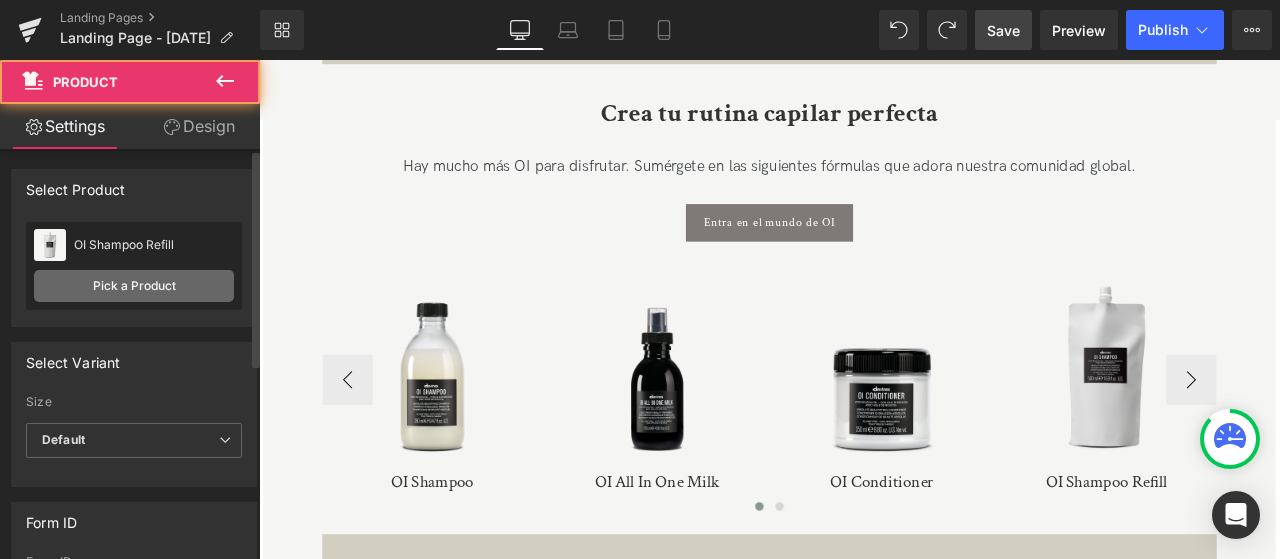 click on "Pick a Product" at bounding box center [134, 286] 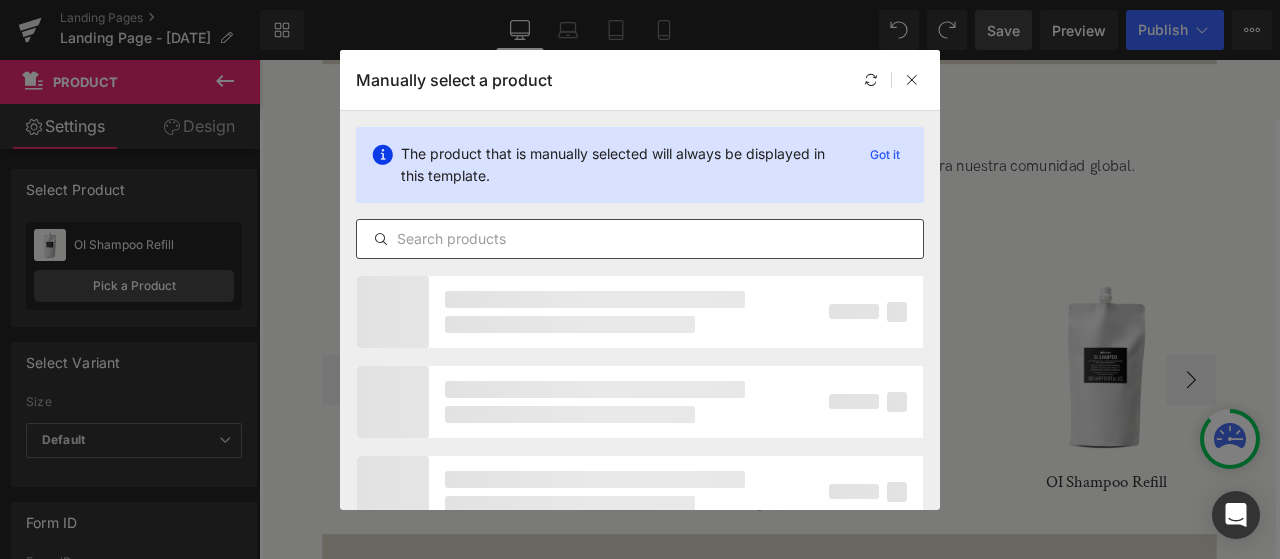click at bounding box center [640, 239] 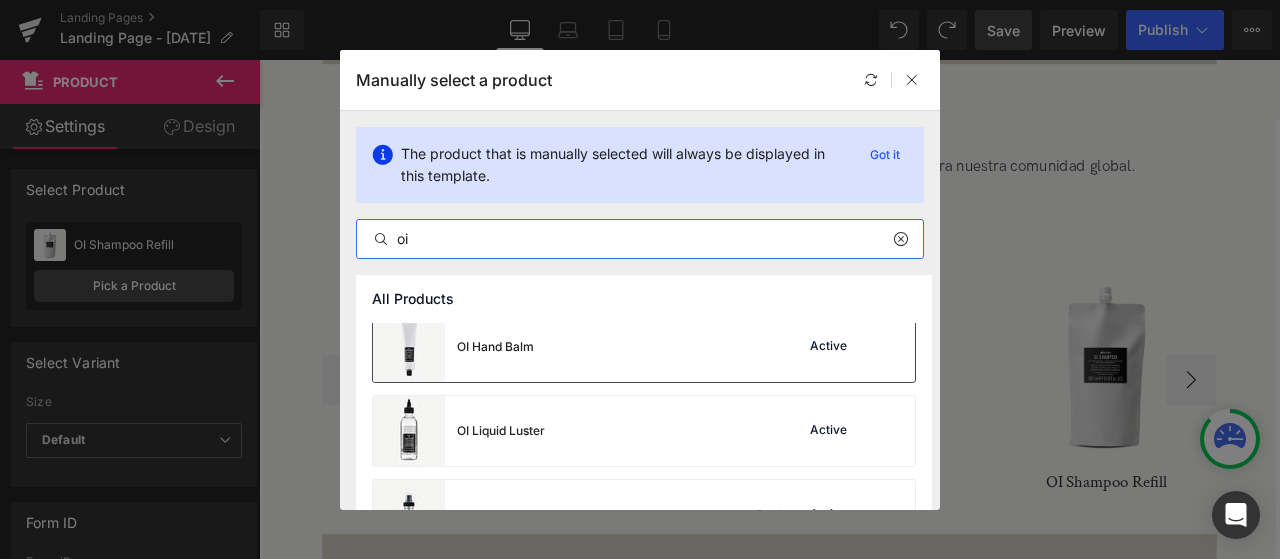 scroll, scrollTop: 400, scrollLeft: 0, axis: vertical 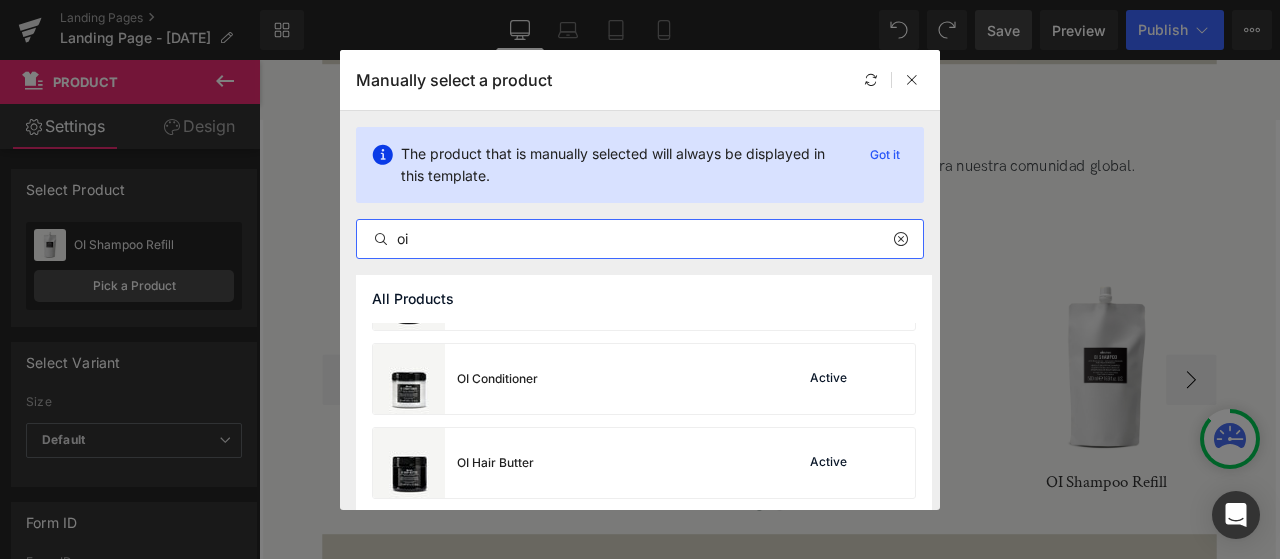 type on "oi" 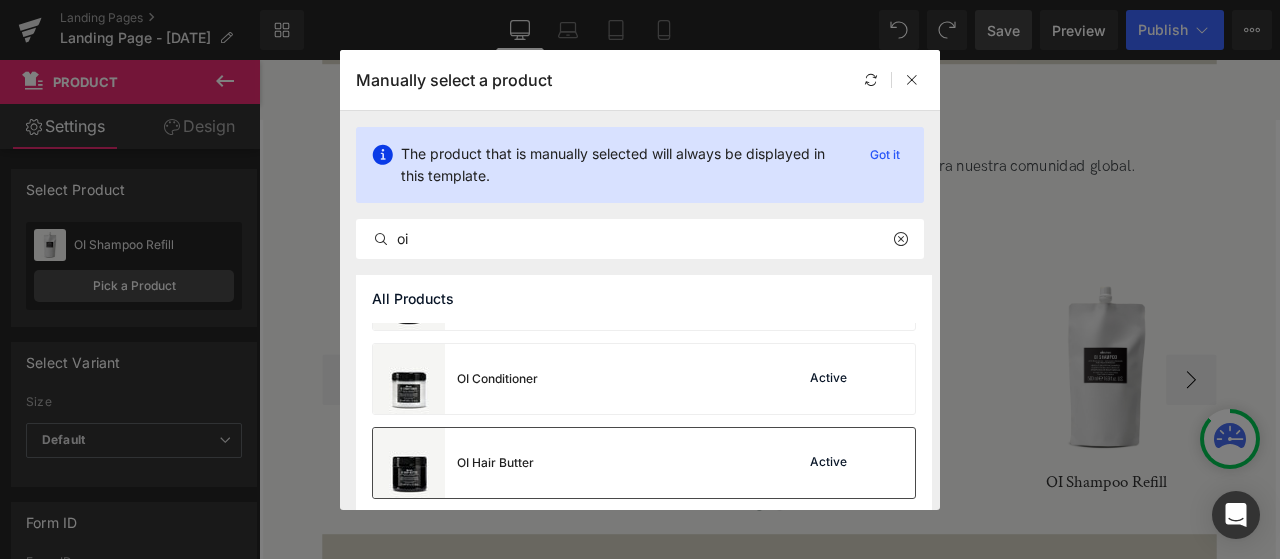 click on "OI Hair Butter Active" at bounding box center (644, 463) 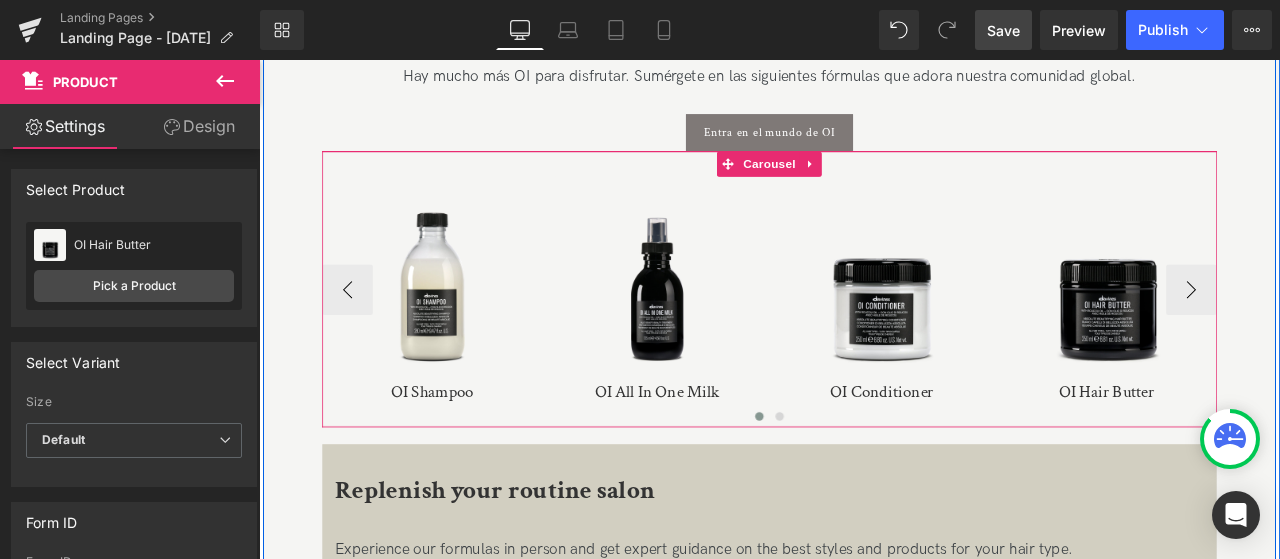 scroll, scrollTop: 2985, scrollLeft: 0, axis: vertical 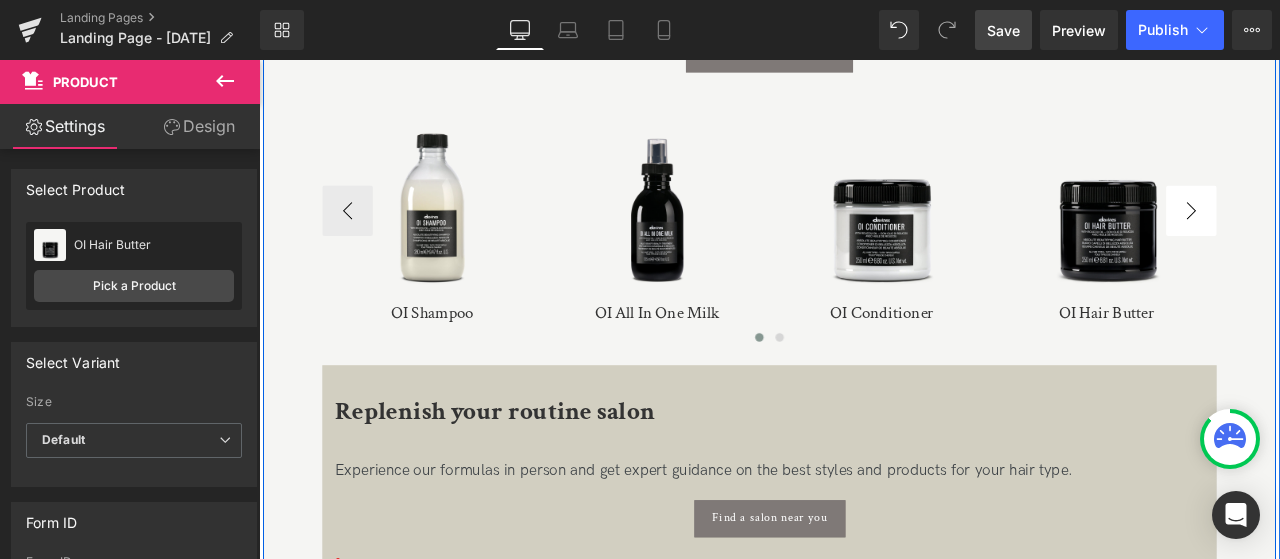 click on "›" at bounding box center [1364, 239] 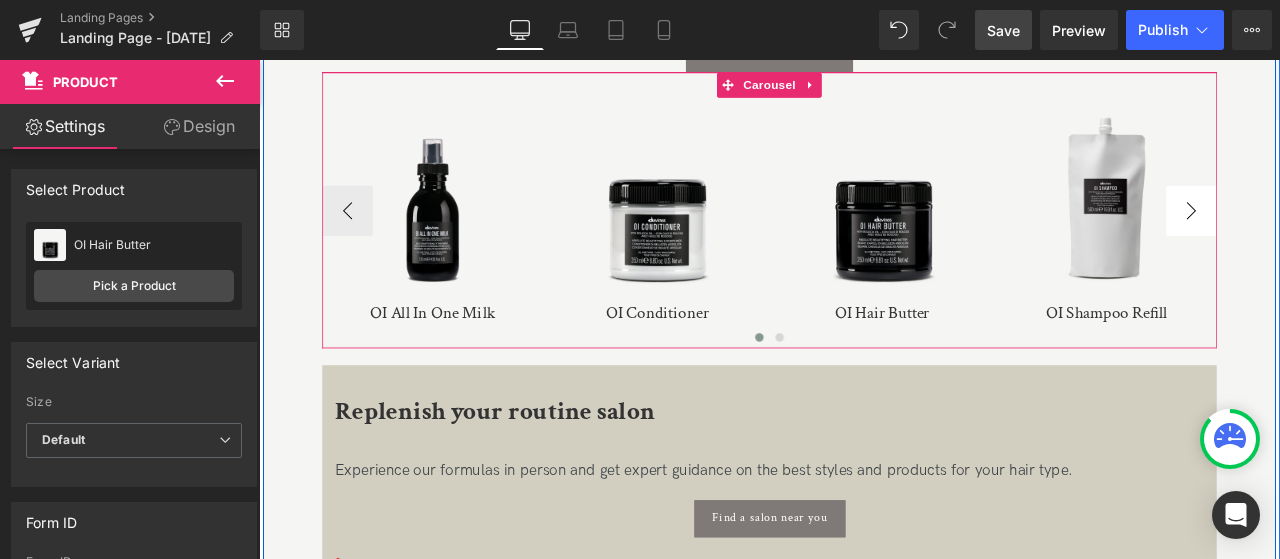 click on "›" at bounding box center (1364, 239) 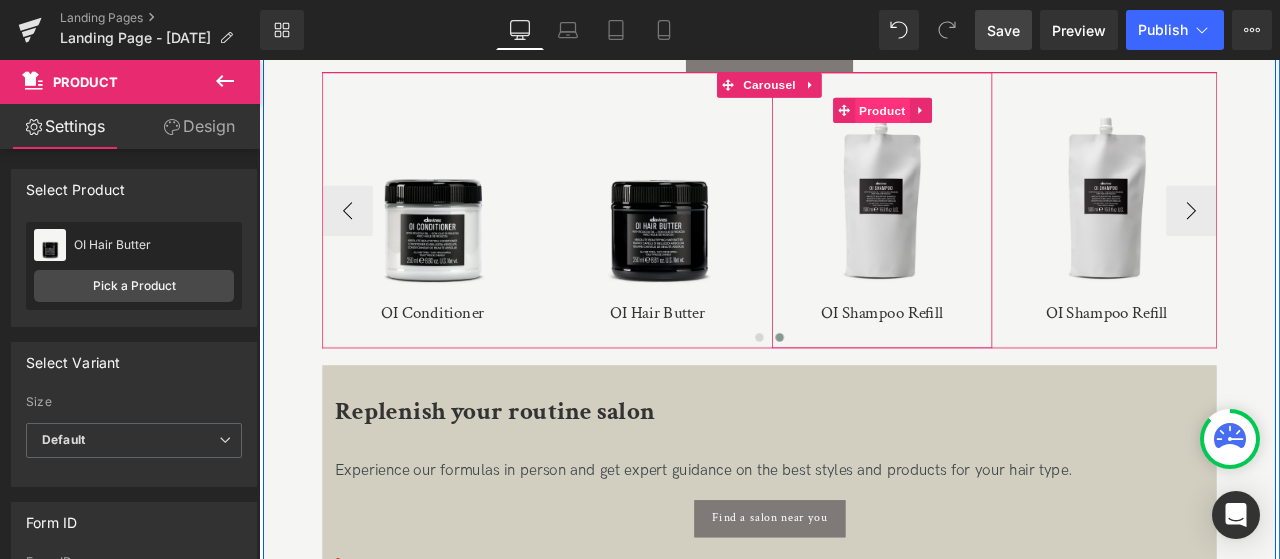 click on "Product" at bounding box center [997, 121] 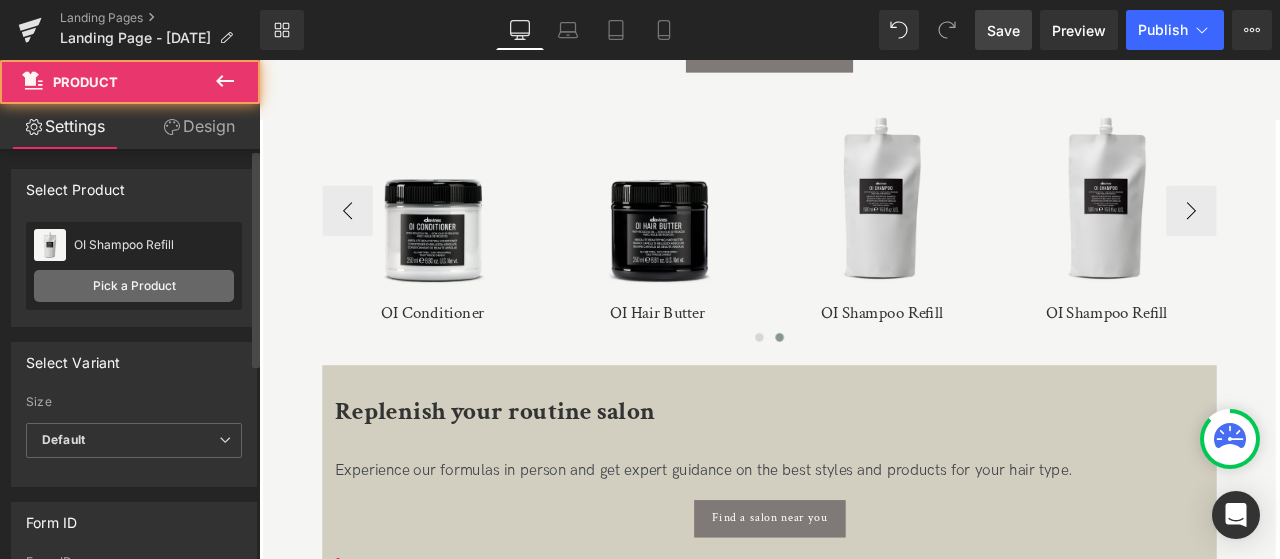 click on "Pick a Product" at bounding box center [134, 286] 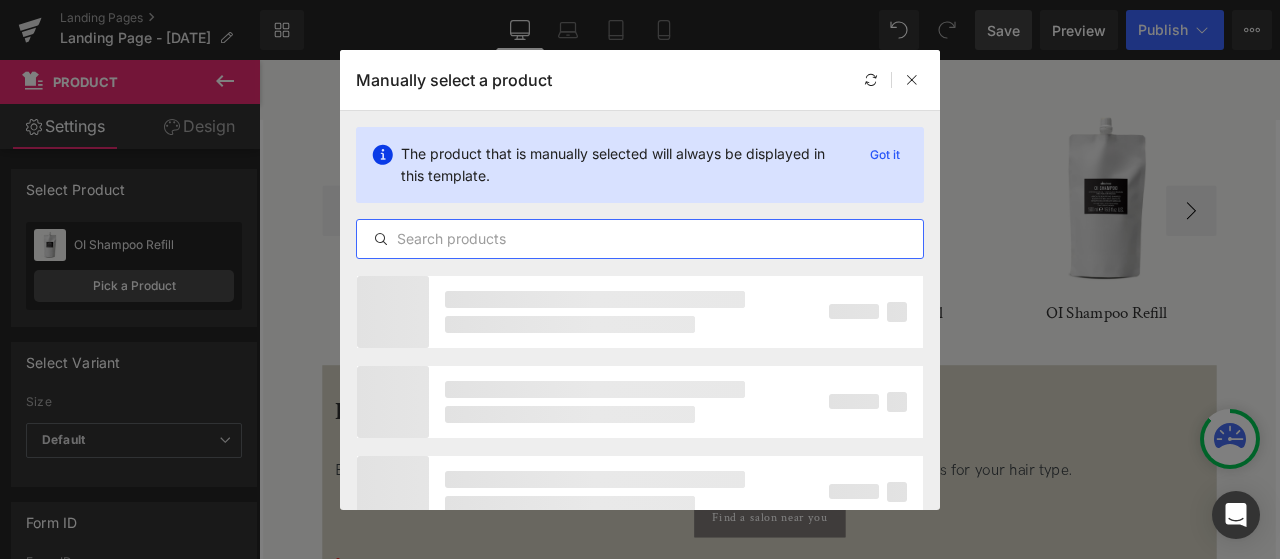 click at bounding box center [640, 239] 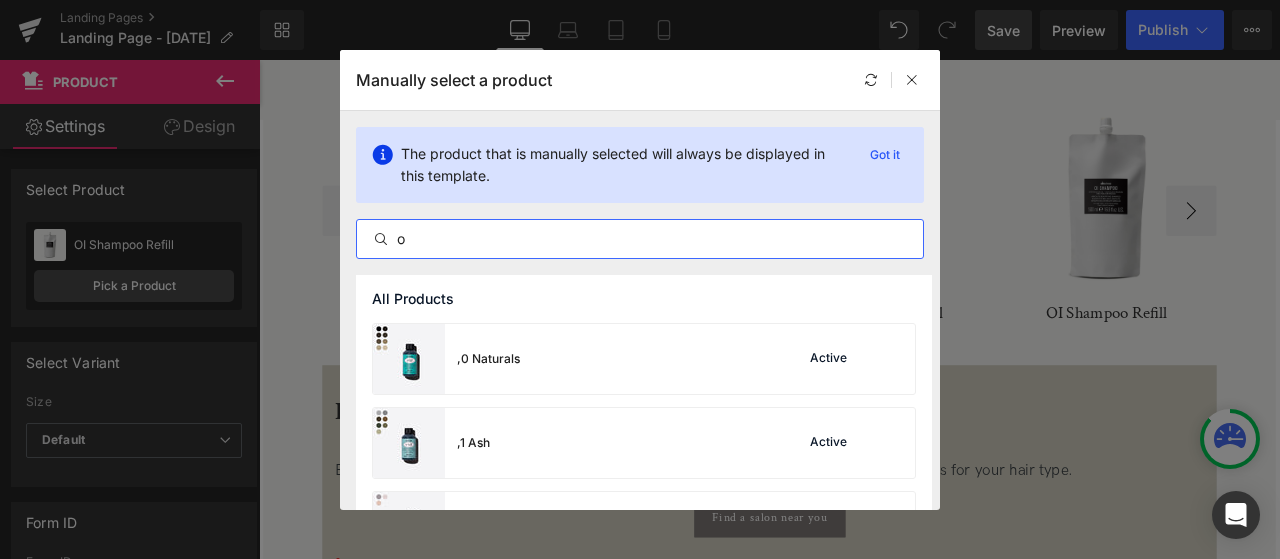 type on "oi" 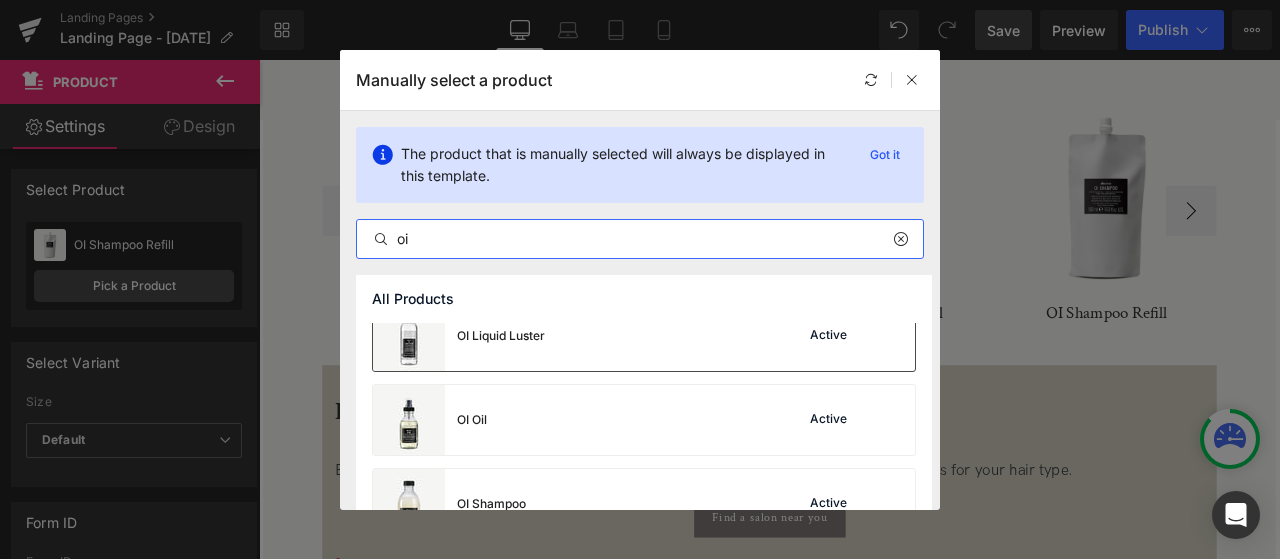 scroll, scrollTop: 700, scrollLeft: 0, axis: vertical 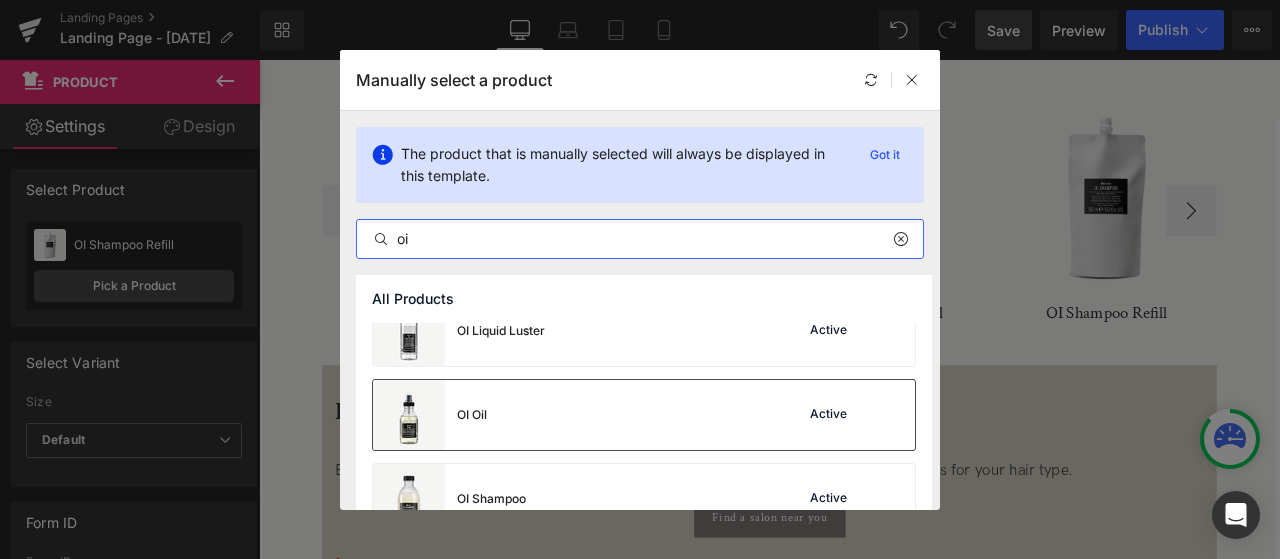 click on "OI Oil Active" at bounding box center (644, 415) 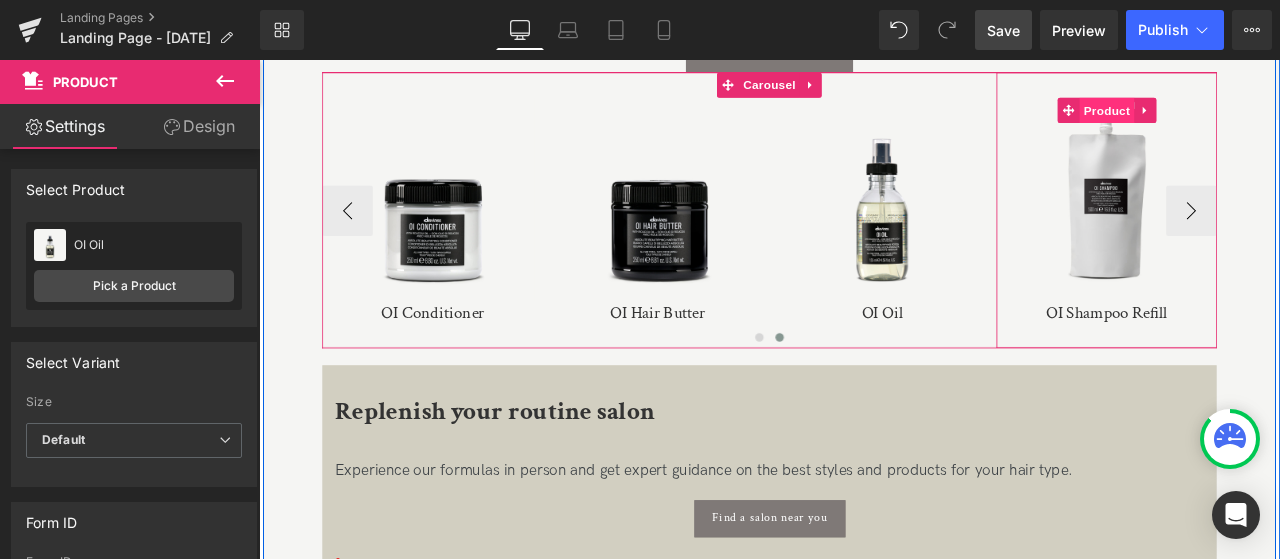 click on "Product" at bounding box center (1263, 120) 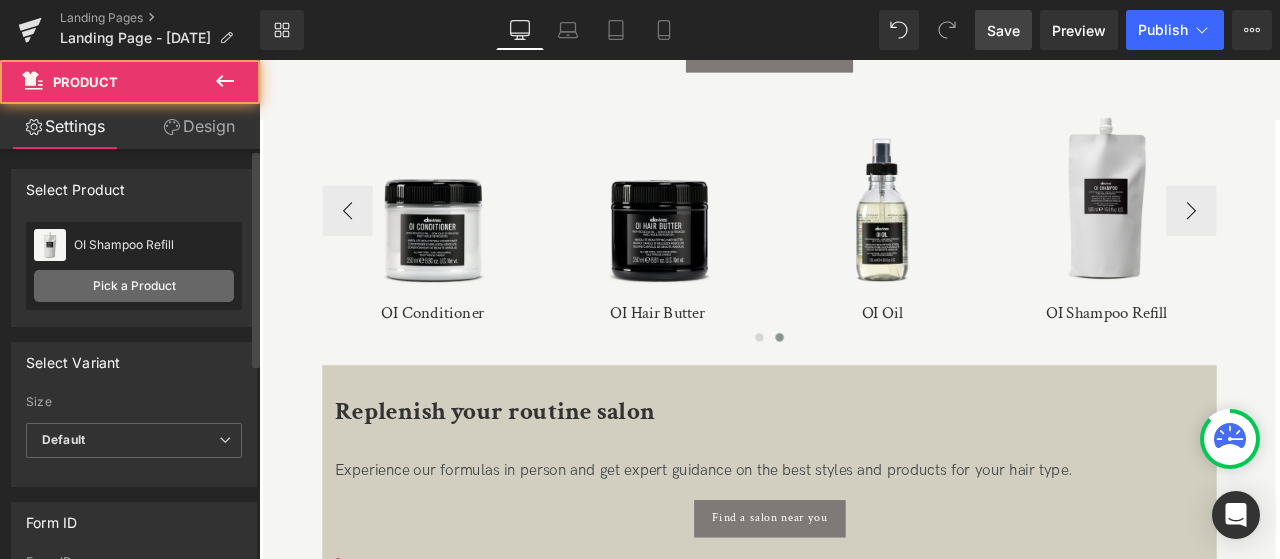 click on "Pick a Product" at bounding box center (134, 286) 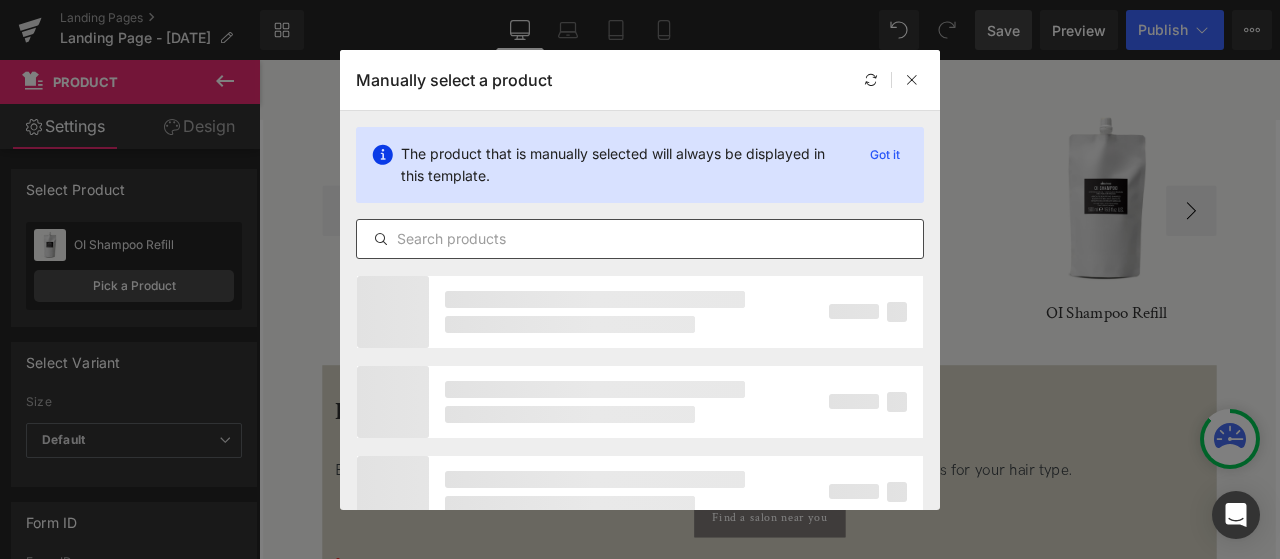click at bounding box center (381, 239) 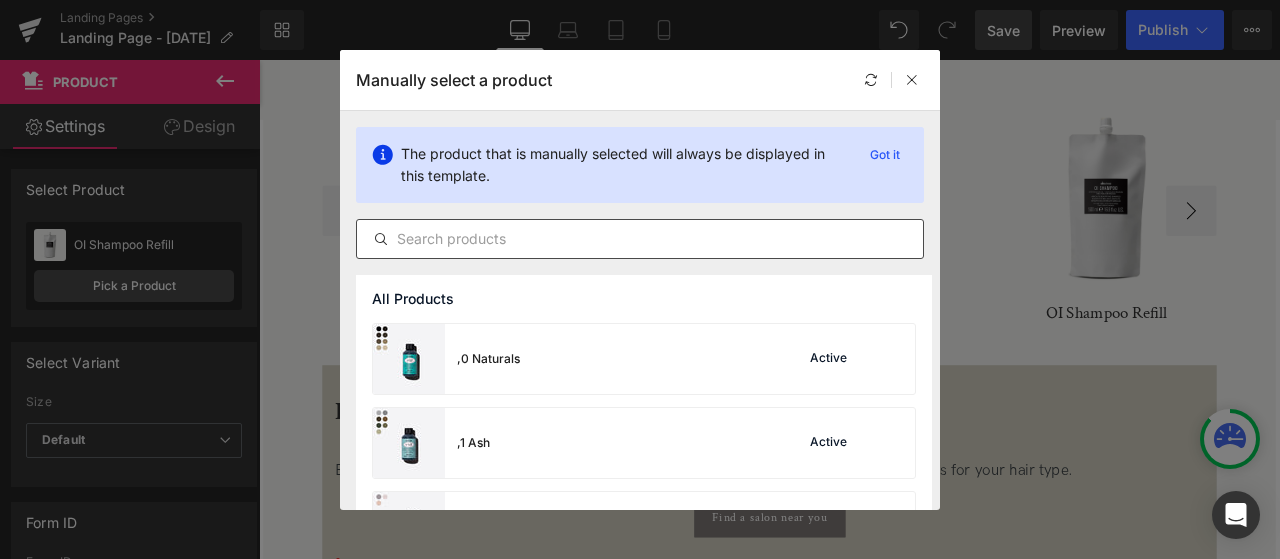 click at bounding box center (381, 239) 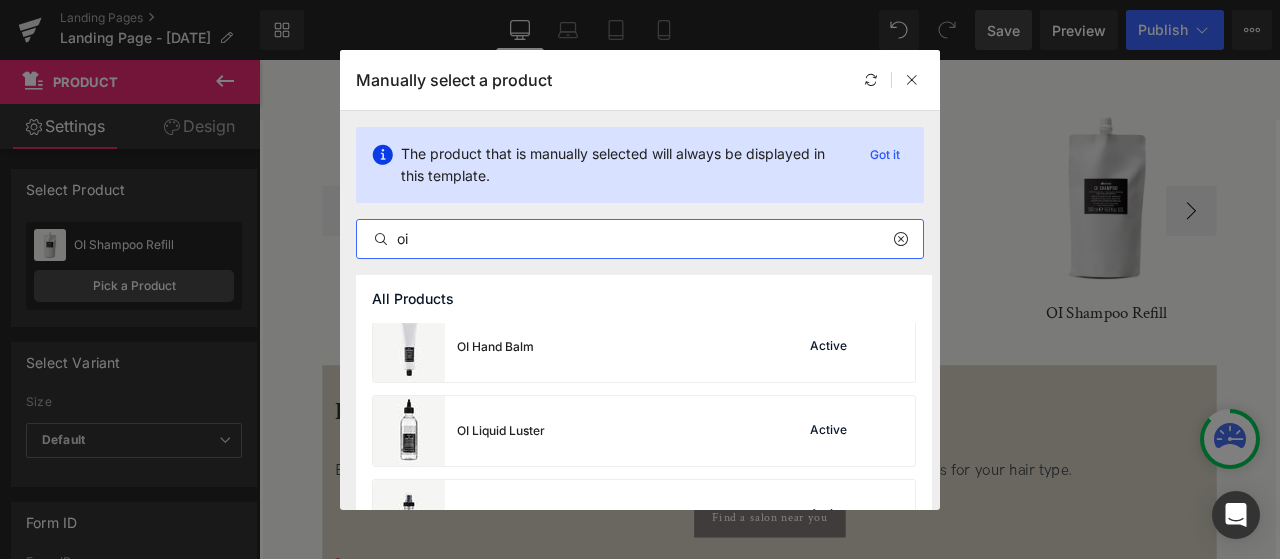 scroll, scrollTop: 700, scrollLeft: 0, axis: vertical 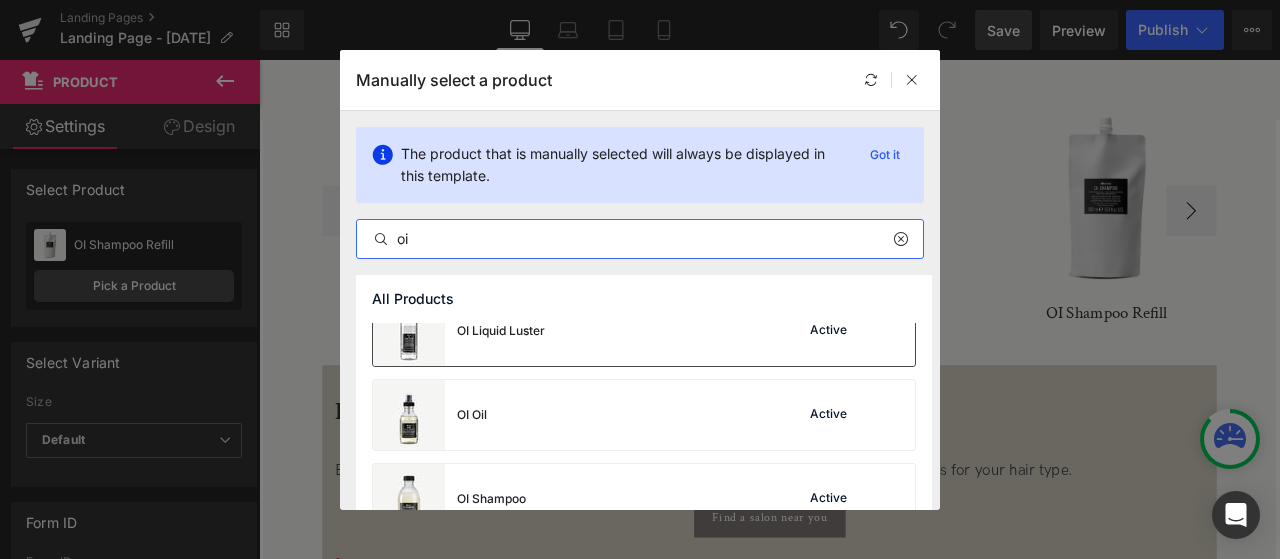 type on "oi" 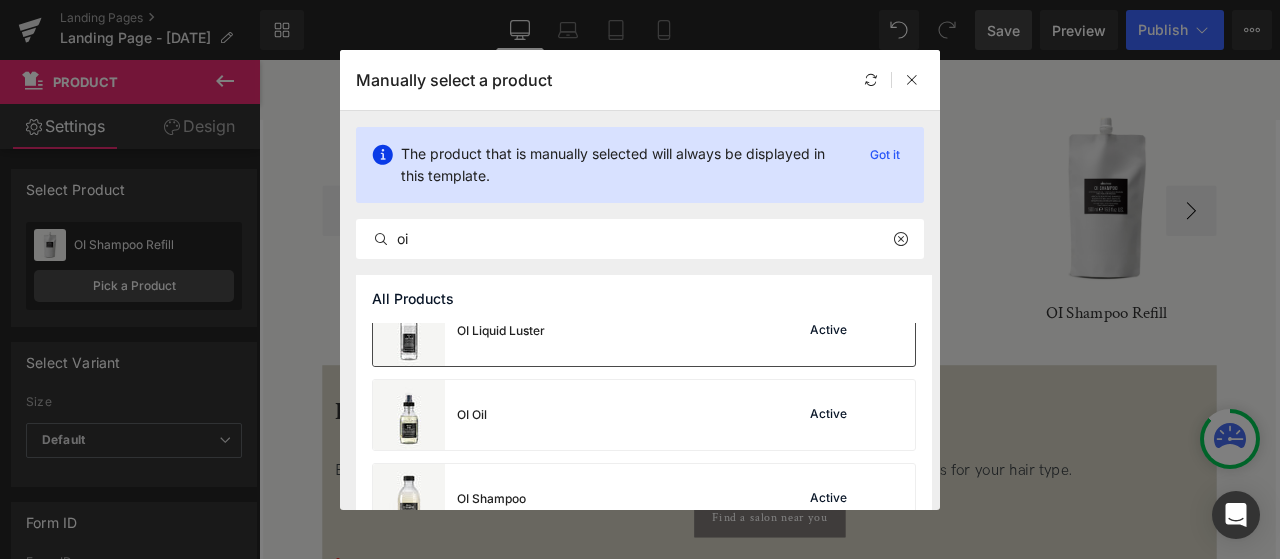 click on "OI Liquid Luster Active" at bounding box center (644, 331) 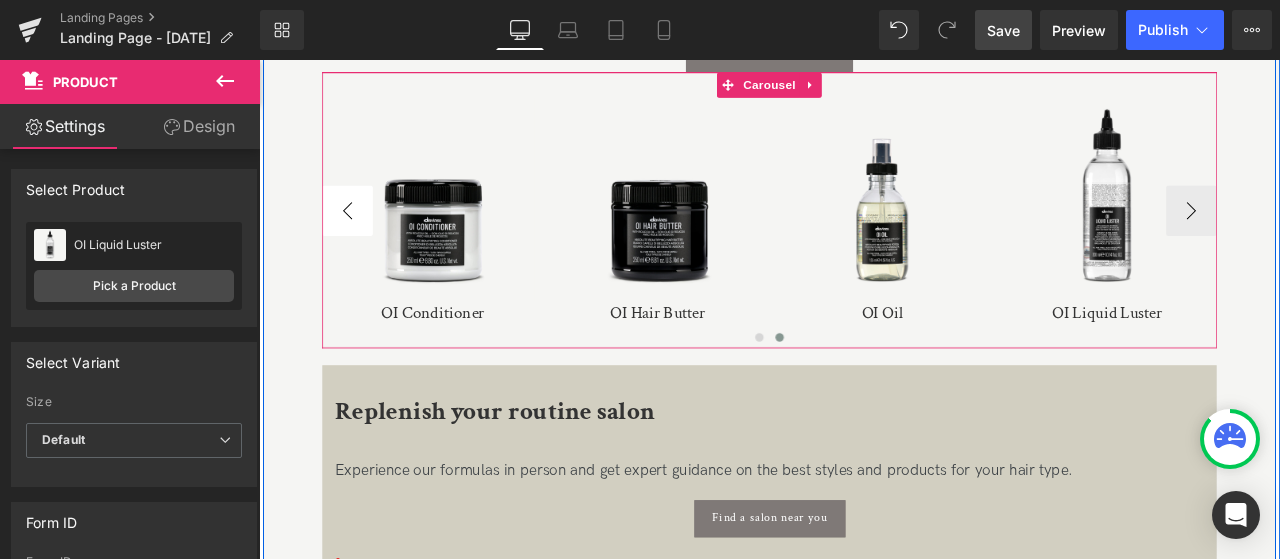 click on "‹" at bounding box center [364, 239] 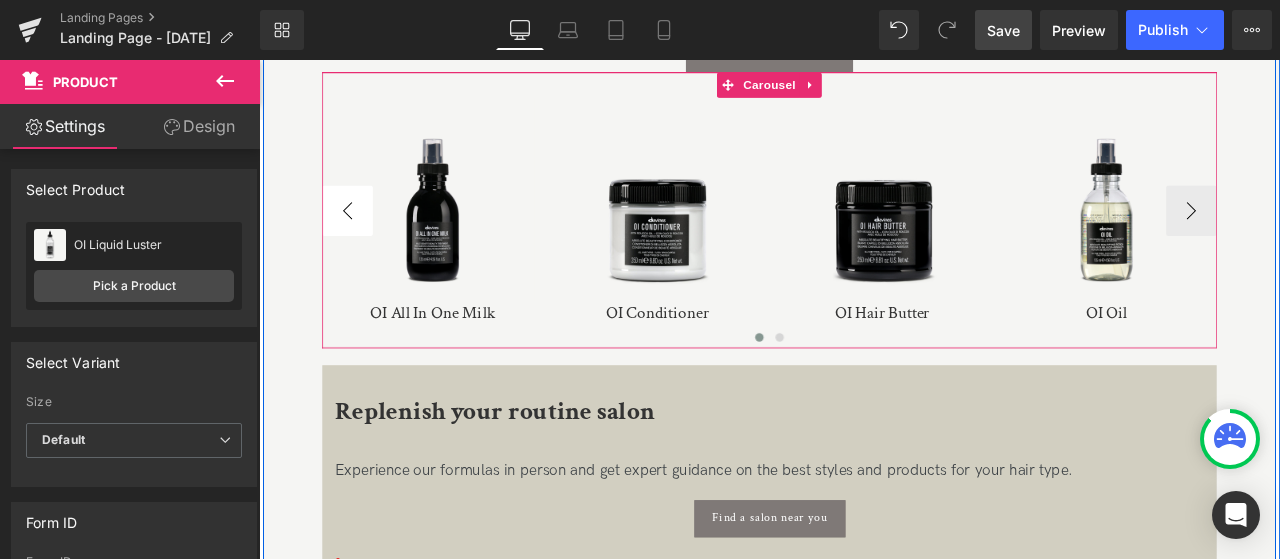 click on "‹" at bounding box center [364, 239] 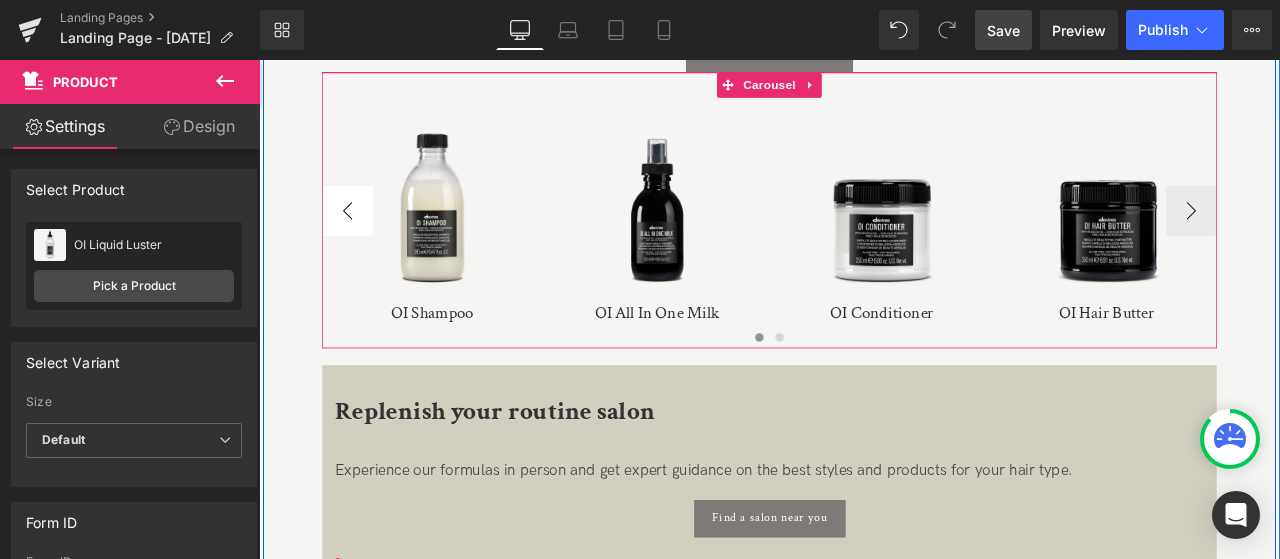 click at bounding box center [464, 225] 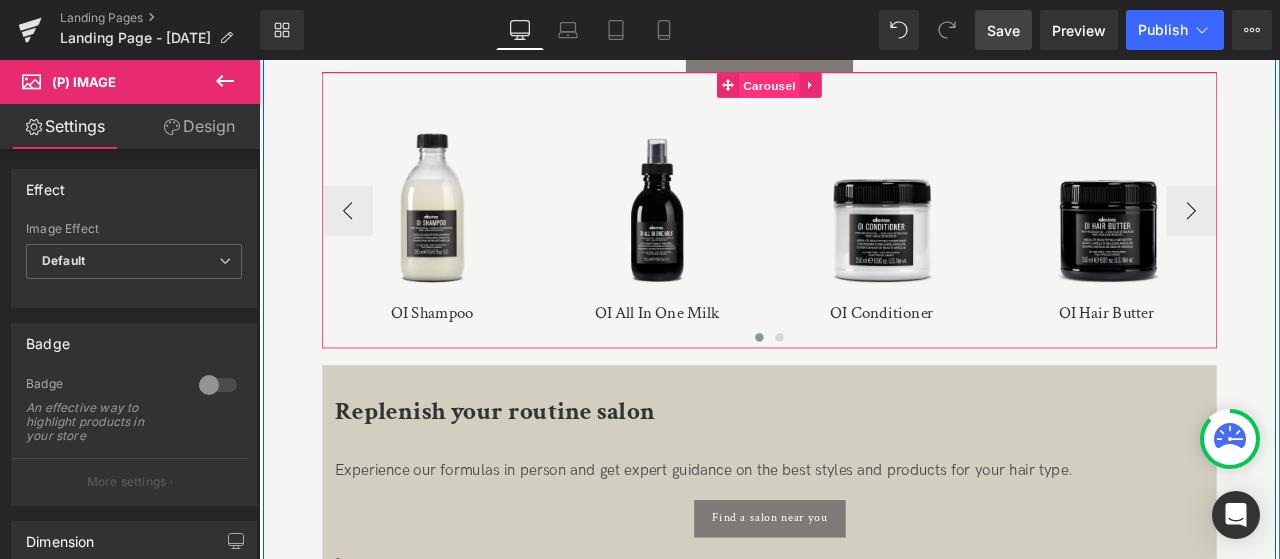 click on "Carousel" at bounding box center [864, 91] 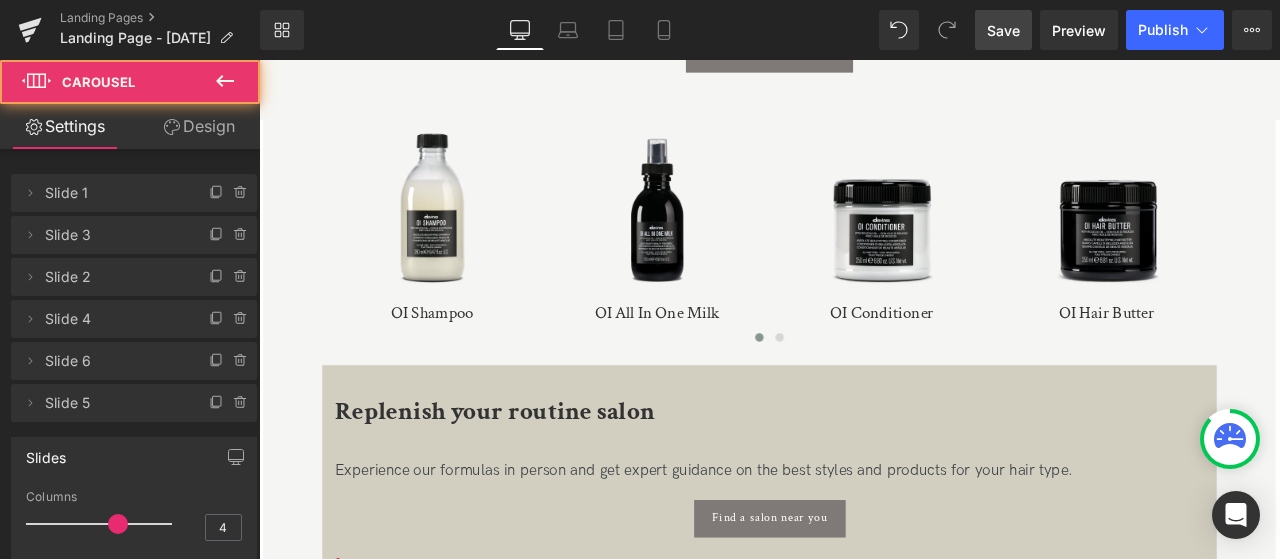click 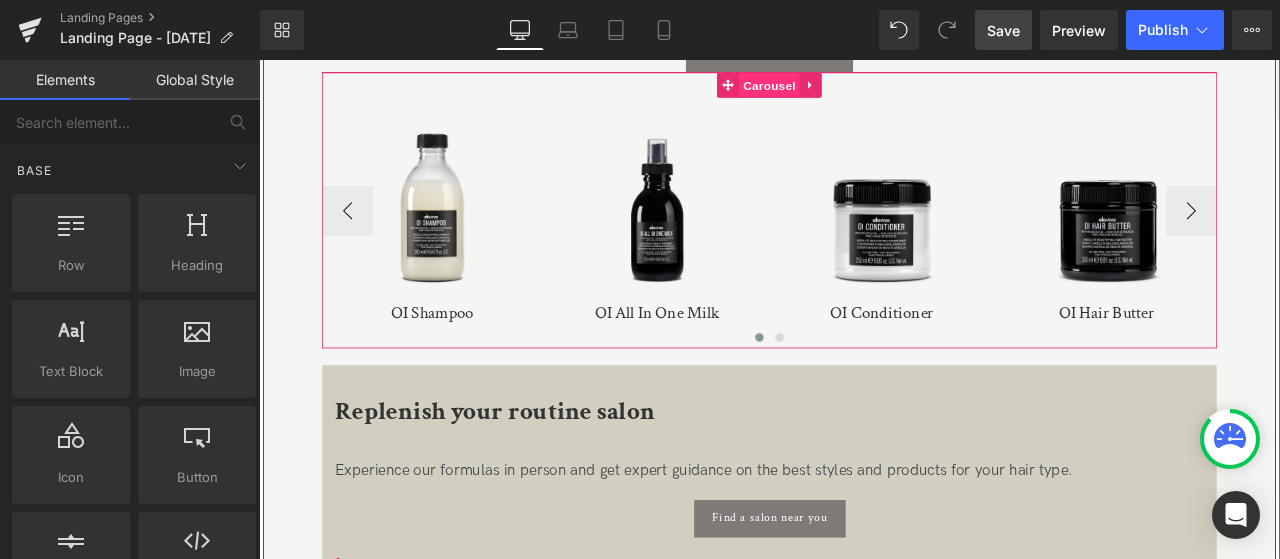 click on "Carousel" at bounding box center [864, 91] 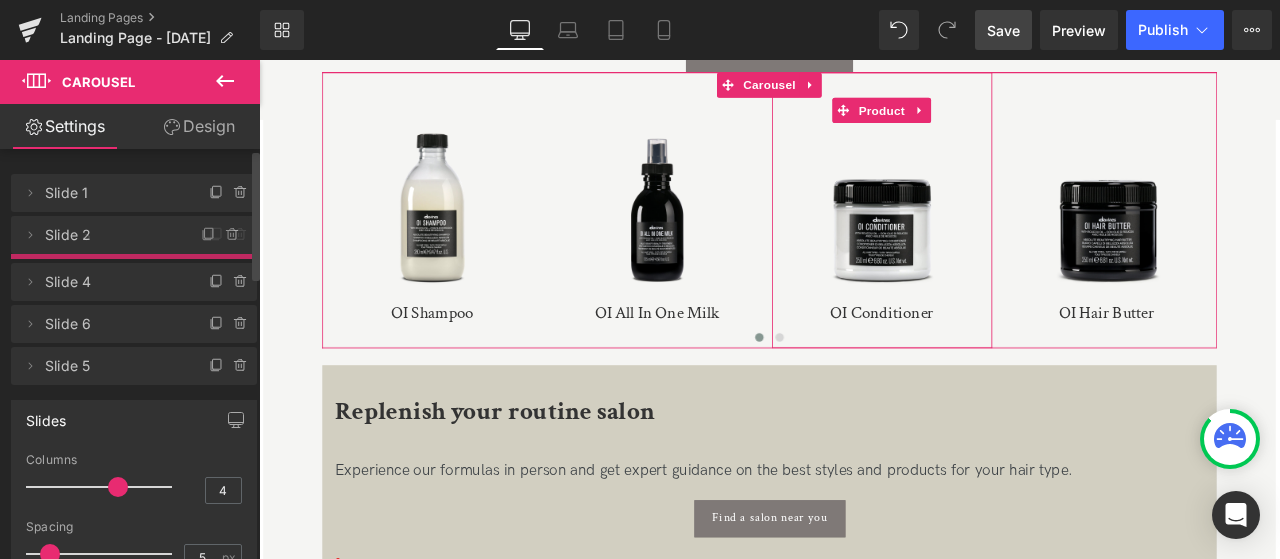 drag, startPoint x: 152, startPoint y: 277, endPoint x: 158, endPoint y: 235, distance: 42.426407 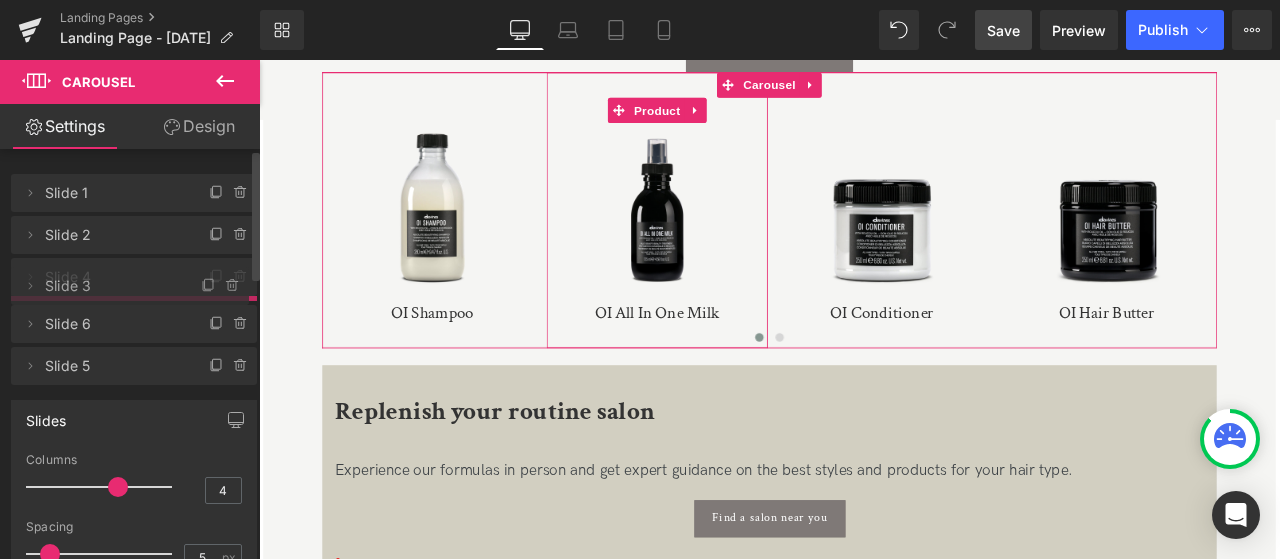 drag, startPoint x: 104, startPoint y: 236, endPoint x: 110, endPoint y: 285, distance: 49.365982 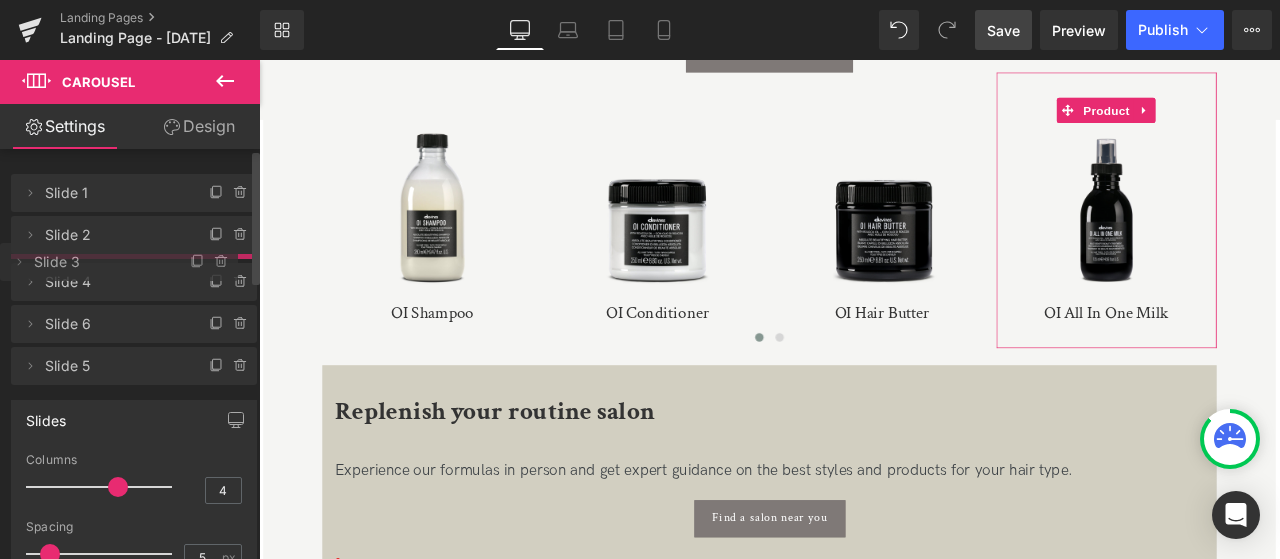 drag, startPoint x: 109, startPoint y: 329, endPoint x: 112, endPoint y: 272, distance: 57.07889 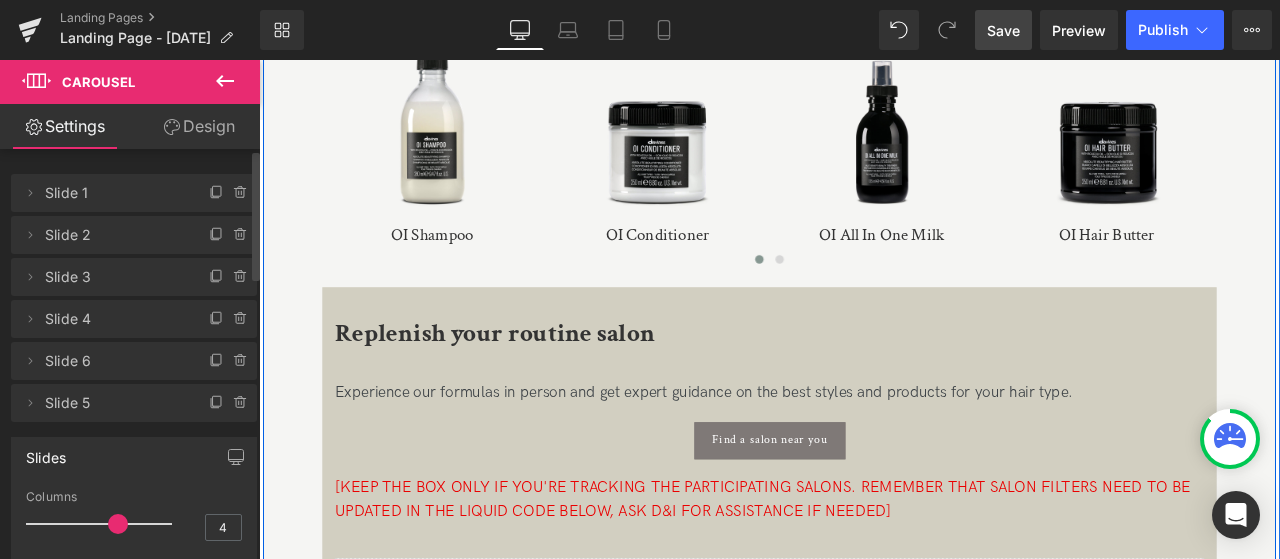 scroll, scrollTop: 2885, scrollLeft: 0, axis: vertical 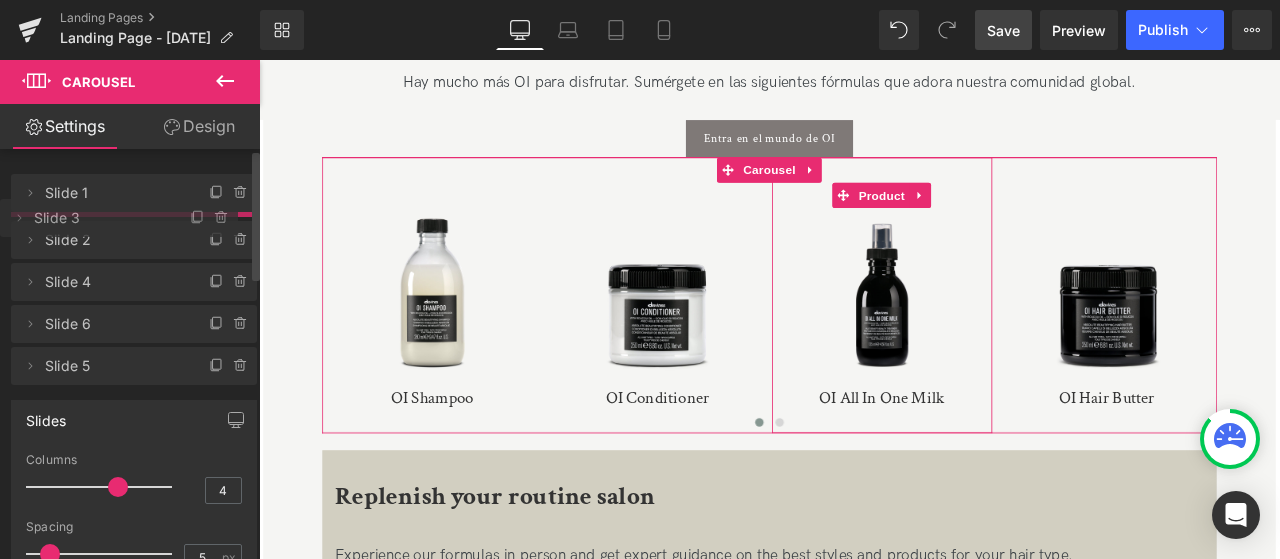 drag, startPoint x: 122, startPoint y: 278, endPoint x: 122, endPoint y: 219, distance: 59 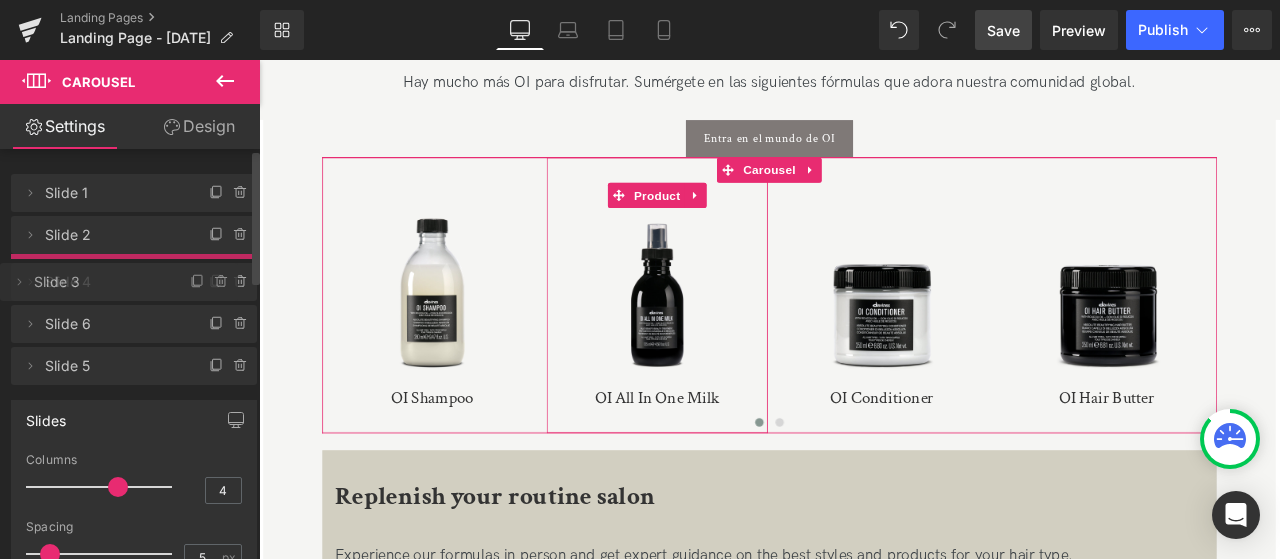 drag, startPoint x: 94, startPoint y: 233, endPoint x: 104, endPoint y: 285, distance: 52.95281 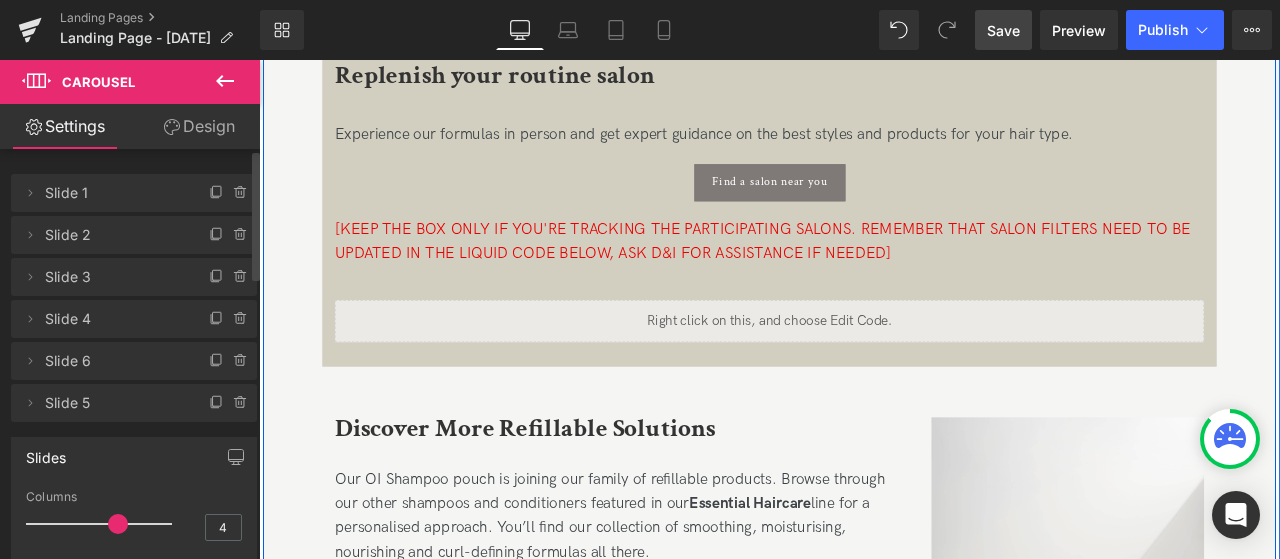 scroll, scrollTop: 3385, scrollLeft: 0, axis: vertical 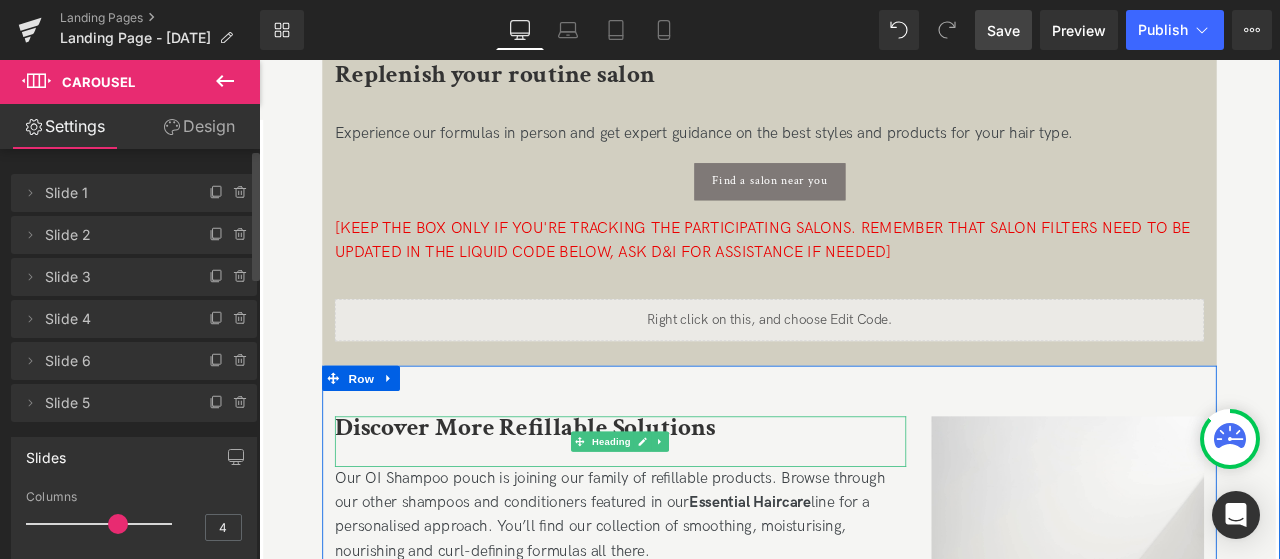 click on "Discover More Refillable Solutions" at bounding box center (574, 495) 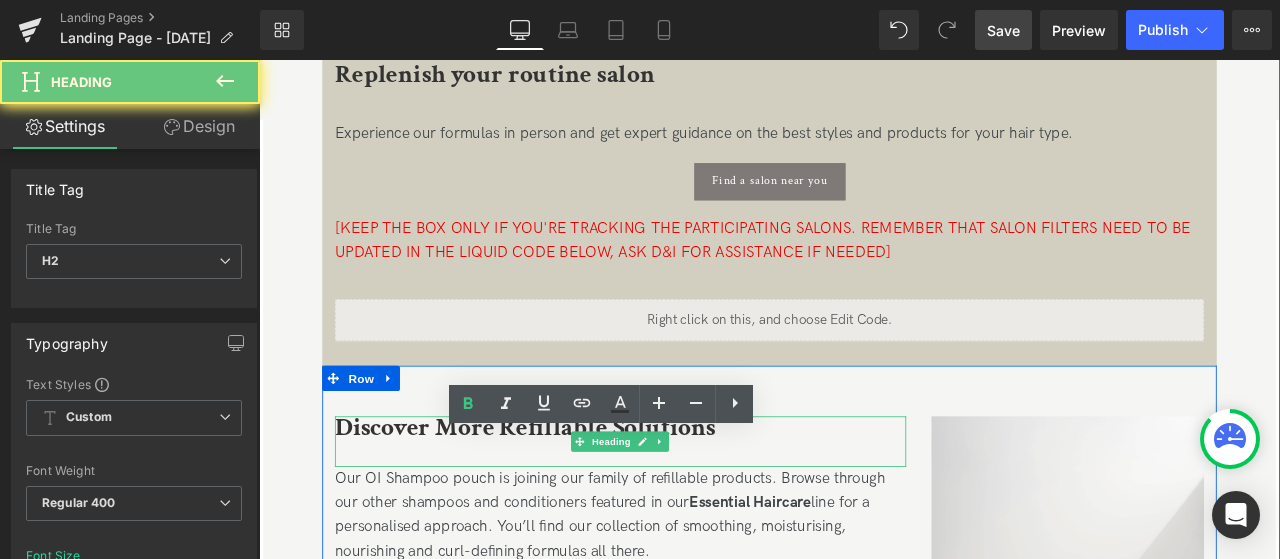 click on "Discover More Refillable Solutions" at bounding box center (574, 495) 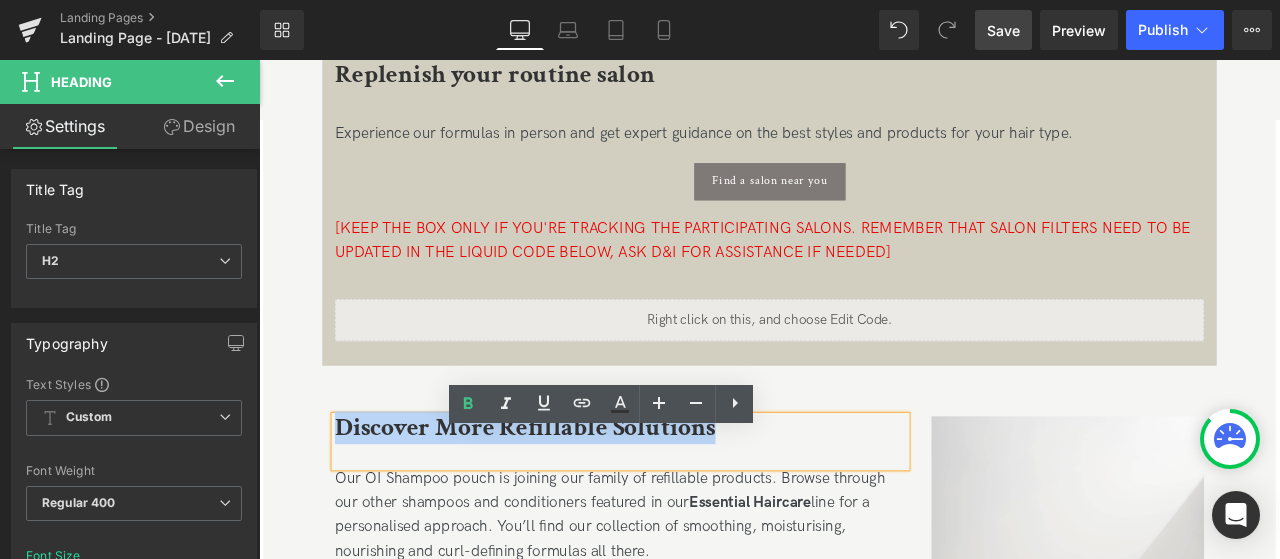 click on "Replenish your routine salon" at bounding box center [538, 77] 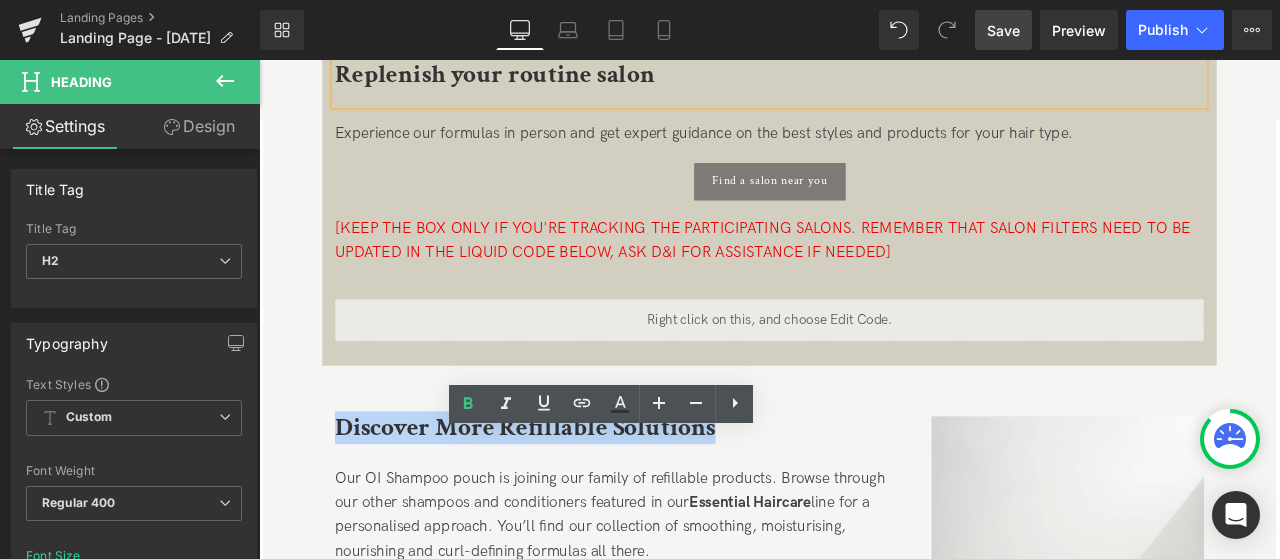 click on "Replenish your routine salon" at bounding box center [538, 77] 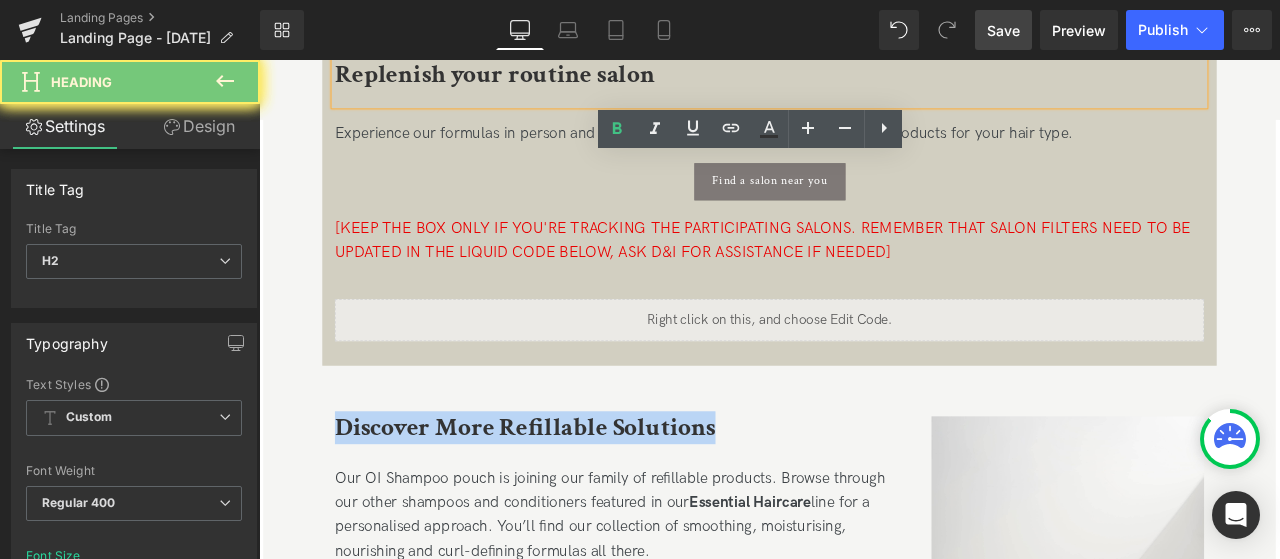 paste 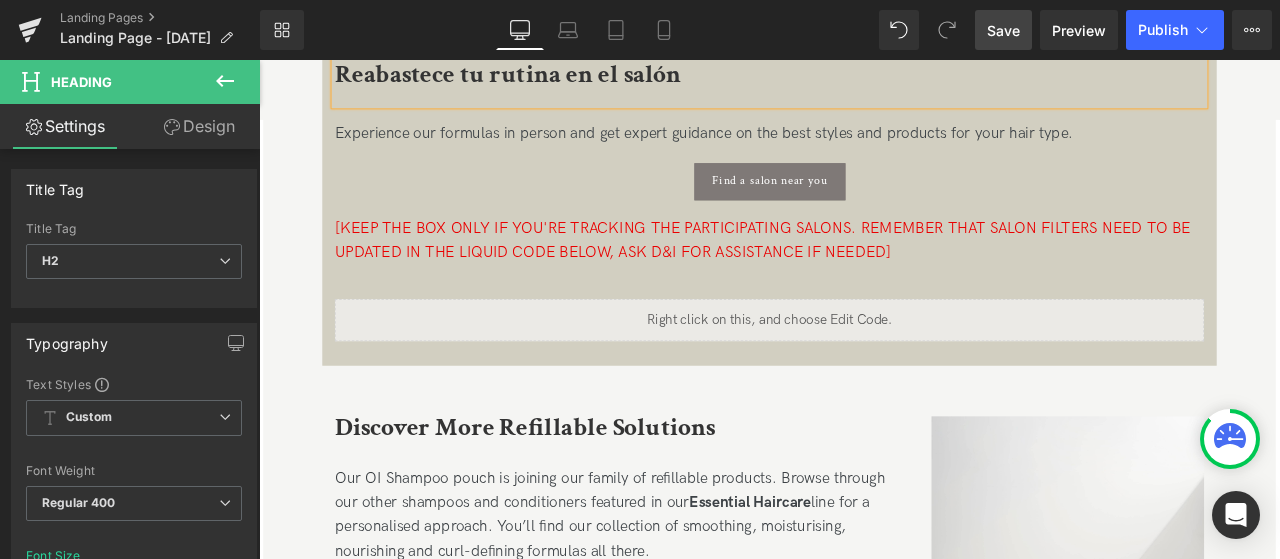 click on "Experience our formulas in person and get expert guidance on the best styles and products for your hair type." at bounding box center [864, 147] 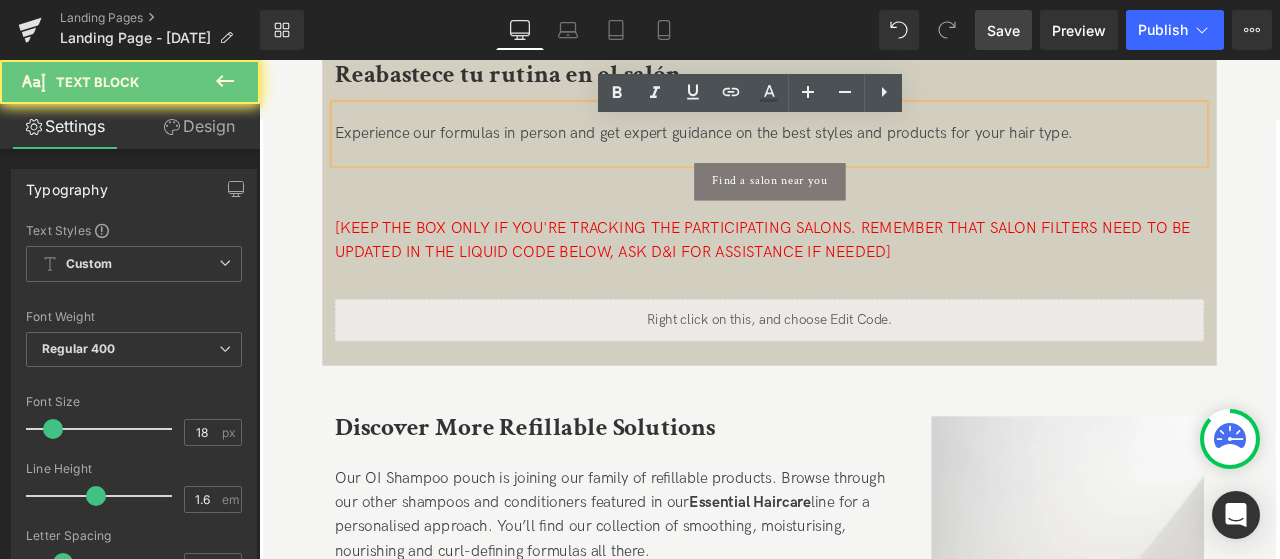 click on "Experience our formulas in person and get expert guidance on the best styles and products for your hair type." at bounding box center (864, 147) 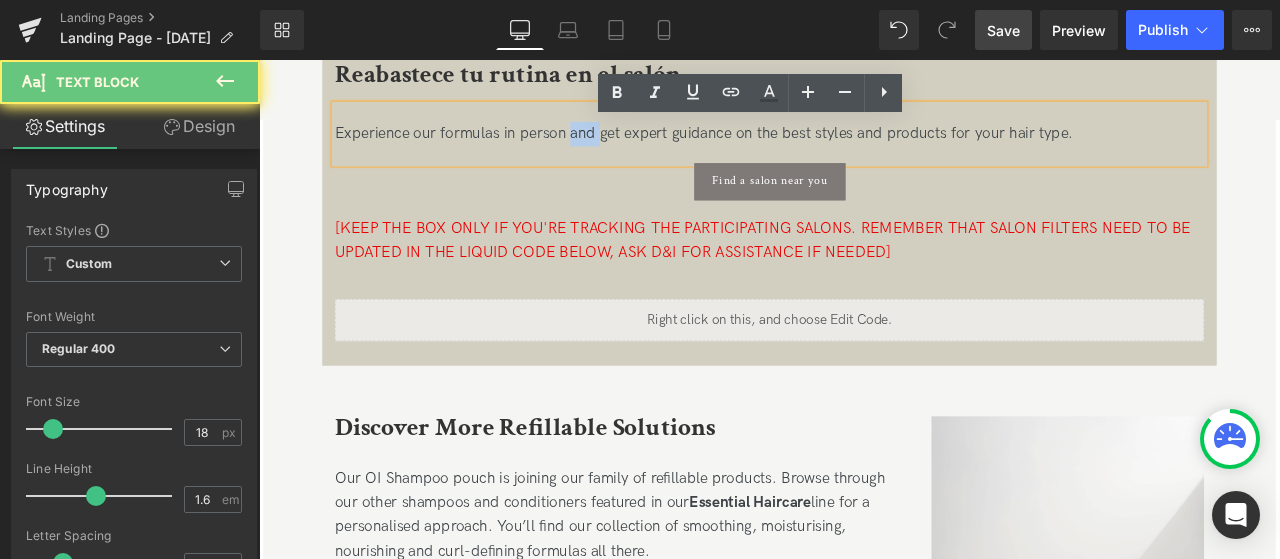 click on "Experience our formulas in person and get expert guidance on the best styles and products for your hair type." at bounding box center (864, 147) 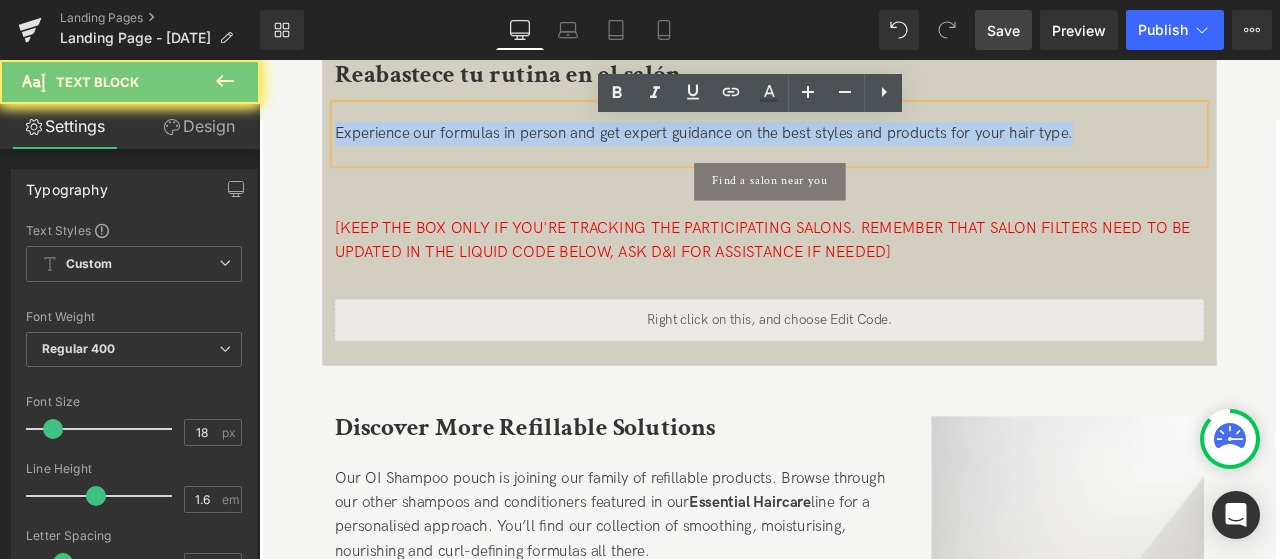 click on "Experience our formulas in person and get expert guidance on the best styles and products for your hair type." at bounding box center [864, 147] 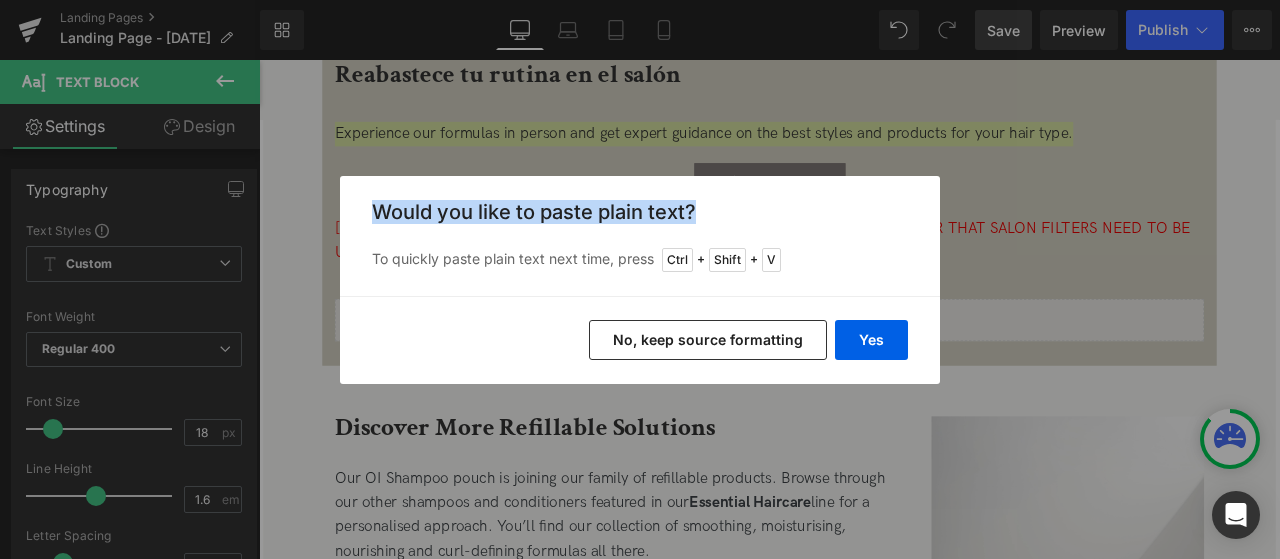 drag, startPoint x: 717, startPoint y: 170, endPoint x: 792, endPoint y: 225, distance: 93.00538 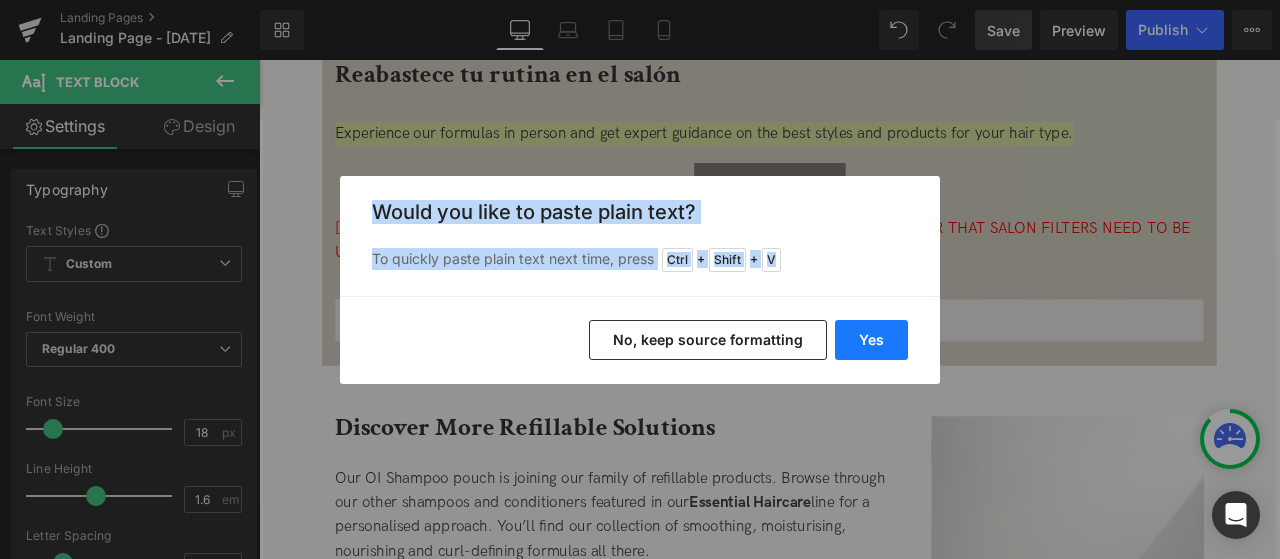 click on "Yes" at bounding box center [871, 340] 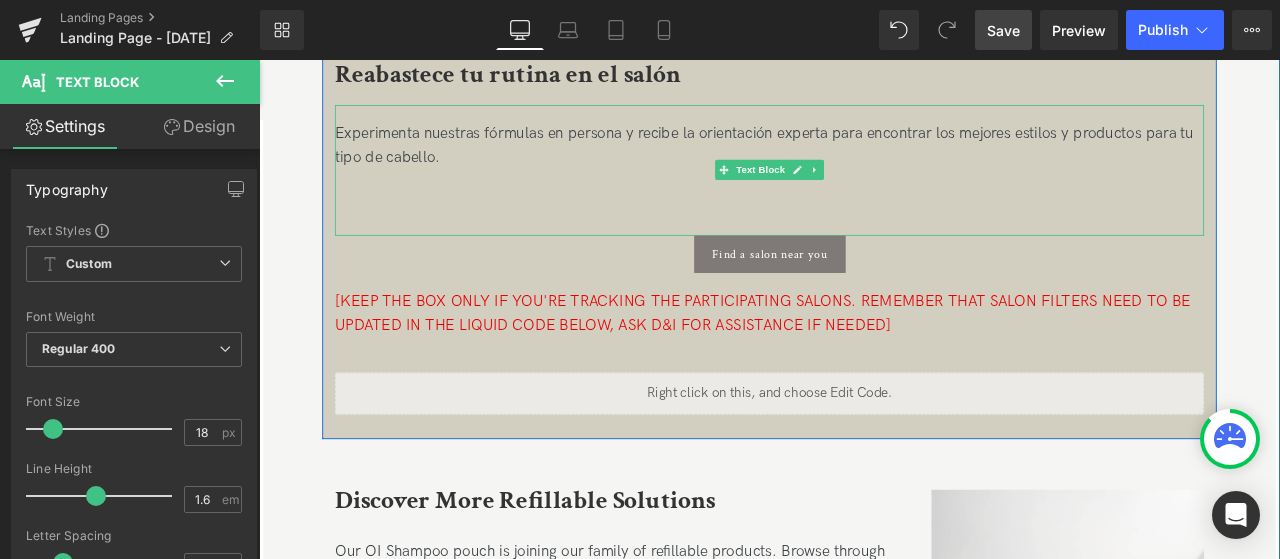 click on "Experimenta nuestras fórmulas en persona y recibe la orientación experta para encontrar los mejores estilos y productos para tu tipo de cabello." at bounding box center [864, 162] 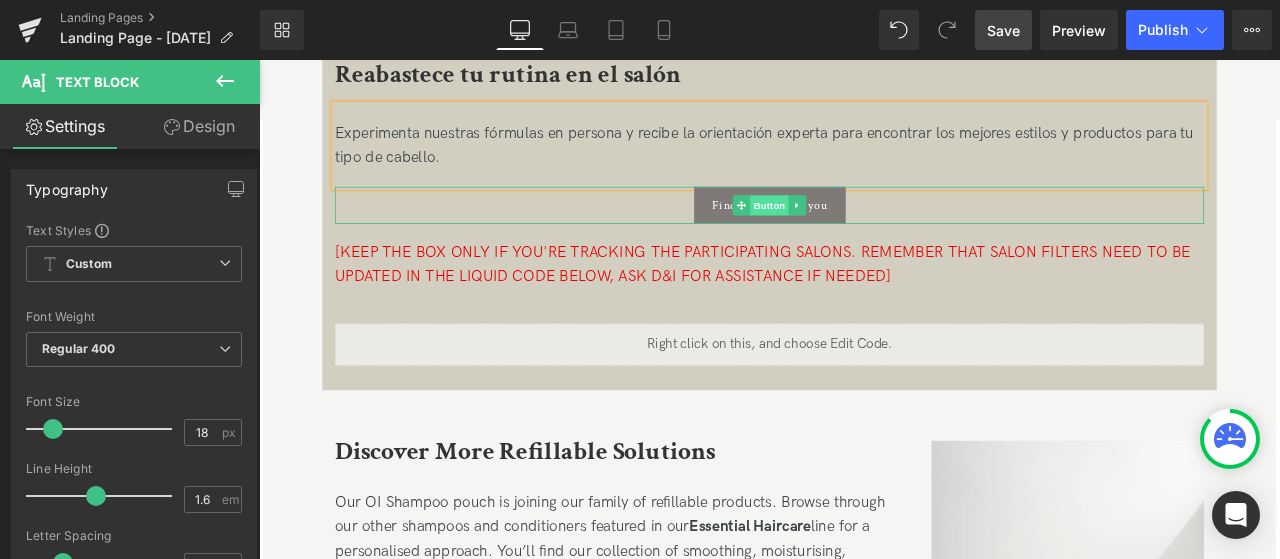 click on "Button" at bounding box center [864, 232] 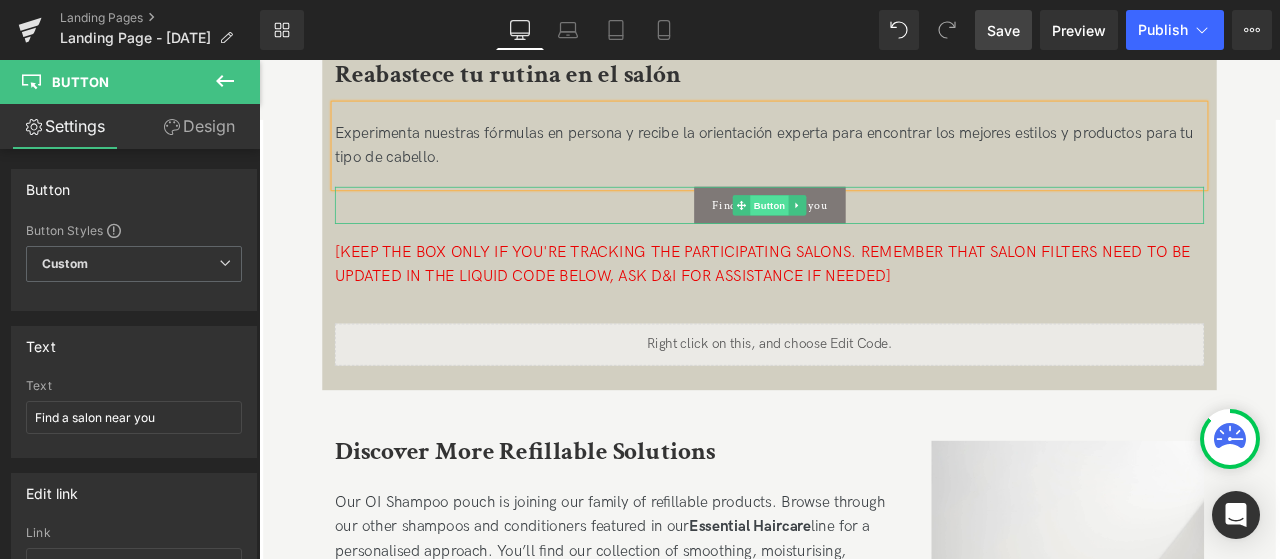 click on "Button" at bounding box center [864, 232] 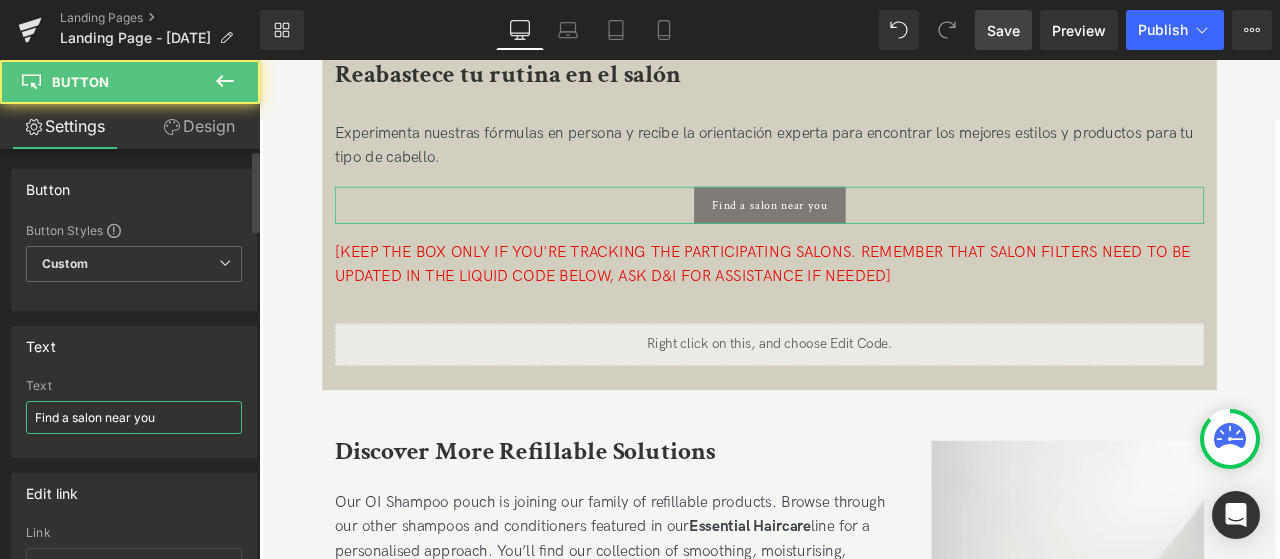 click on "Find a salon near you" at bounding box center [134, 417] 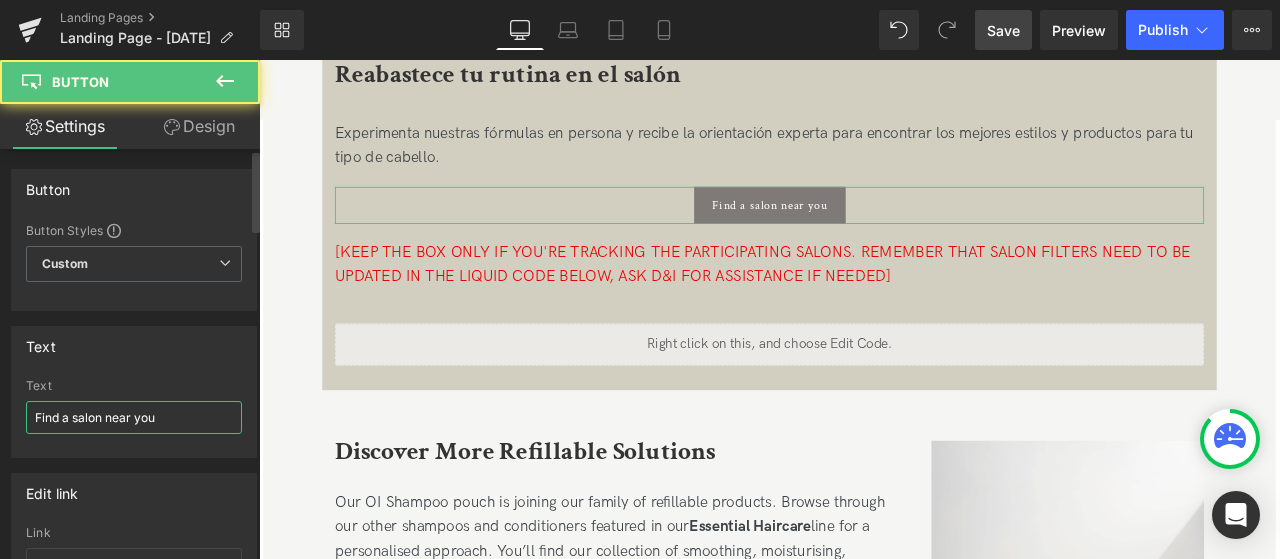 click on "Find a salon near you" at bounding box center [134, 417] 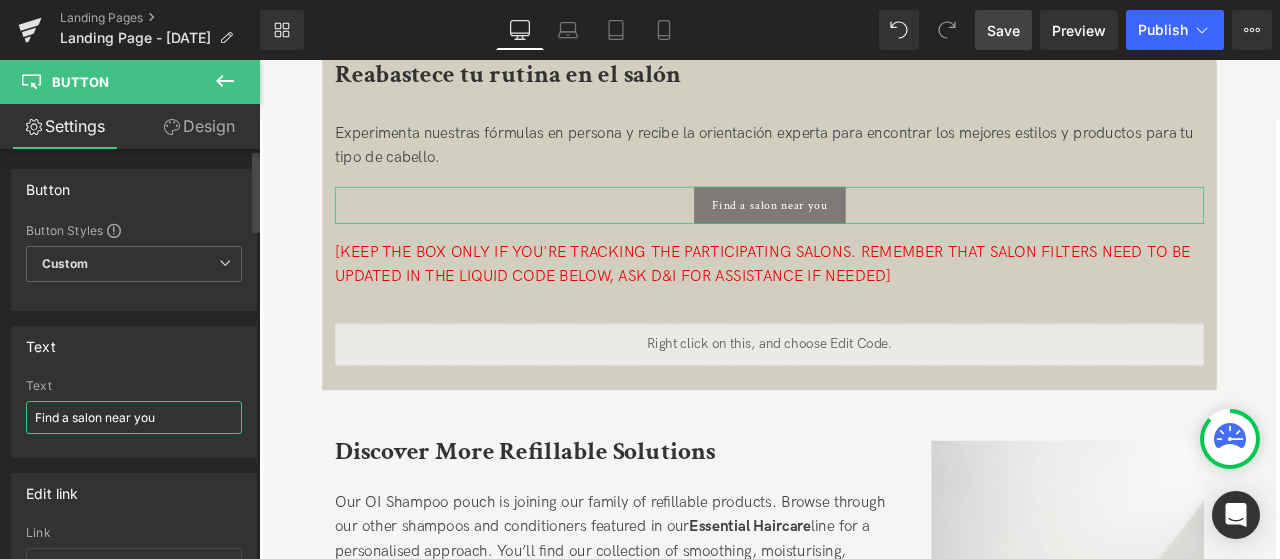 click on "Find a salon near you" at bounding box center [134, 417] 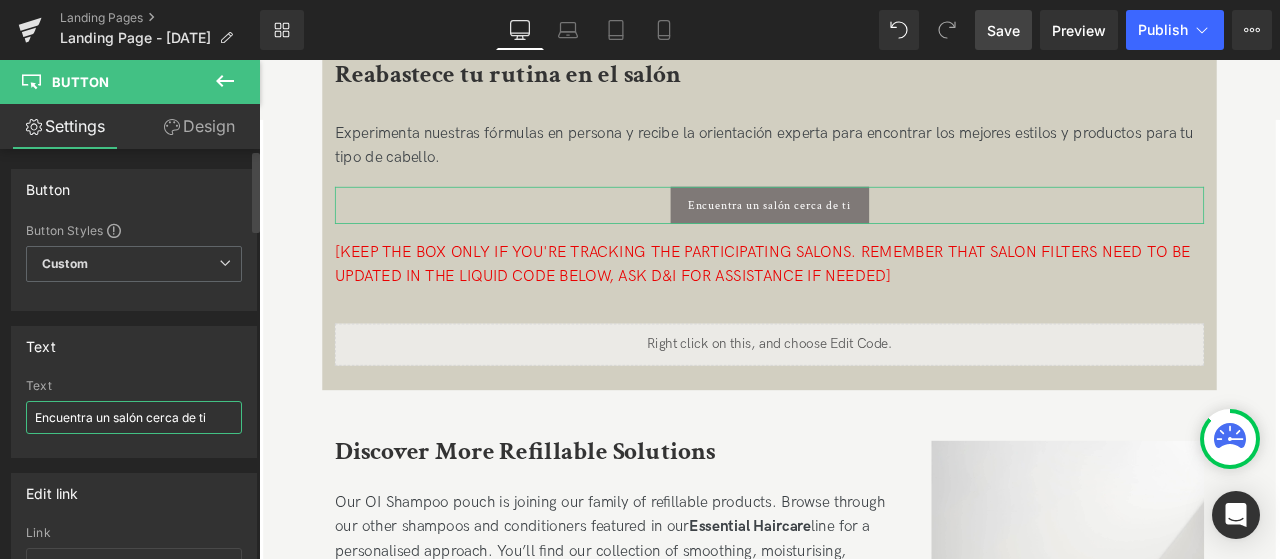 click on "Encuentra un salón cerca de ti" at bounding box center [134, 417] 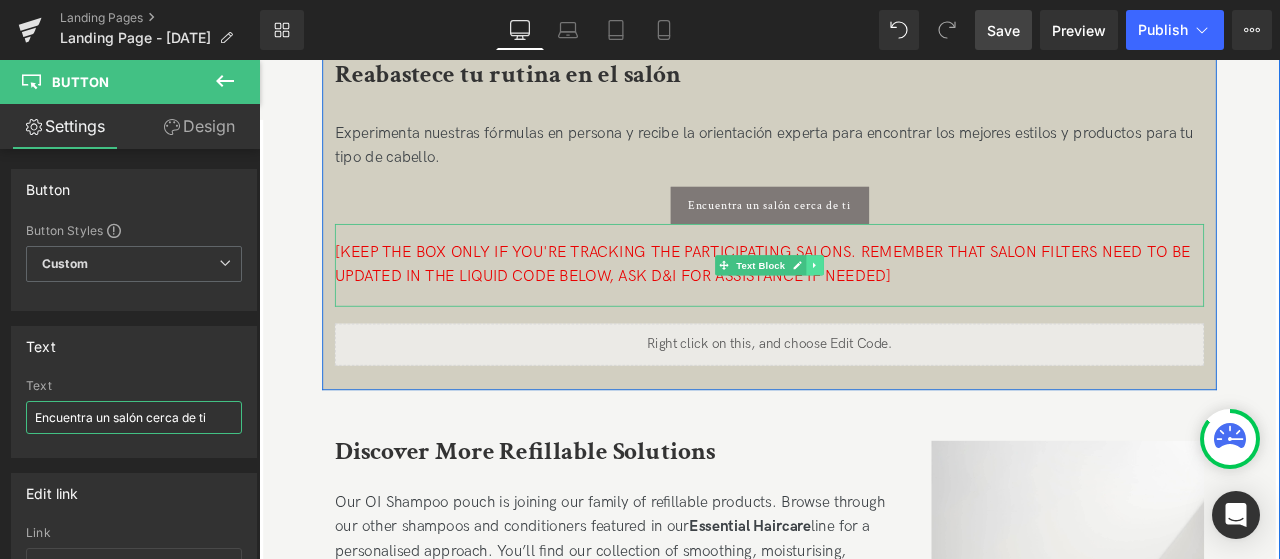 type on "Encuentra un salón cerca de ti" 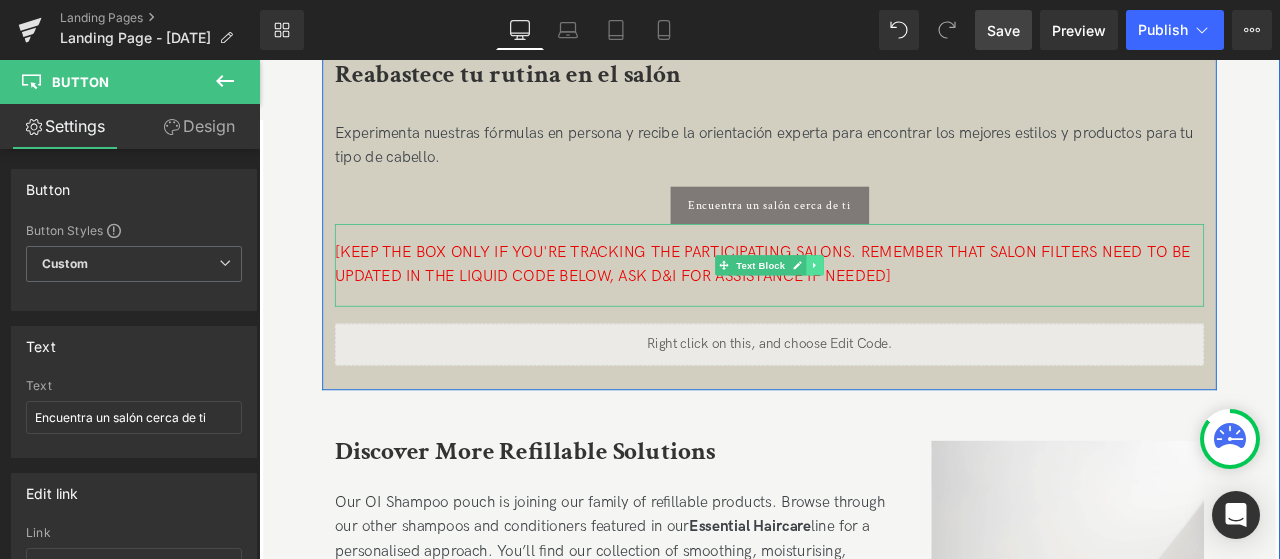 click 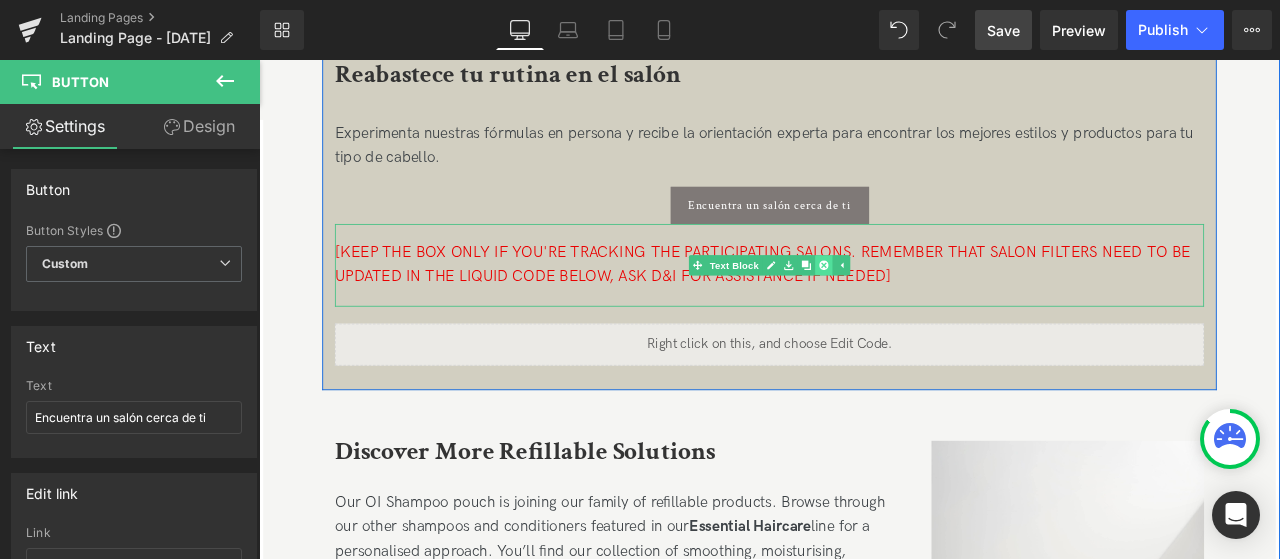 click at bounding box center [928, 303] 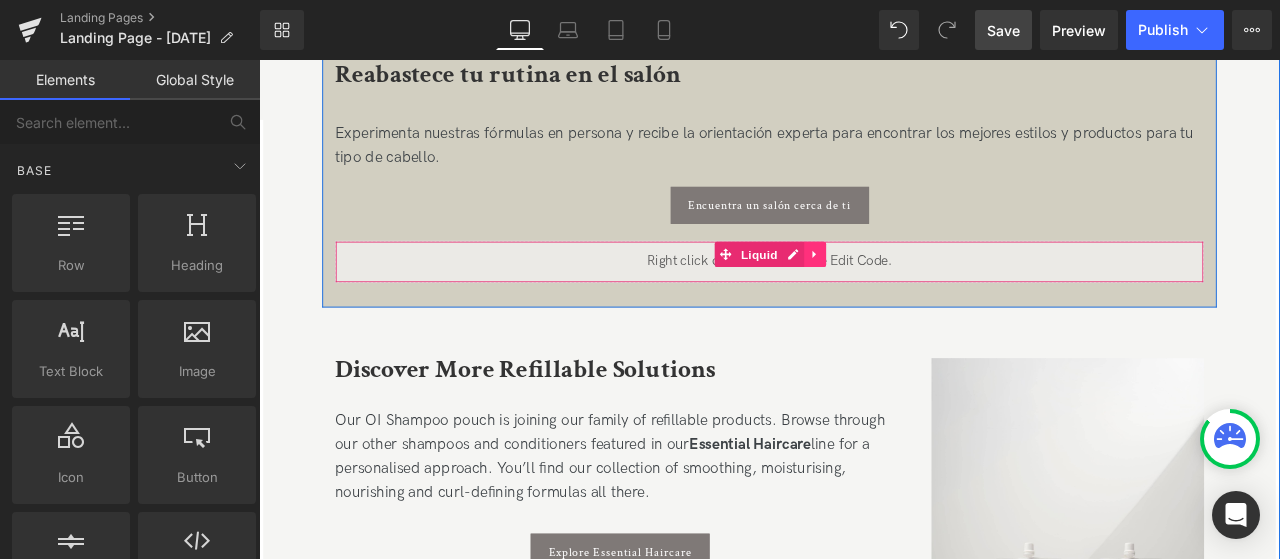 click 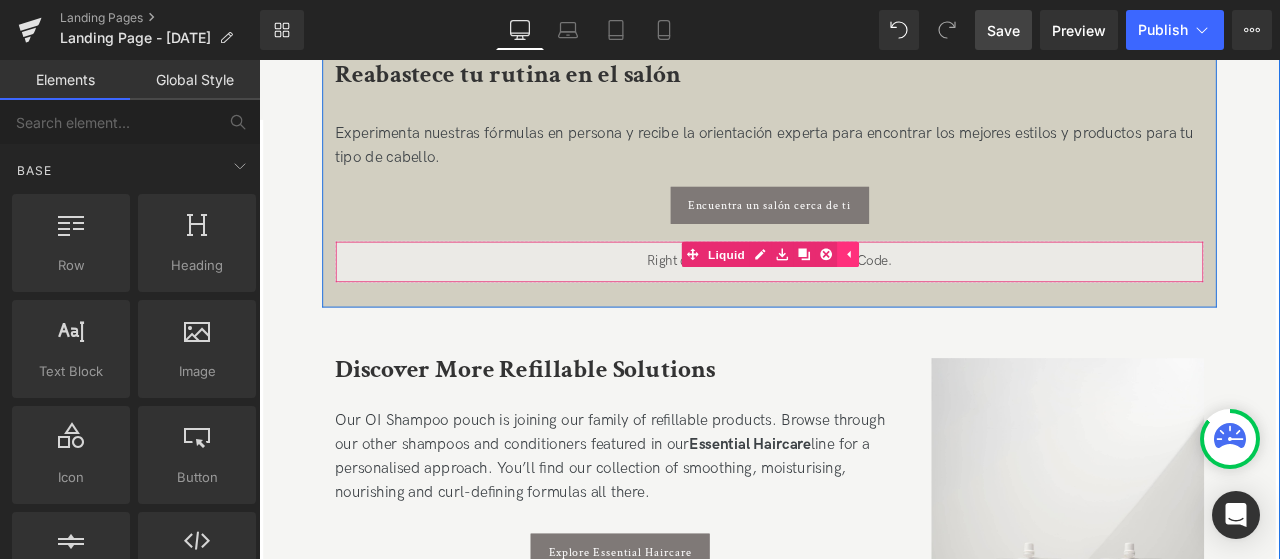 click at bounding box center [931, 290] 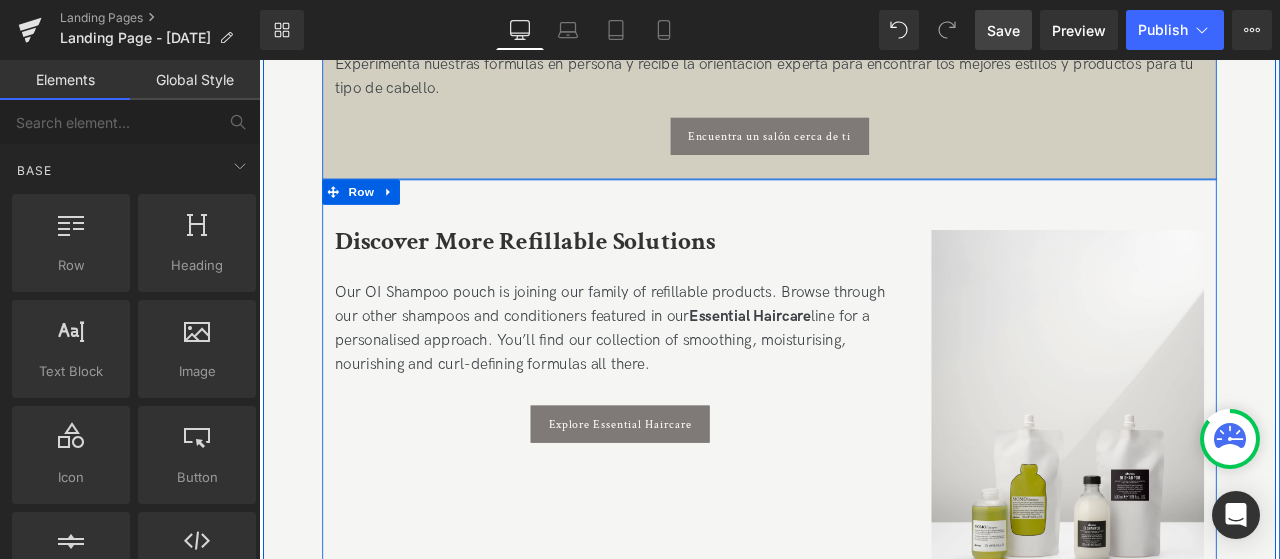 scroll, scrollTop: 3585, scrollLeft: 0, axis: vertical 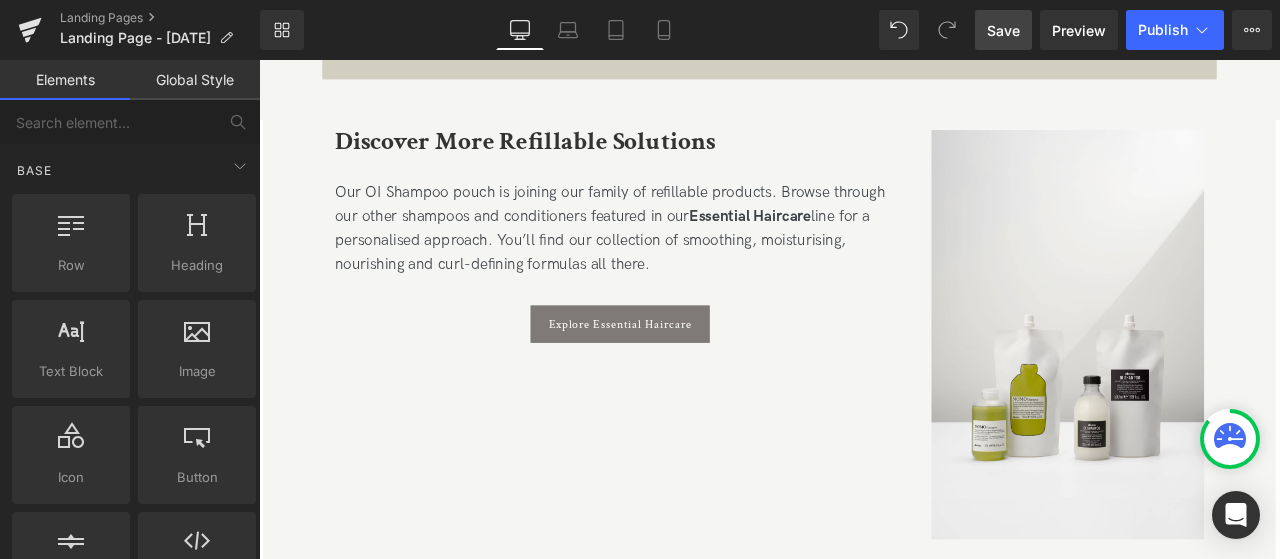 click on "Discover More Refillable Solutions" at bounding box center (574, 156) 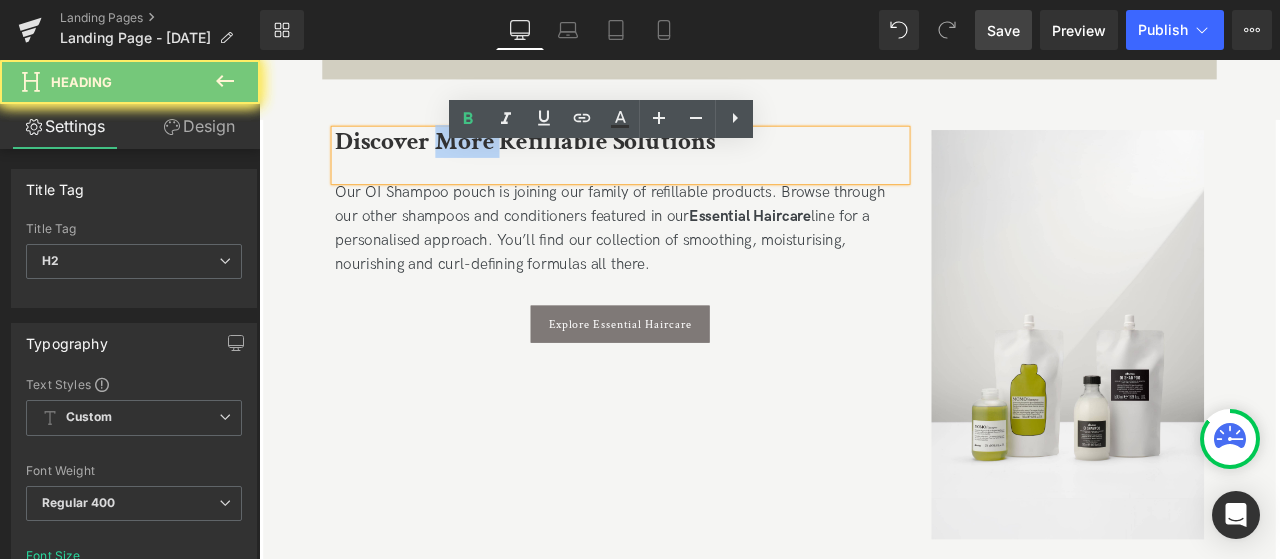 click on "Discover More Refillable Solutions" at bounding box center [574, 156] 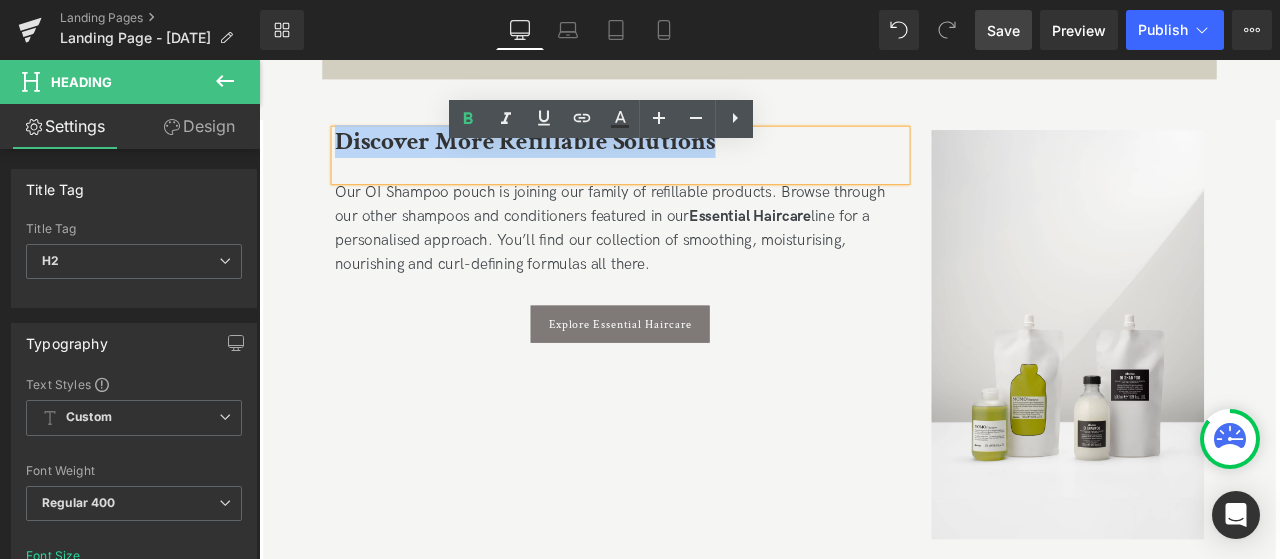 click on "Discover More Refillable Solutions" at bounding box center (574, 156) 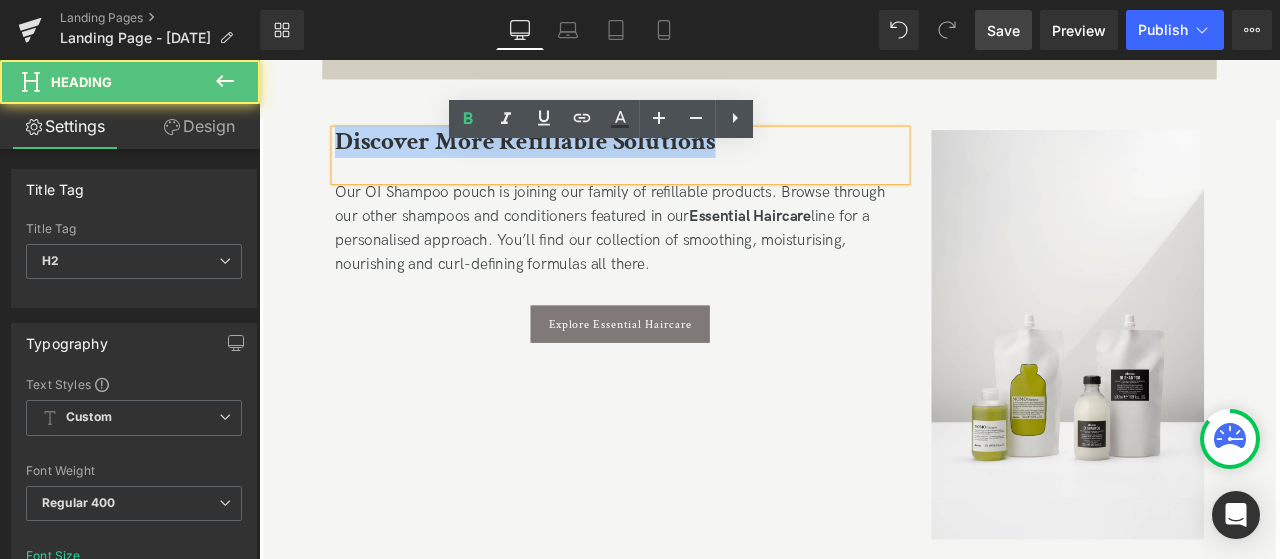 copy on "Discover More Refillable Solutions" 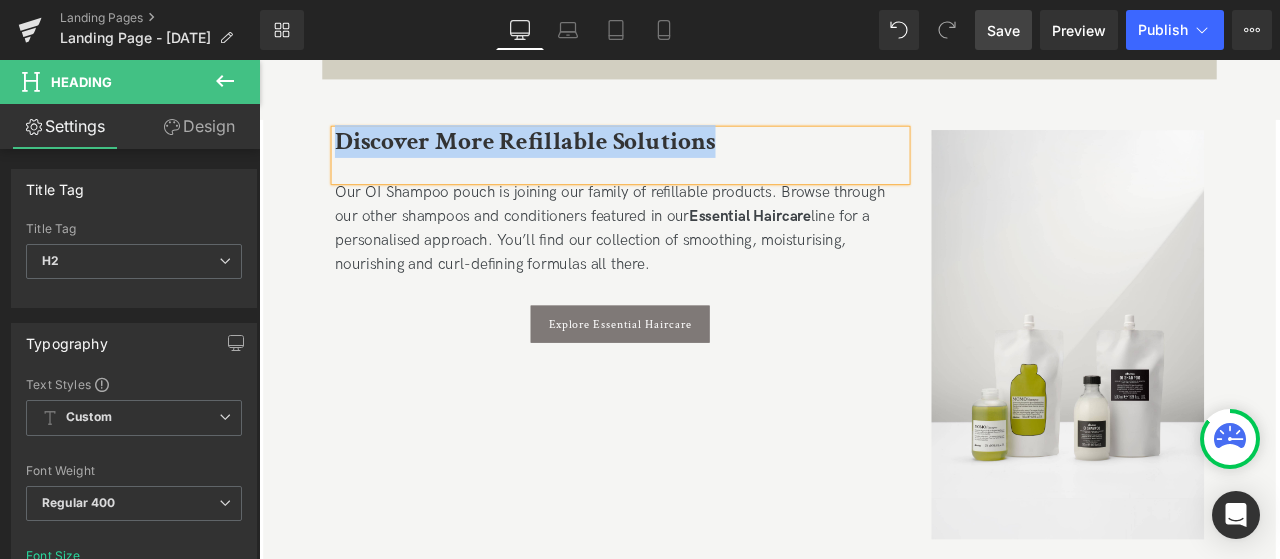 click on "Our OI Shampoo pouch is joining our family of refillable products. Browse through our other shampoos and conditioners featured in our  Essential Haircare  line for a personalised approach. You’ll find our collection of smoothing, moisturising, nourishing and curl-defining formulas all there." at bounding box center [687, 260] 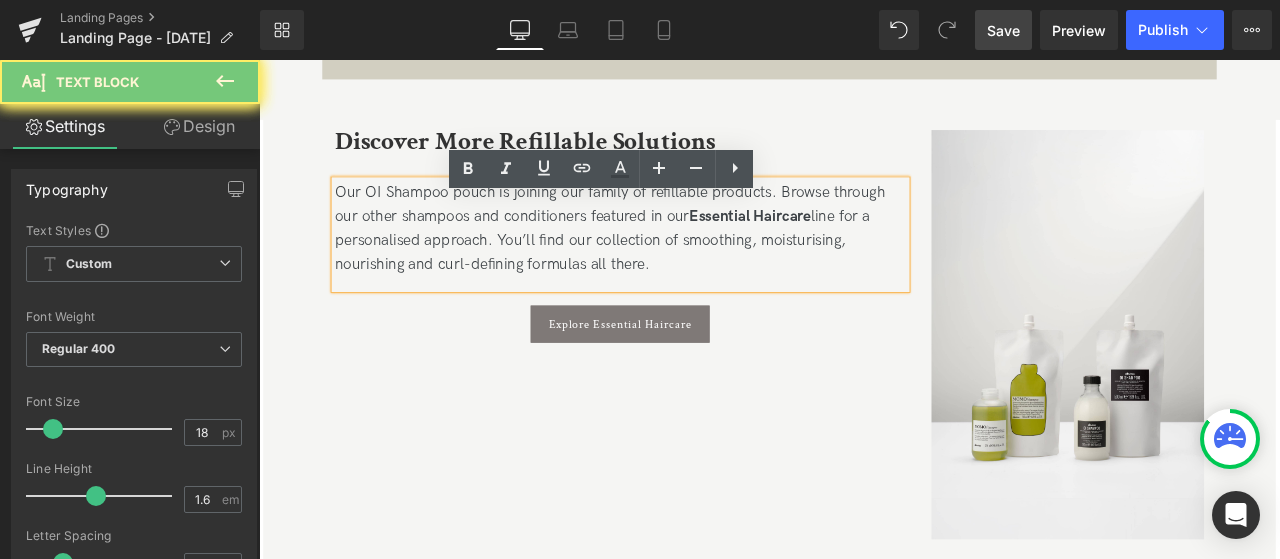 click on "Our OI Shampoo pouch is joining our family of refillable products. Browse through our other shampoos and conditioners featured in our  Essential Haircare  line for a personalised approach. You’ll find our collection of smoothing, moisturising, nourishing and curl-defining formulas all there." at bounding box center [687, 260] 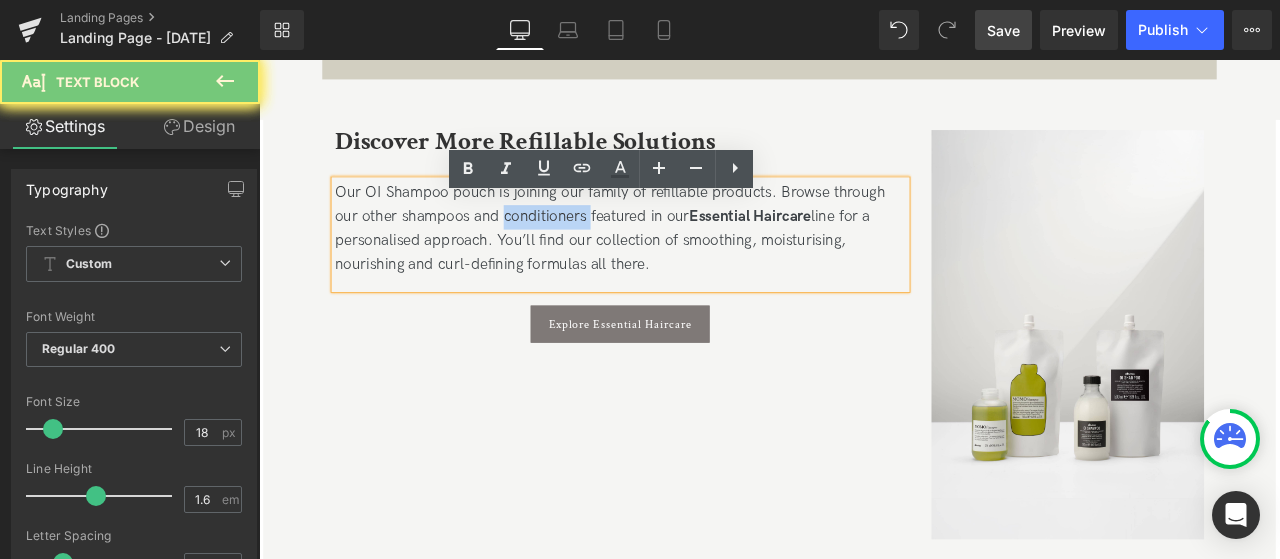 click on "Our OI Shampoo pouch is joining our family of refillable products. Browse through our other shampoos and conditioners featured in our  Essential Haircare  line for a personalised approach. You’ll find our collection of smoothing, moisturising, nourishing and curl-defining formulas all there." at bounding box center [687, 260] 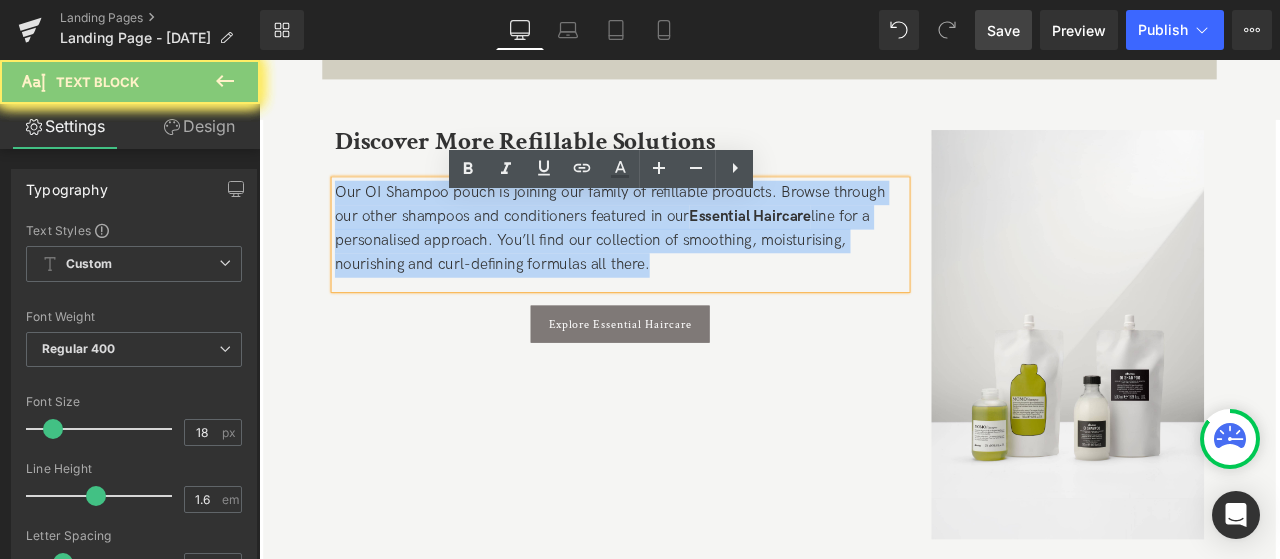 click on "Our OI Shampoo pouch is joining our family of refillable products. Browse through our other shampoos and conditioners featured in our  Essential Haircare  line for a personalised approach. You’ll find our collection of smoothing, moisturising, nourishing and curl-defining formulas all there." at bounding box center (687, 260) 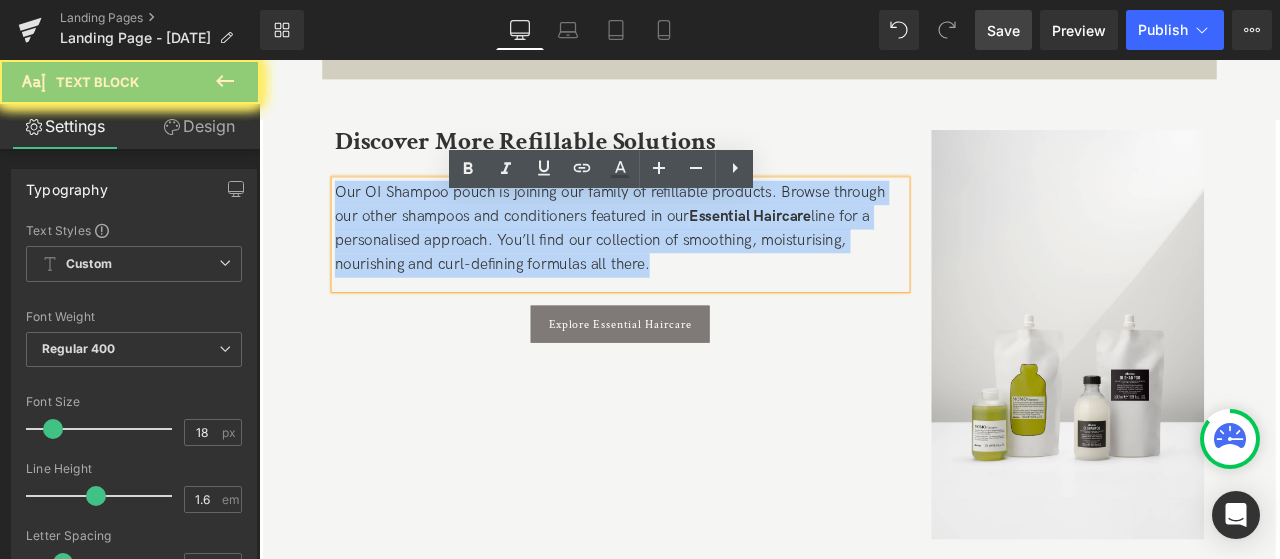 copy on "Our OI Shampoo pouch is joining our family of refillable products. Browse through our other shampoos and conditioners featured in our  Essential Haircare  line for a personalised approach. You’ll find our collection of smoothing, moisturising, nourishing and curl-defining formulas all there." 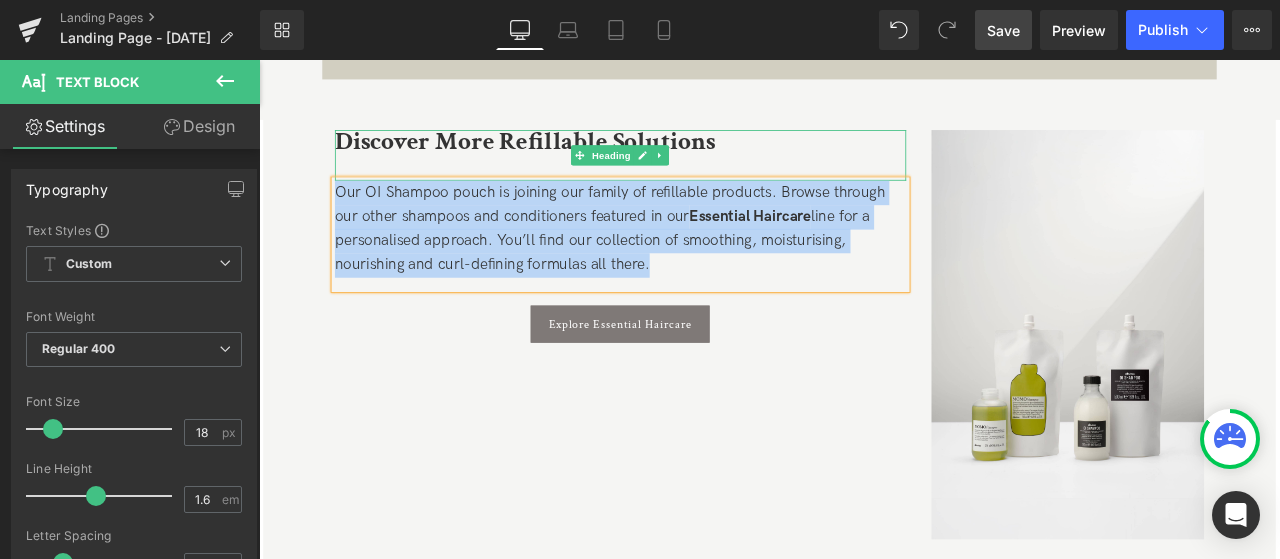 click on "Discover More Refillable Solutions" at bounding box center (574, 156) 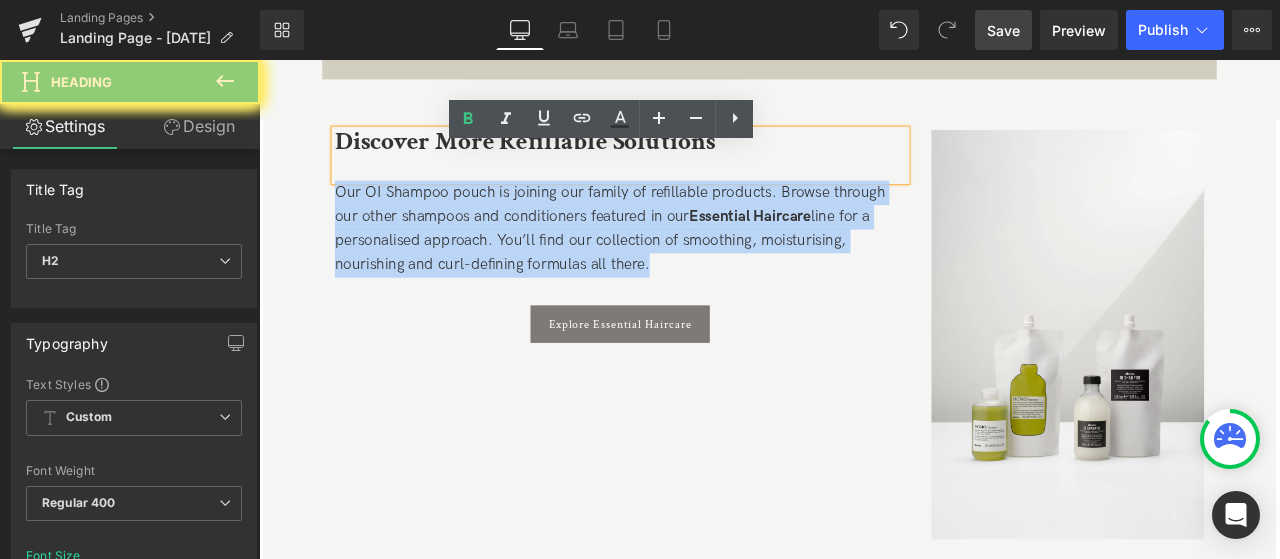 click on "Discover More Refillable Solutions" at bounding box center [574, 156] 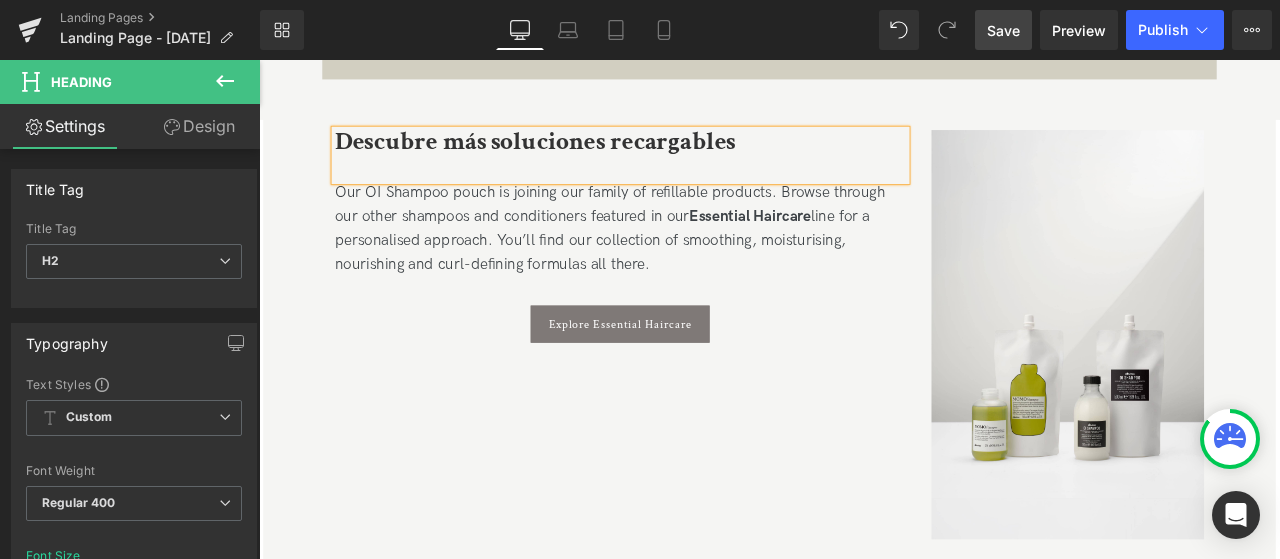 type 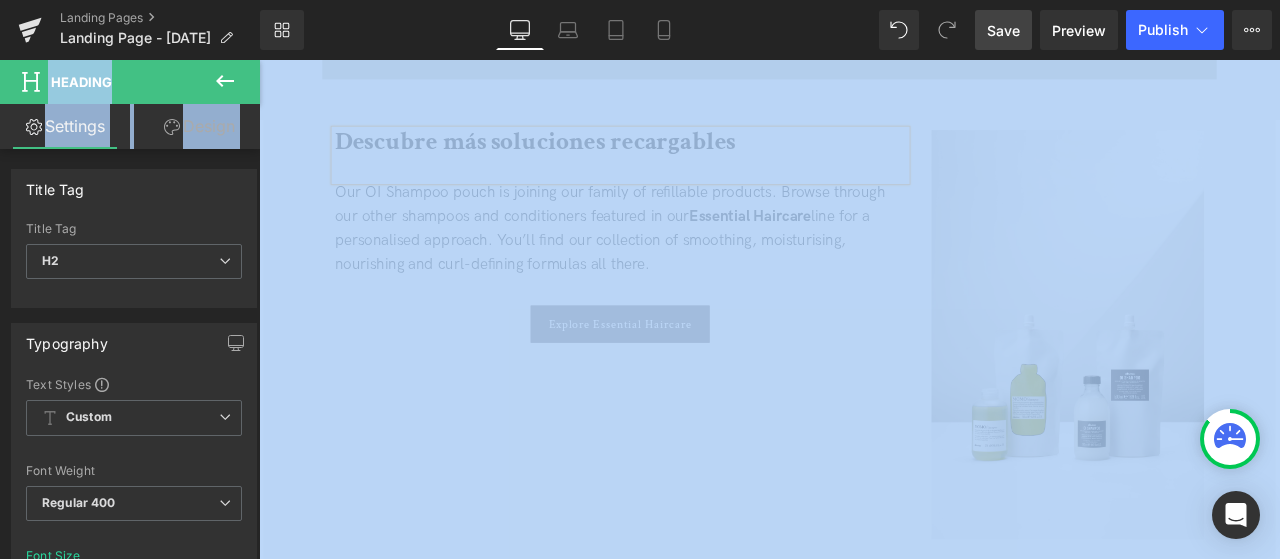 click on "Button  You are previewing how the   will restyle your page. You can not edit Elements in Preset Preview Mode.  Landing Pages Landing Page - Mar 26, 18:19:51 Library Desktop Desktop Laptop Tablet Mobile Save Preview Publish Scheduled View Live Page View with current Template Save Template to Library Schedule Publish  Optimize  Publish Settings Shortcuts  Your page can’t be published   You've reached the maximum number of published pages on your plan  (0/0).  You need to upgrade your plan or unpublish all your pages to get 1 publish slot.   Unpublish pages   Upgrade plan  Elements Global Style Base Row  rows, columns, layouts, div Heading  headings, titles, h1,h2,h3,h4,h5,h6 Text Block  texts, paragraphs, contents, blocks Image  images, photos, alts, uploads Icon  icons, symbols Button  button, call to action, cta Separator  separators, dividers, horizontal lines Liquid  liquid, custom code, html, javascript, css, reviews, apps, applications, embeded, iframe Banner Parallax  Hero Banner" at bounding box center [640, 279] 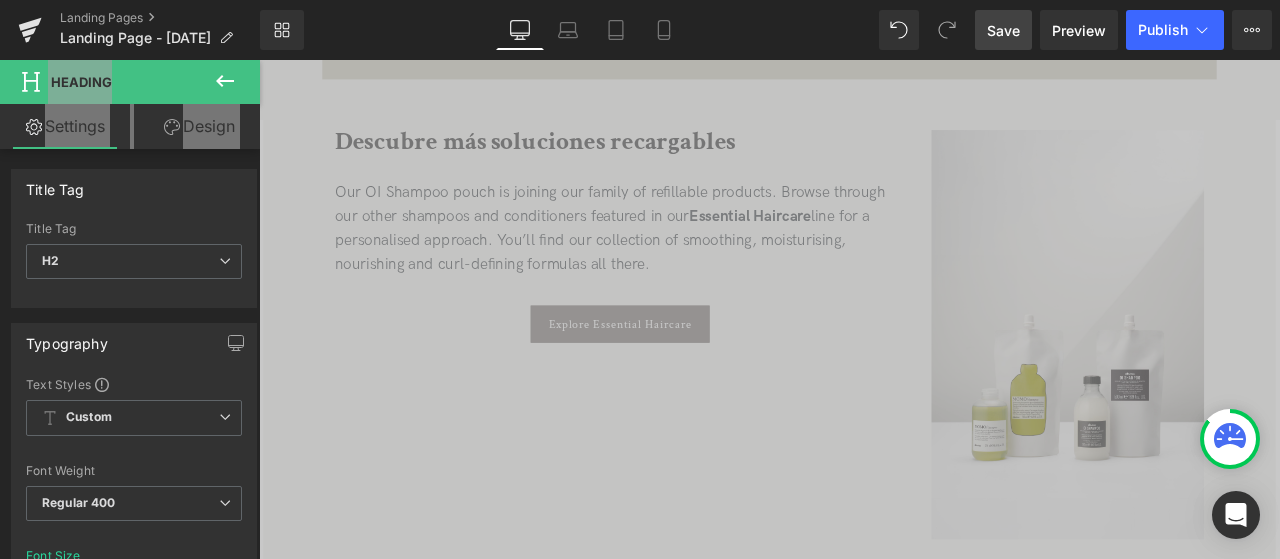 click on "Our OI Shampoo pouch is joining our family of refillable products. Browse through our other shampoos and conditioners featured in our  Essential Haircare  line for a personalised approach. You’ll find our collection of smoothing, moisturising, nourishing and curl-defining formulas all there." at bounding box center (687, 260) 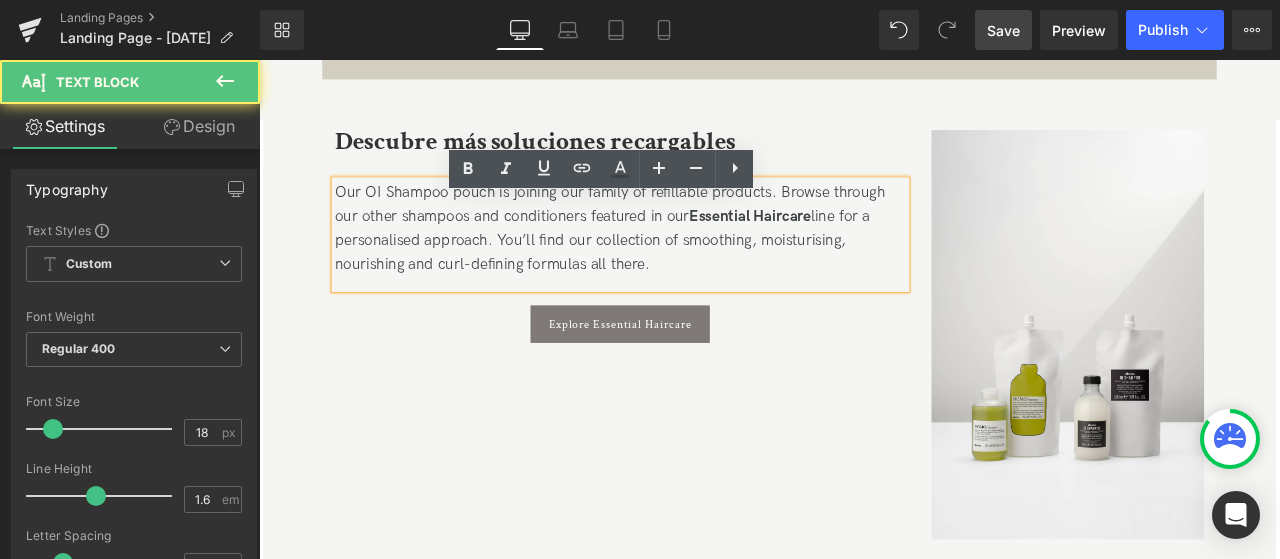 click on "Essential Haircare" at bounding box center [841, 245] 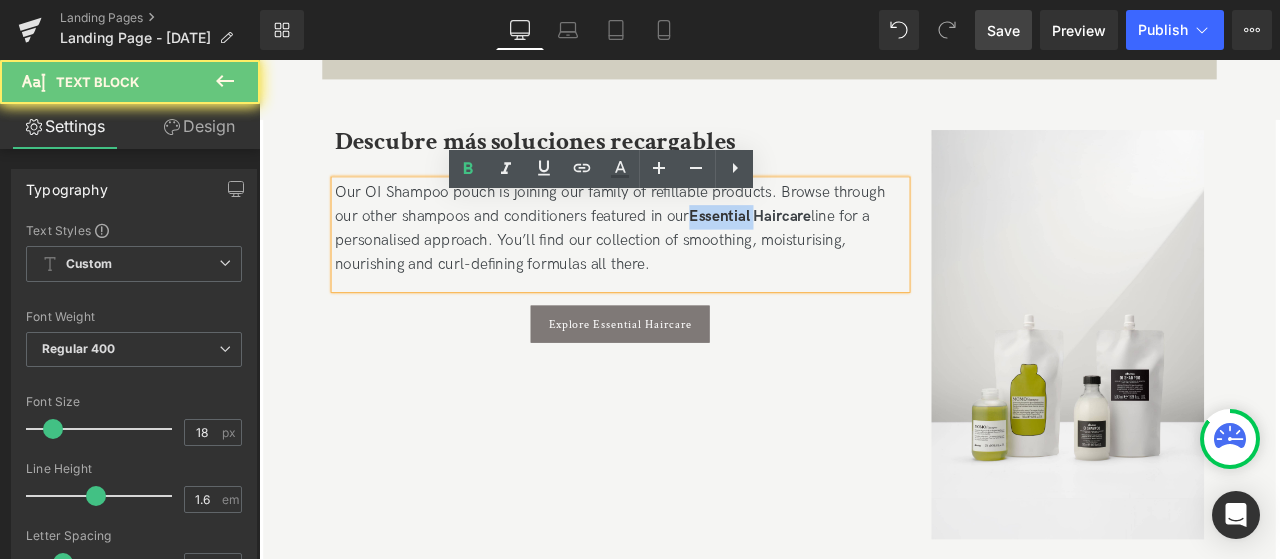 click on "Essential Haircare" at bounding box center [841, 245] 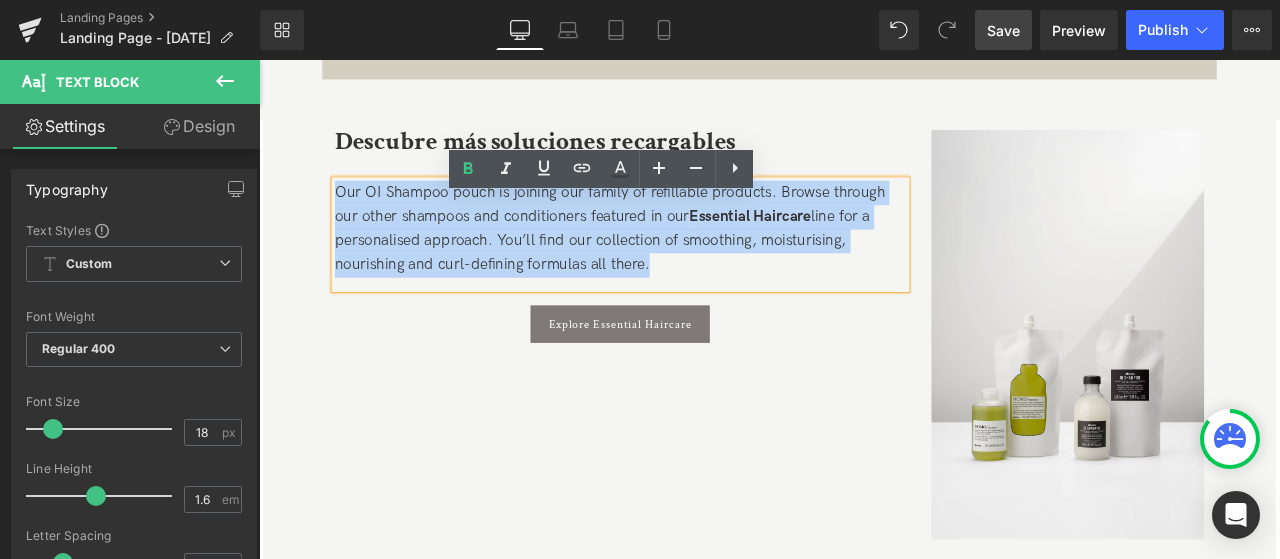click on "Essential Haircare" at bounding box center (841, 245) 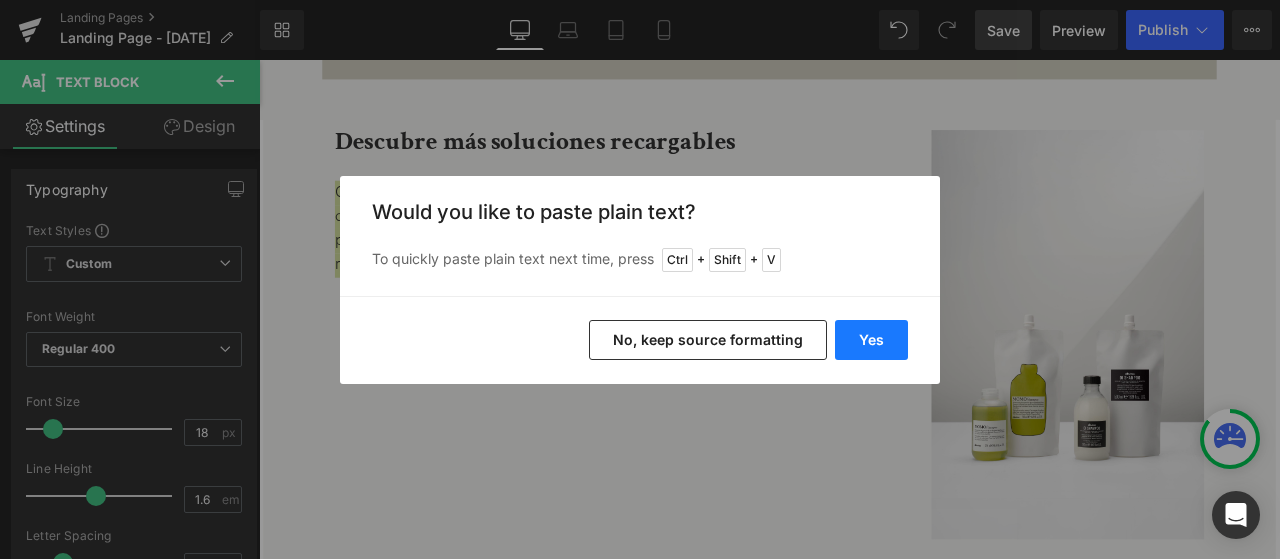 click on "Yes" at bounding box center [871, 340] 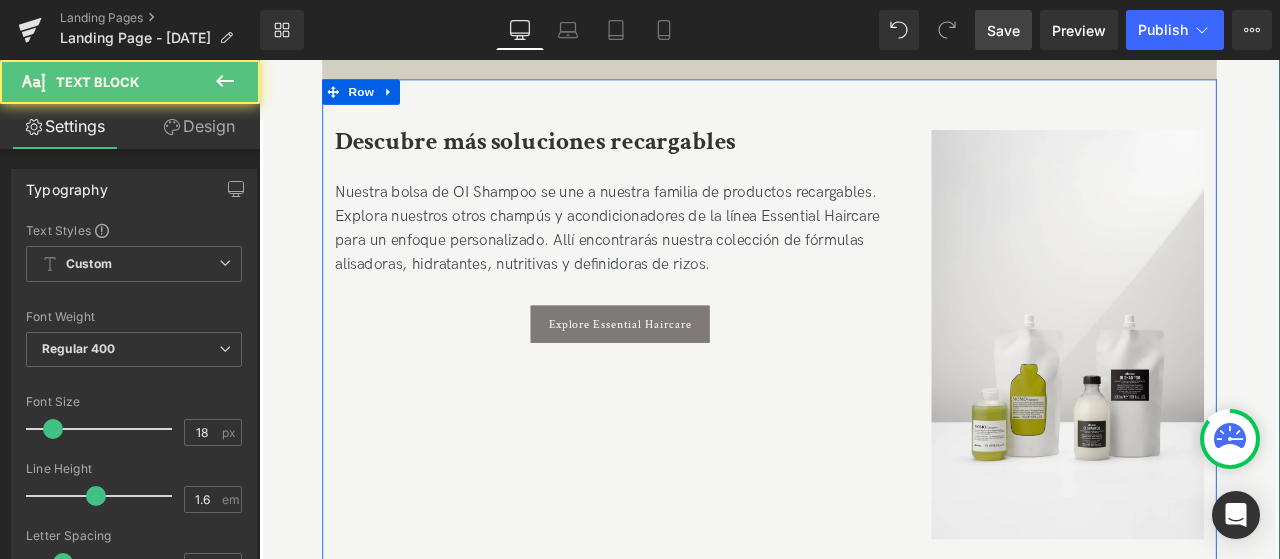 click on "Nuestra bolsa de OI Shampoo se une a nuestra familia de productos recargables. Explora nuestros otros champús y acondicionadores de la línea Essential Haircare para un enfoque personalizado. Allí encontrarás nuestra colección de fórmulas alisadoras, hidratantes, nutritivas y definidoras de rizos." at bounding box center [687, 260] 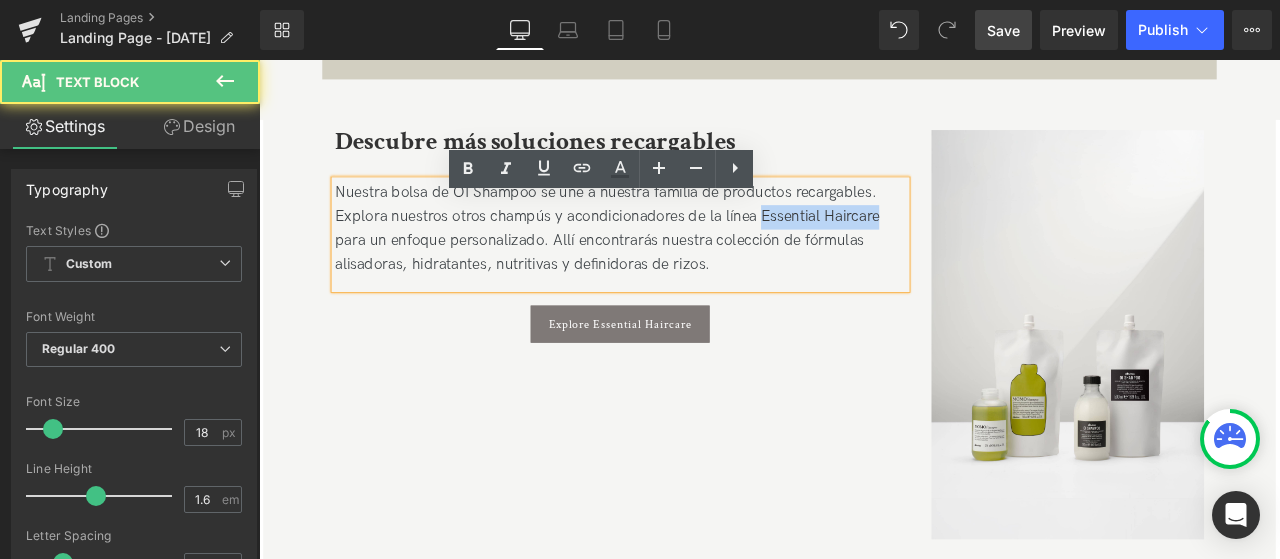 drag, startPoint x: 855, startPoint y: 261, endPoint x: 1009, endPoint y: 265, distance: 154.05194 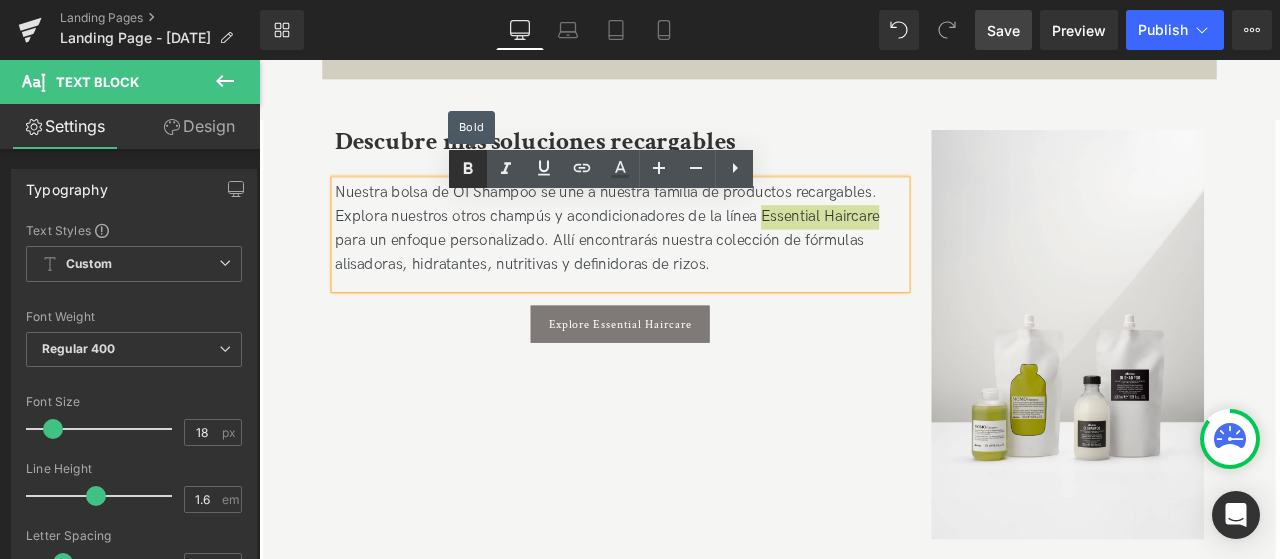 click 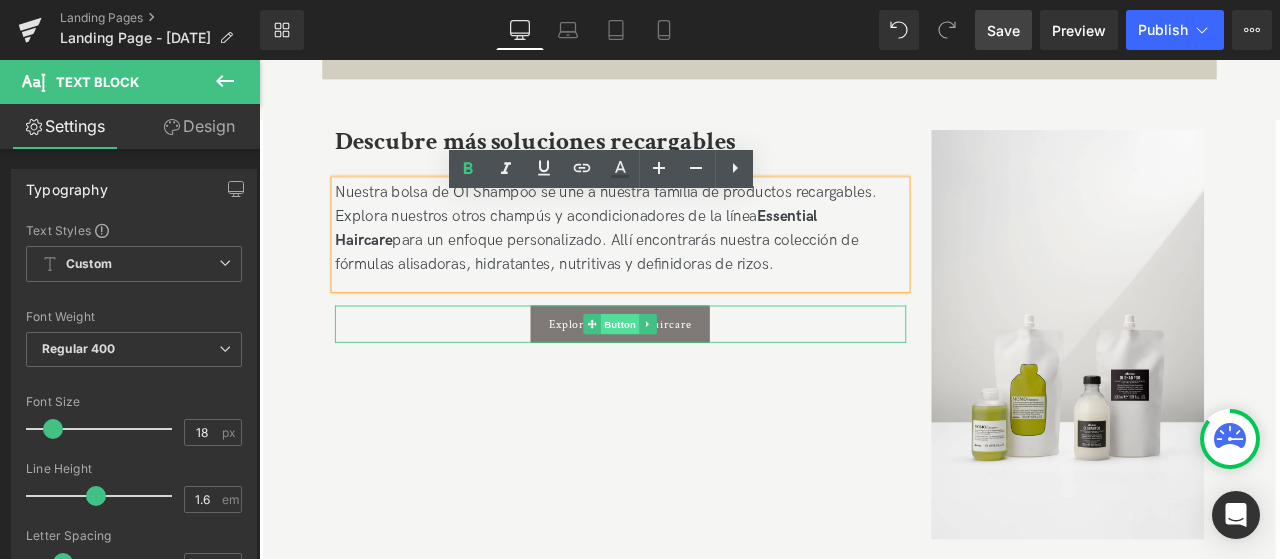 click on "Explore Essential Haircare" at bounding box center (687, 373) 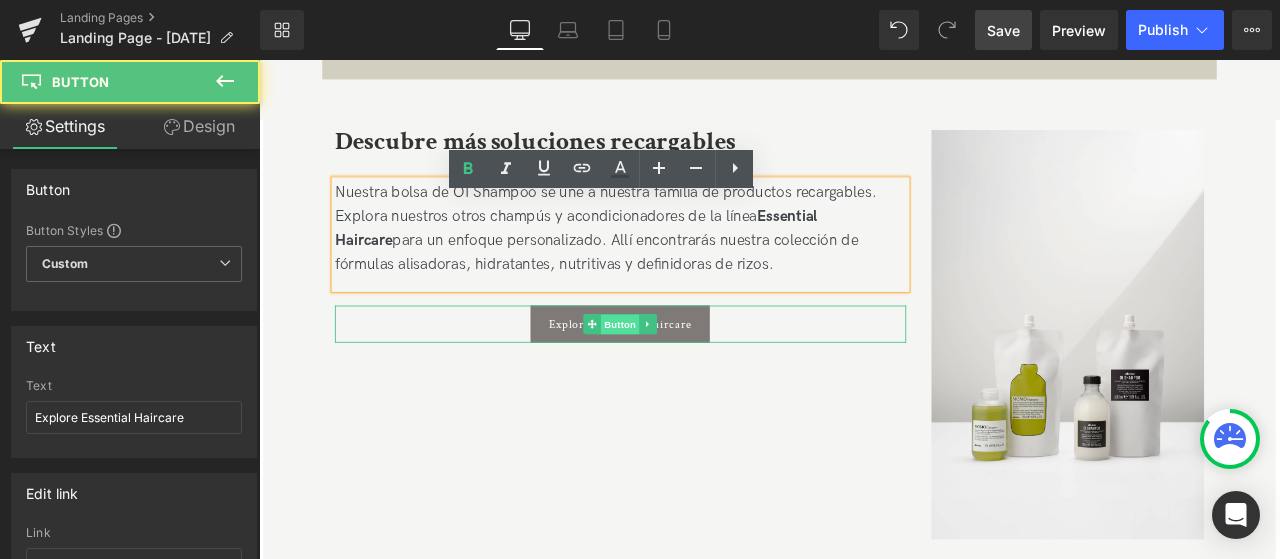 click on "Button" at bounding box center (688, 374) 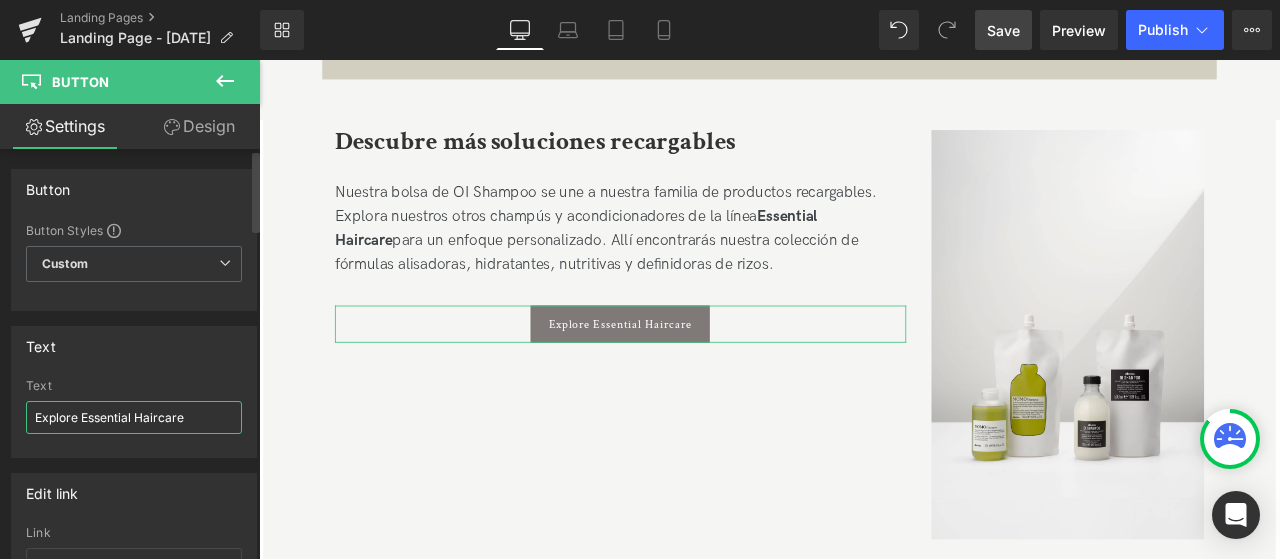 click on "Text Explore Essential Haircare" at bounding box center [134, 418] 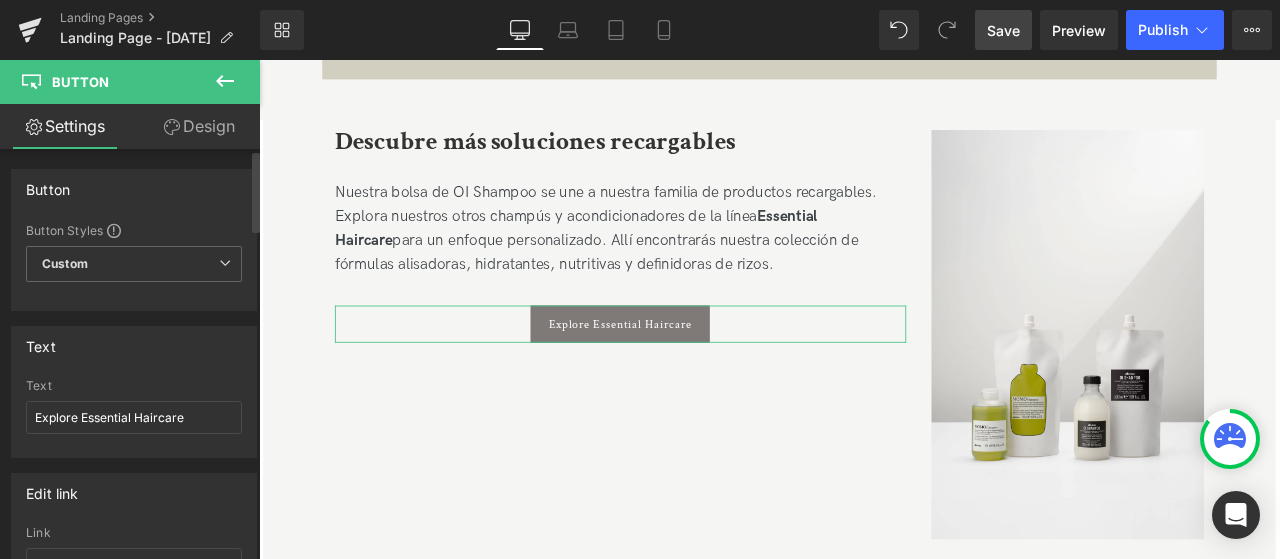 click on "Text Explore Essential Haircare" at bounding box center (134, 418) 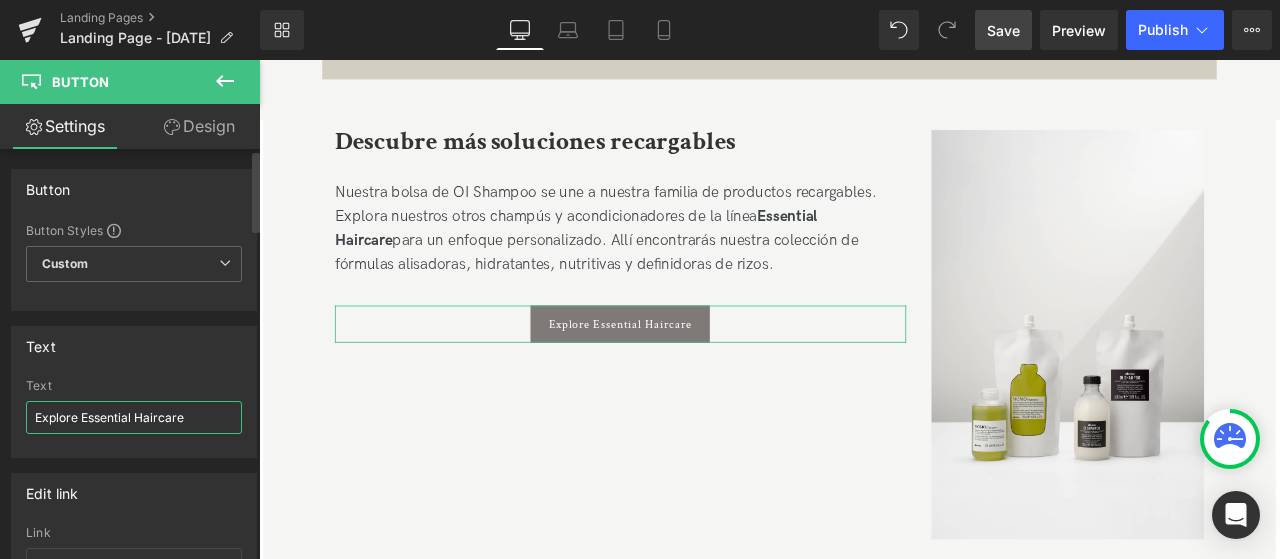 click on "Explore Essential Haircare" at bounding box center (134, 417) 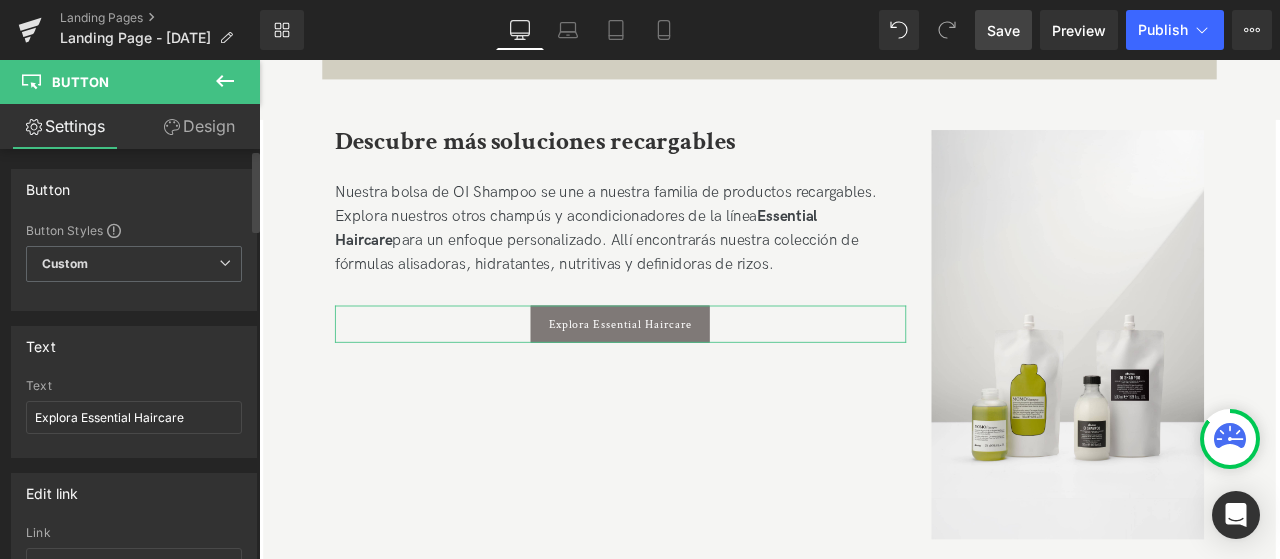 click on "Text Explora Essential Haircare" at bounding box center [134, 418] 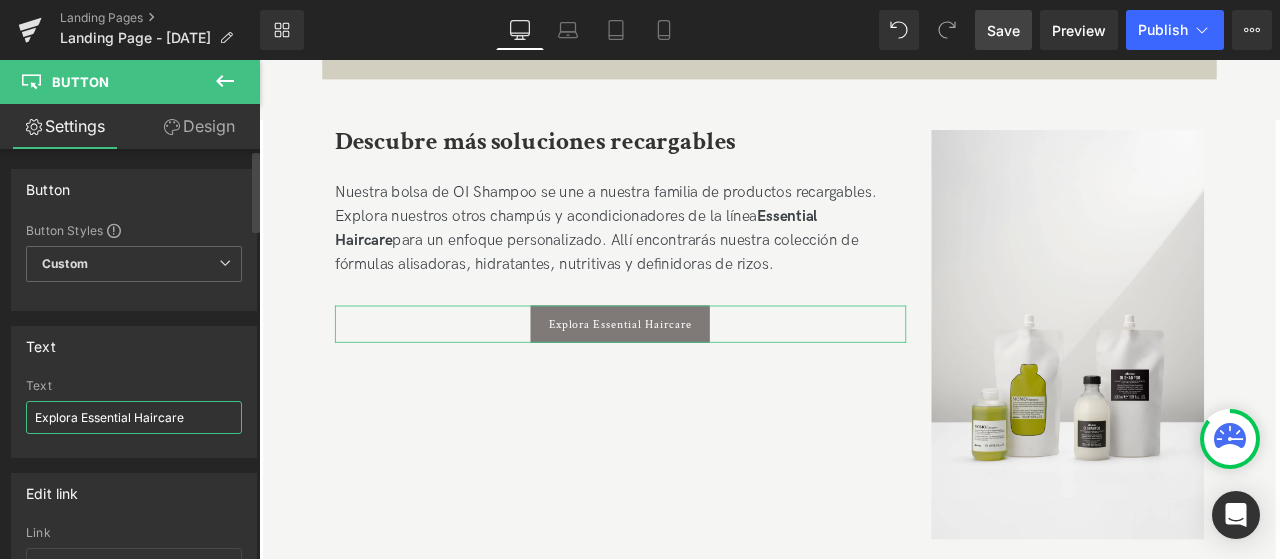 click on "Explora Essential Haircare" at bounding box center (134, 417) 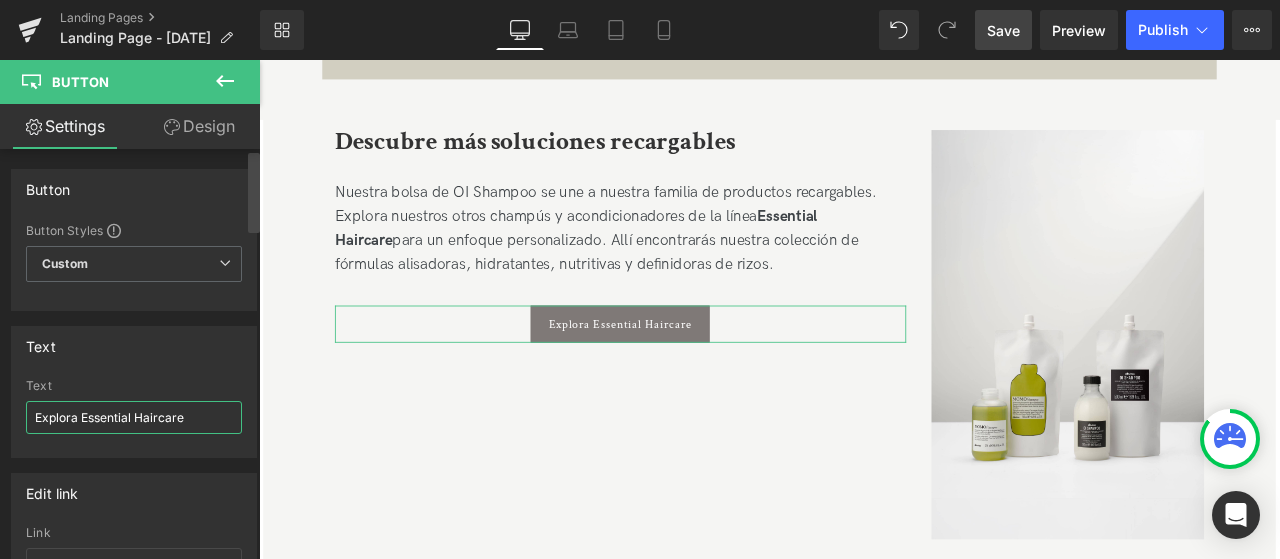 type on "Explora Essential Haircare" 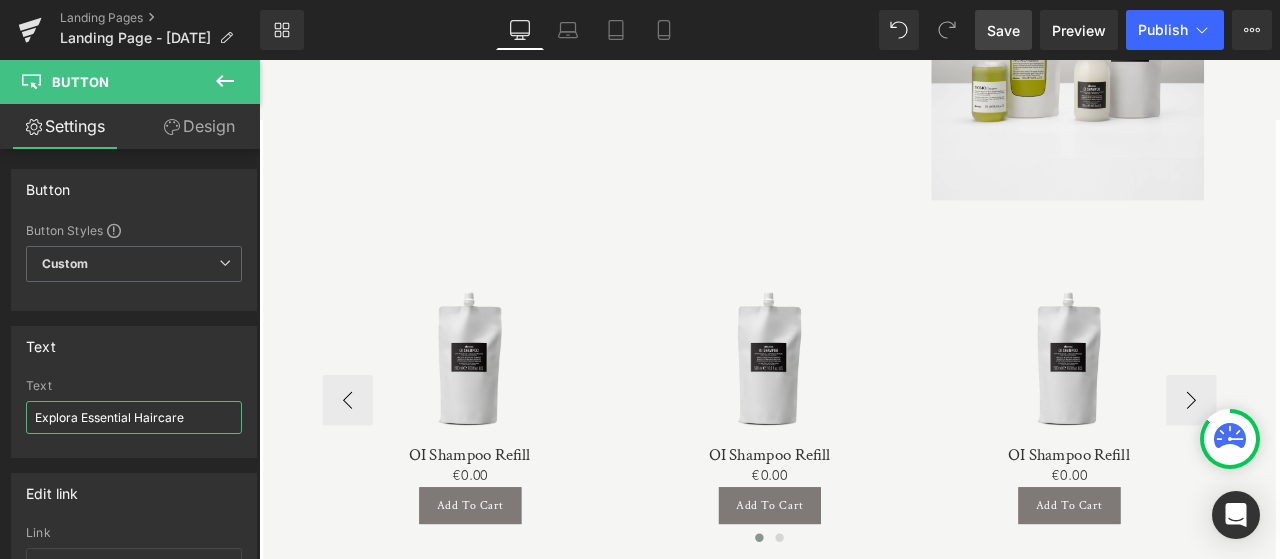 scroll, scrollTop: 4085, scrollLeft: 0, axis: vertical 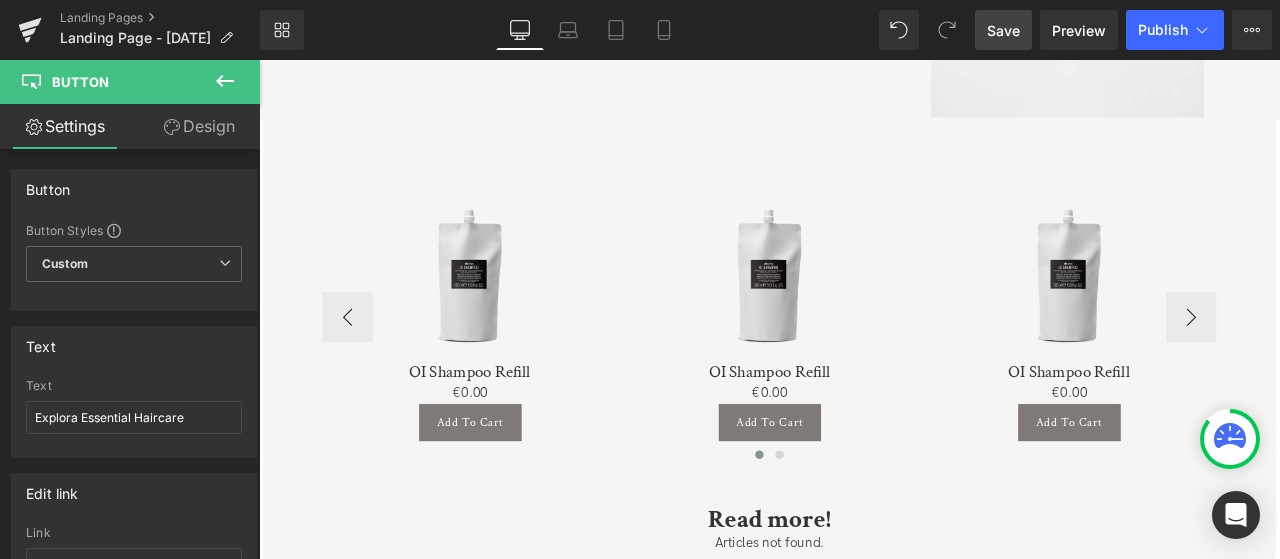 click at bounding box center [509, 317] 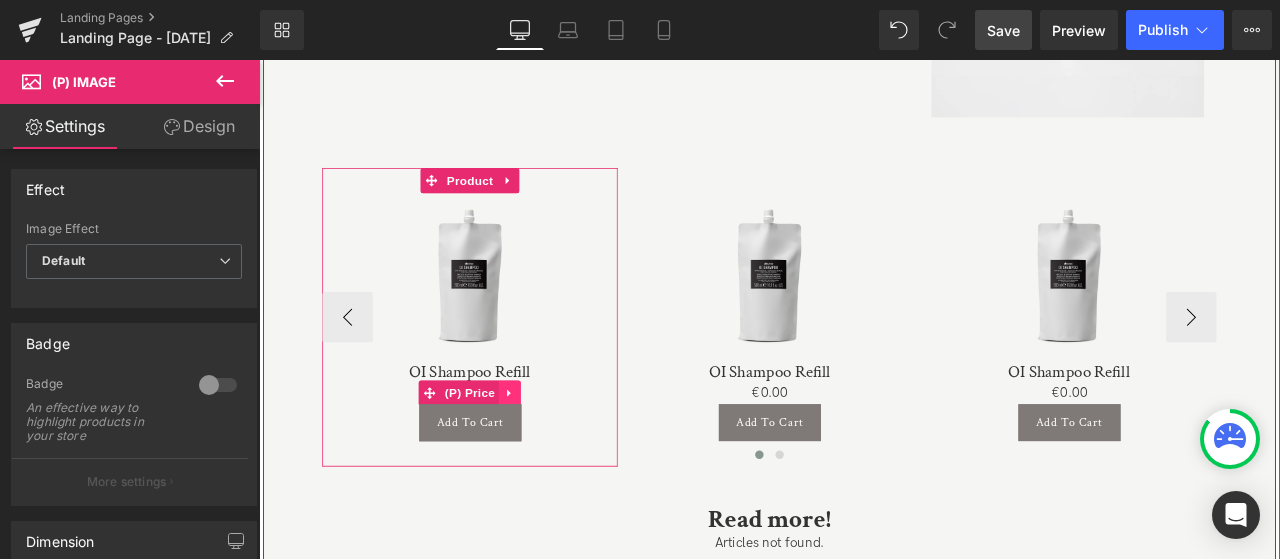 click at bounding box center [557, 455] 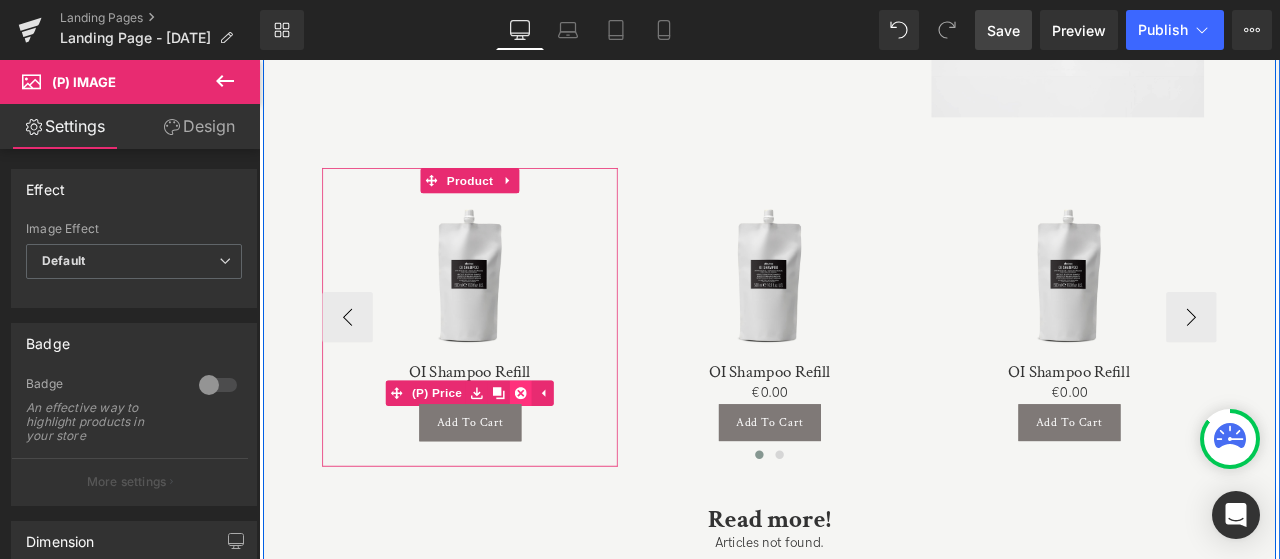 click 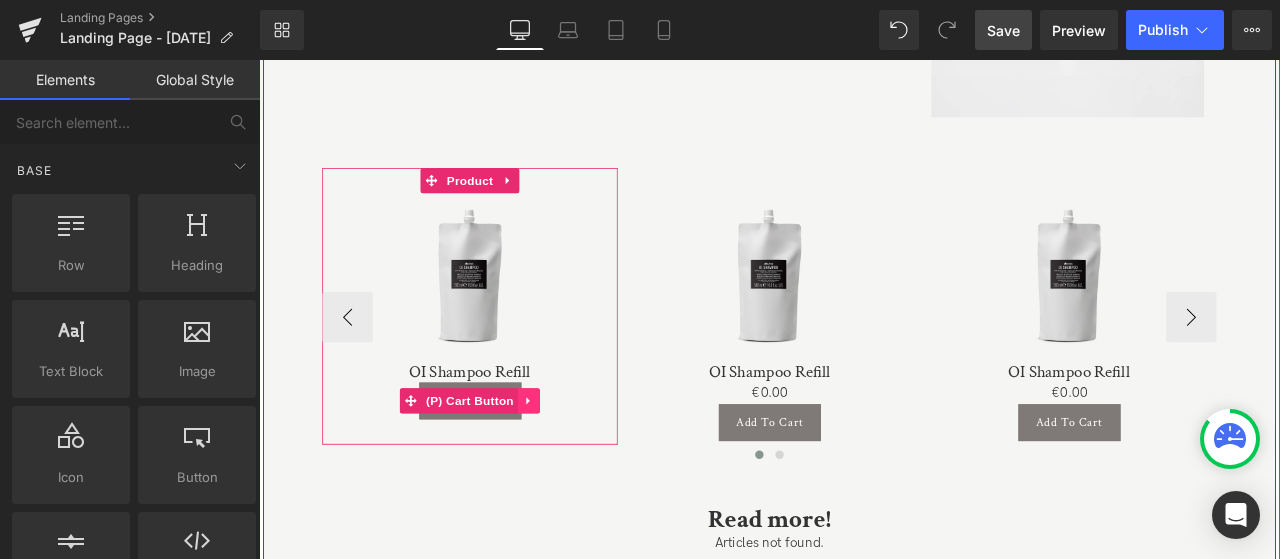 click 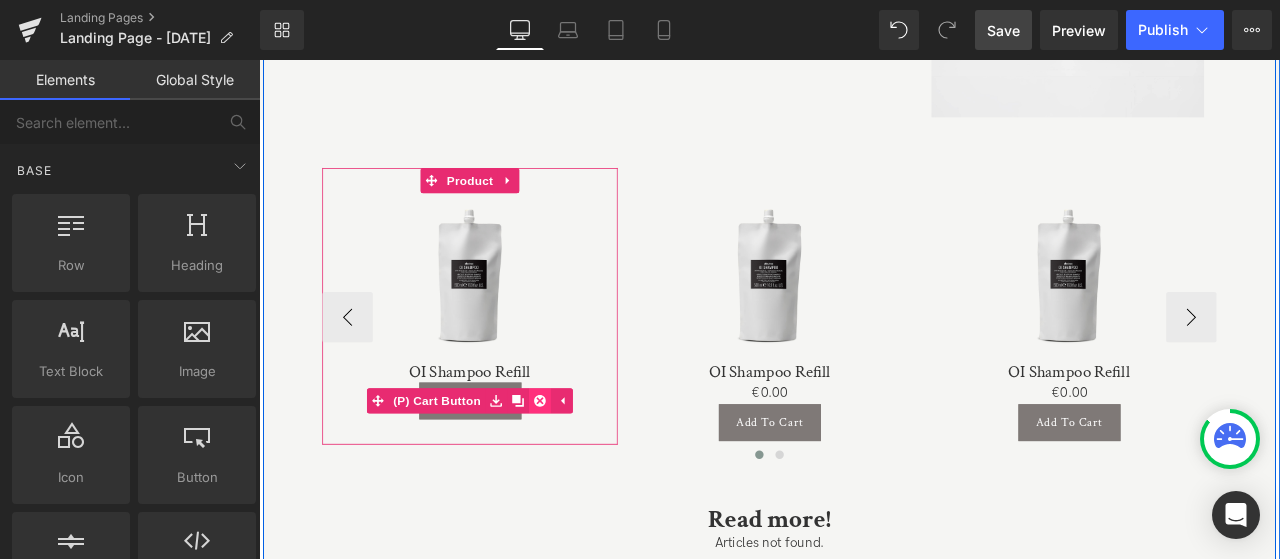 click 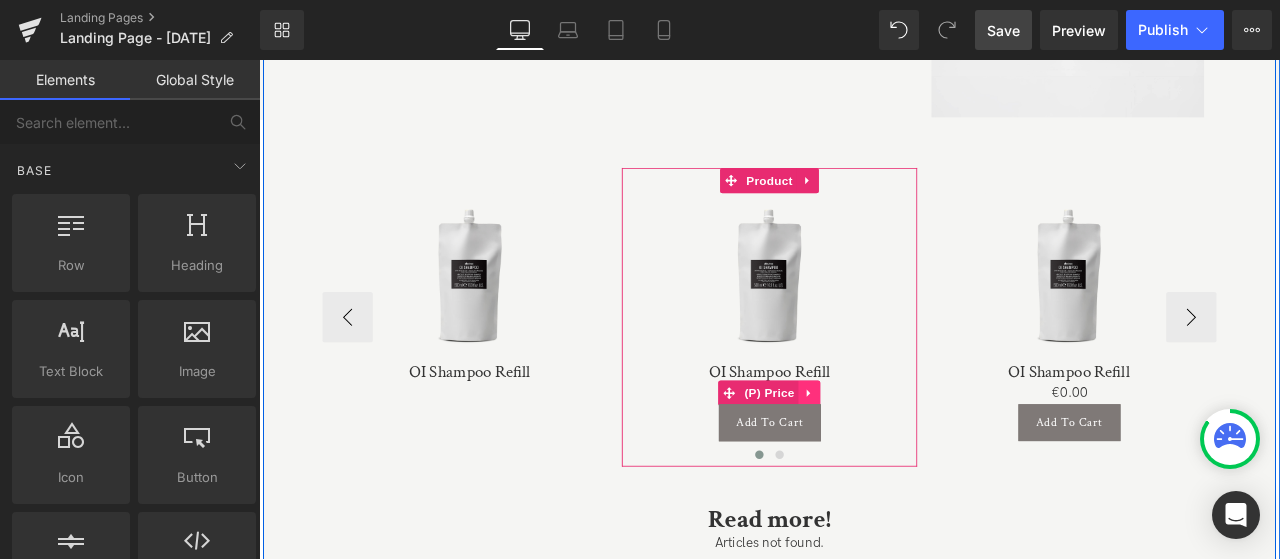click 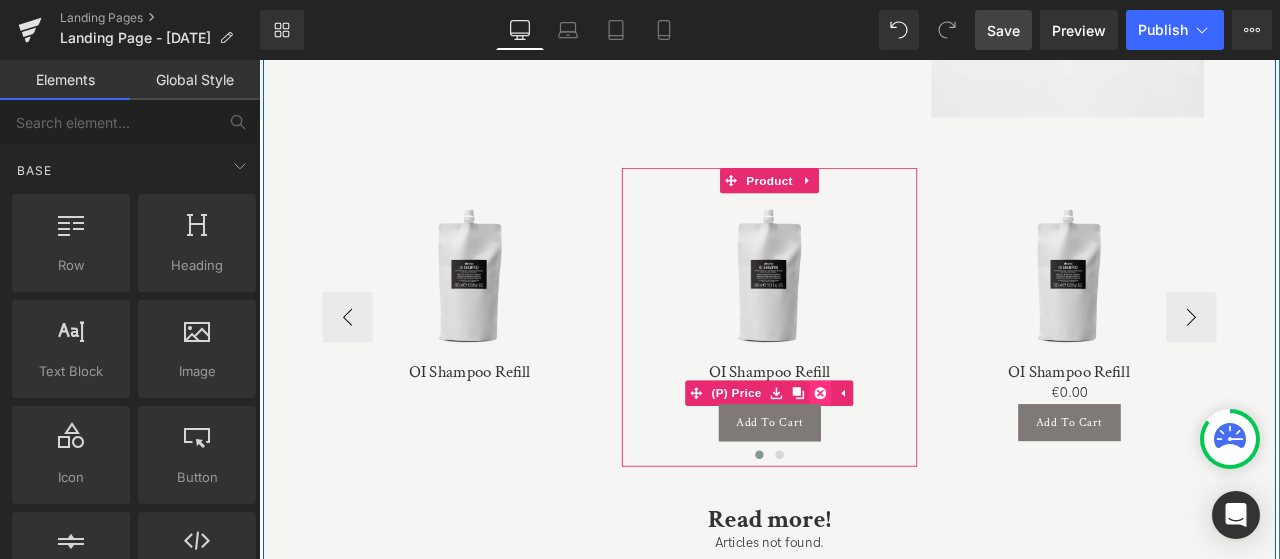 click 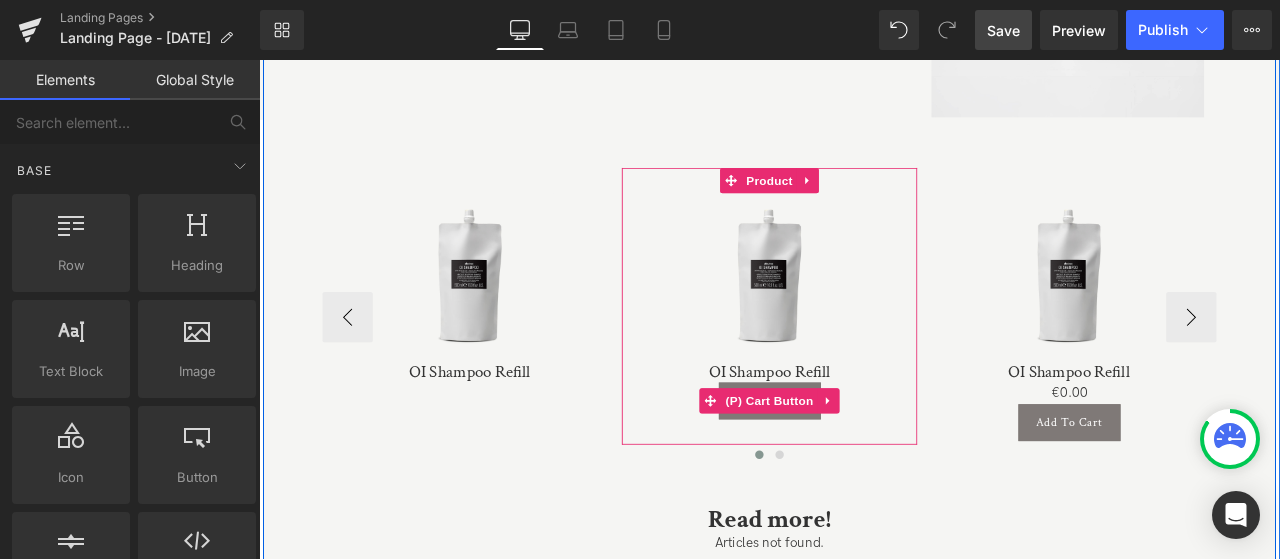 click 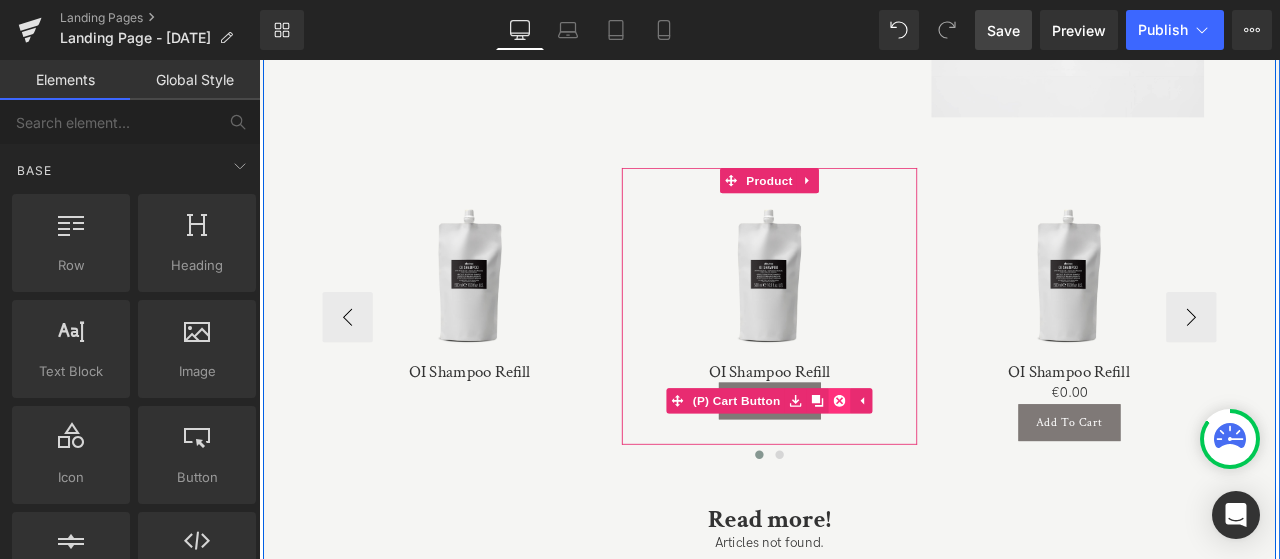 click 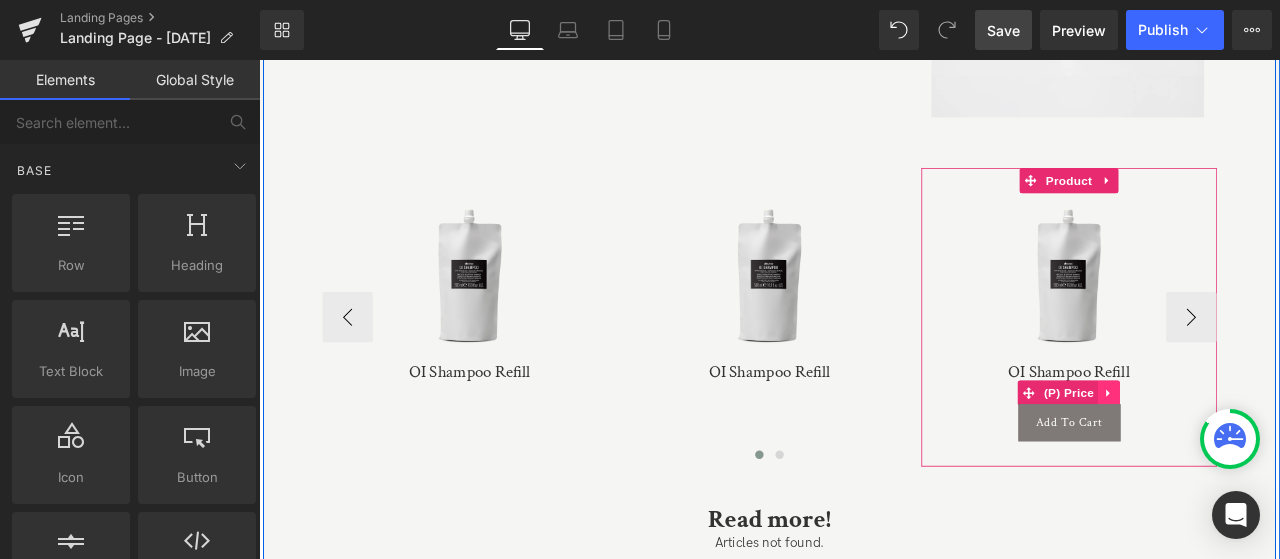 click 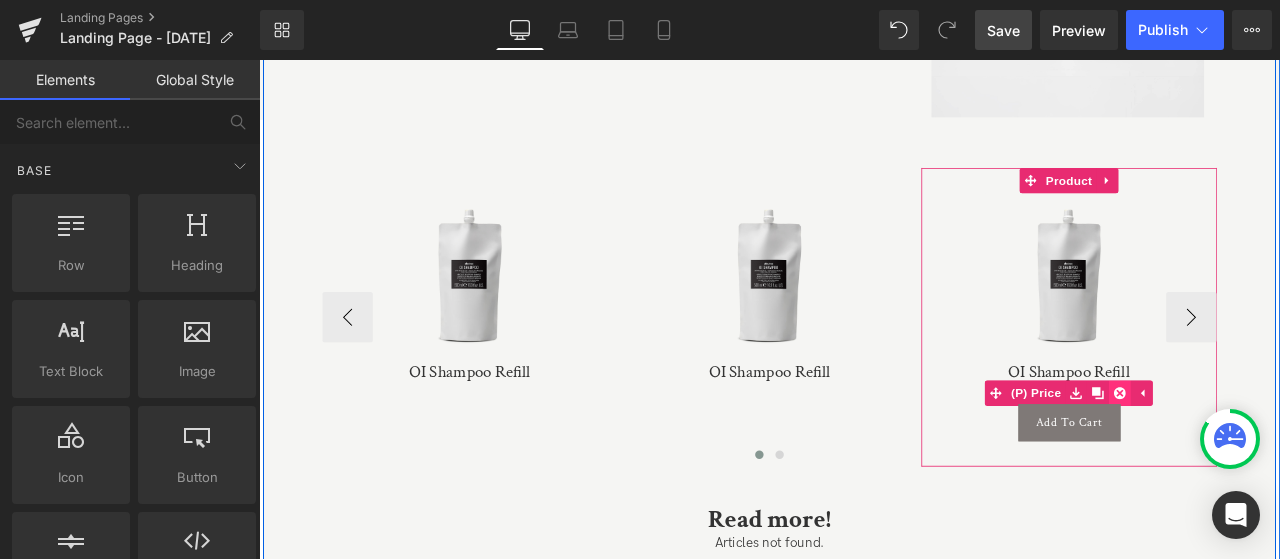 click 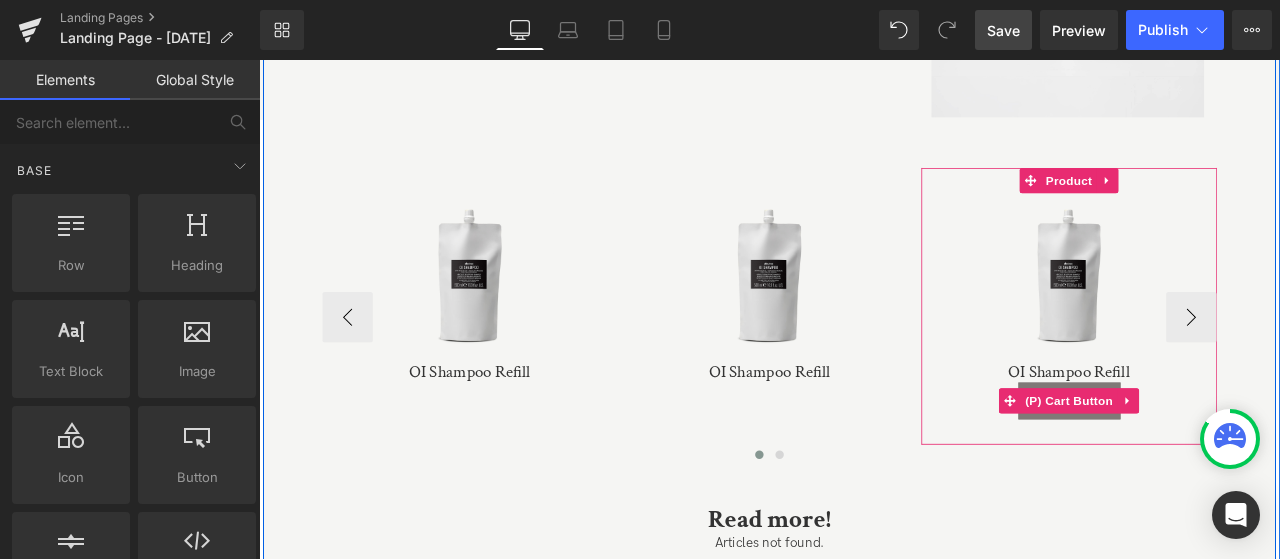 click at bounding box center (1289, 464) 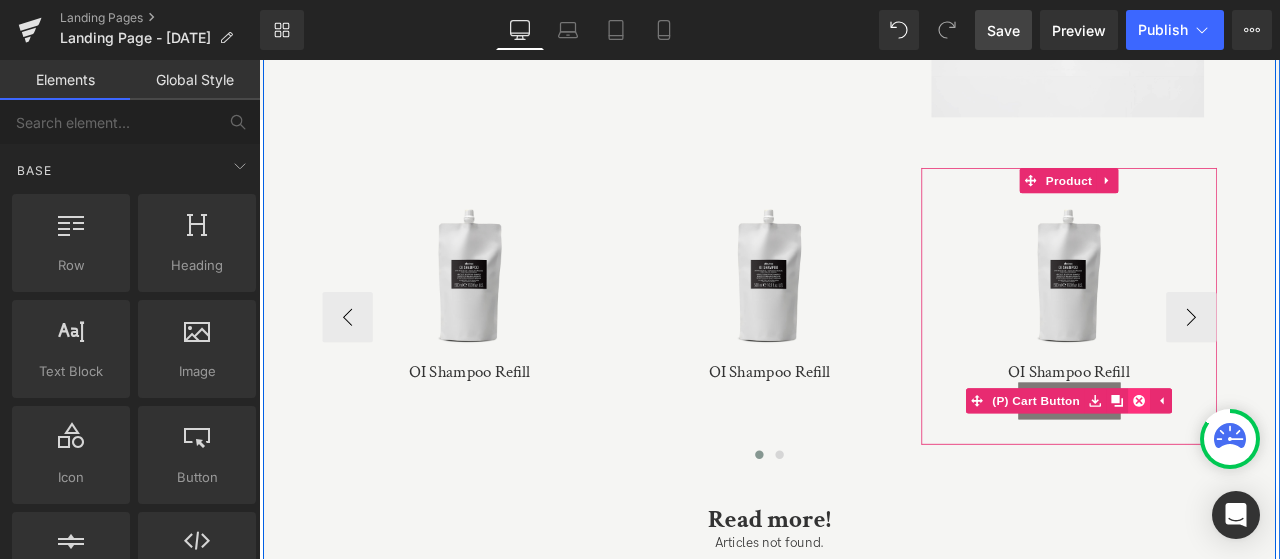 click 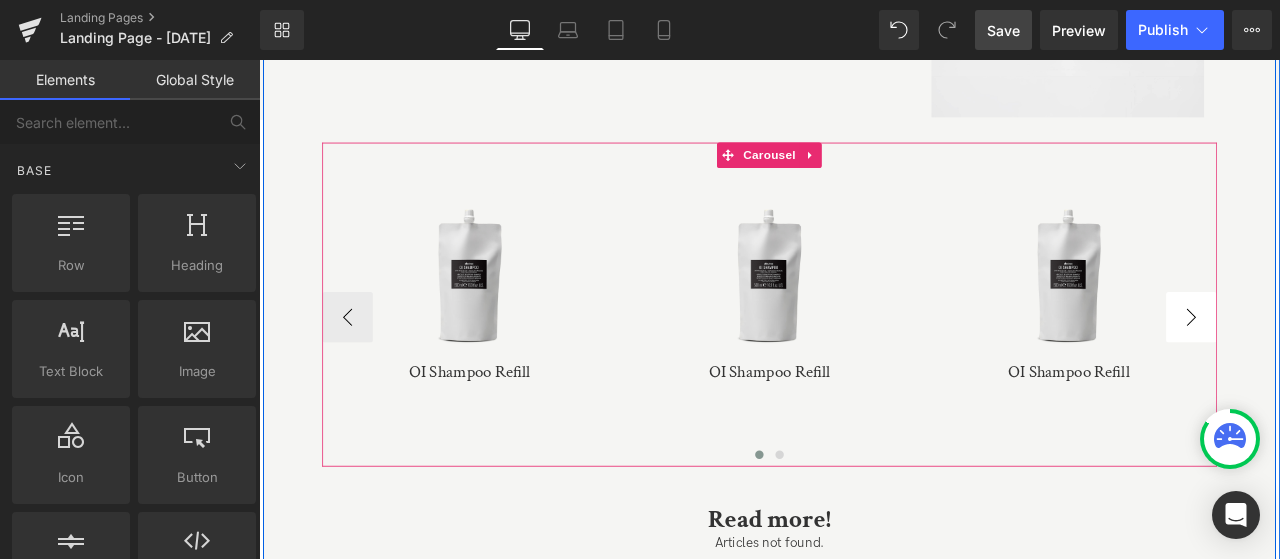 click on "›" at bounding box center (1364, 365) 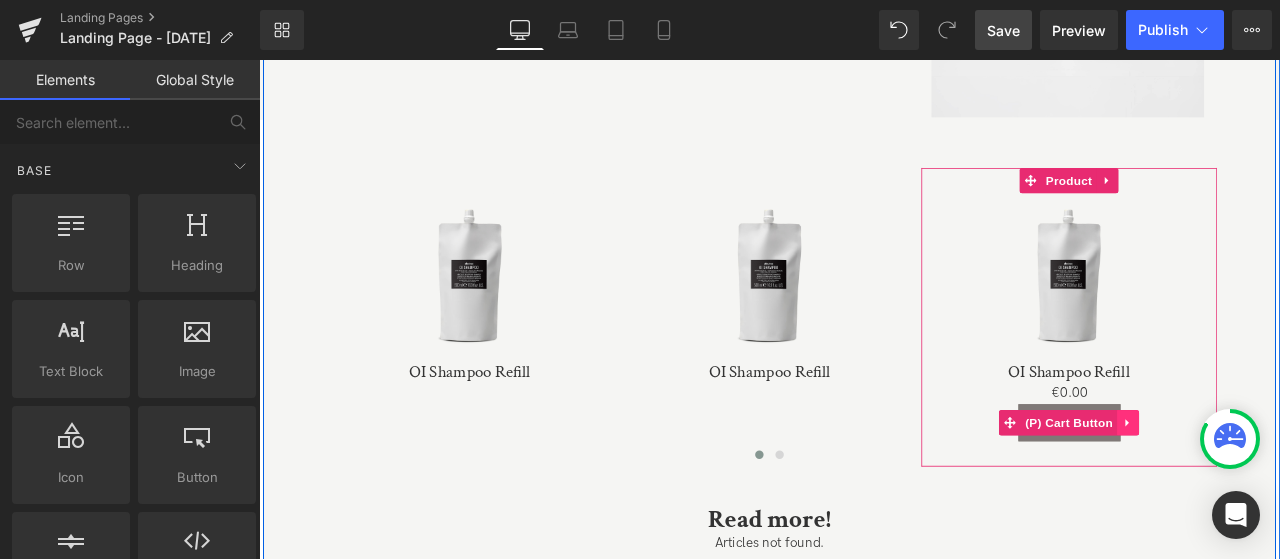 click 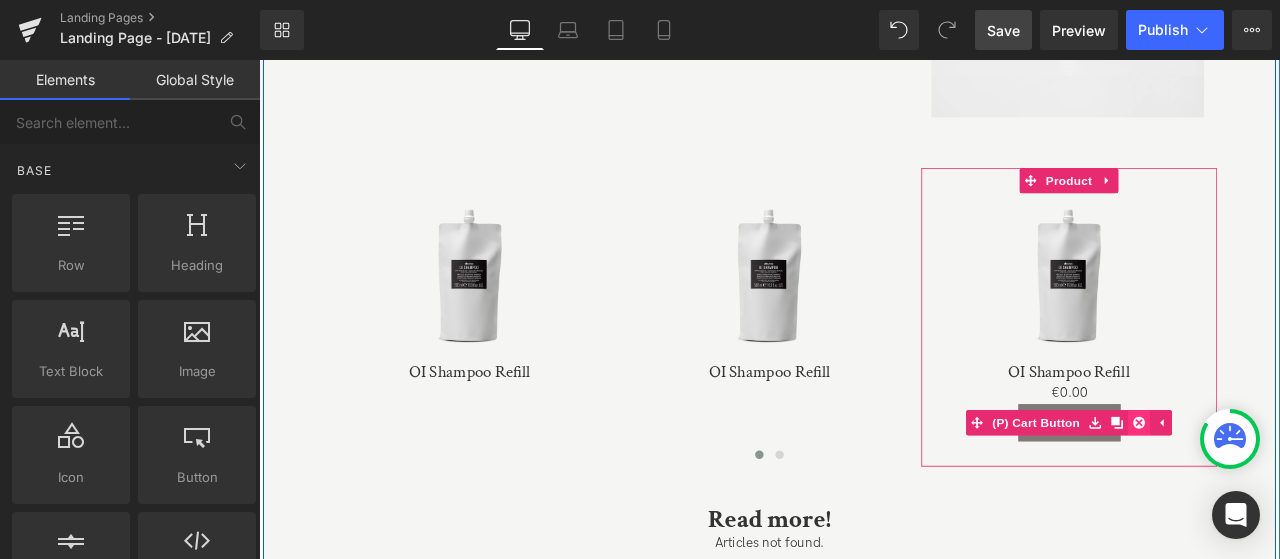 click at bounding box center (1302, 490) 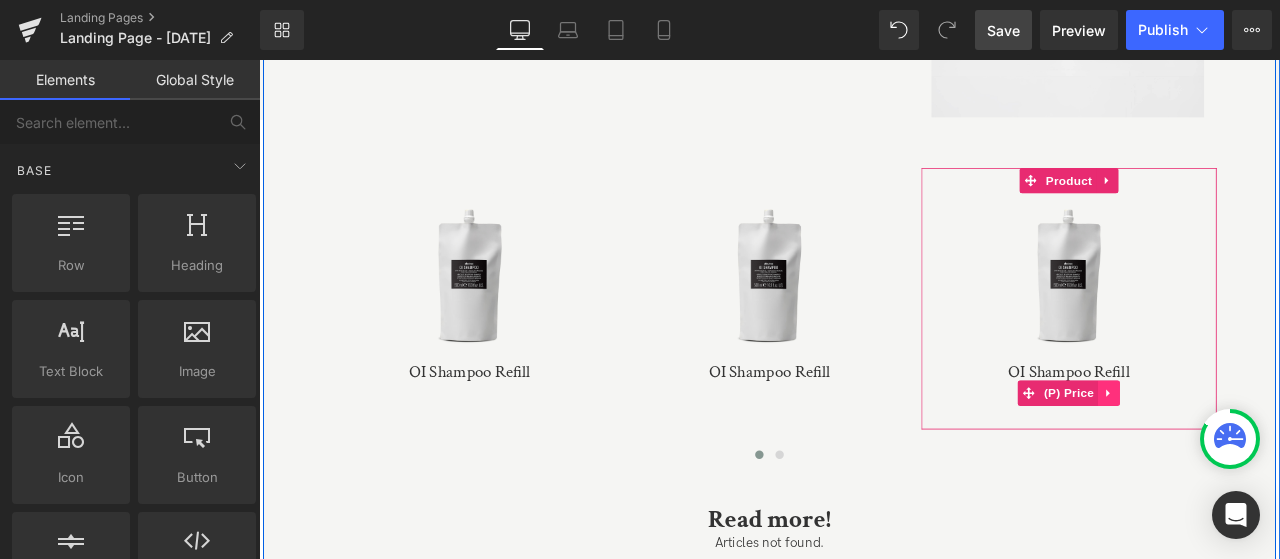 click 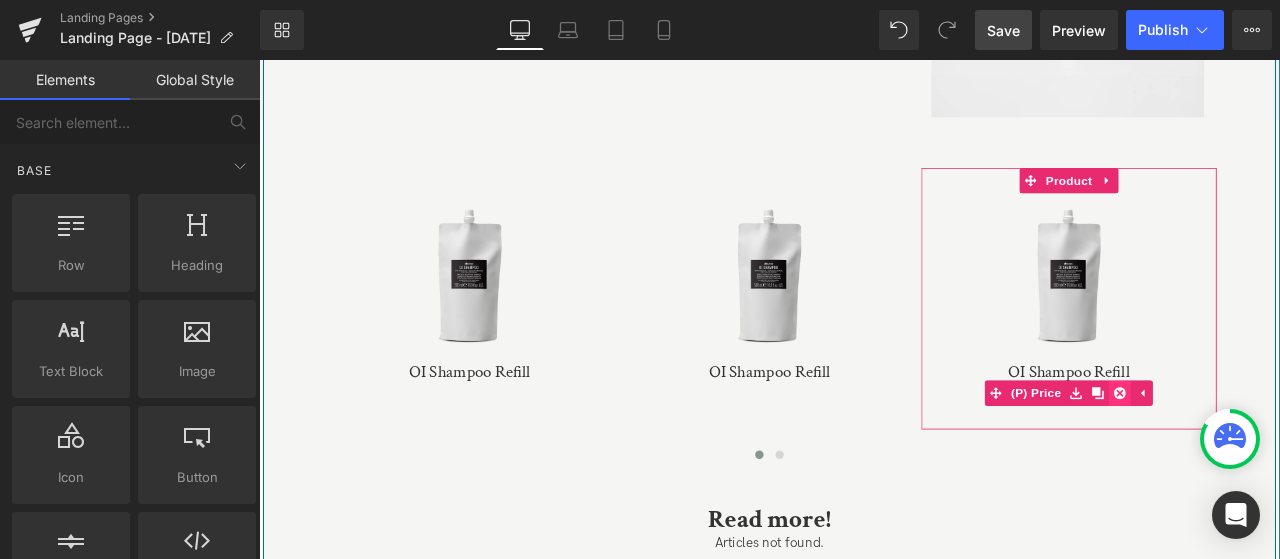 click 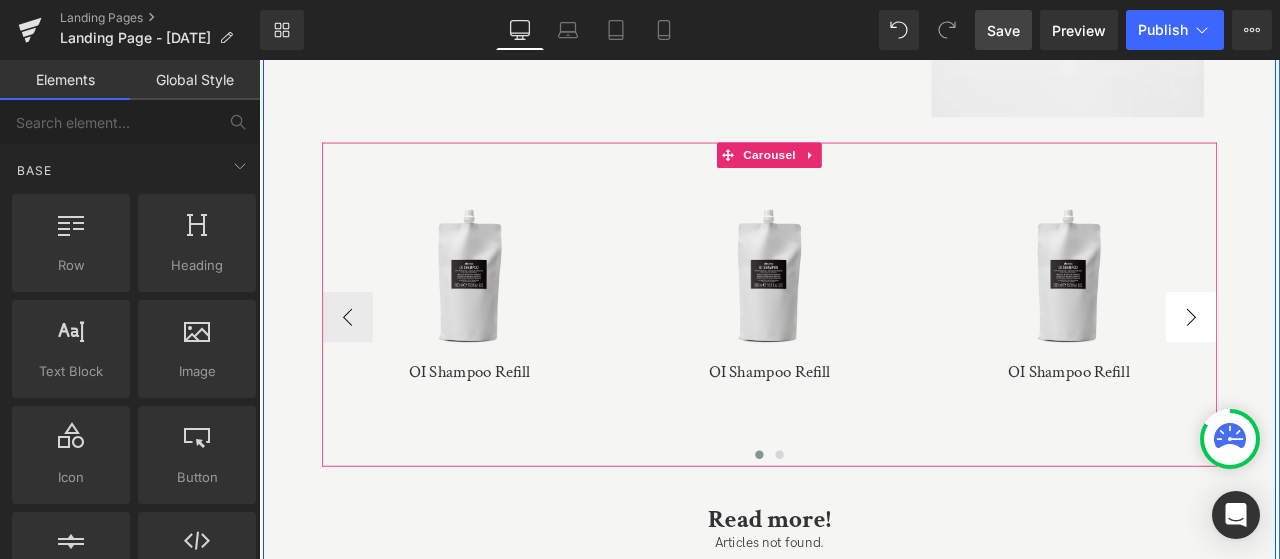 click on "›" at bounding box center (1364, 365) 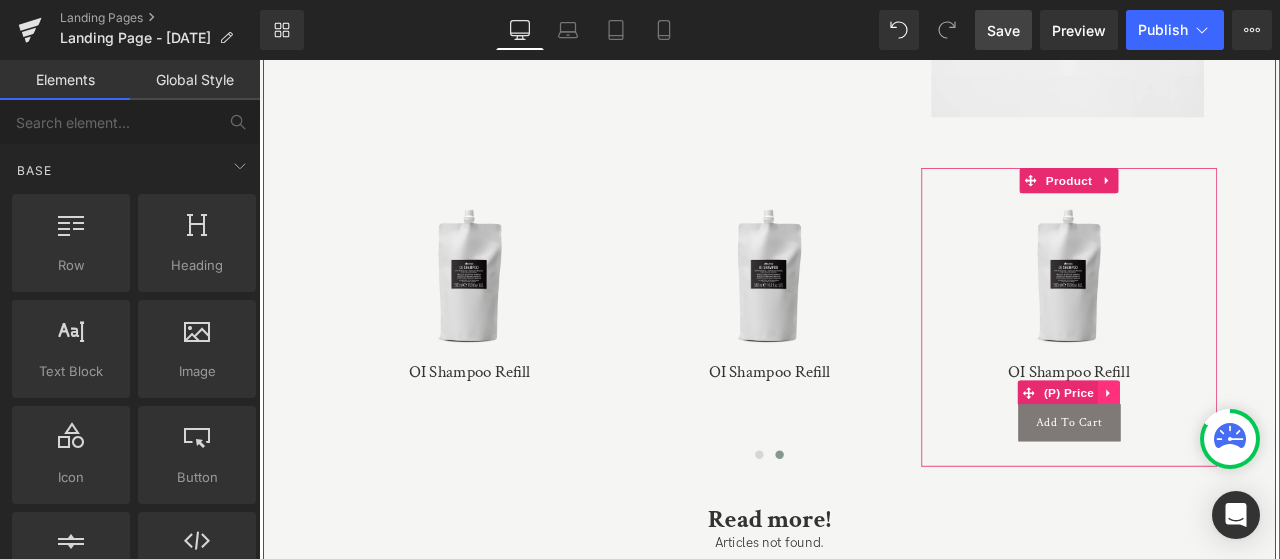 click 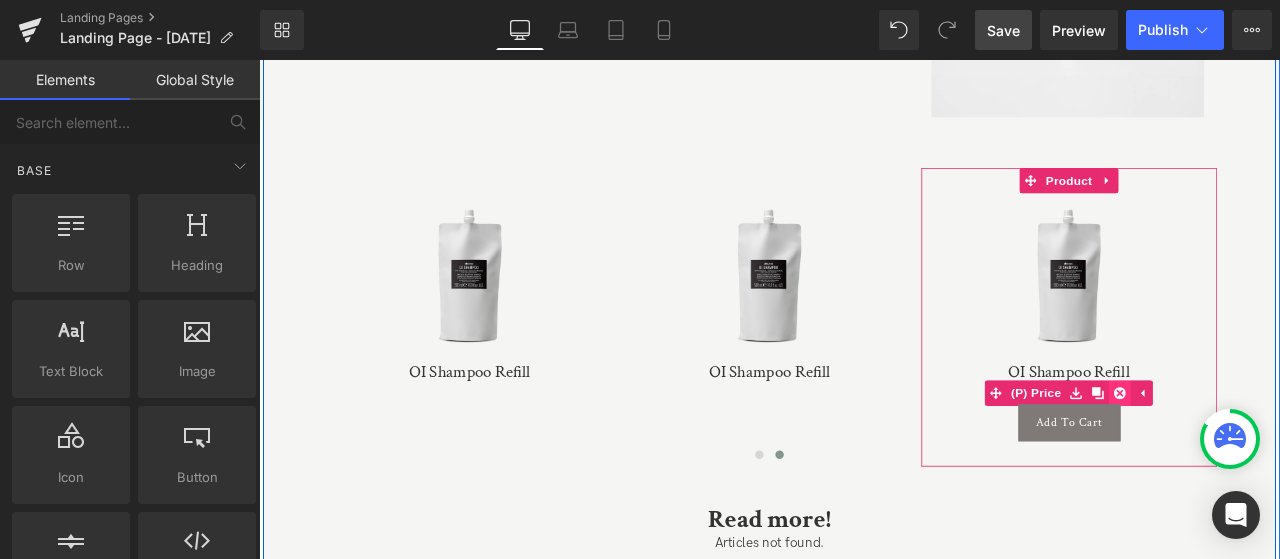 click 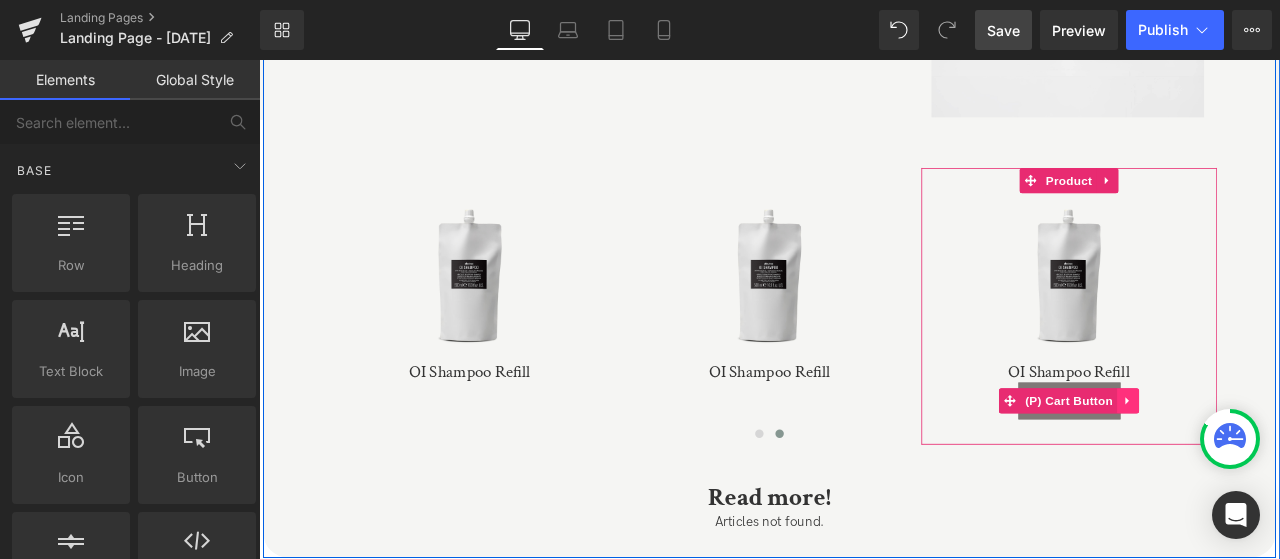 click at bounding box center (1289, 464) 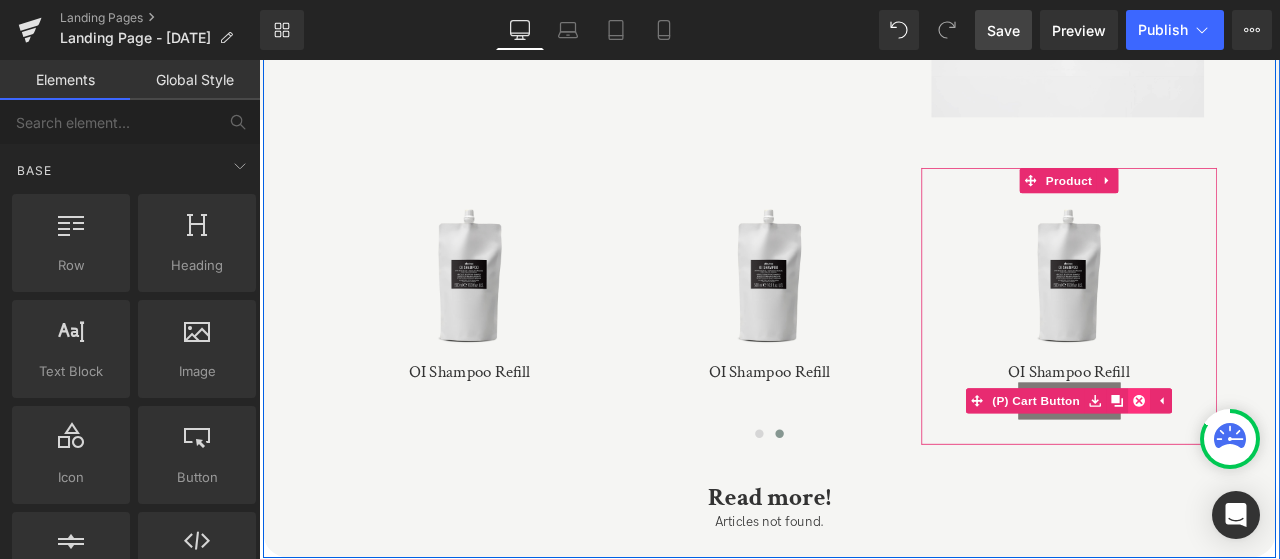 click 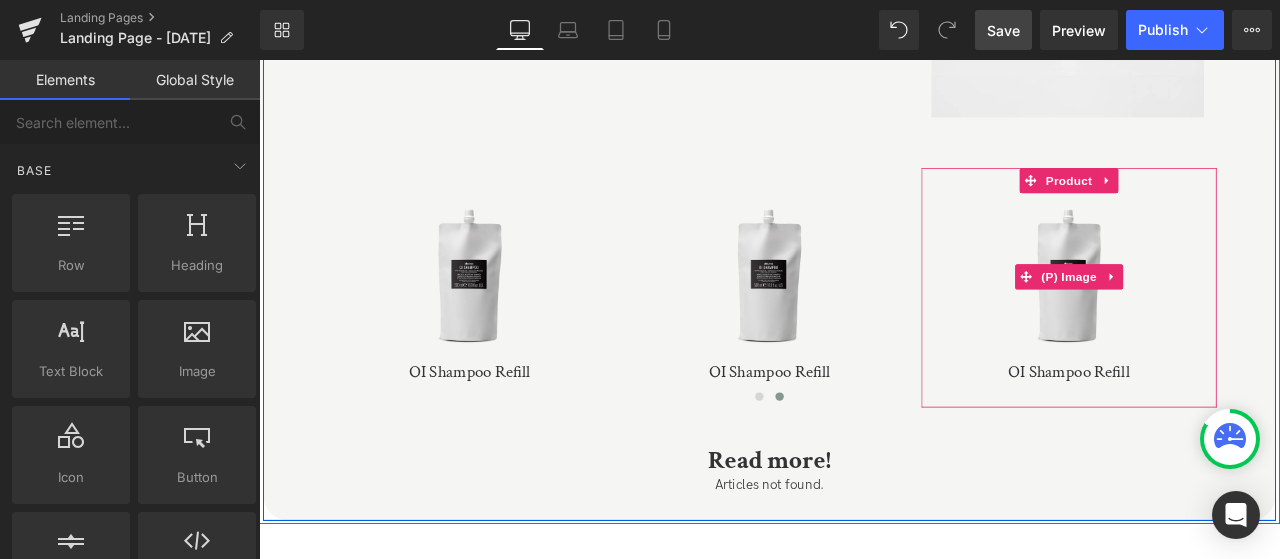 click on "Sale Off" at bounding box center [1219, 317] 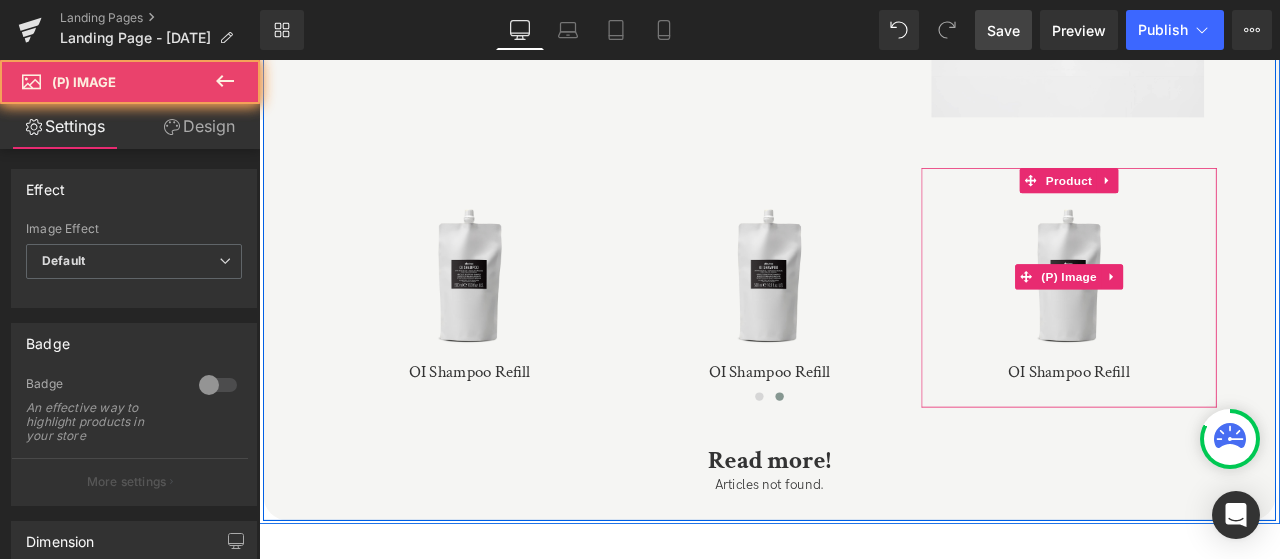 click on "Sale Off" at bounding box center (1219, 317) 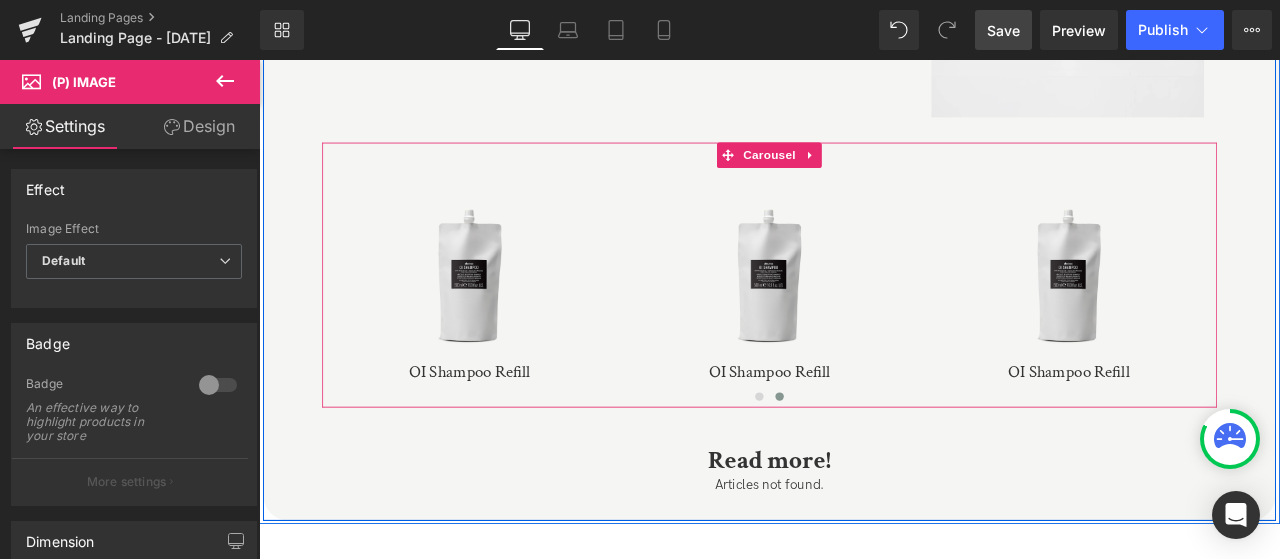 click on "‹" at bounding box center (304, 330) 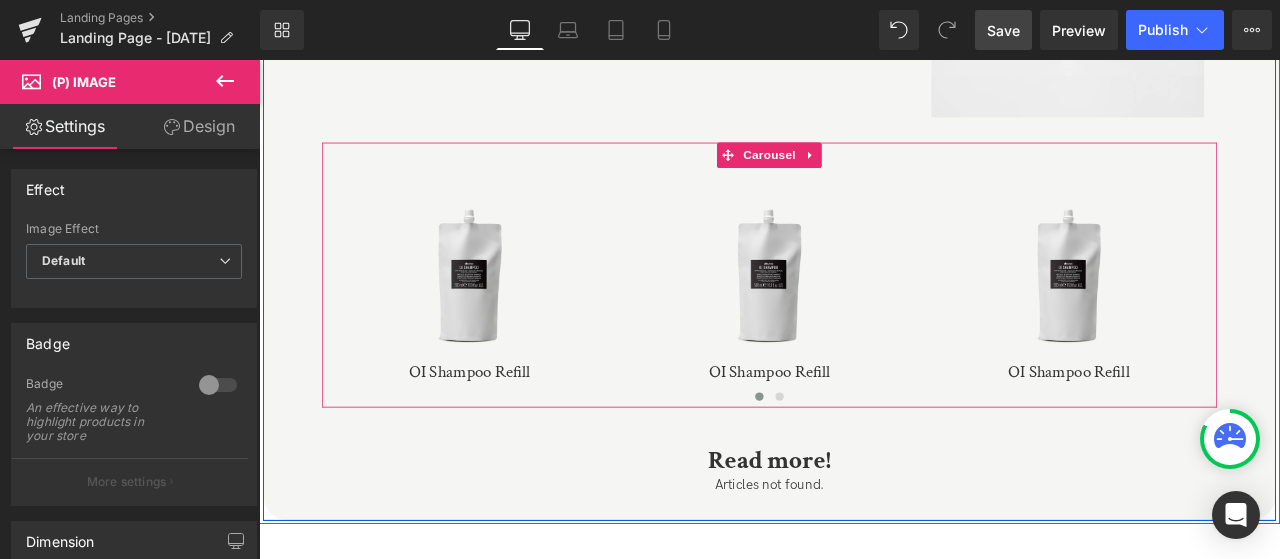click on "‹" at bounding box center (304, 330) 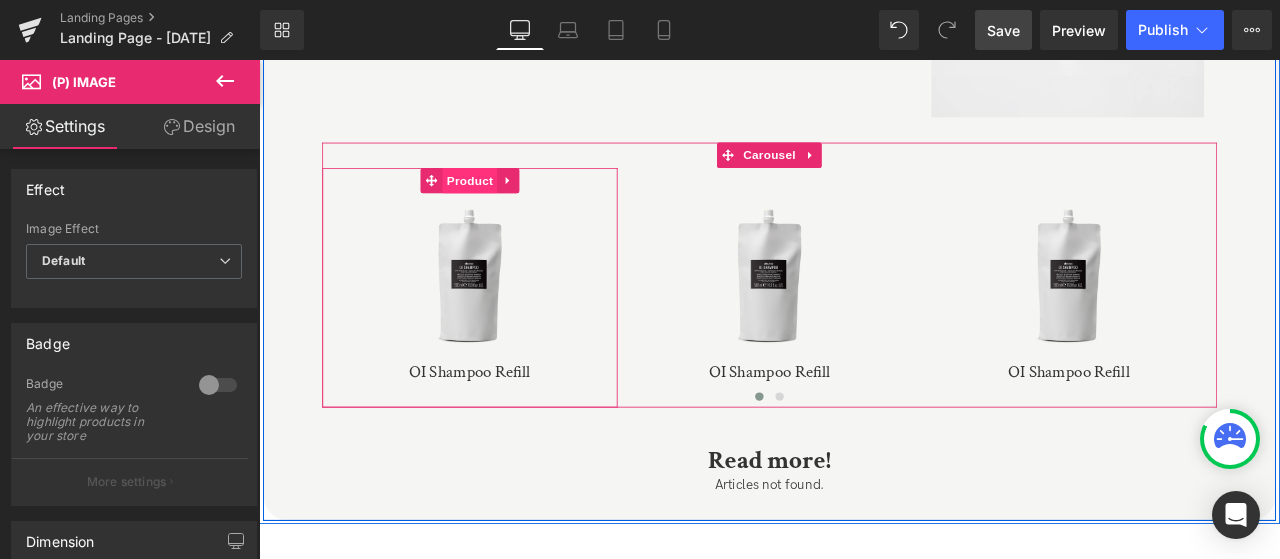 click on "Product" at bounding box center (509, 203) 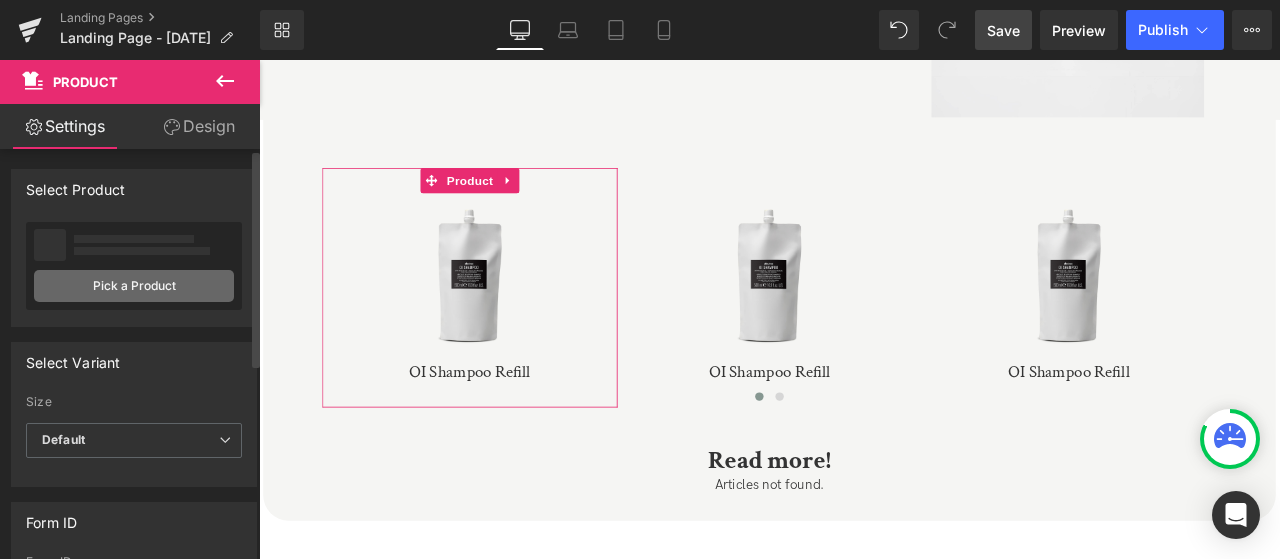click on "Pick a Product" at bounding box center [134, 286] 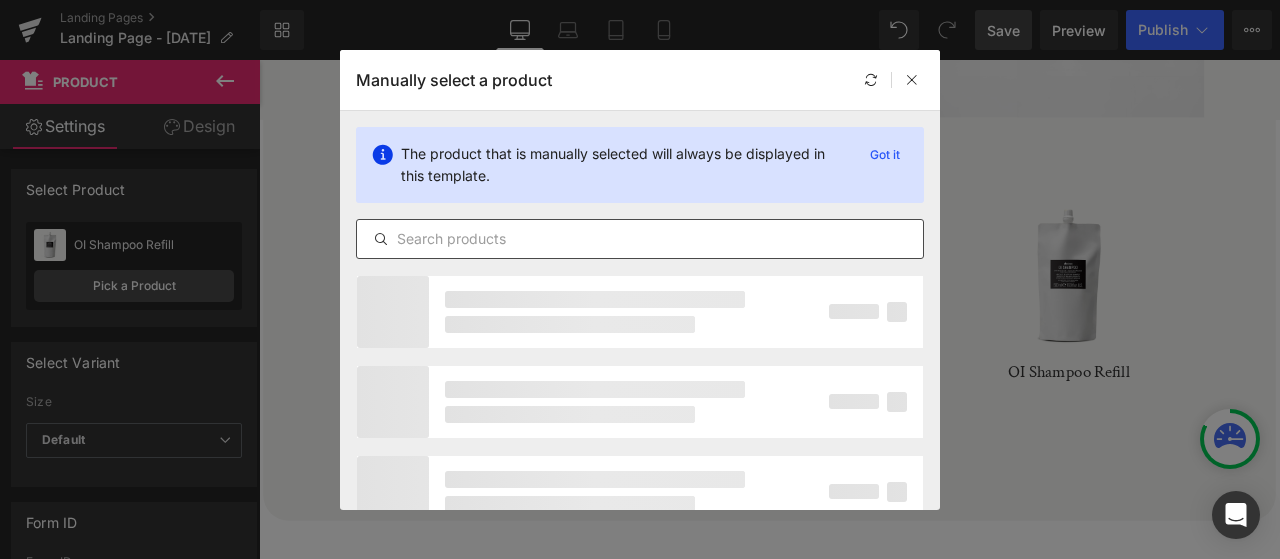 click at bounding box center (640, 239) 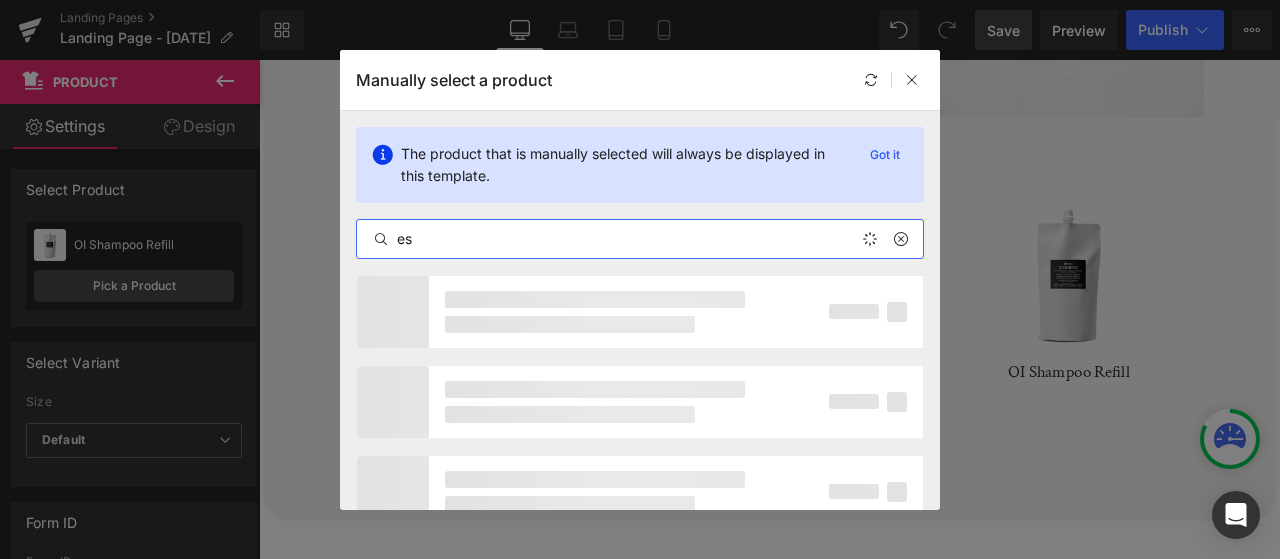 type on "e" 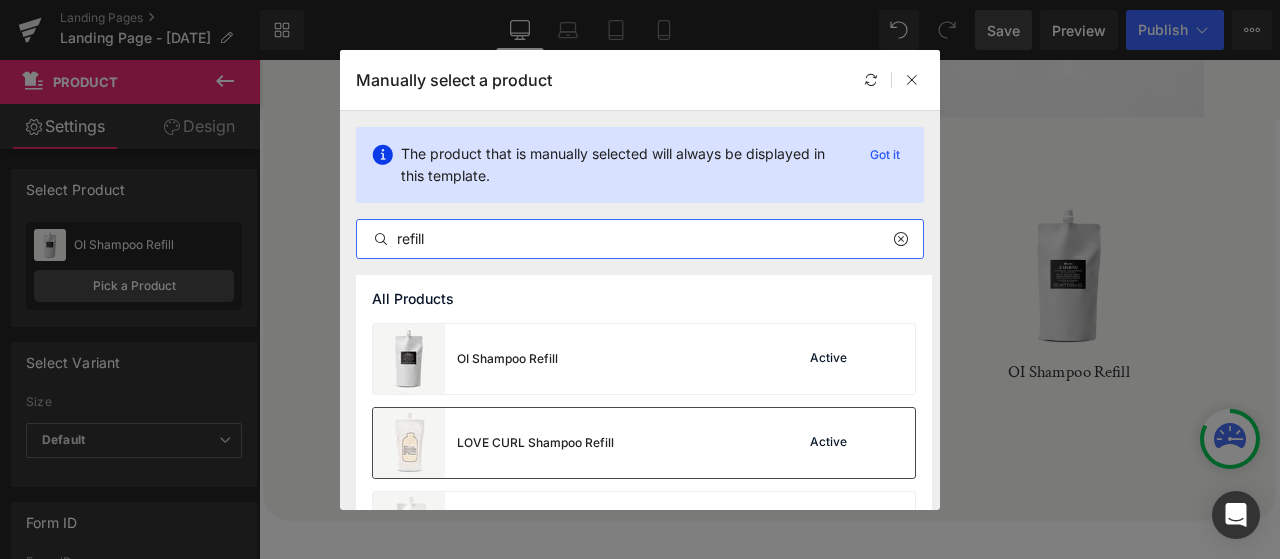 type on "refill" 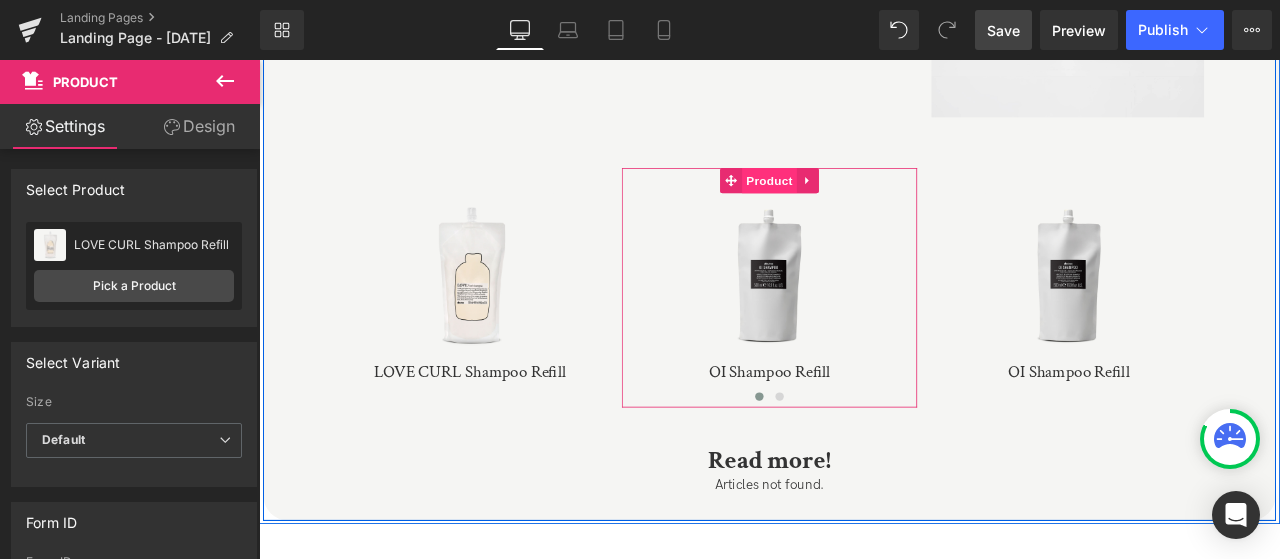 click on "Product" at bounding box center [864, 203] 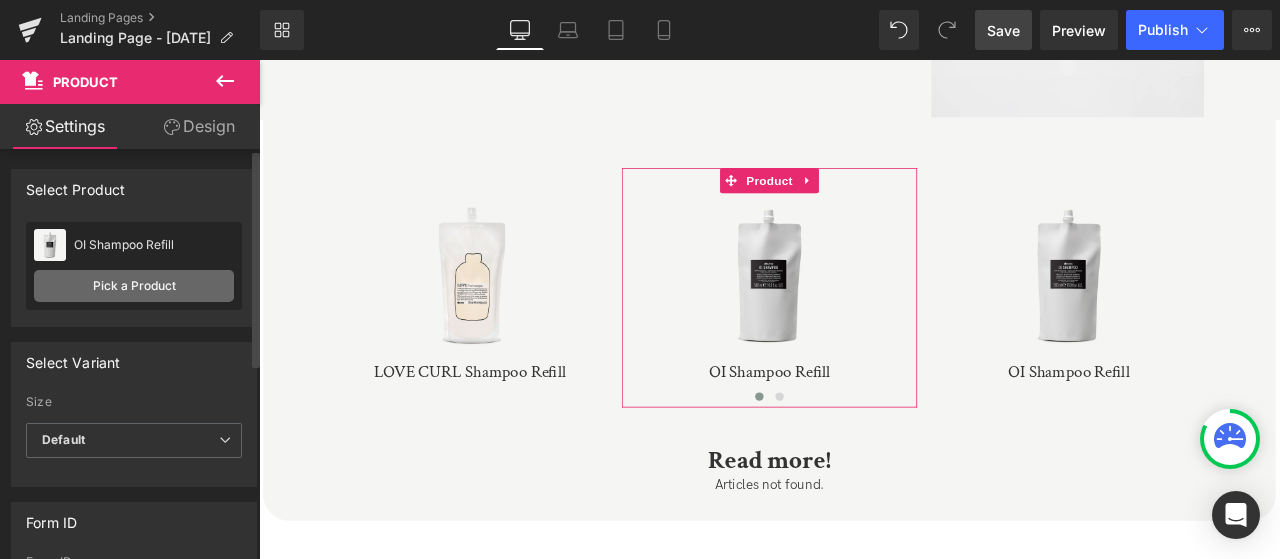 click on "Pick a Product" at bounding box center [134, 286] 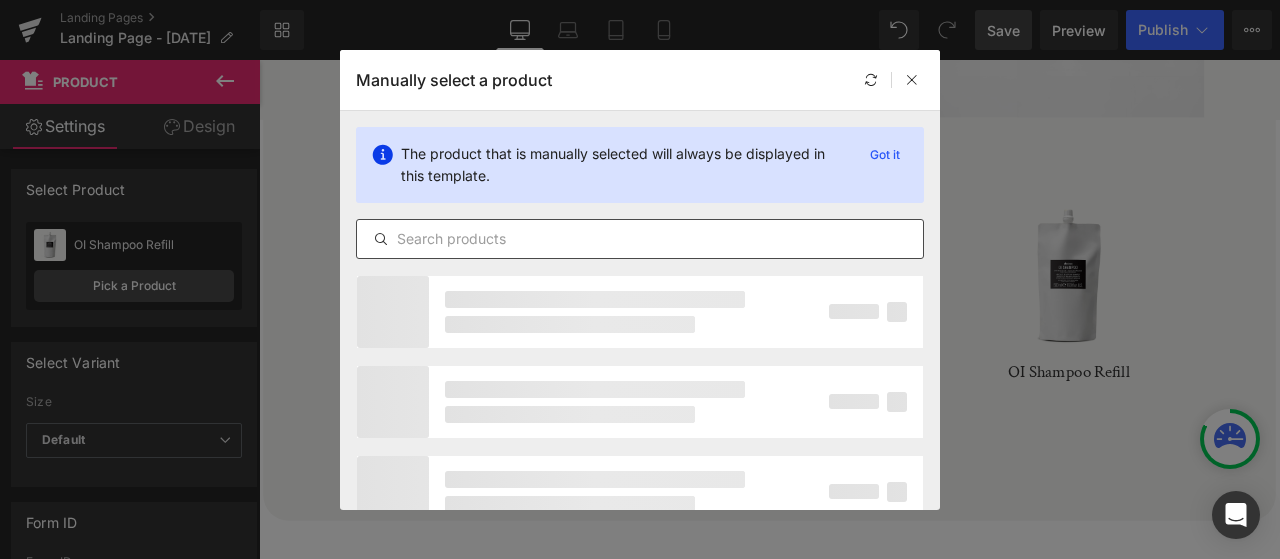 click at bounding box center (640, 239) 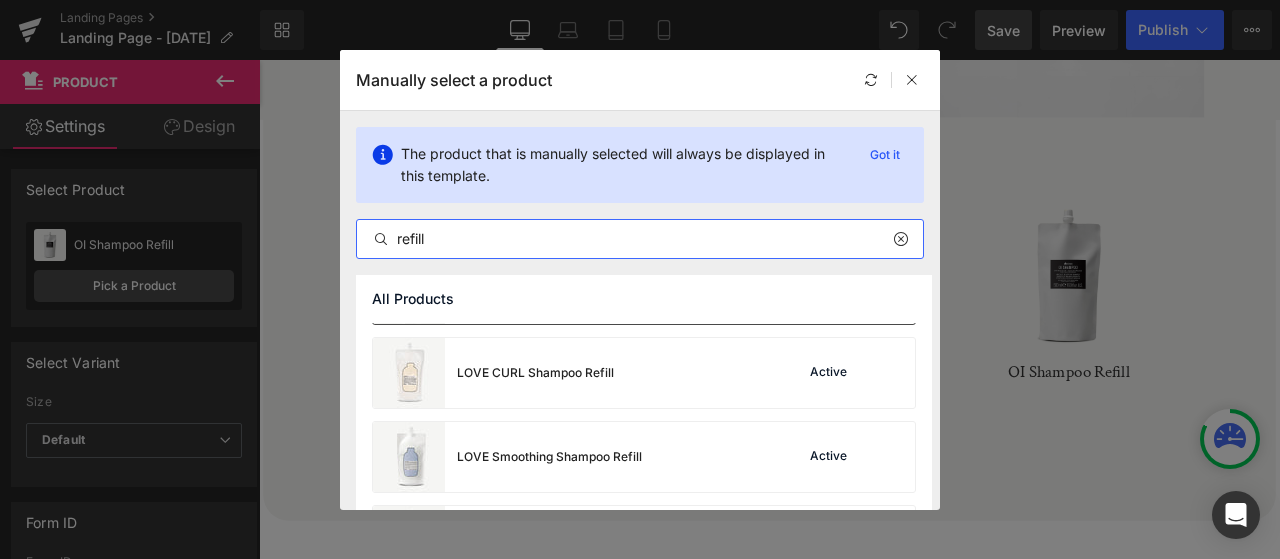 scroll, scrollTop: 100, scrollLeft: 0, axis: vertical 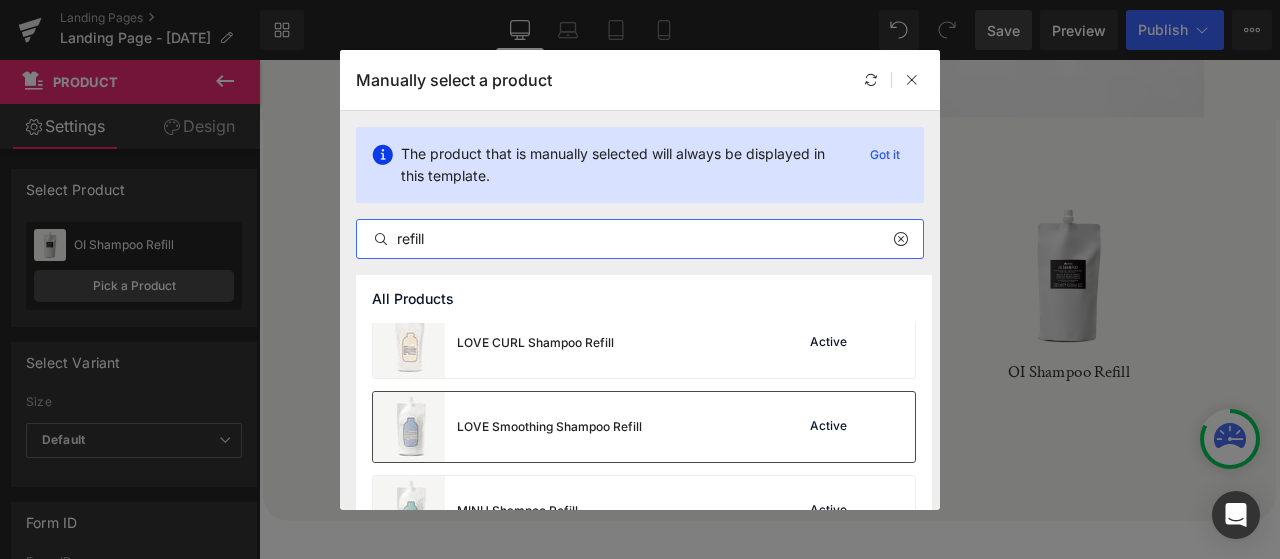 type on "refill" 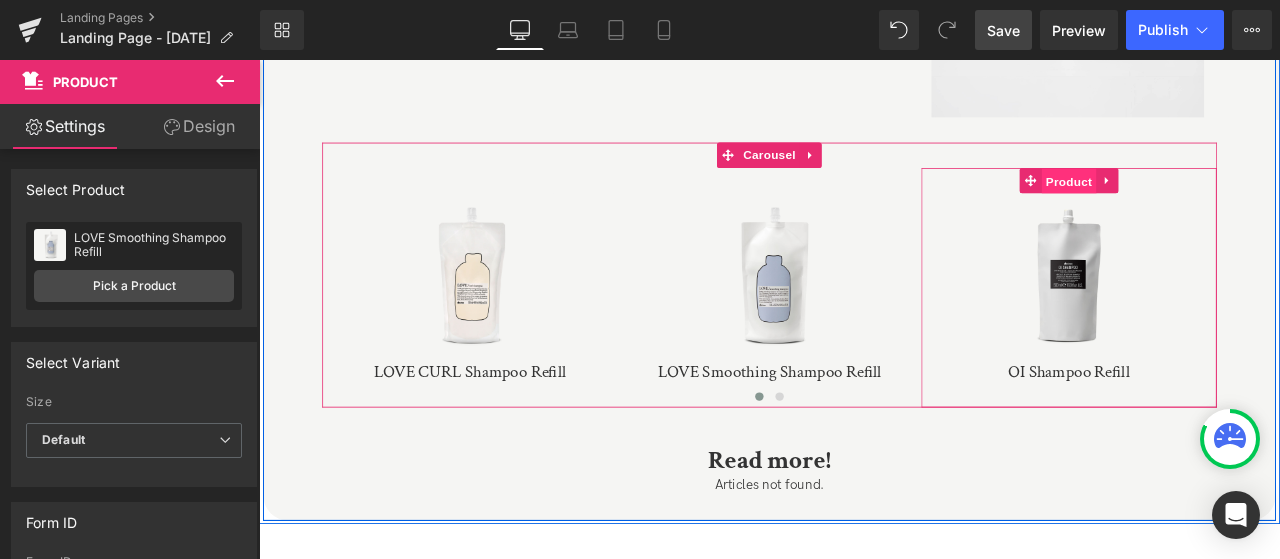 click on "Product" at bounding box center [1219, 204] 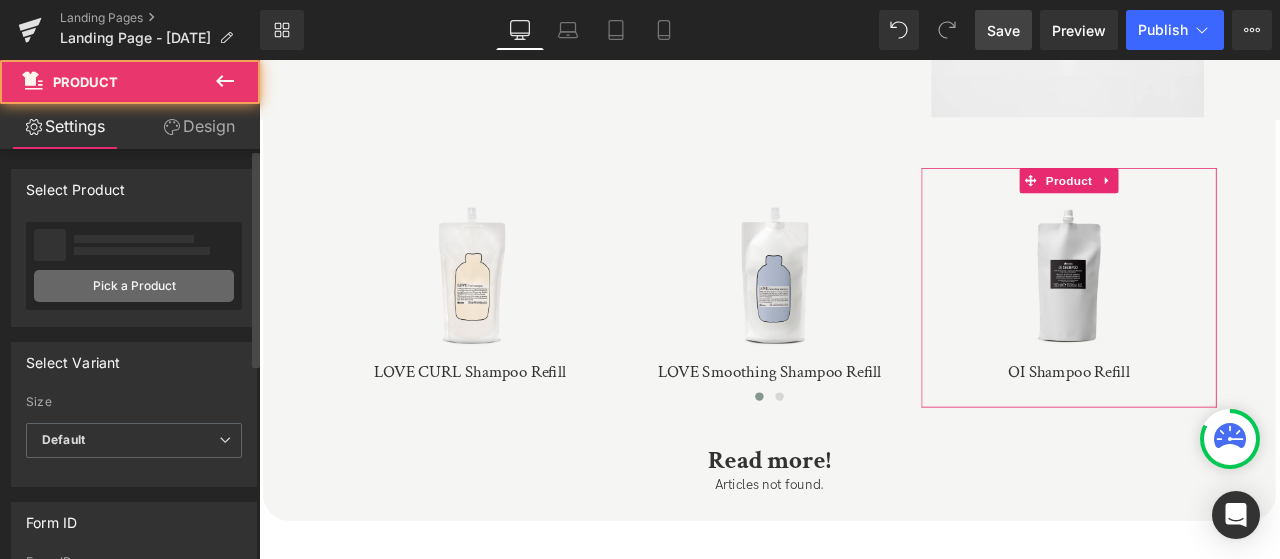 click on "Pick a Product" at bounding box center [134, 286] 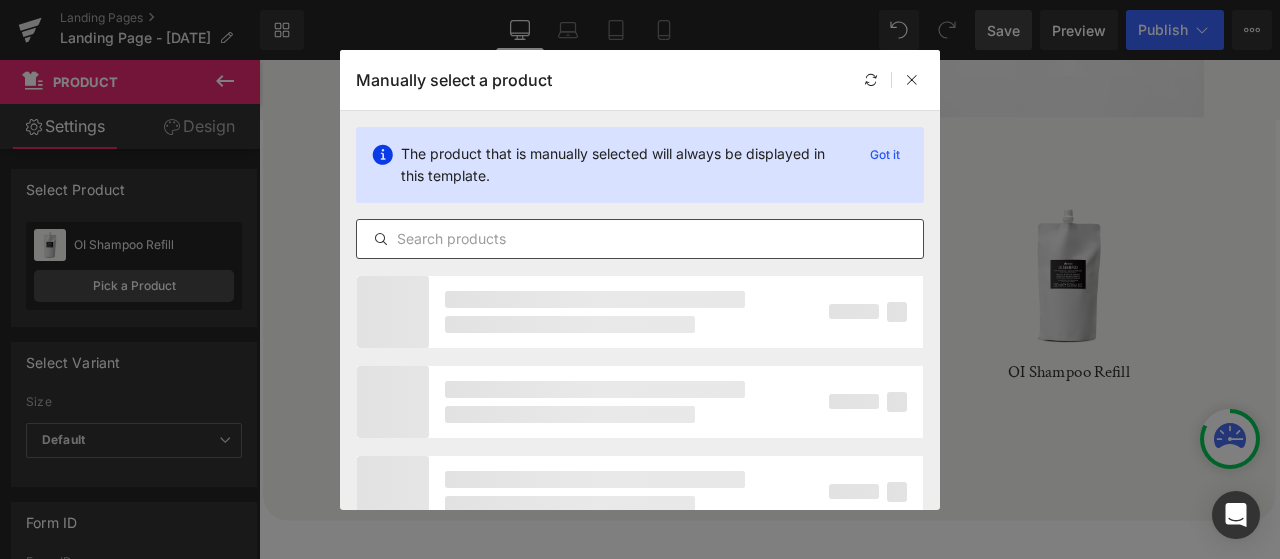 click at bounding box center (640, 239) 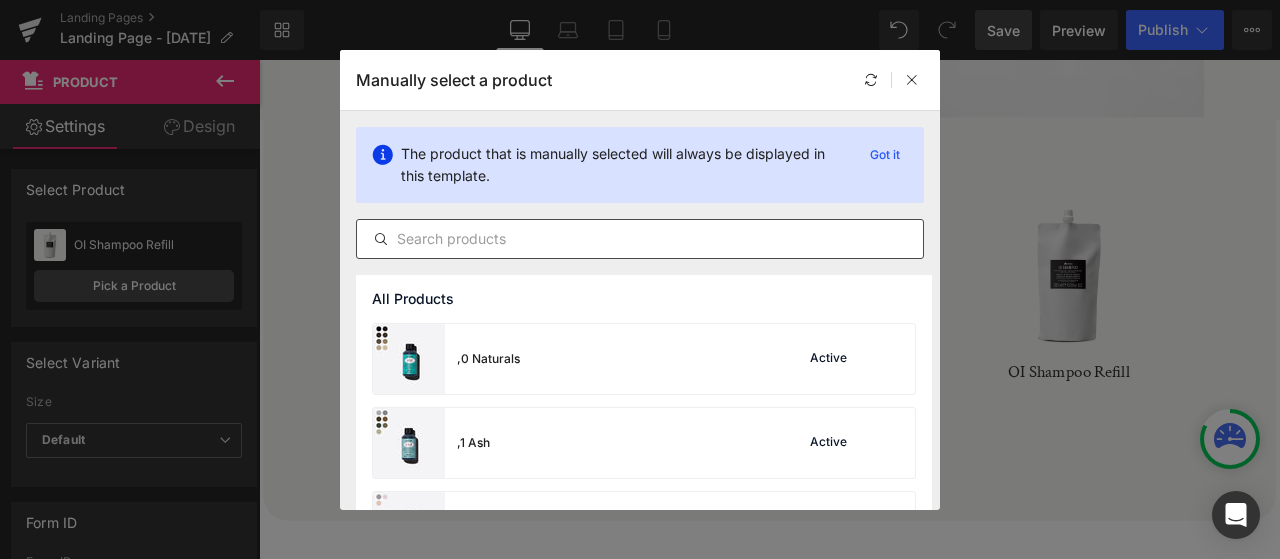 click at bounding box center (640, 239) 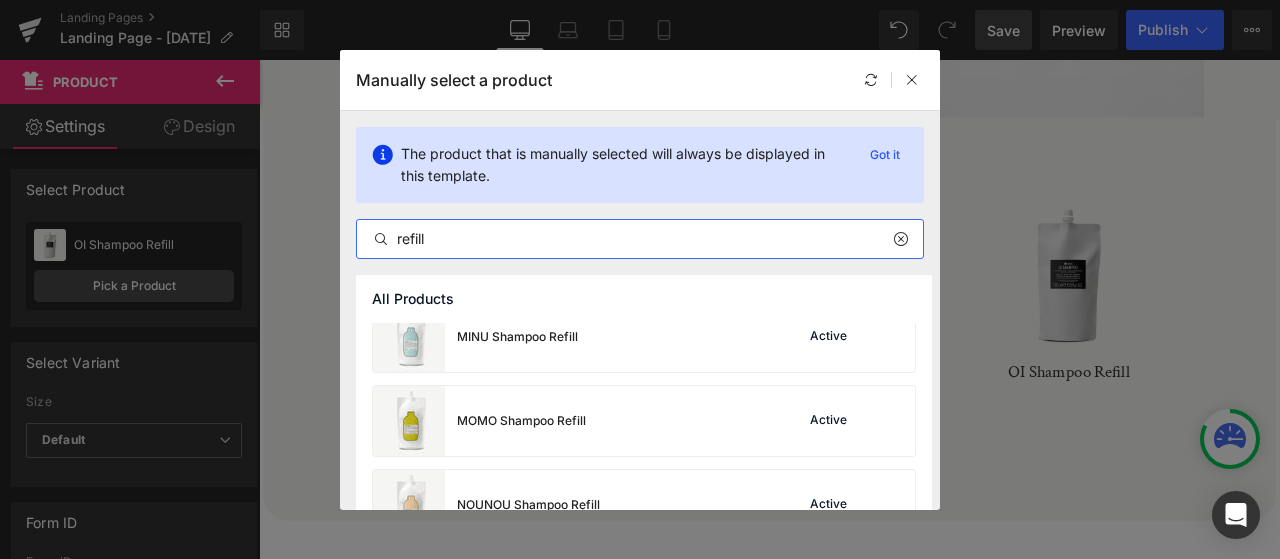 scroll, scrollTop: 300, scrollLeft: 0, axis: vertical 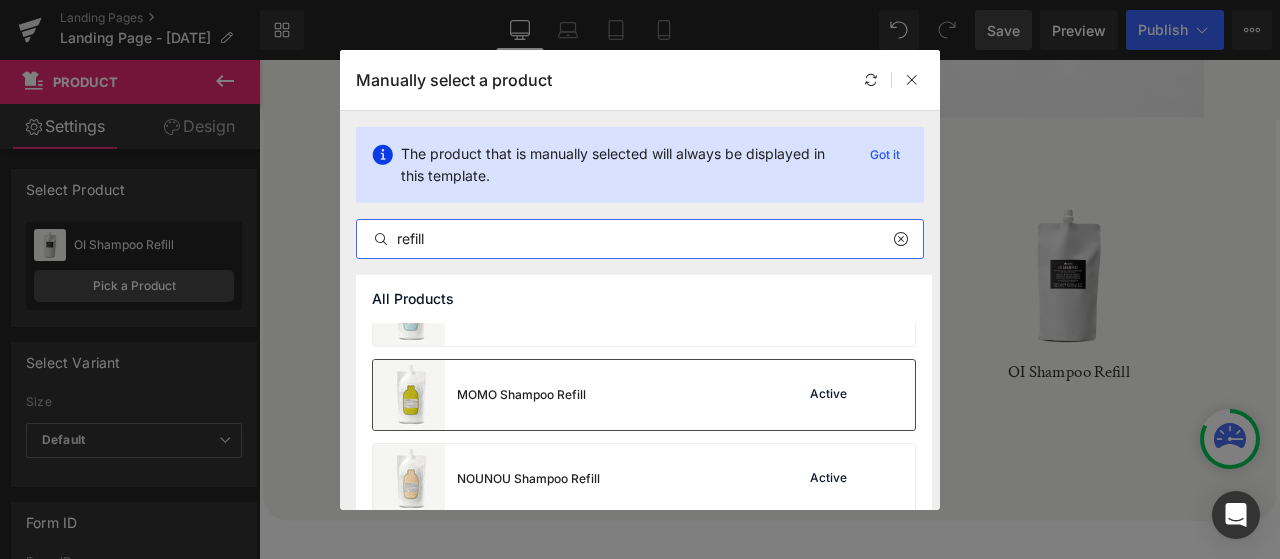 type on "refill" 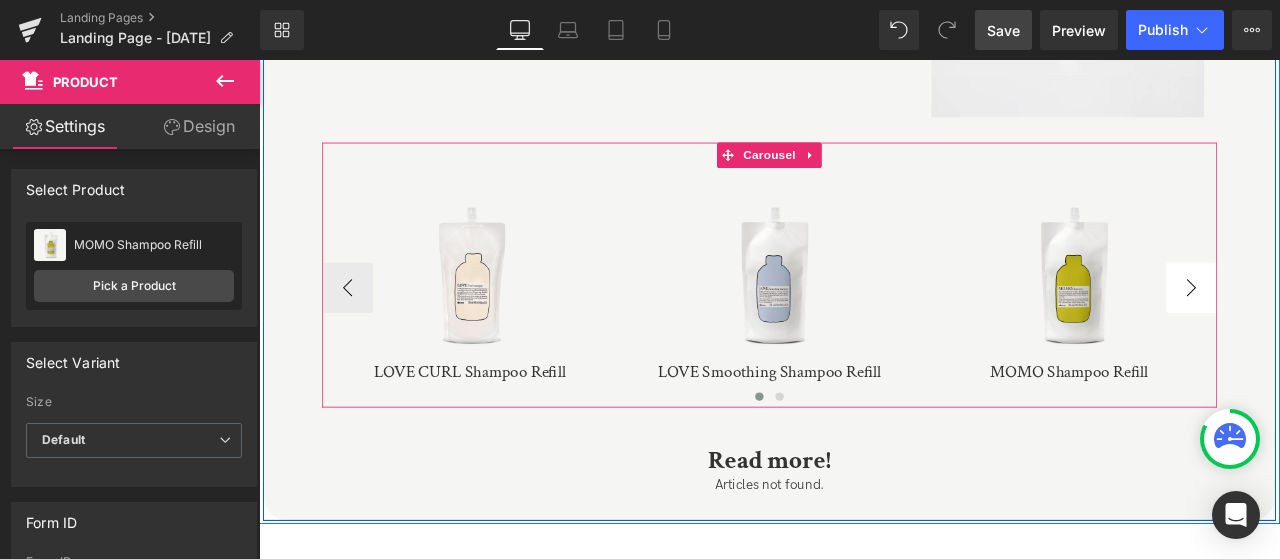 click on "›" at bounding box center [1364, 330] 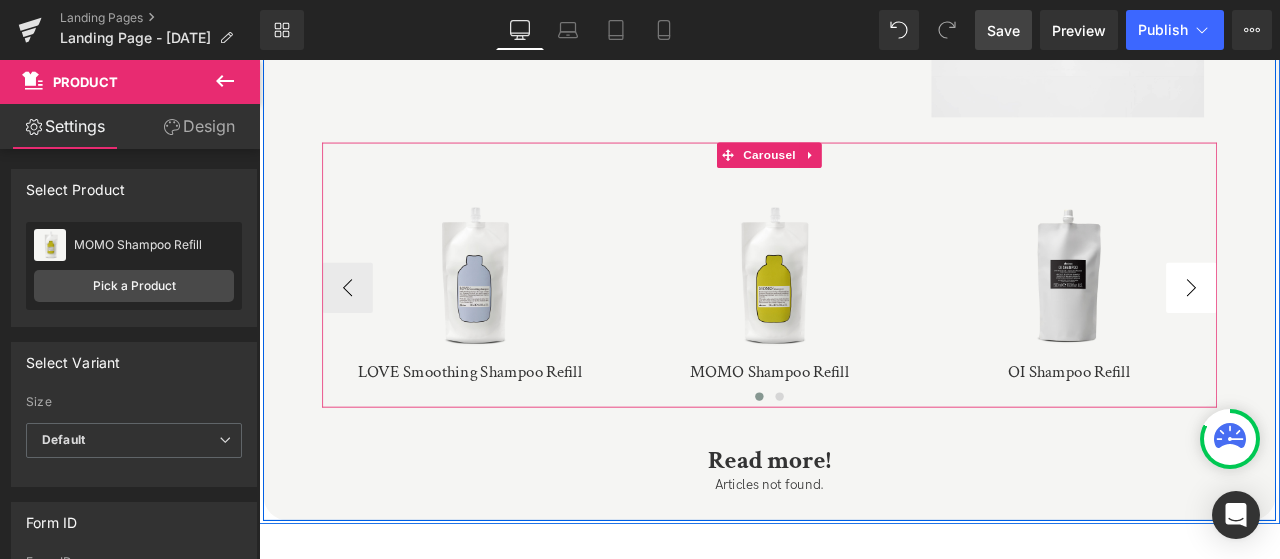 click on "›" at bounding box center (1364, 330) 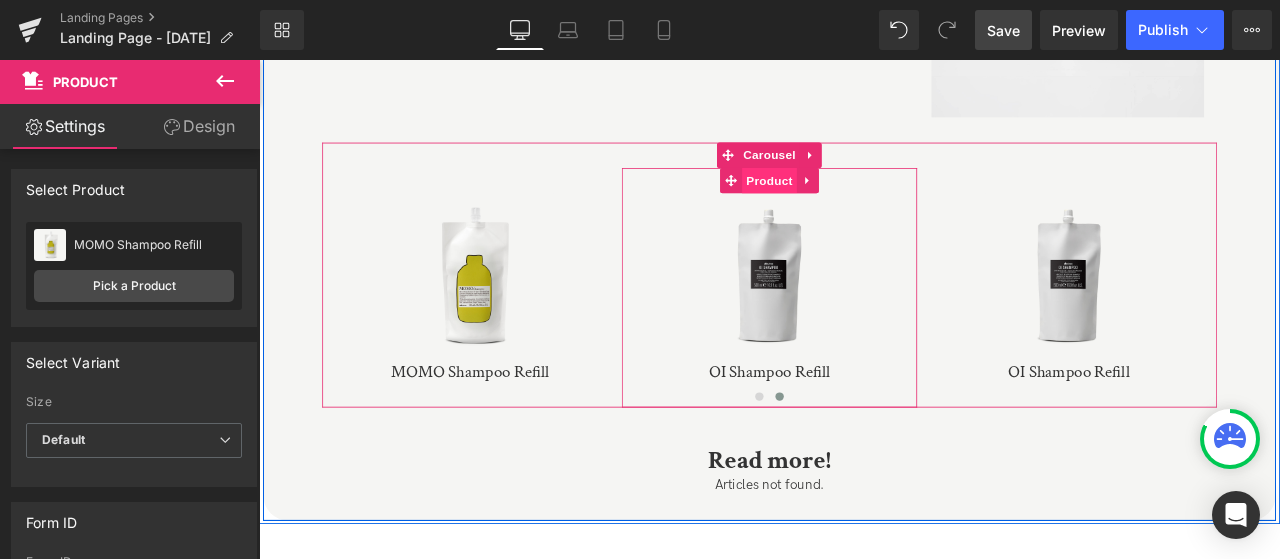 click on "Product" at bounding box center [864, 203] 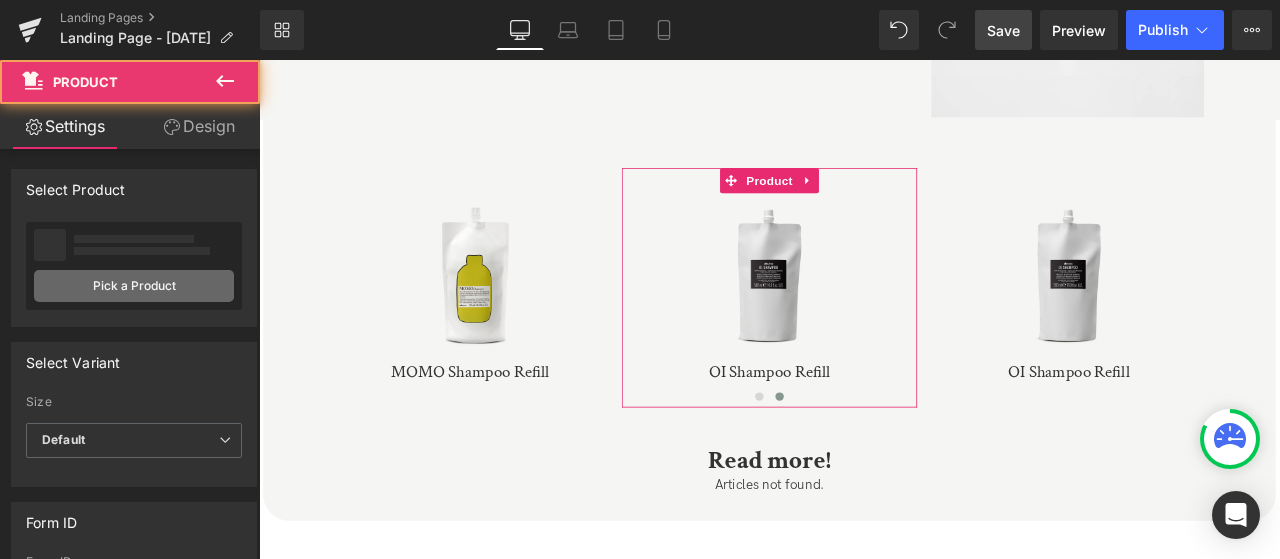 click on "Pick a Product" at bounding box center (134, 286) 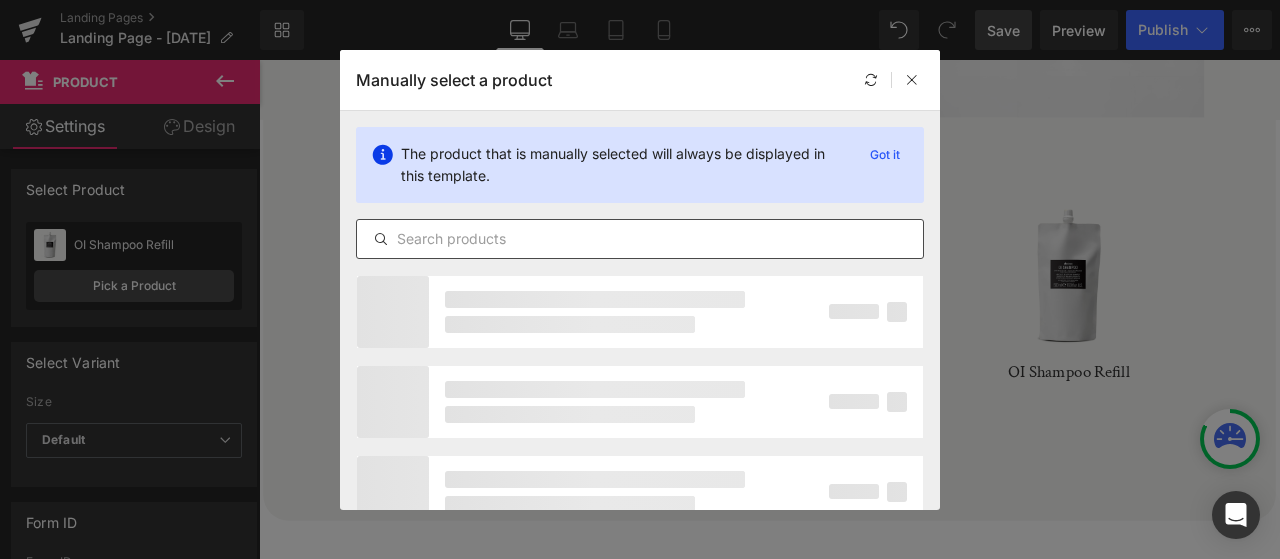 click at bounding box center [640, 239] 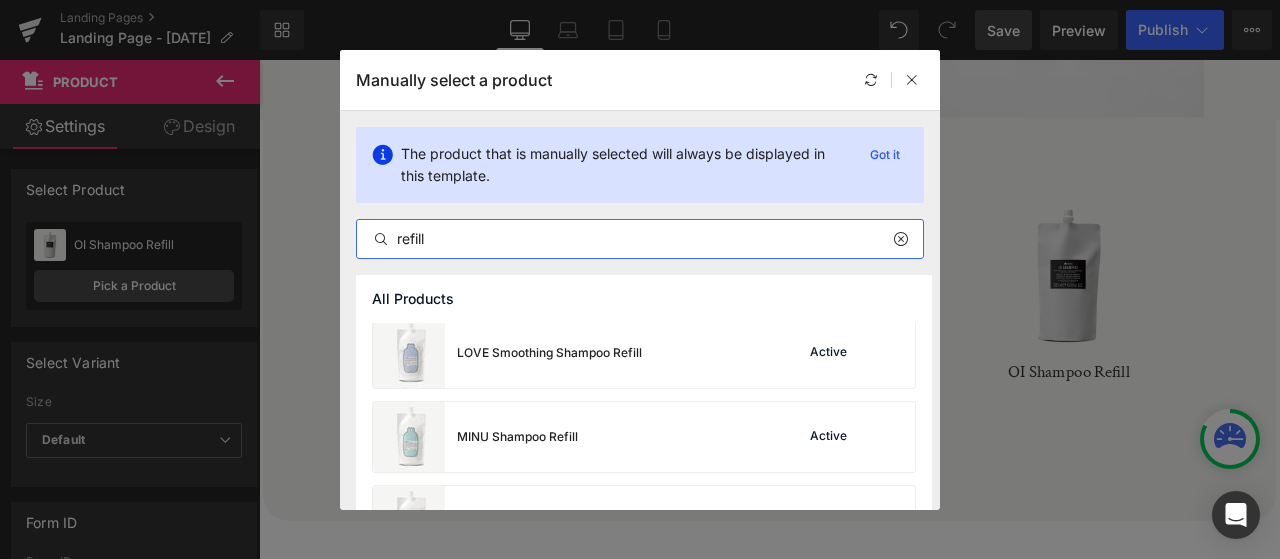 scroll, scrollTop: 200, scrollLeft: 0, axis: vertical 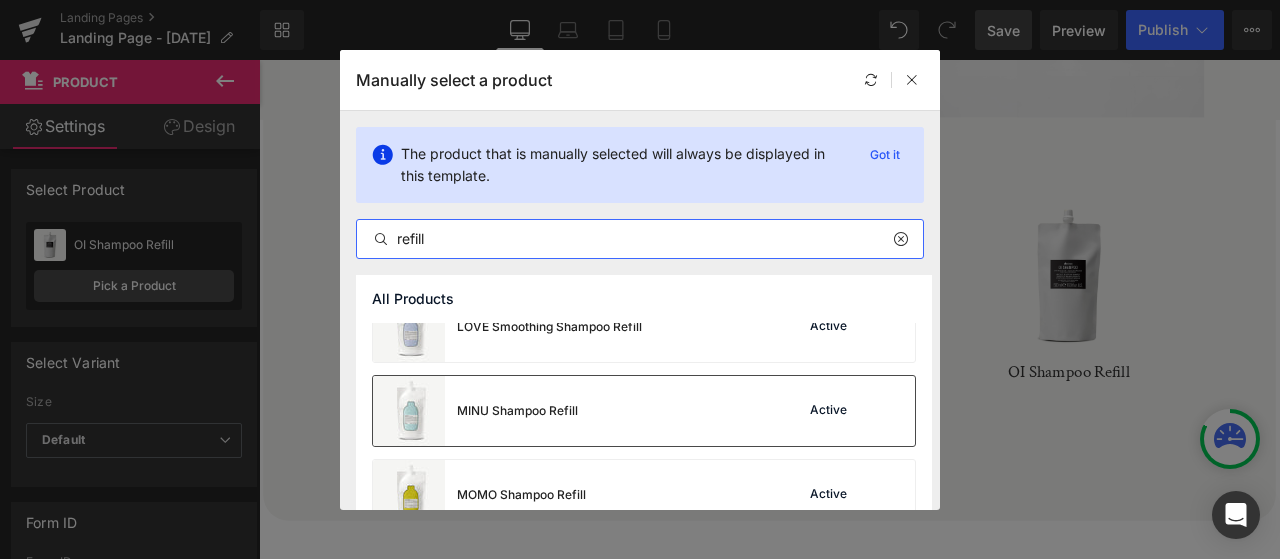 type on "refill" 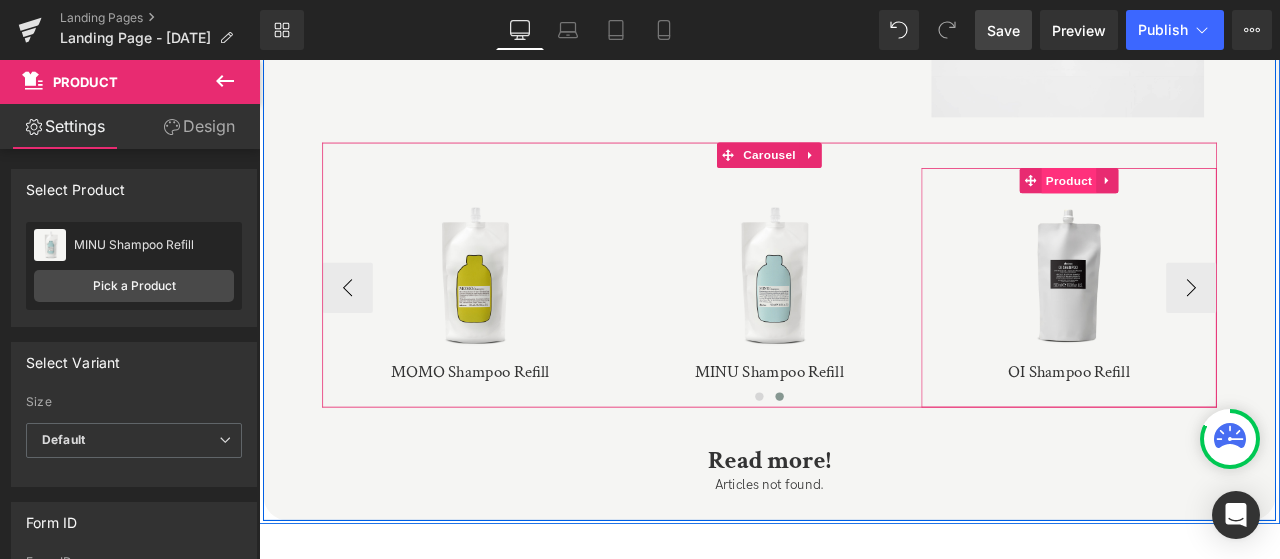 click on "Product" at bounding box center (1219, 203) 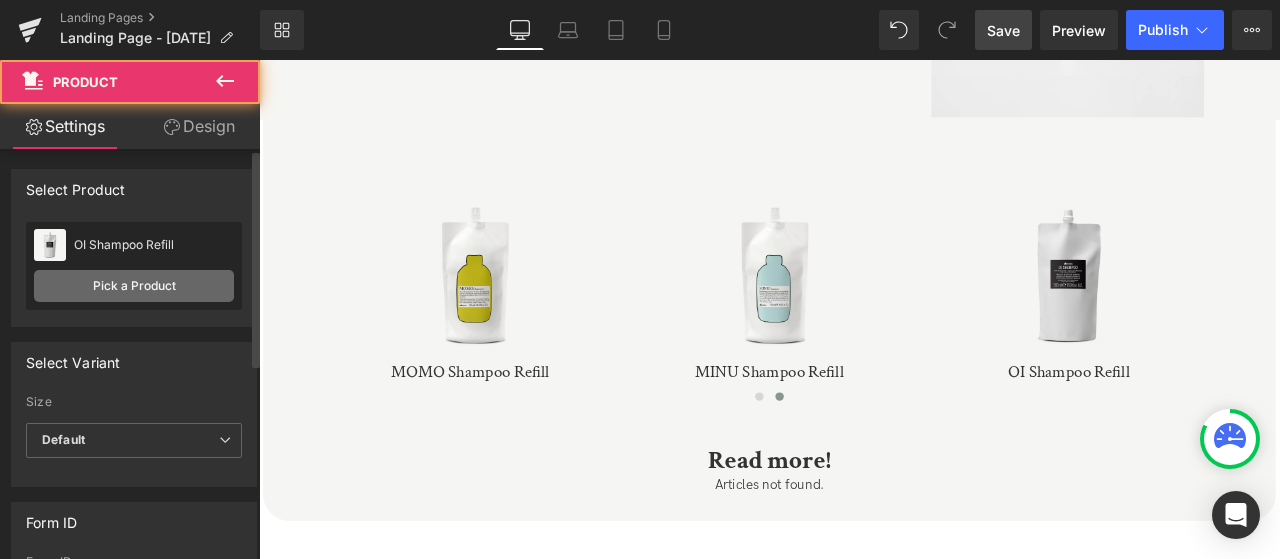 click on "Pick a Product" at bounding box center (134, 286) 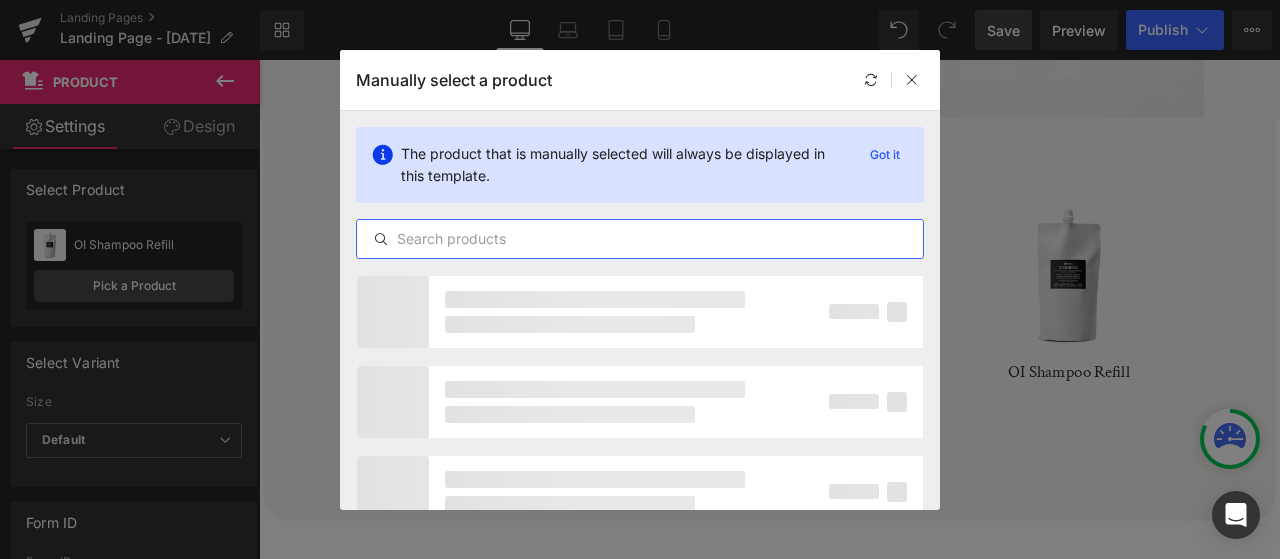 click at bounding box center (640, 239) 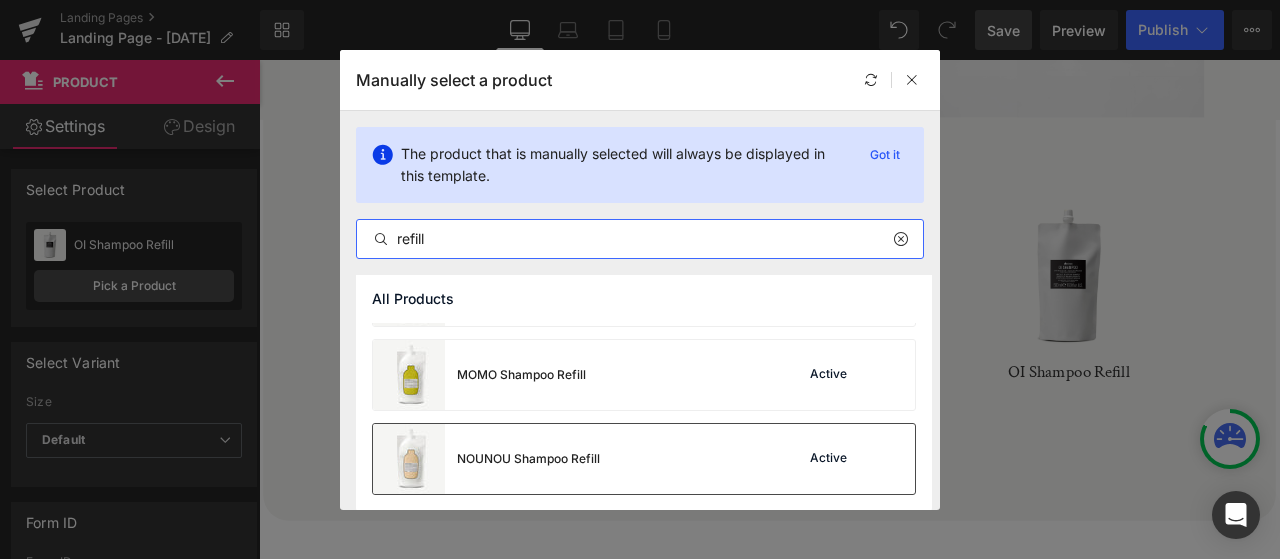 scroll, scrollTop: 220, scrollLeft: 0, axis: vertical 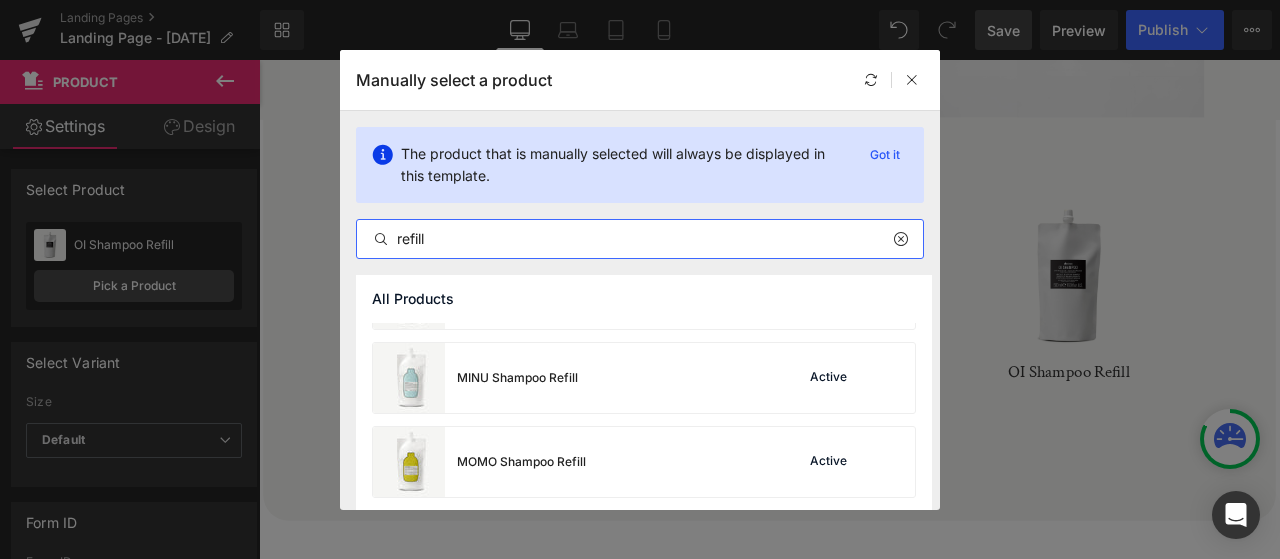 type on "refill" 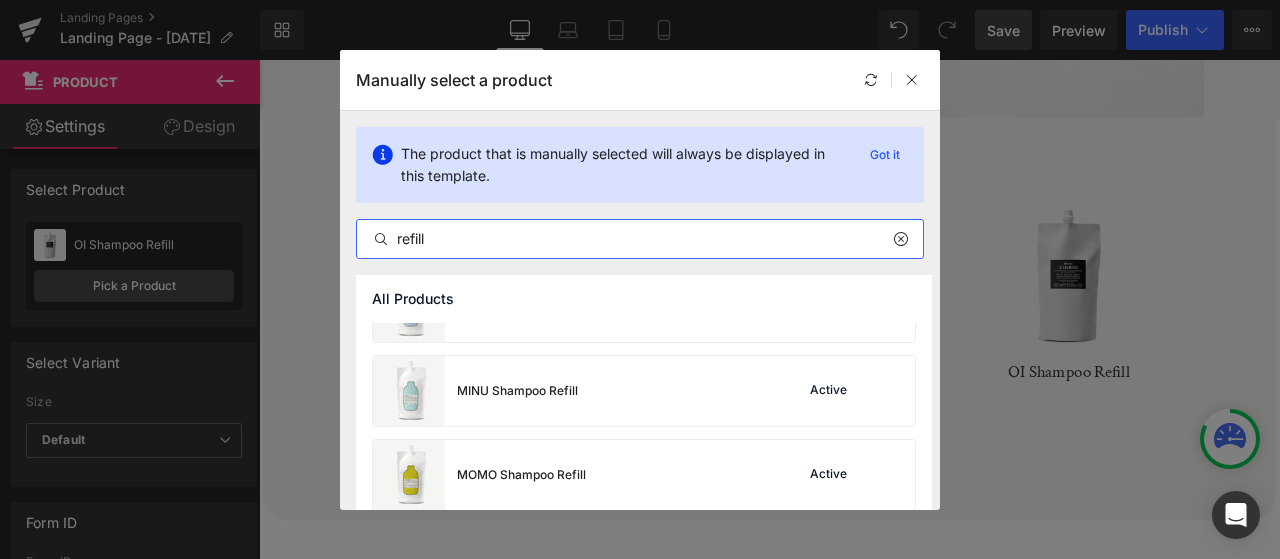 click on "MOMO Shampoo Refill Active" at bounding box center (644, 475) 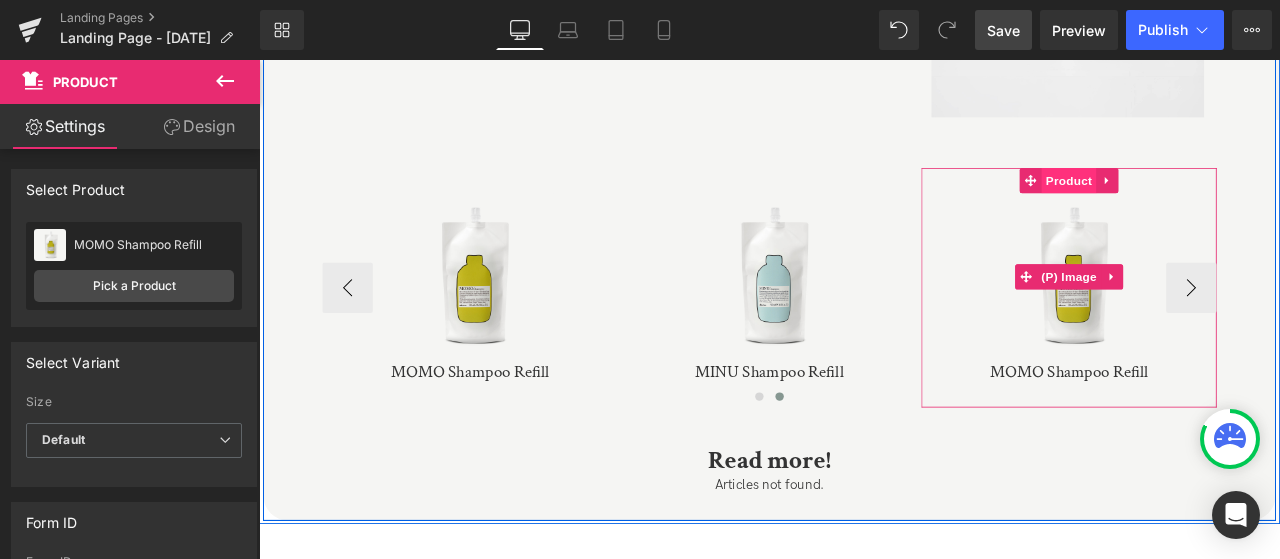 click on "Product" at bounding box center (1219, 203) 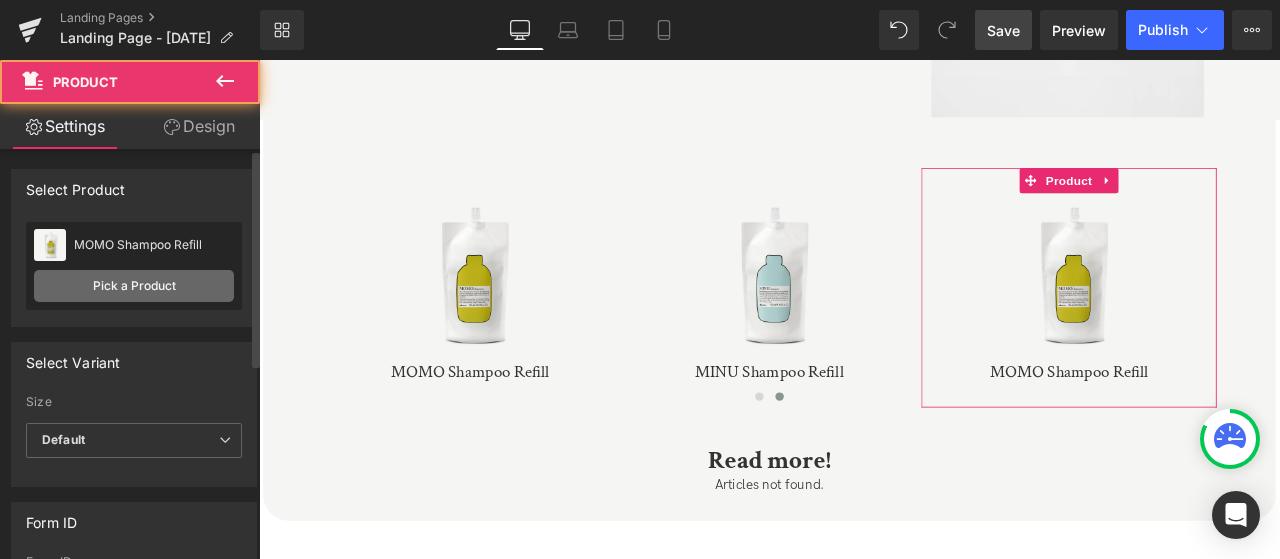 click on "Pick a Product" at bounding box center (134, 286) 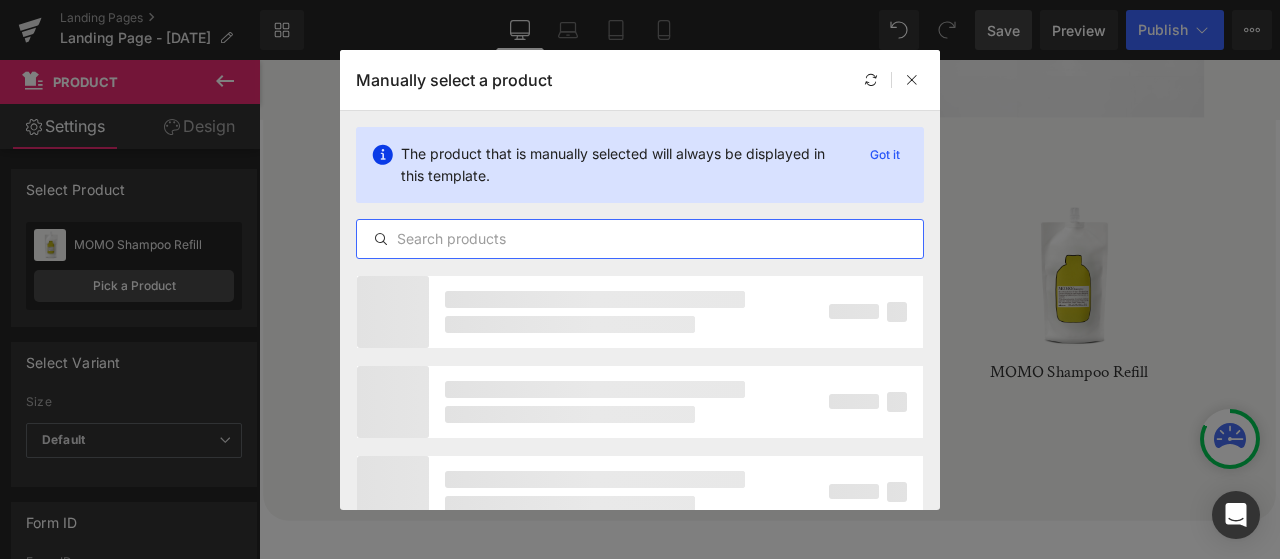 click at bounding box center (640, 239) 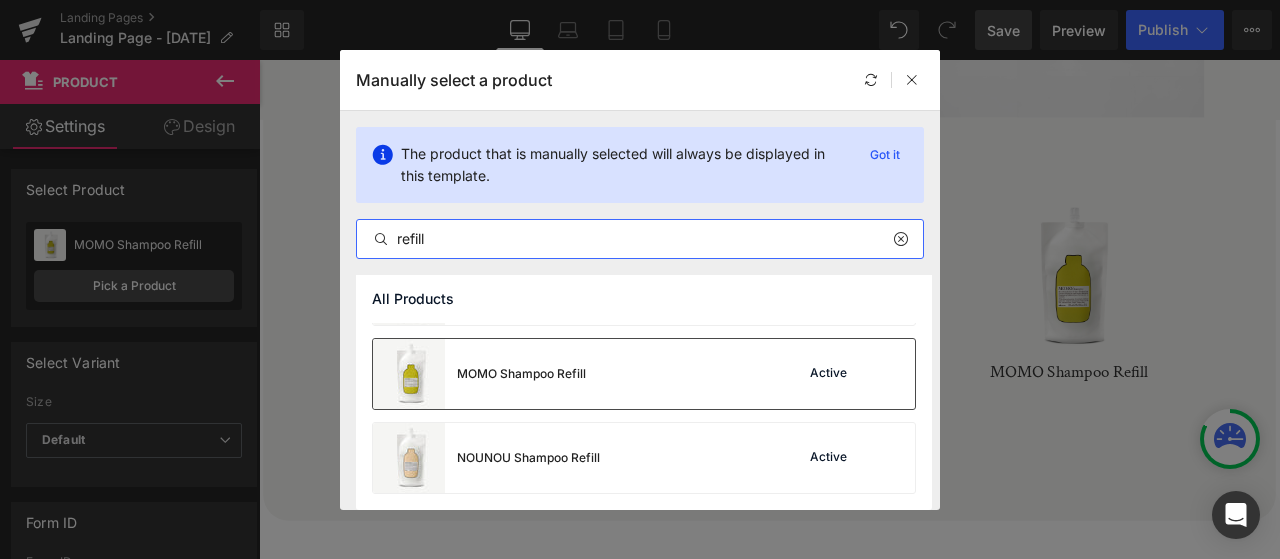scroll, scrollTop: 320, scrollLeft: 0, axis: vertical 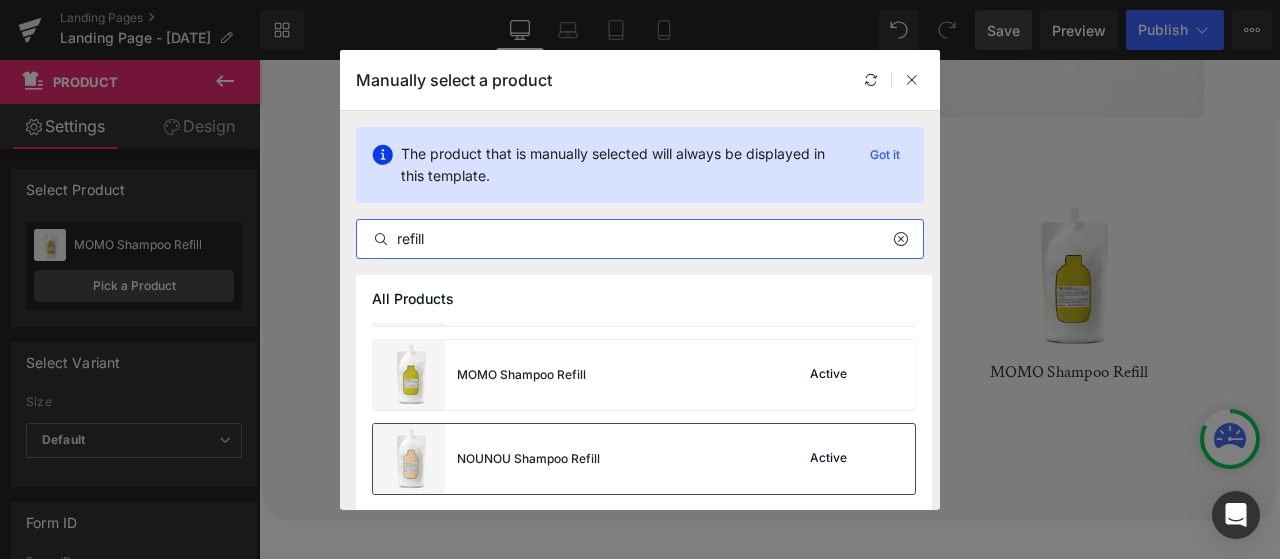 type on "refill" 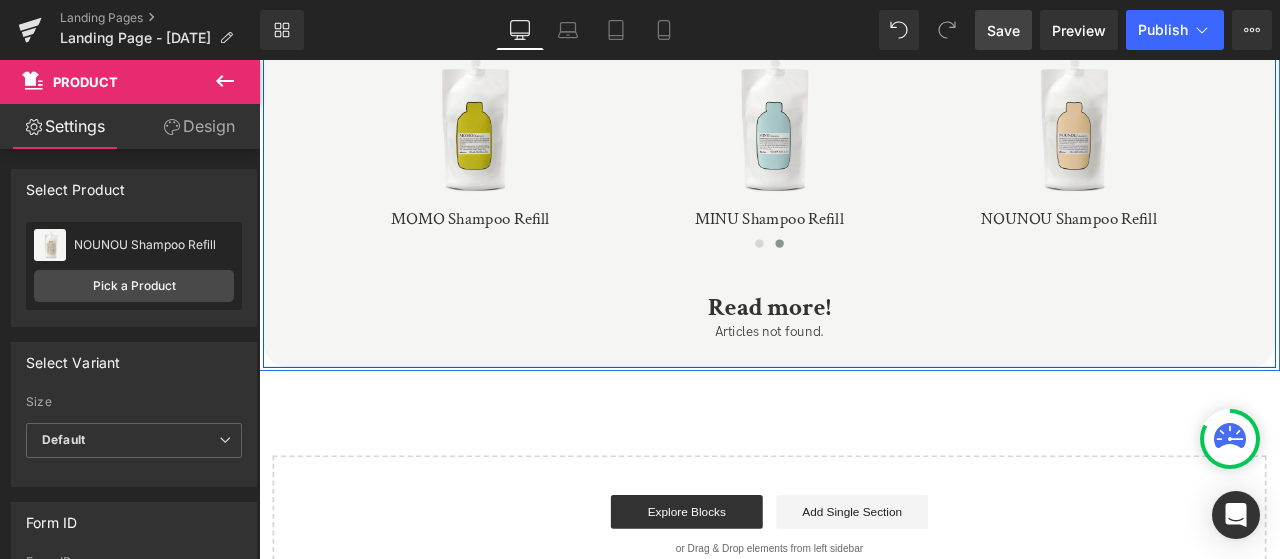 scroll, scrollTop: 4285, scrollLeft: 0, axis: vertical 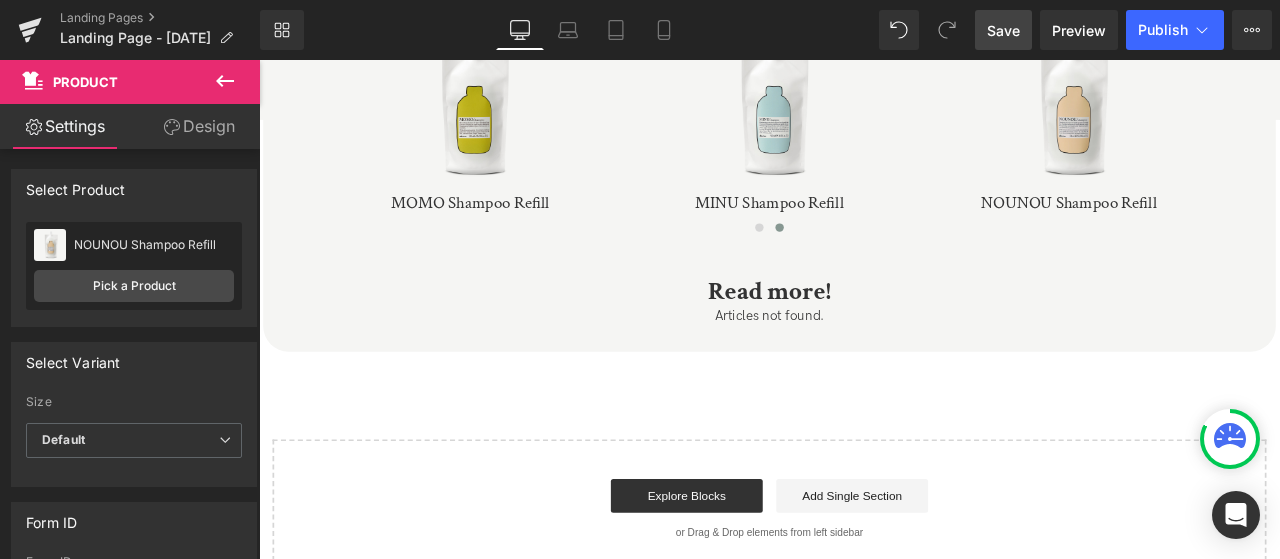 click on "Read more!" at bounding box center [864, 335] 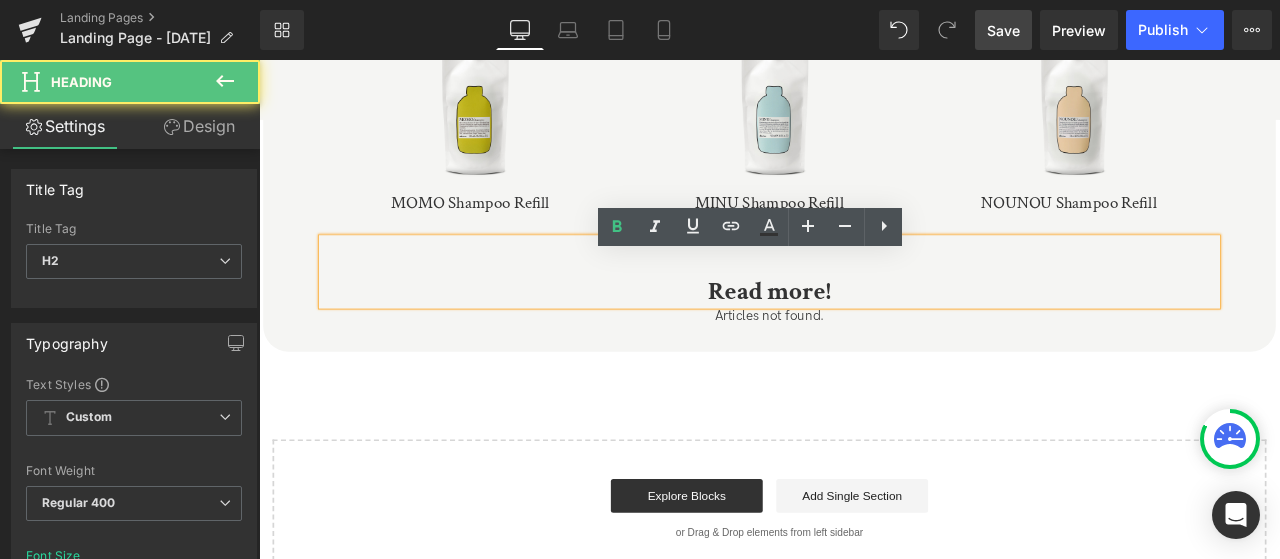 click on "Read more!" at bounding box center [864, 335] 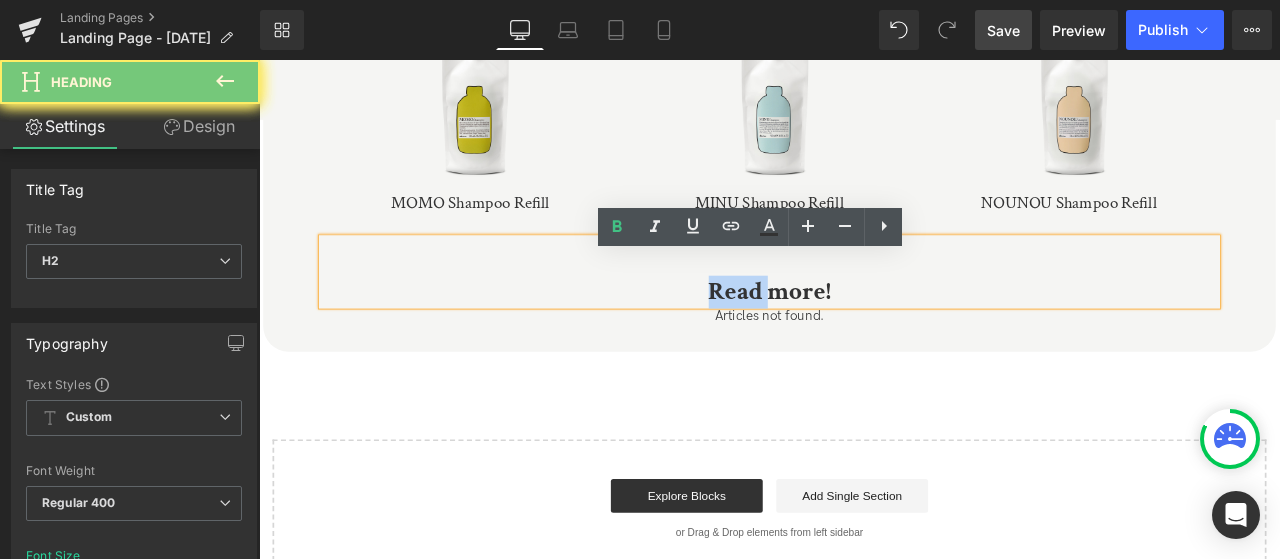 click on "Read more!" at bounding box center [864, 335] 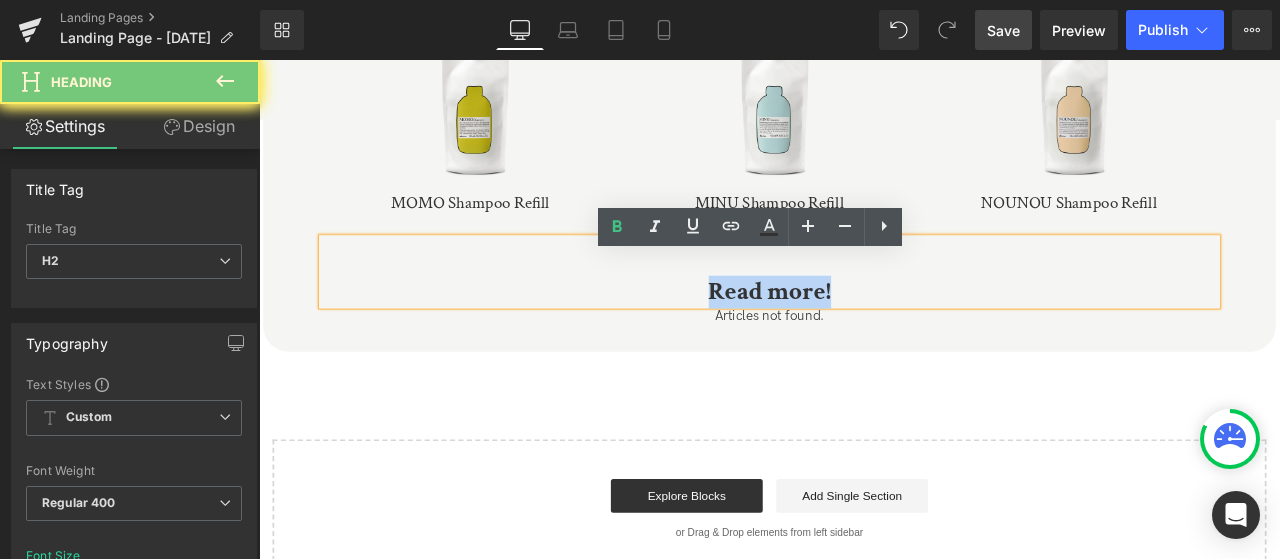 click on "Read more!" at bounding box center (864, 335) 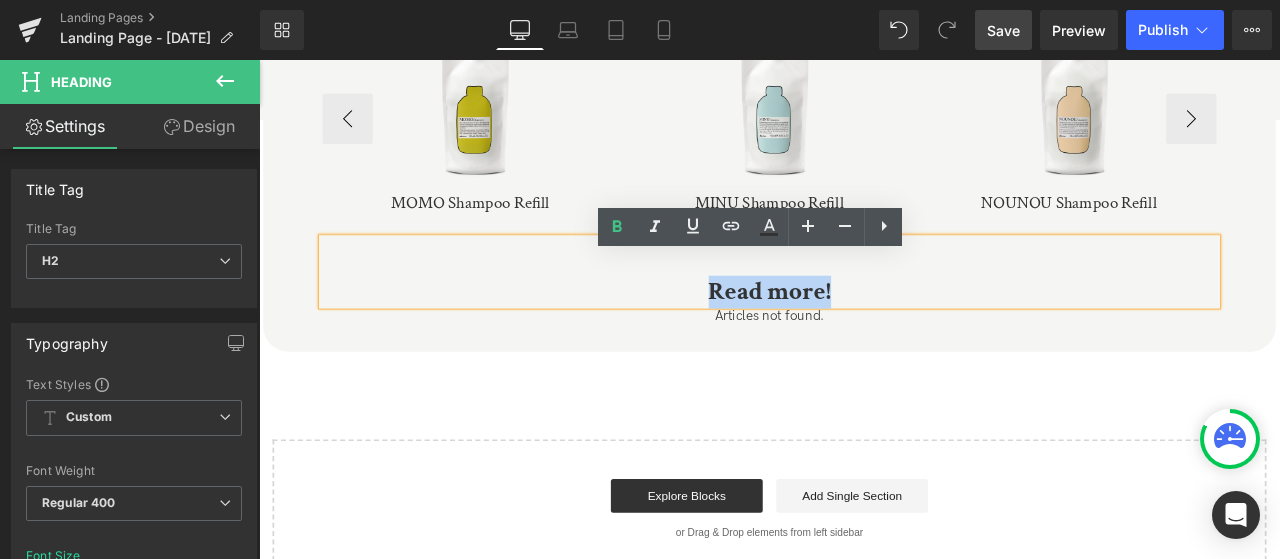 copy on "Read more!" 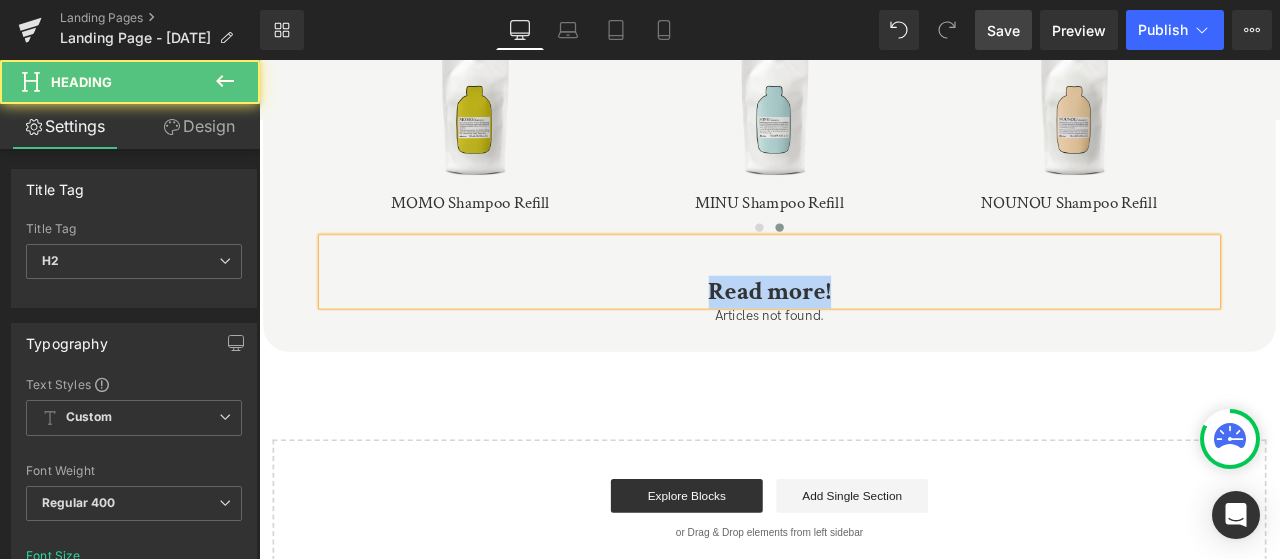 click on "Read more!" at bounding box center [864, 335] 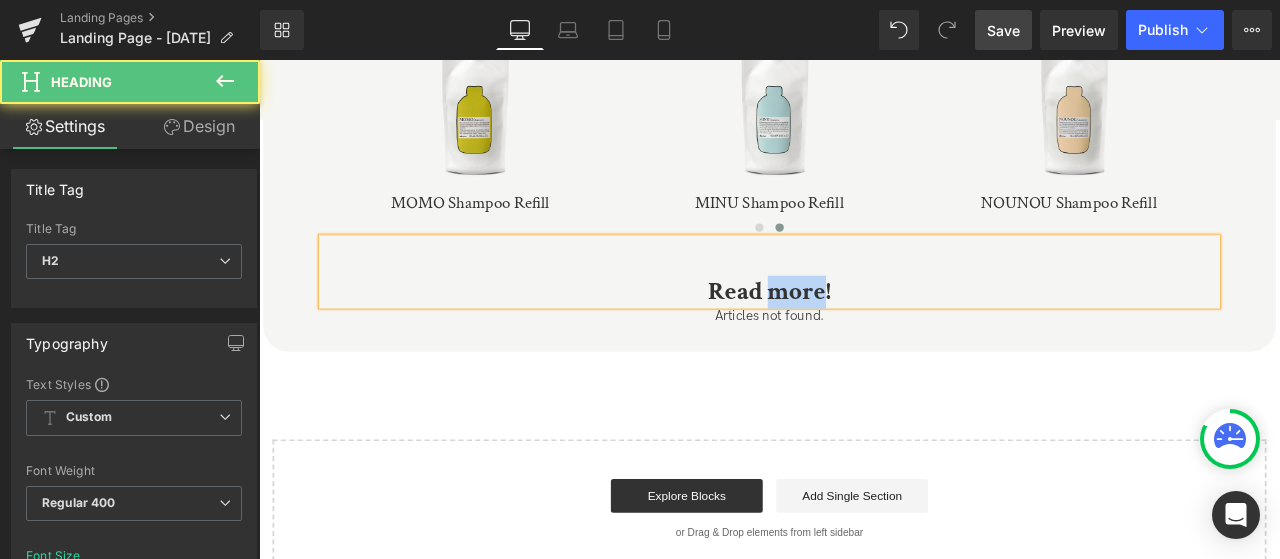 click on "Read more!" at bounding box center (864, 335) 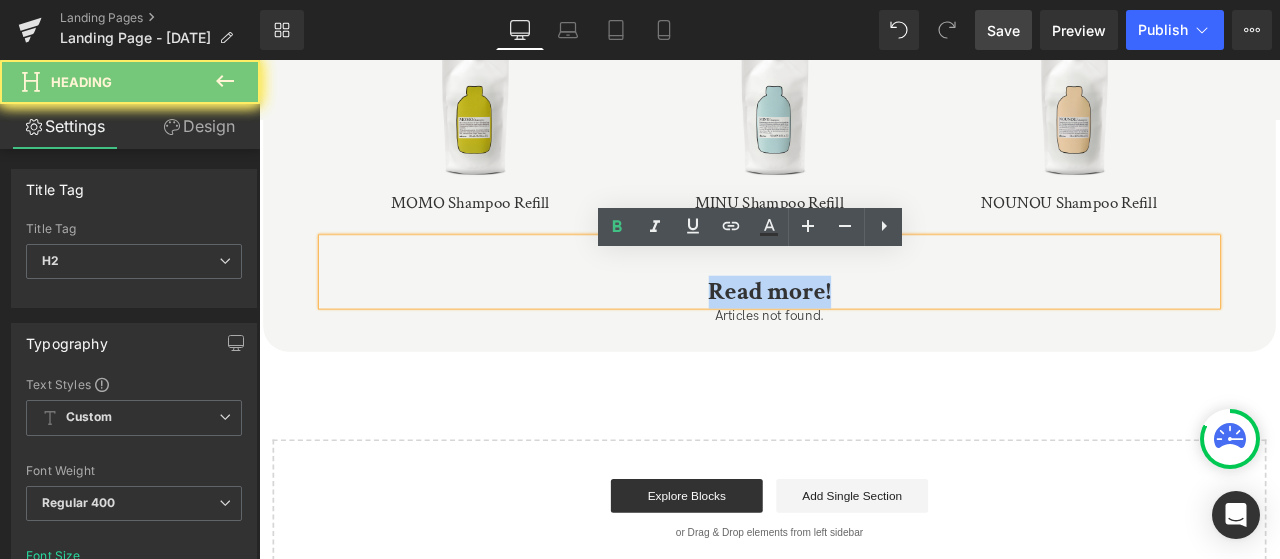click on "Read more!" at bounding box center (864, 335) 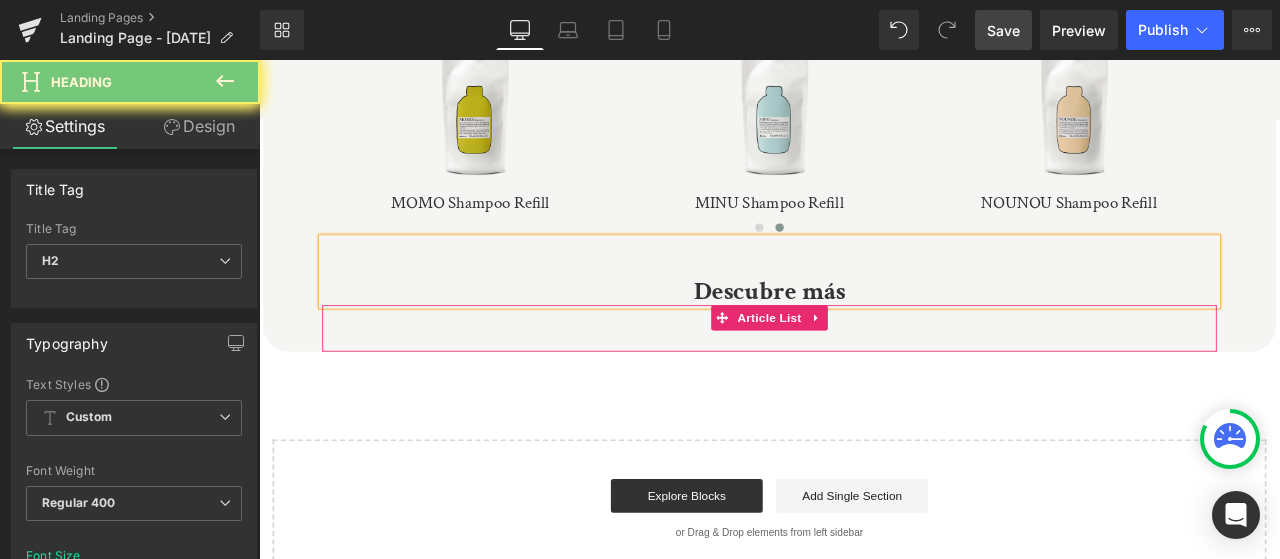 click on "Article List" at bounding box center [864, 366] 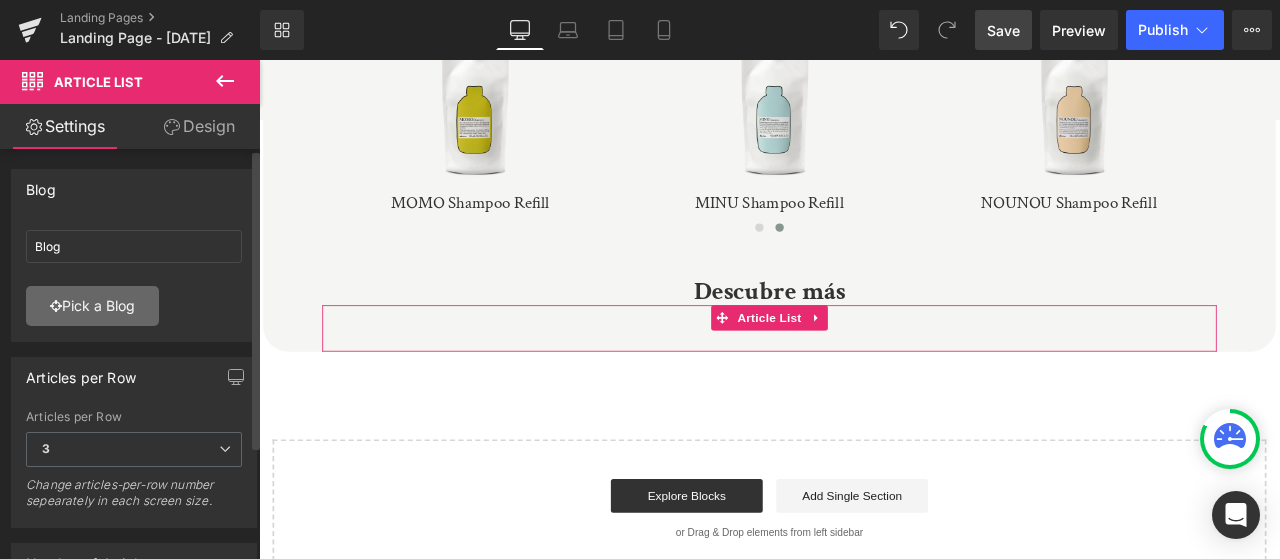 click on "Pick a Blog" at bounding box center (92, 306) 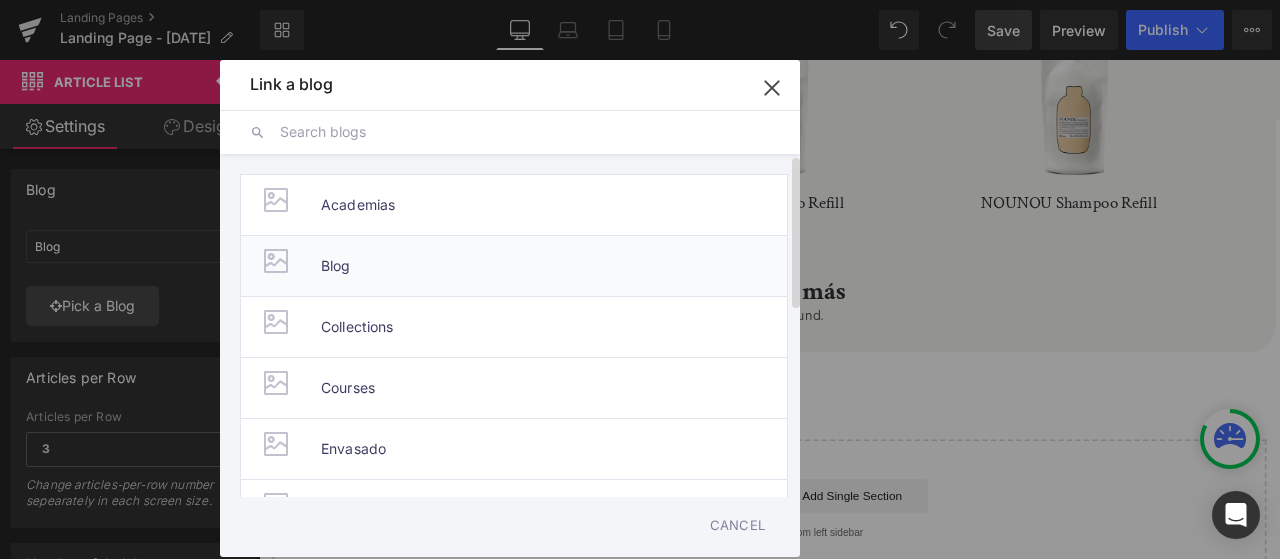 drag, startPoint x: 353, startPoint y: 262, endPoint x: 81, endPoint y: 249, distance: 272.3105 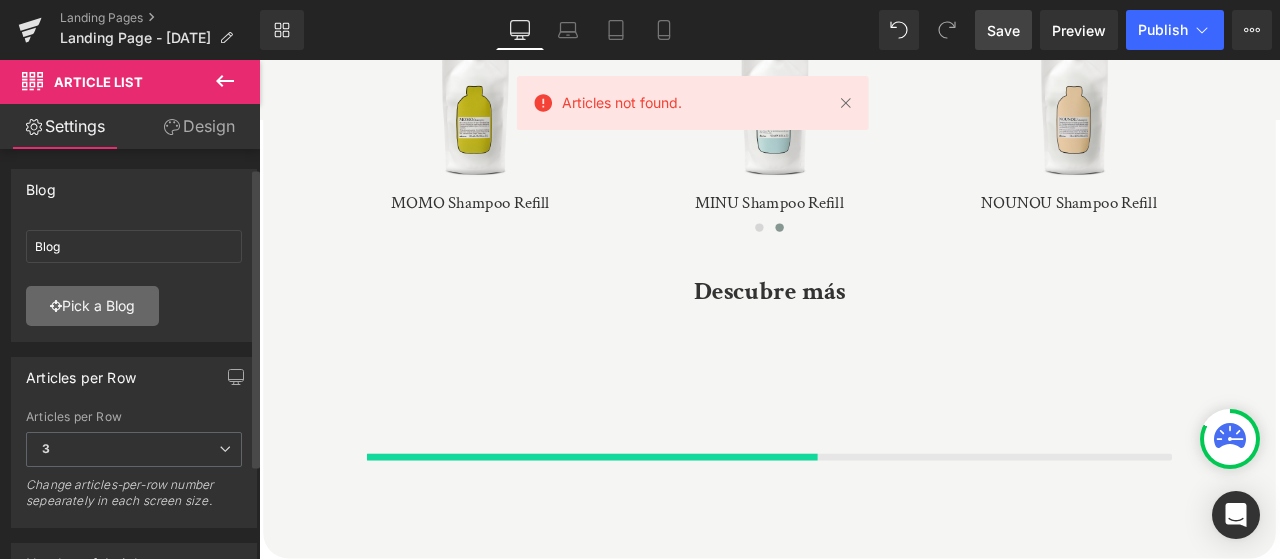 scroll, scrollTop: 156, scrollLeft: 0, axis: vertical 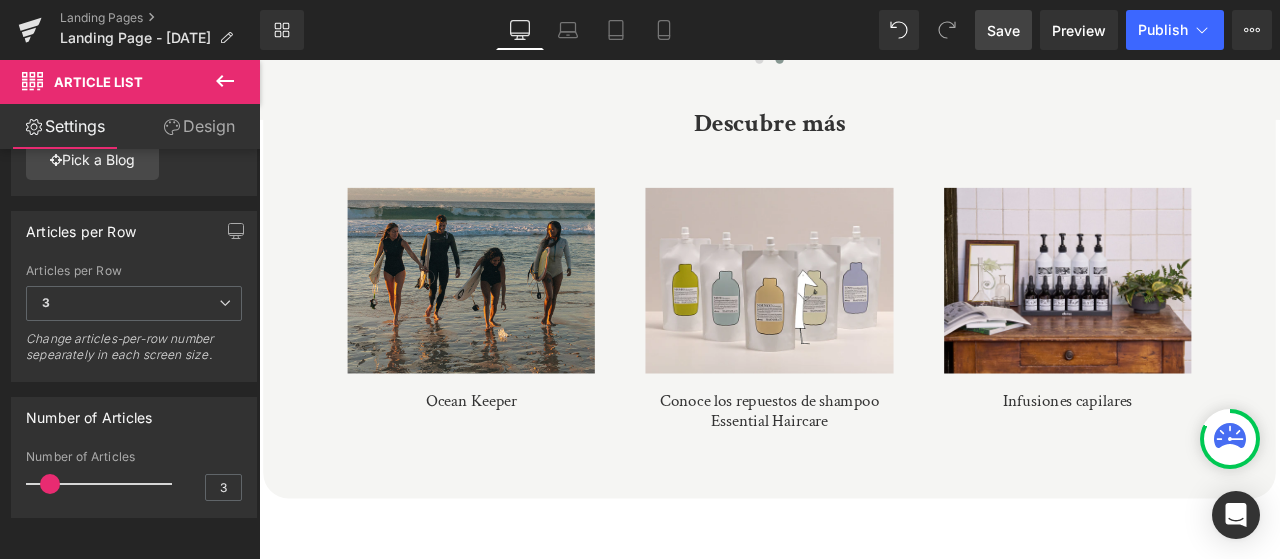 click on "Save" at bounding box center (1003, 30) 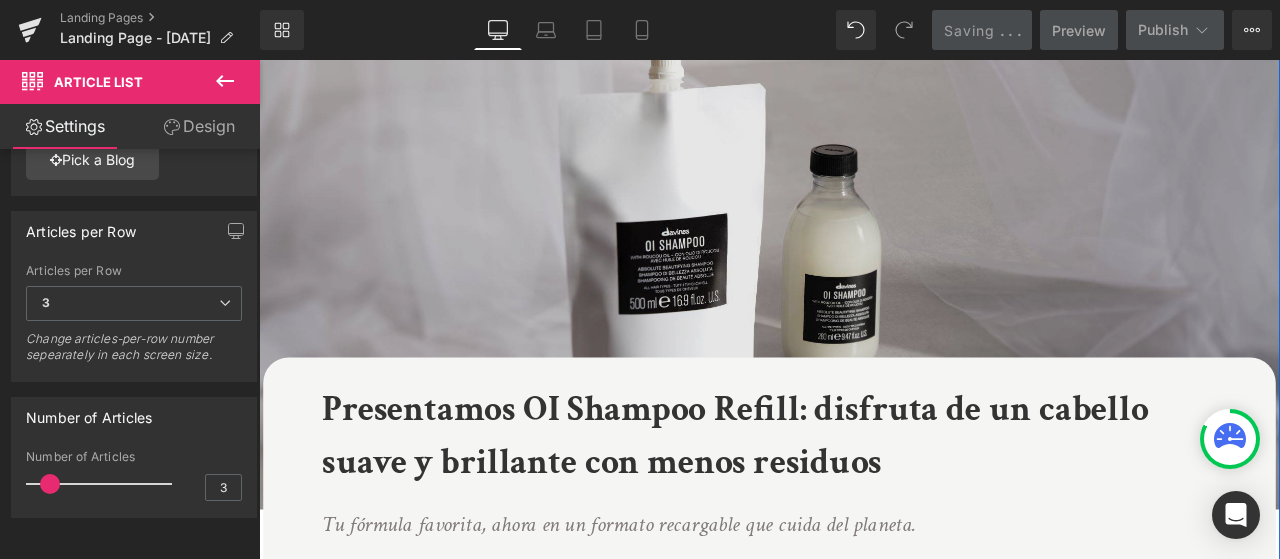 scroll, scrollTop: 0, scrollLeft: 0, axis: both 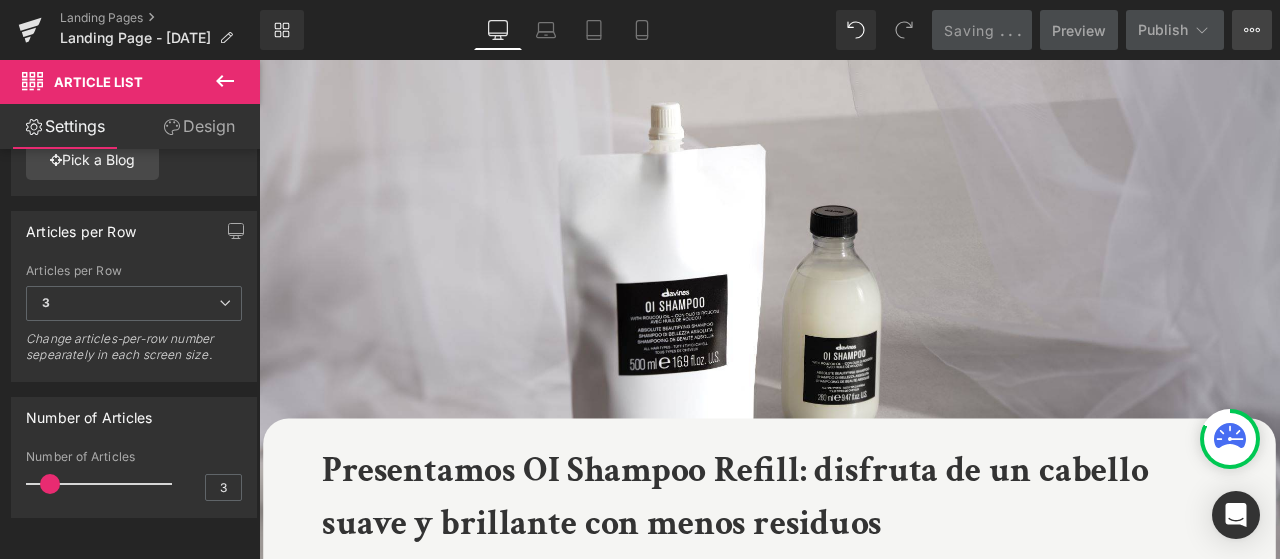 click on "View Live Page View with current Template Save Template to Library Schedule Publish  Optimize  Publish Settings Shortcuts" at bounding box center (1252, 30) 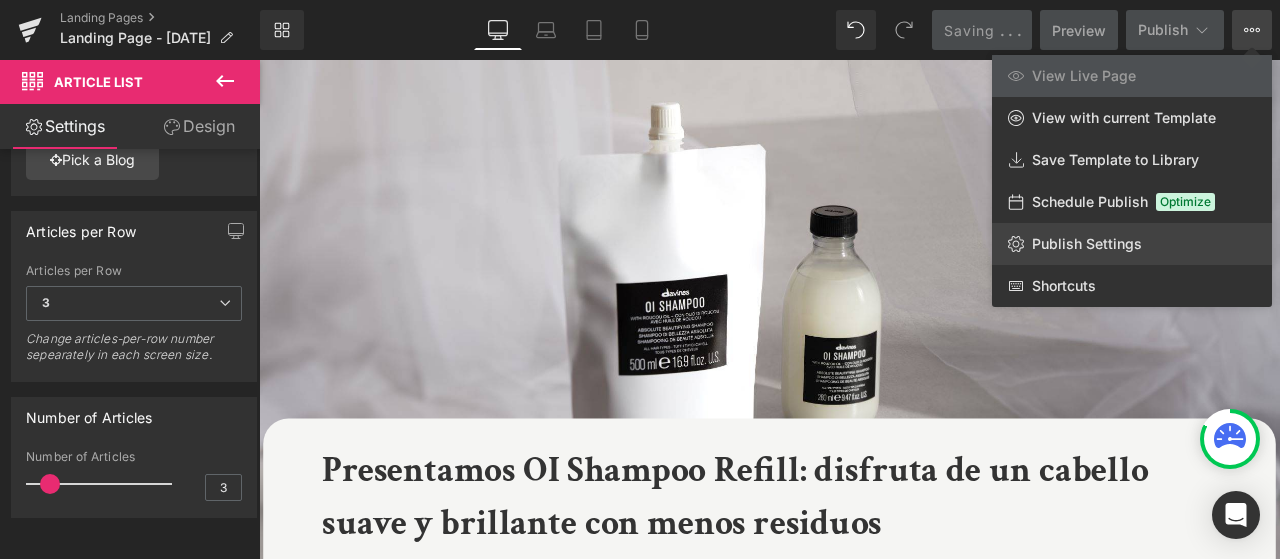 click on "Publish Settings" at bounding box center (1087, 244) 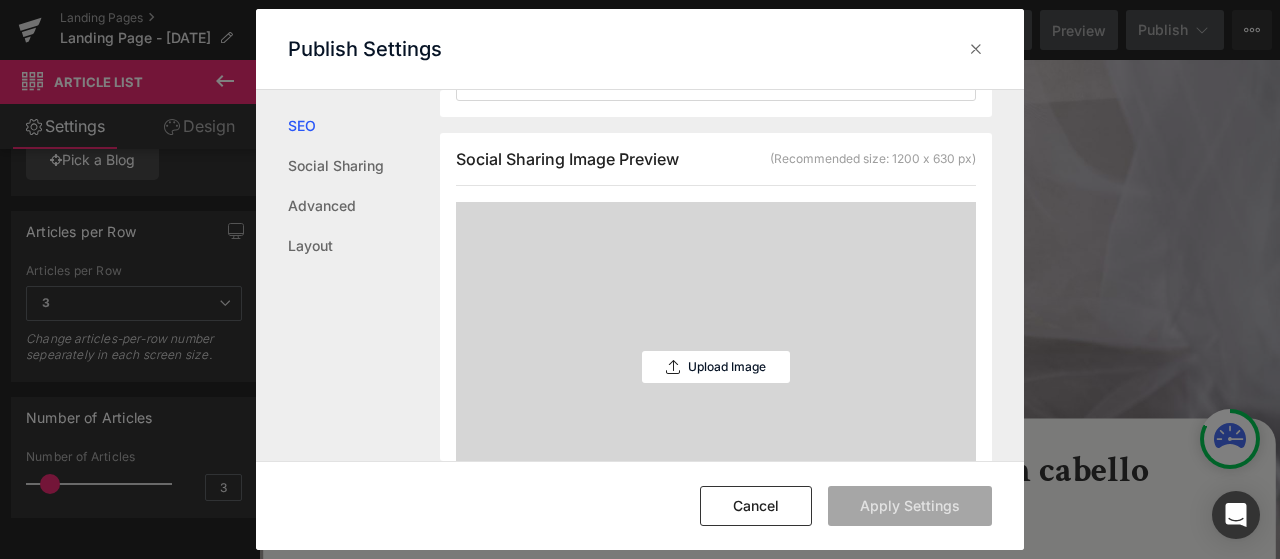 scroll, scrollTop: 301, scrollLeft: 0, axis: vertical 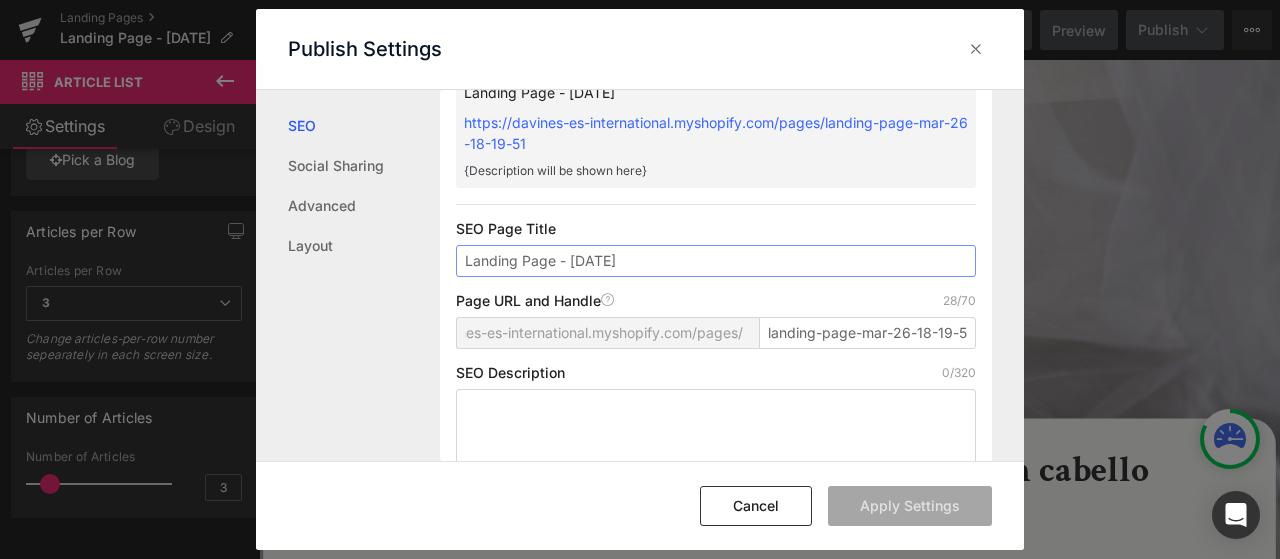 click on "Landing Page - [DATE]" at bounding box center [716, 261] 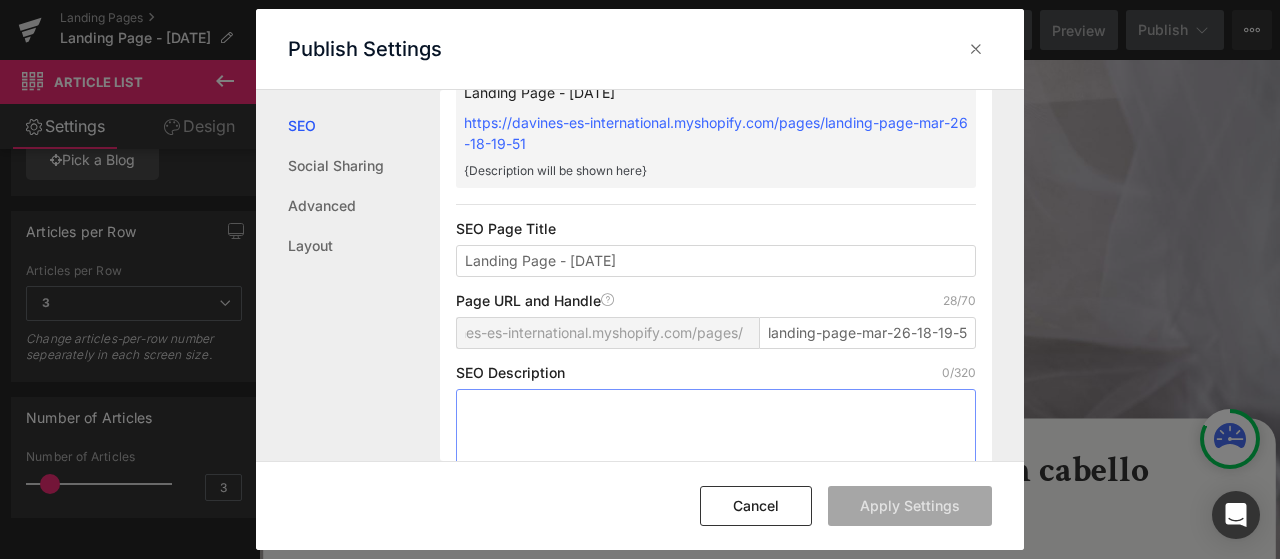 click at bounding box center [716, 445] 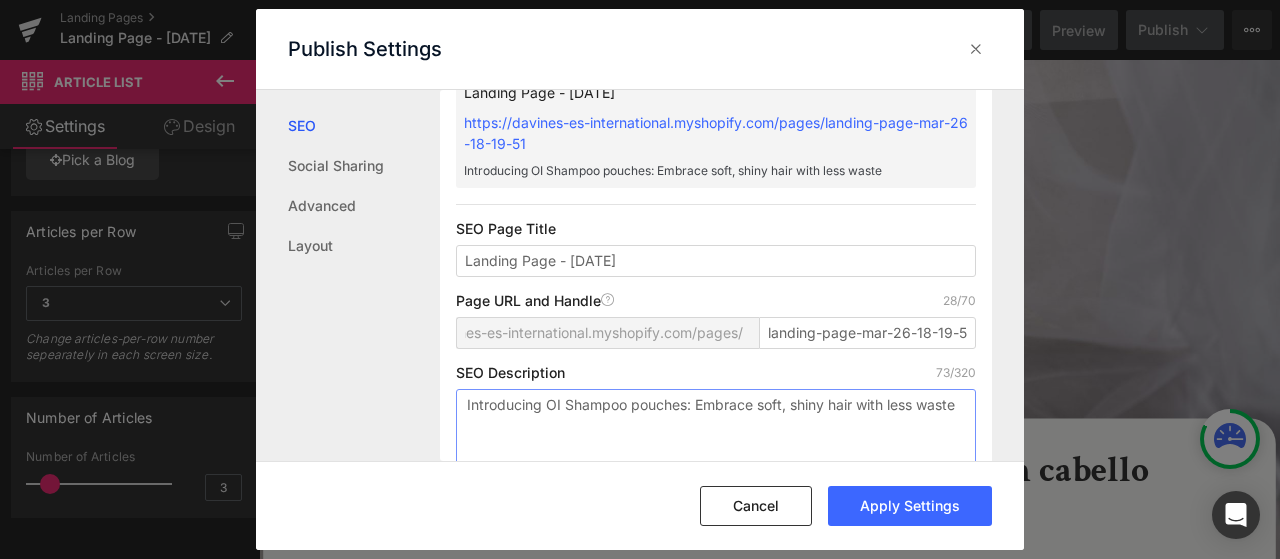 click on "Introducing OI Shampoo pouches: Embrace soft, shiny hair with less waste" at bounding box center (716, 445) 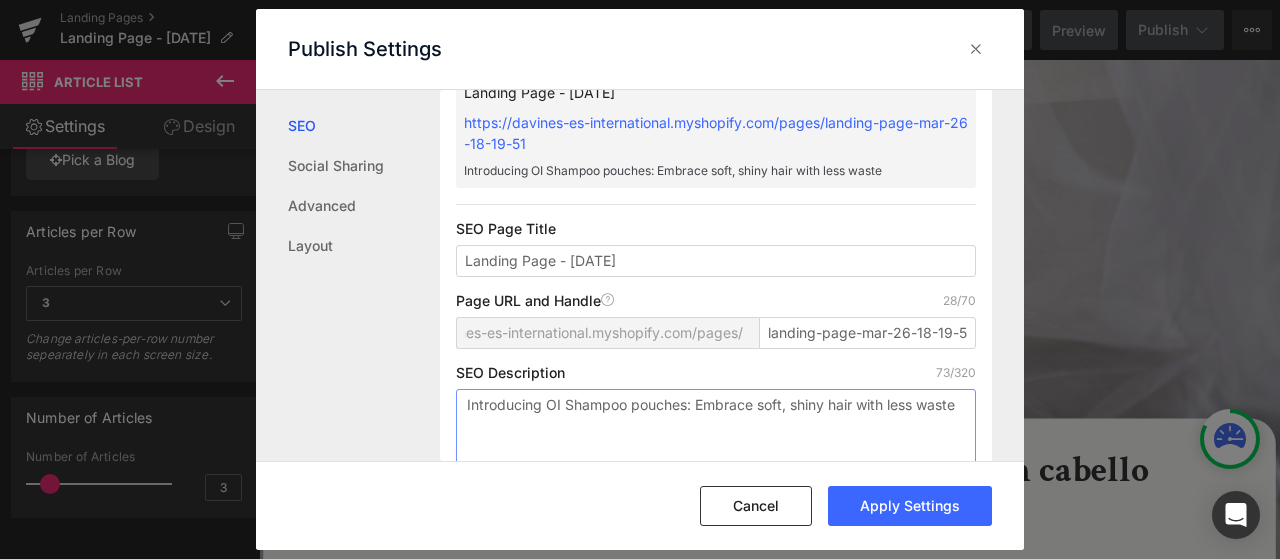 drag, startPoint x: 688, startPoint y: 399, endPoint x: 334, endPoint y: 396, distance: 354.01273 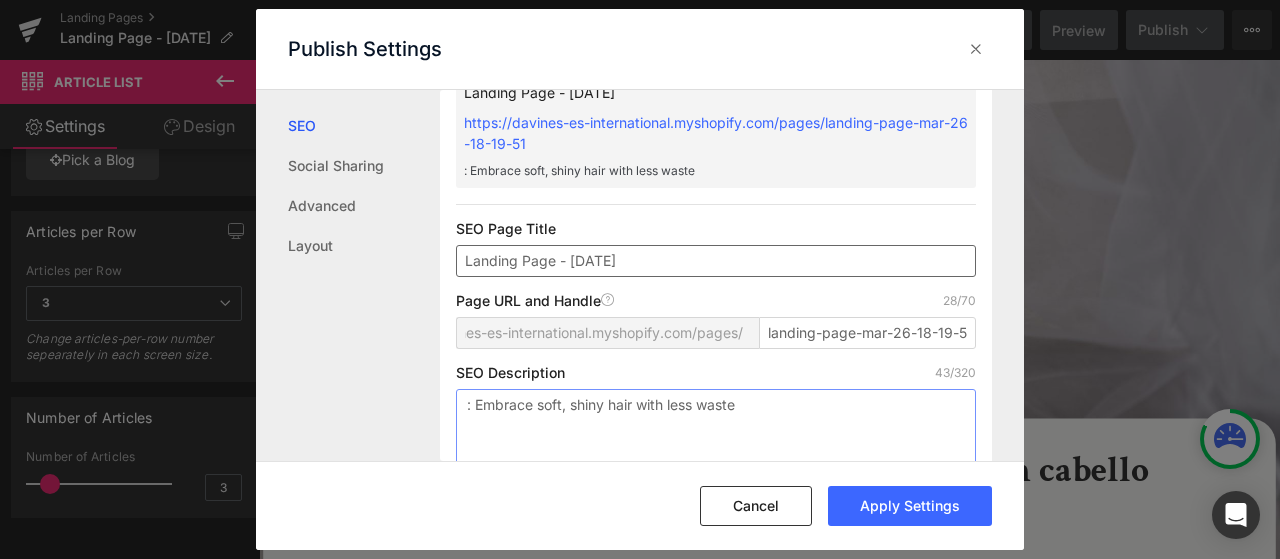 type on ": Embrace soft, shiny hair with less waste" 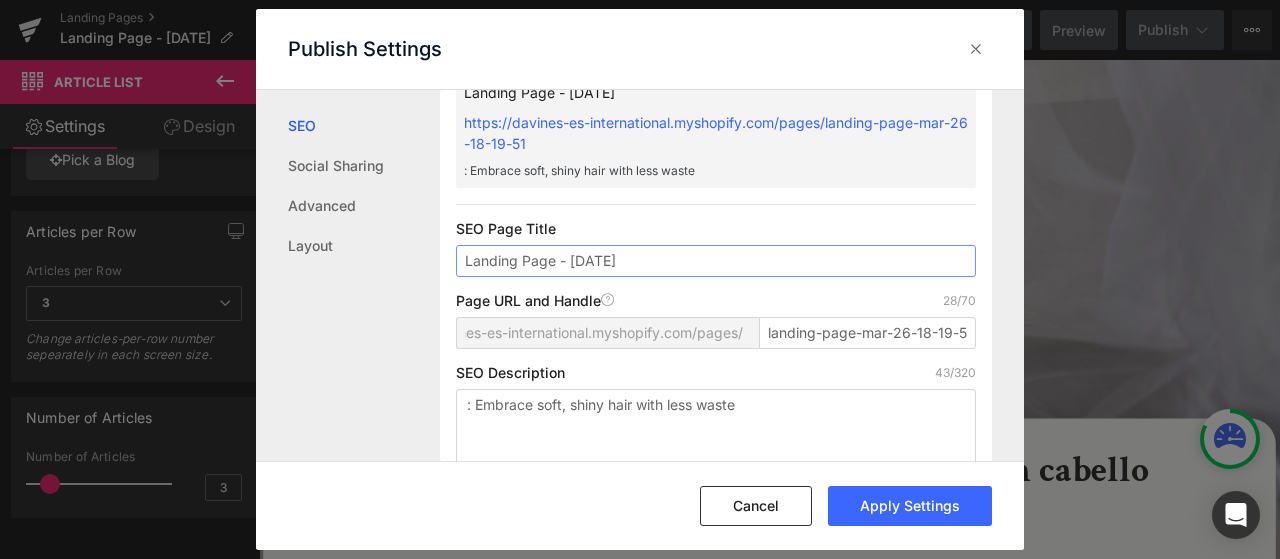 click on "Landing Page - [DATE]" at bounding box center [716, 261] 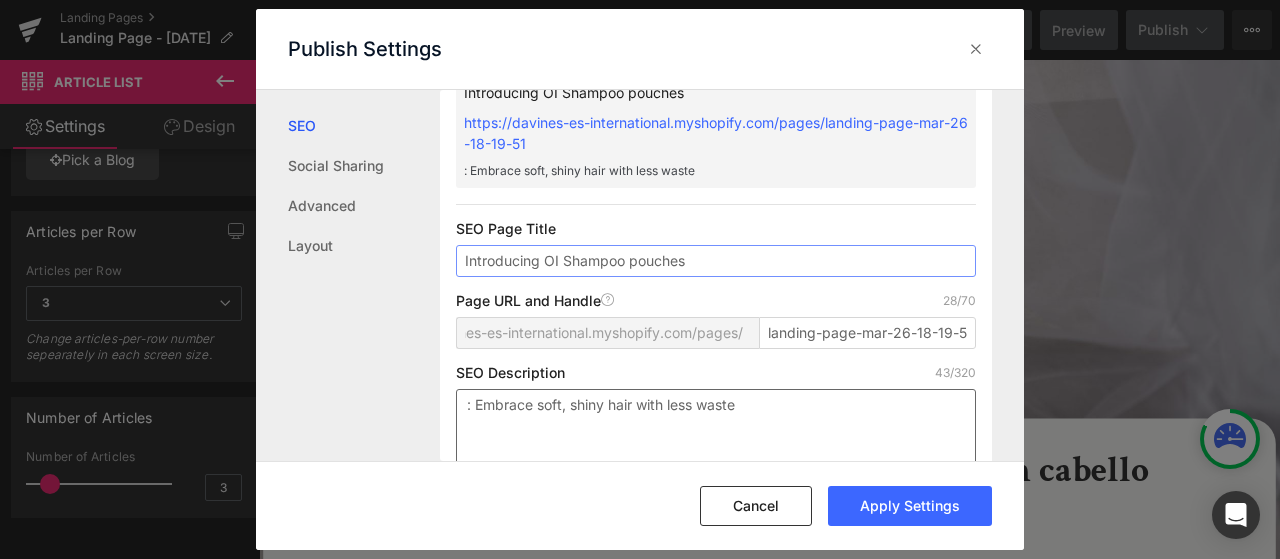 type on "Introducing OI Shampoo pouches" 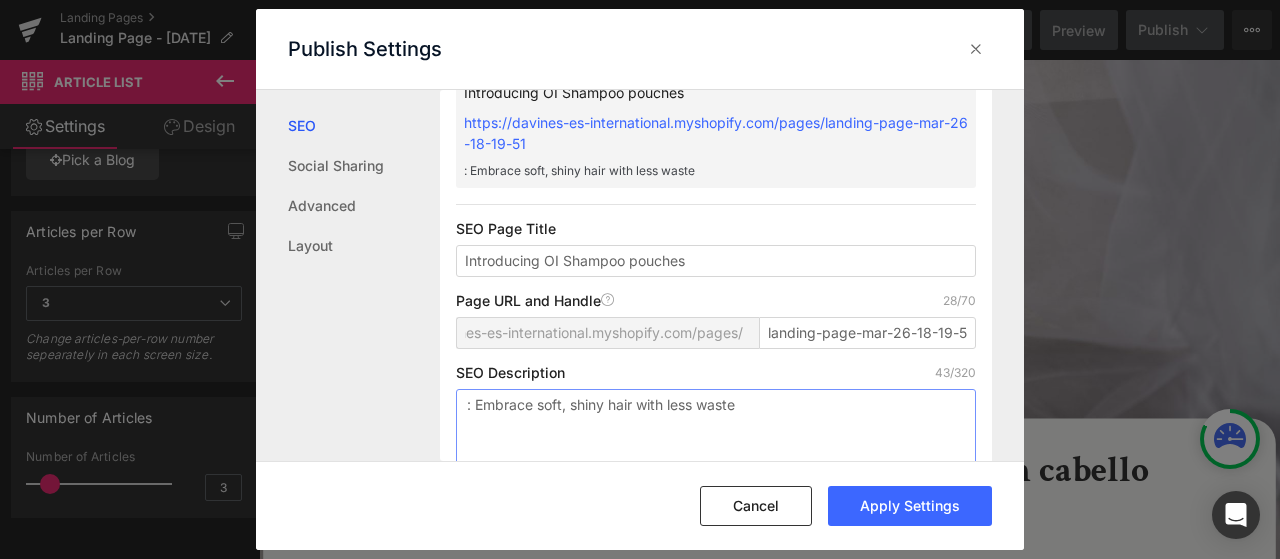 click on ": Embrace soft, shiny hair with less waste" at bounding box center [716, 445] 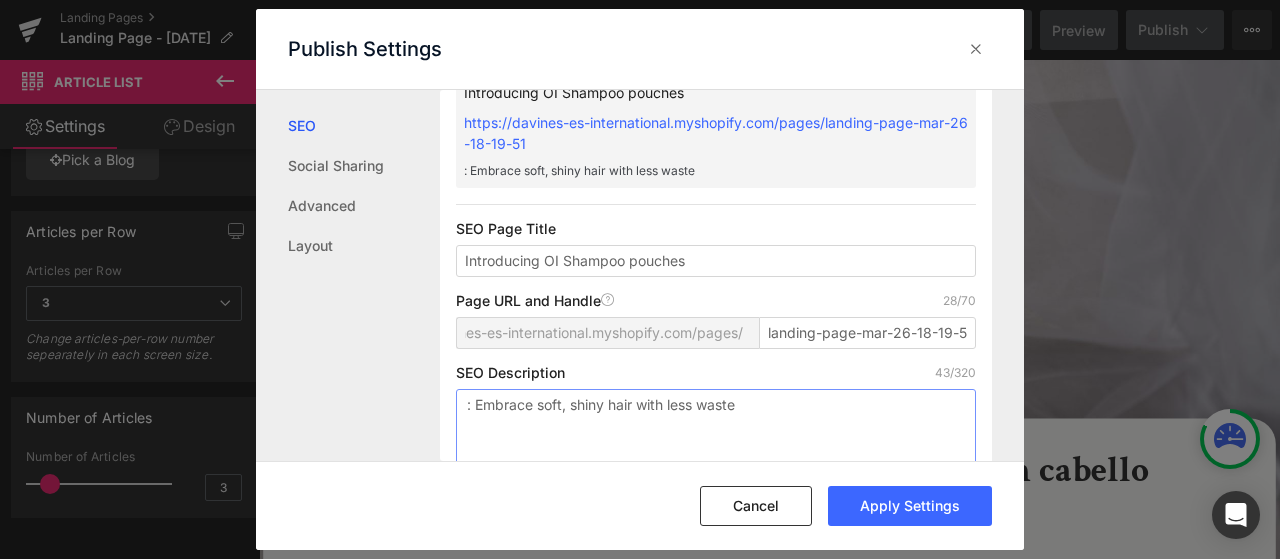 drag, startPoint x: 476, startPoint y: 405, endPoint x: 436, endPoint y: 392, distance: 42.059483 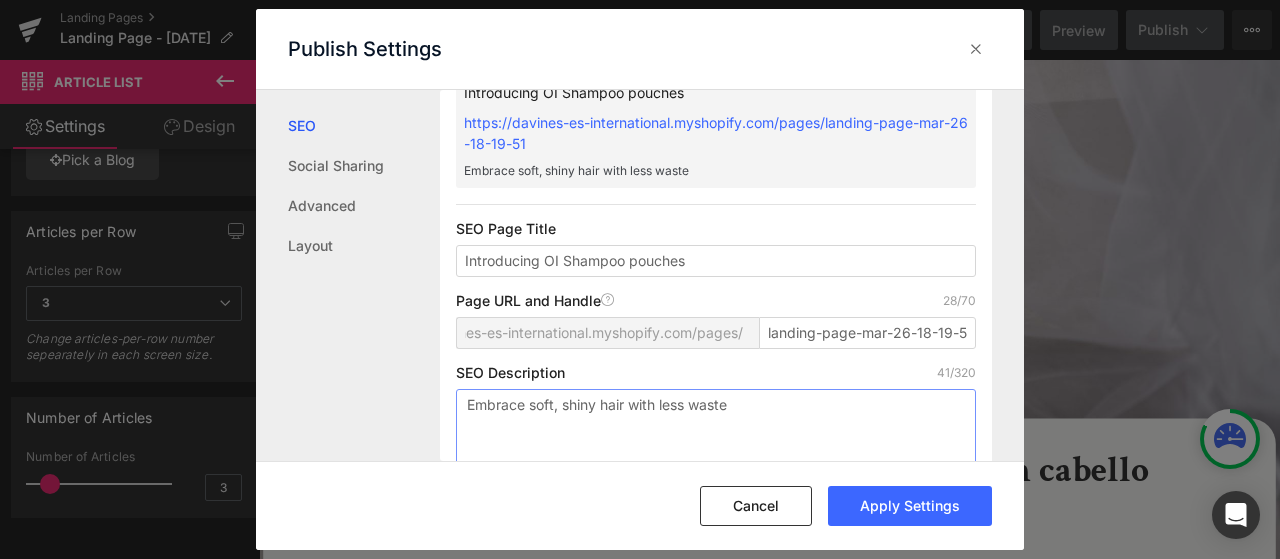 click on "Embrace soft, shiny hair with less waste" at bounding box center (716, 445) 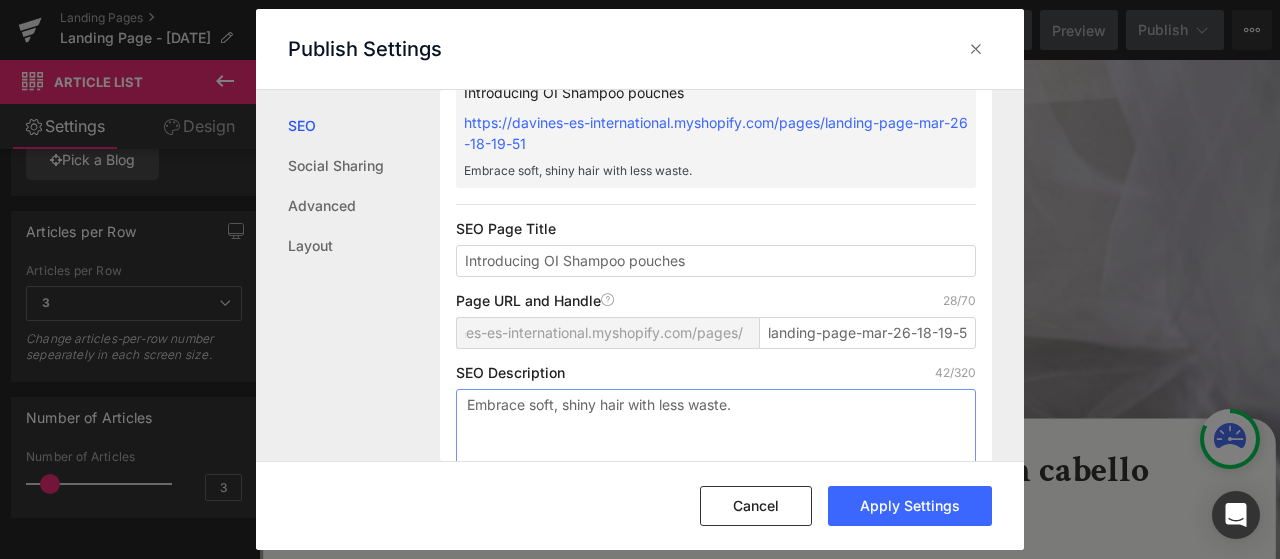 paste on "Your favourite formula, now in a refillable format that considers the planet" 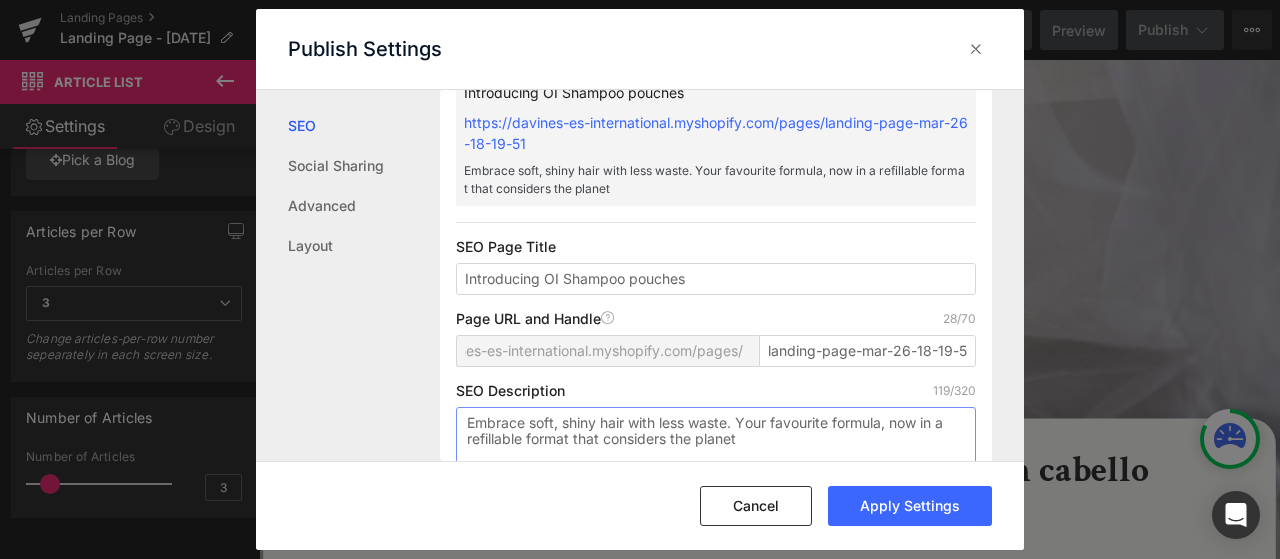 drag, startPoint x: 743, startPoint y: 421, endPoint x: 248, endPoint y: 376, distance: 497.04126 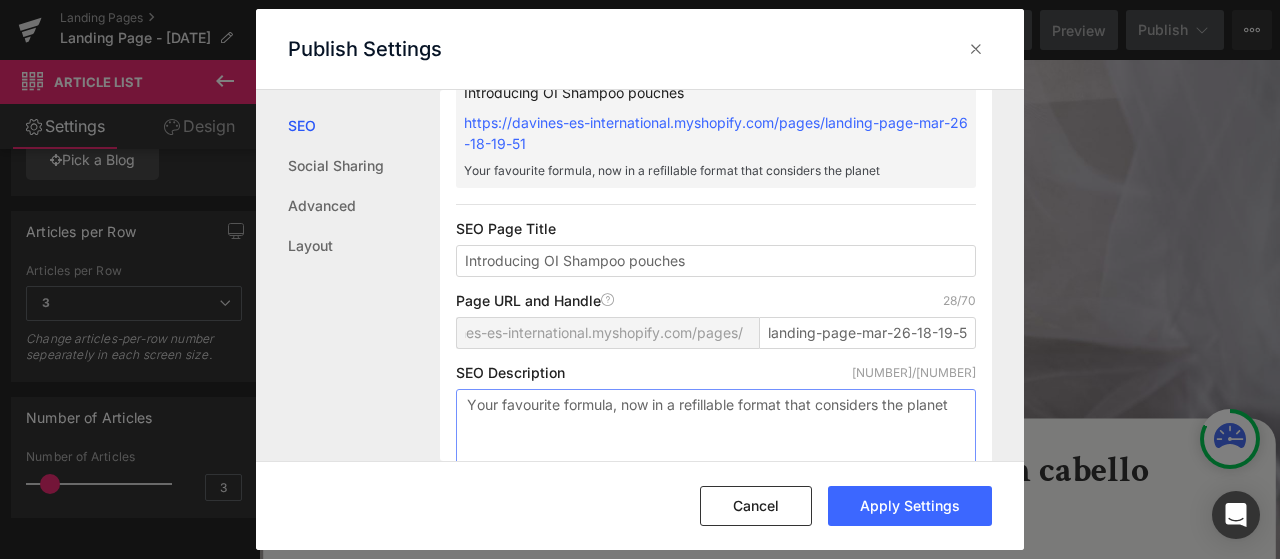 click on "Your favourite formula, now in a refillable format that considers the planet" at bounding box center (716, 445) 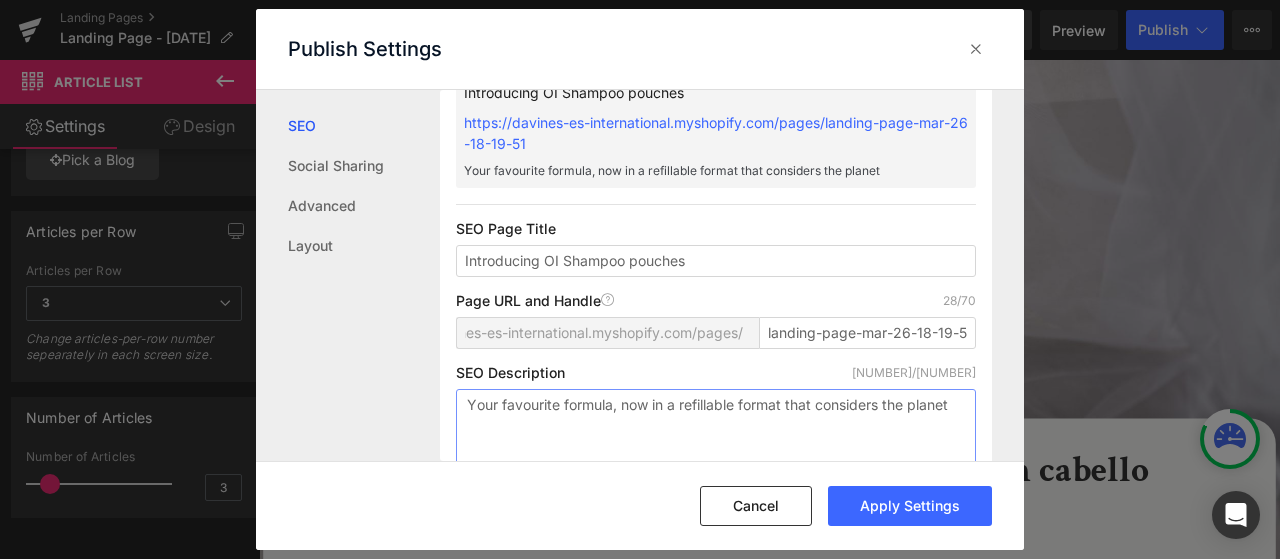 click on "Your favourite formula, now in a refillable format that considers the planet" at bounding box center (716, 445) 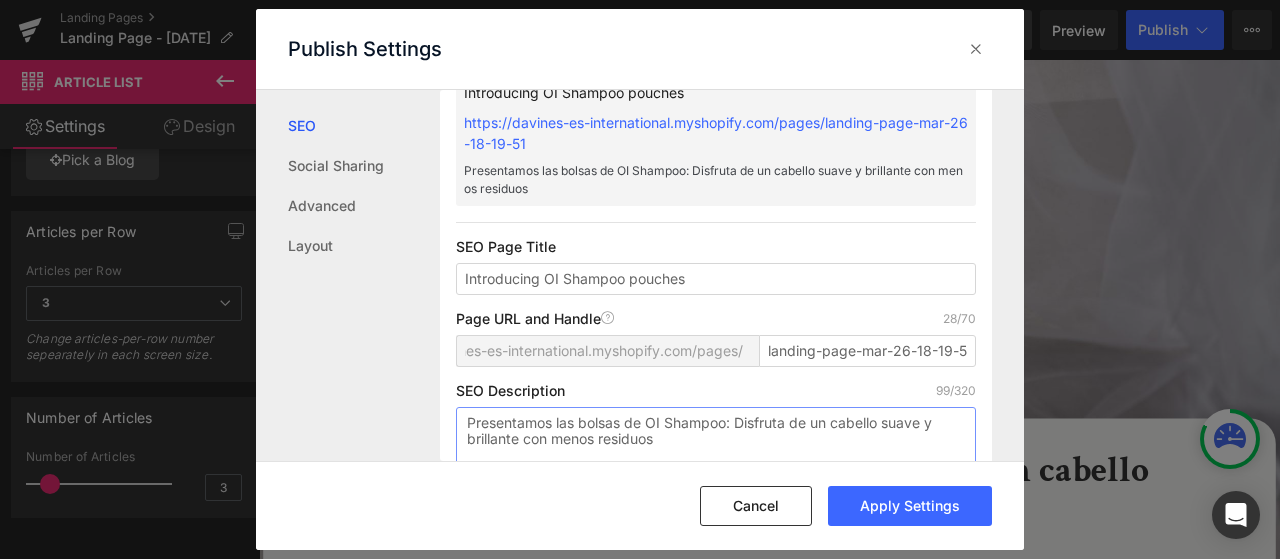 scroll, scrollTop: 118, scrollLeft: 0, axis: vertical 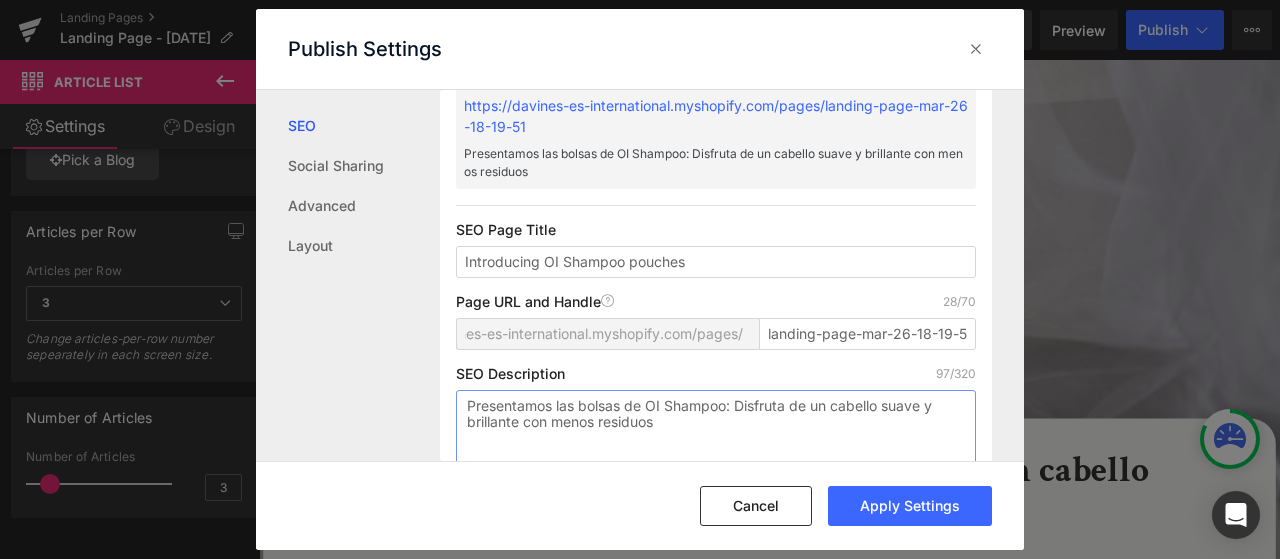 type on "Presentamos las bolsas de OI Shampoo: Disfruta de un cabello suave y brillante con menos residuos" 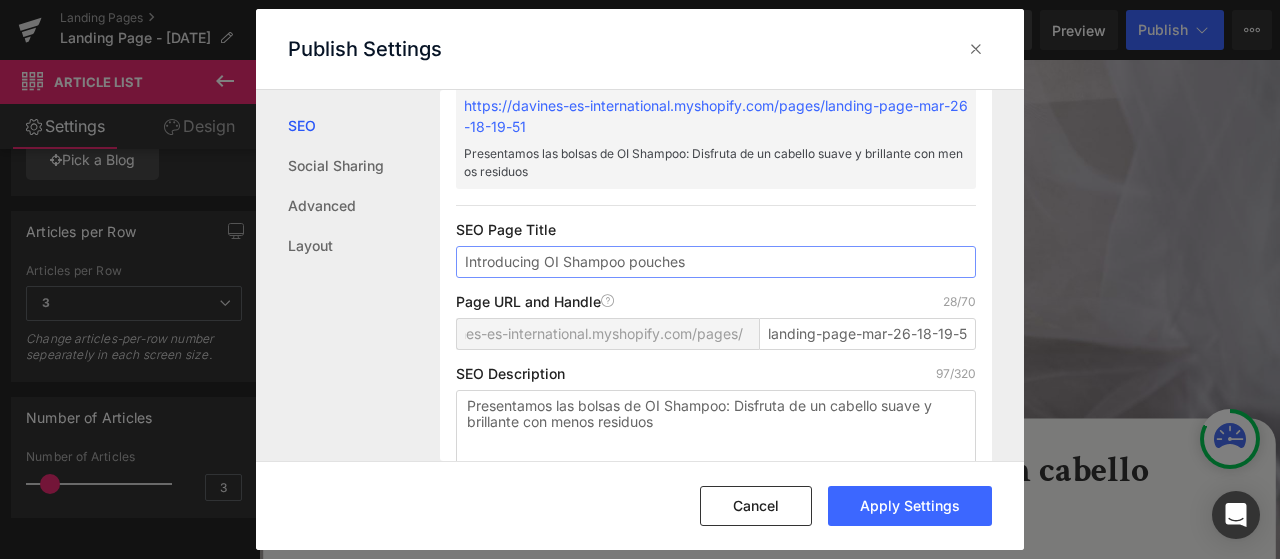 click on "Introducing OI Shampoo pouches" at bounding box center [716, 262] 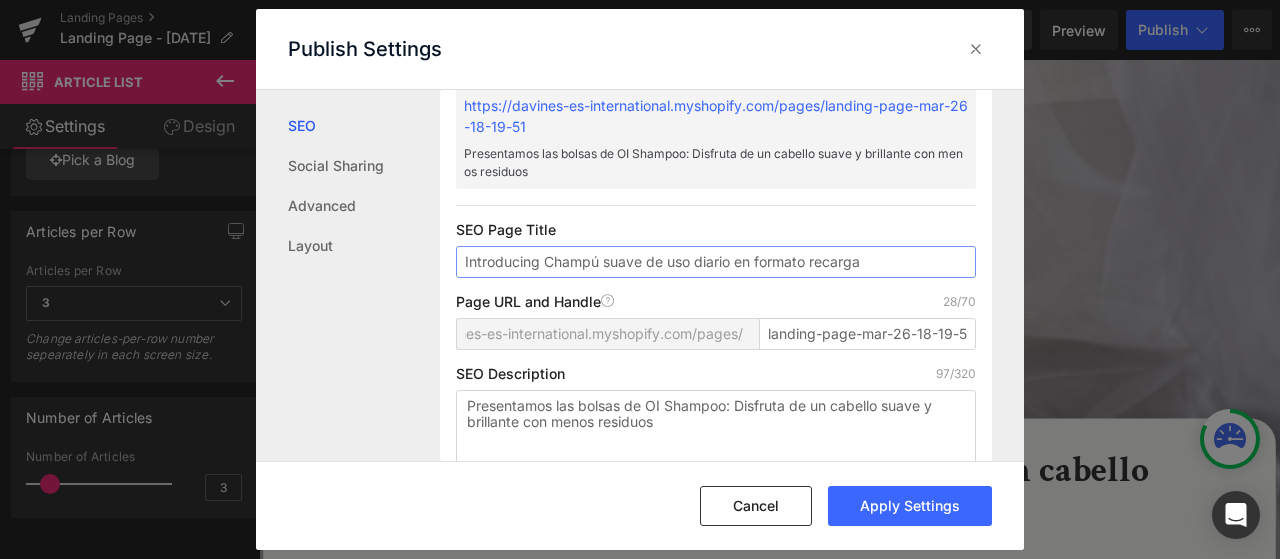 drag, startPoint x: 543, startPoint y: 260, endPoint x: 738, endPoint y: 259, distance: 195.00256 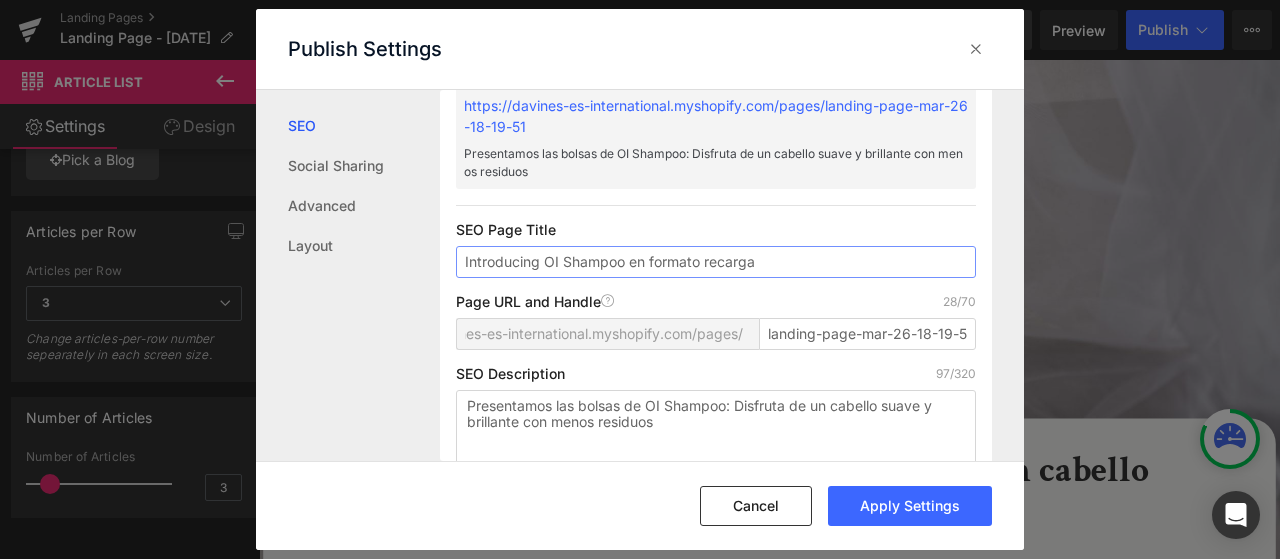 click on "Introducing OI Shampoo en formato recarga" at bounding box center (716, 262) 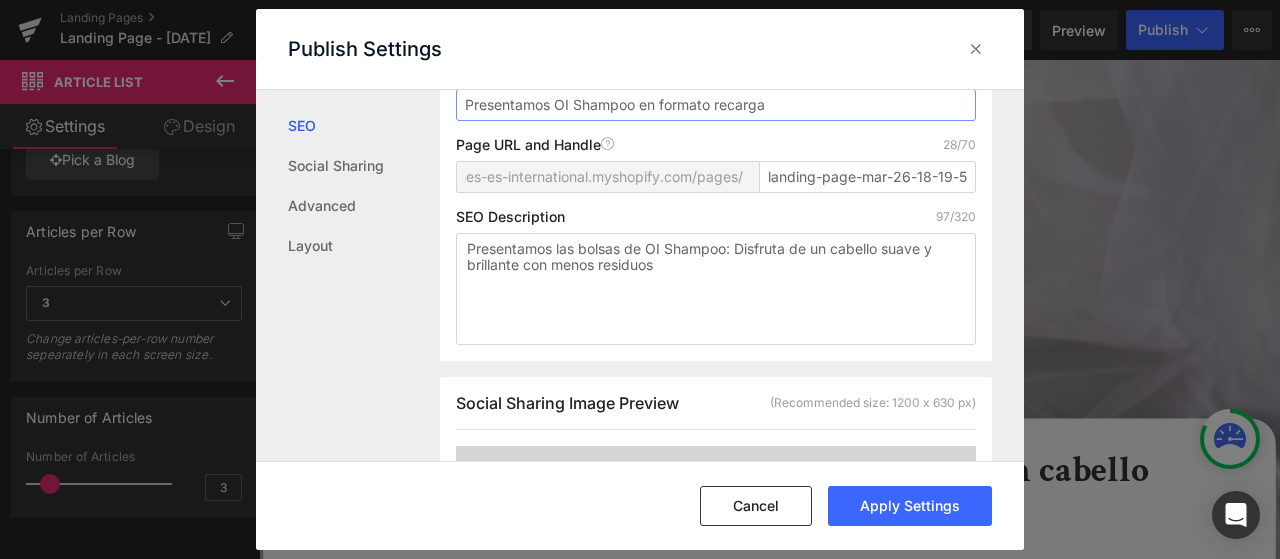 scroll, scrollTop: 318, scrollLeft: 0, axis: vertical 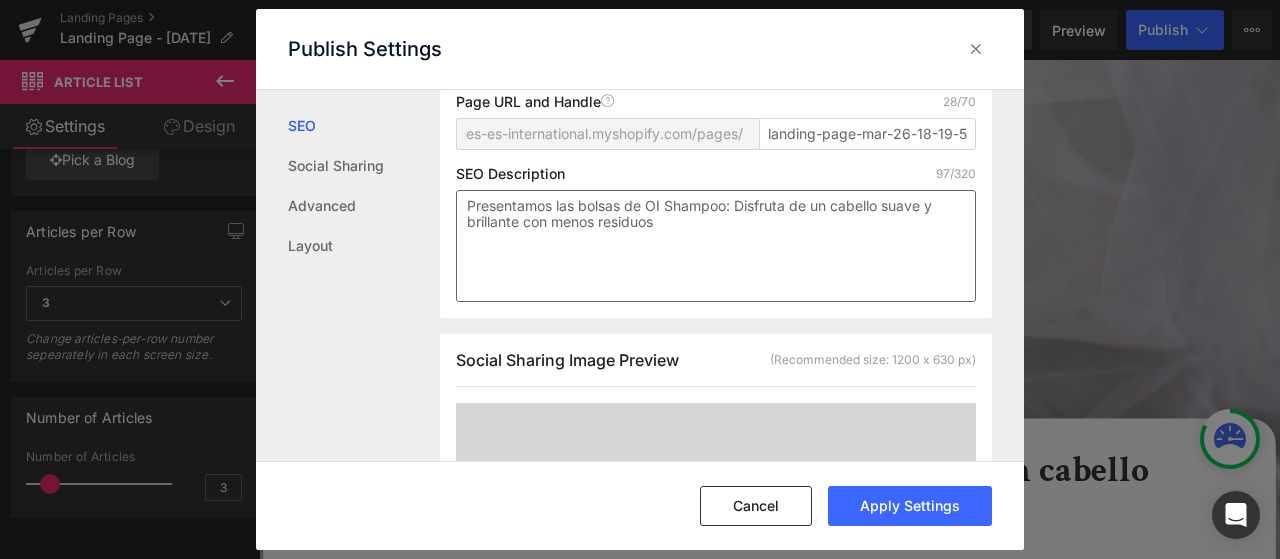 type on "Presentamos OI Shampoo en formato recarga" 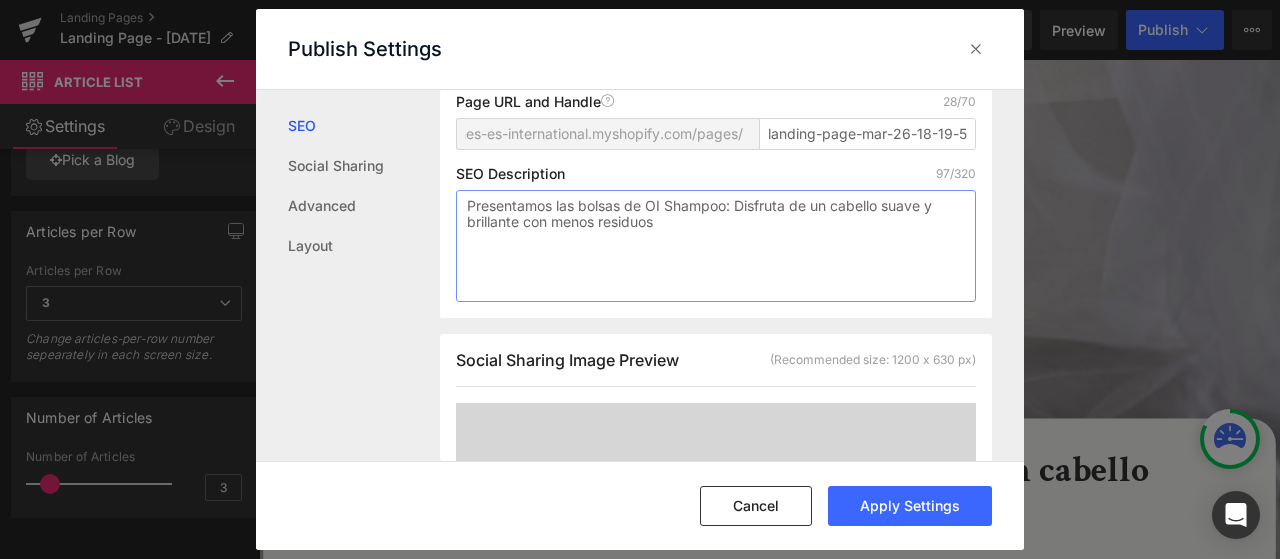 click on "Presentamos las bolsas de OI Shampoo: Disfruta de un cabello suave y brillante con menos residuos" at bounding box center (716, 246) 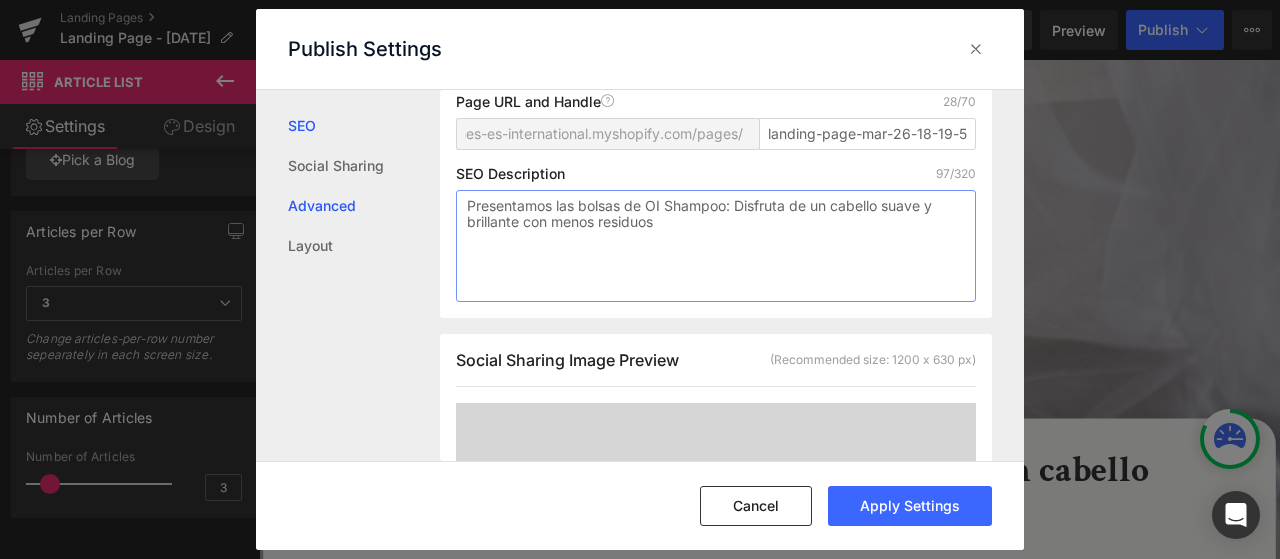 drag, startPoint x: 738, startPoint y: 206, endPoint x: 326, endPoint y: 204, distance: 412.00485 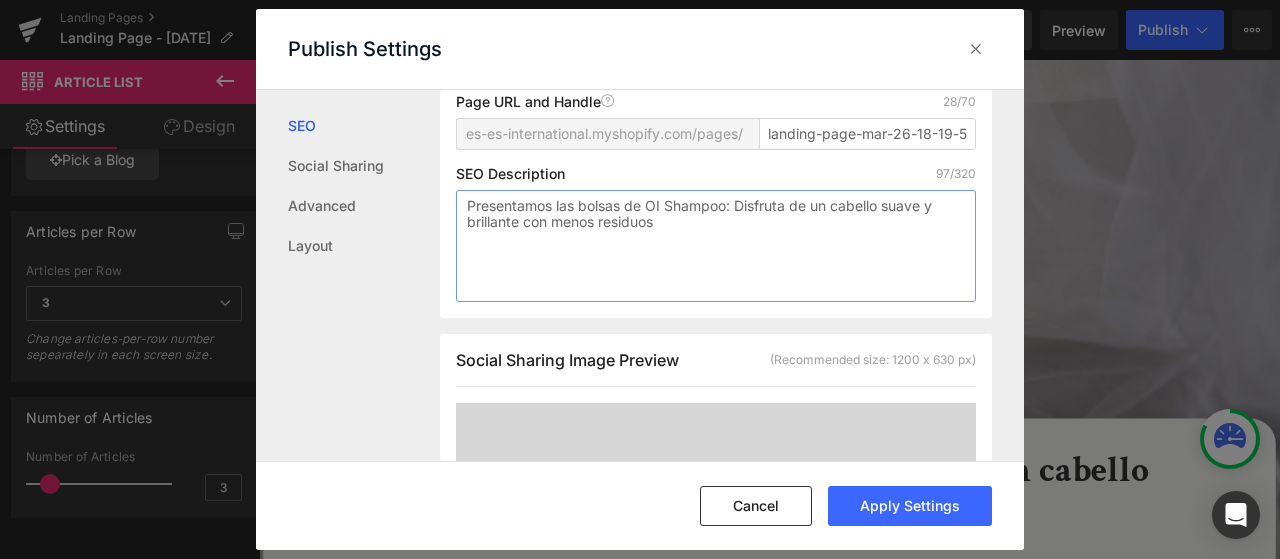 click on "Presentamos las bolsas de OI Shampoo: Disfruta de un cabello suave y brillante con menos residuos" at bounding box center [716, 246] 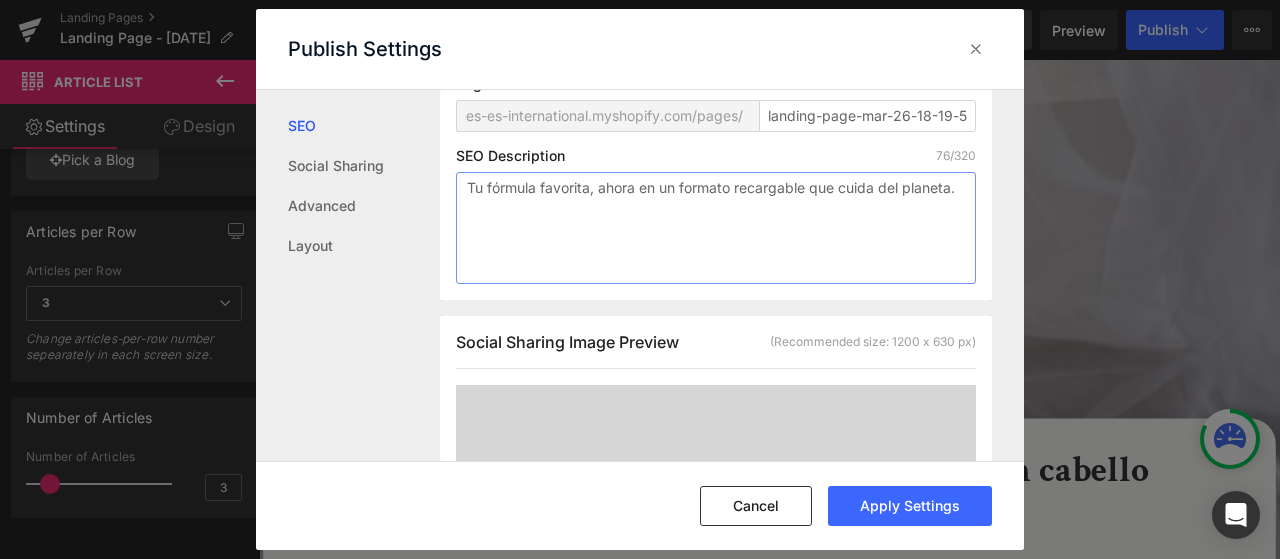scroll, scrollTop: 300, scrollLeft: 0, axis: vertical 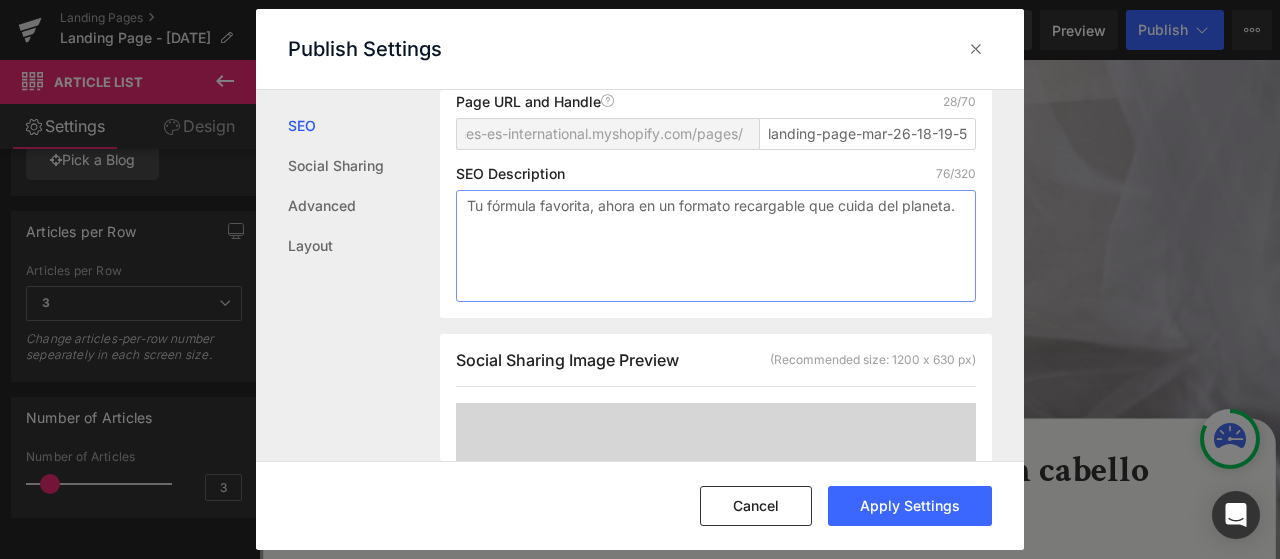 click on "Tu fórmula favorita, ahora en un formato recargable que cuida del planeta." at bounding box center [716, 246] 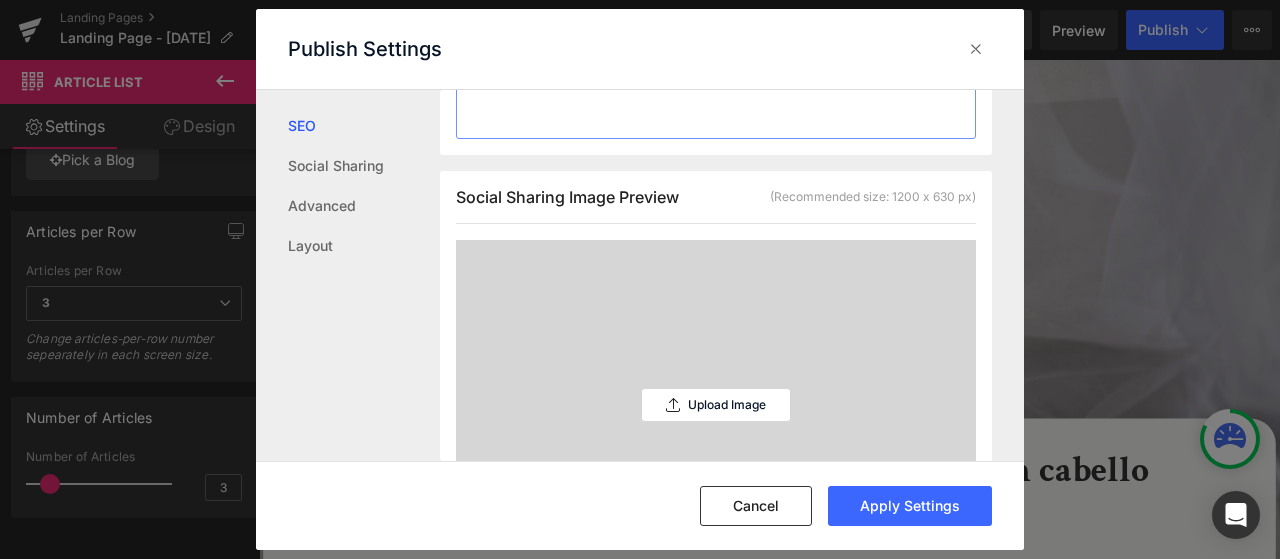 scroll, scrollTop: 600, scrollLeft: 0, axis: vertical 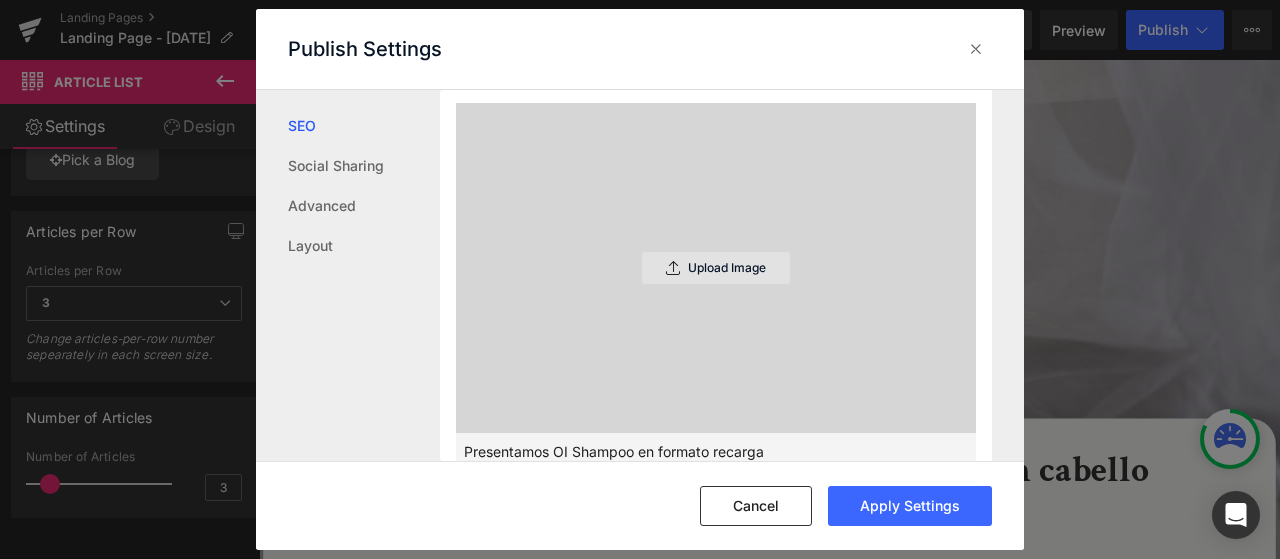 type on "Tu fórmula favorita, ahora en un formato recargable que cuida del planeta." 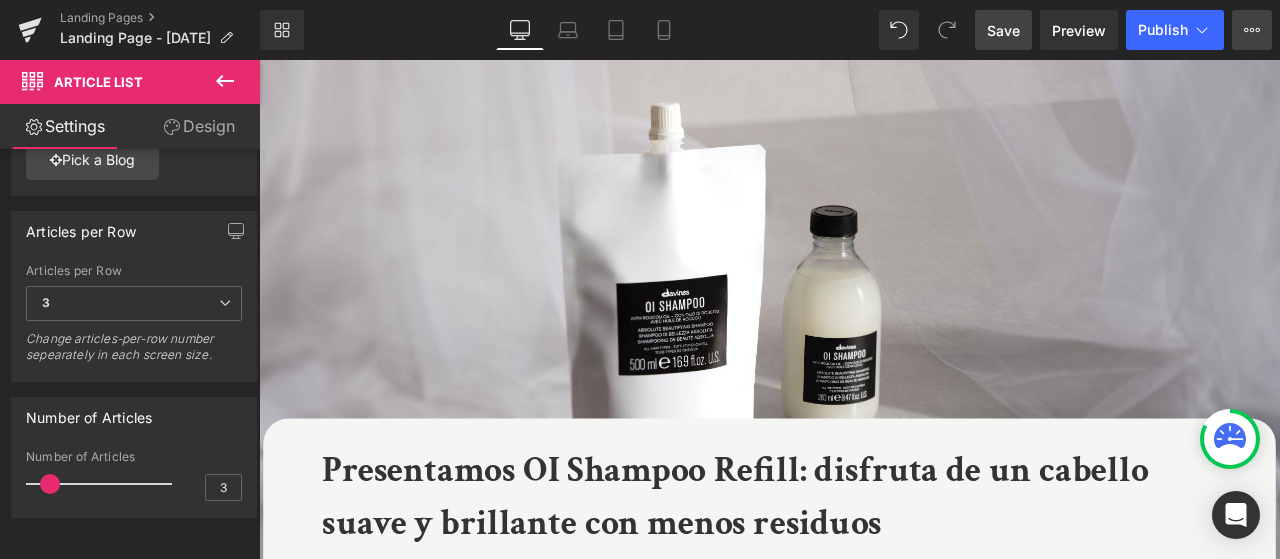click on "View Live Page View with current Template Save Template to Library Schedule Publish  Optimize  Publish Settings Shortcuts" at bounding box center (1252, 30) 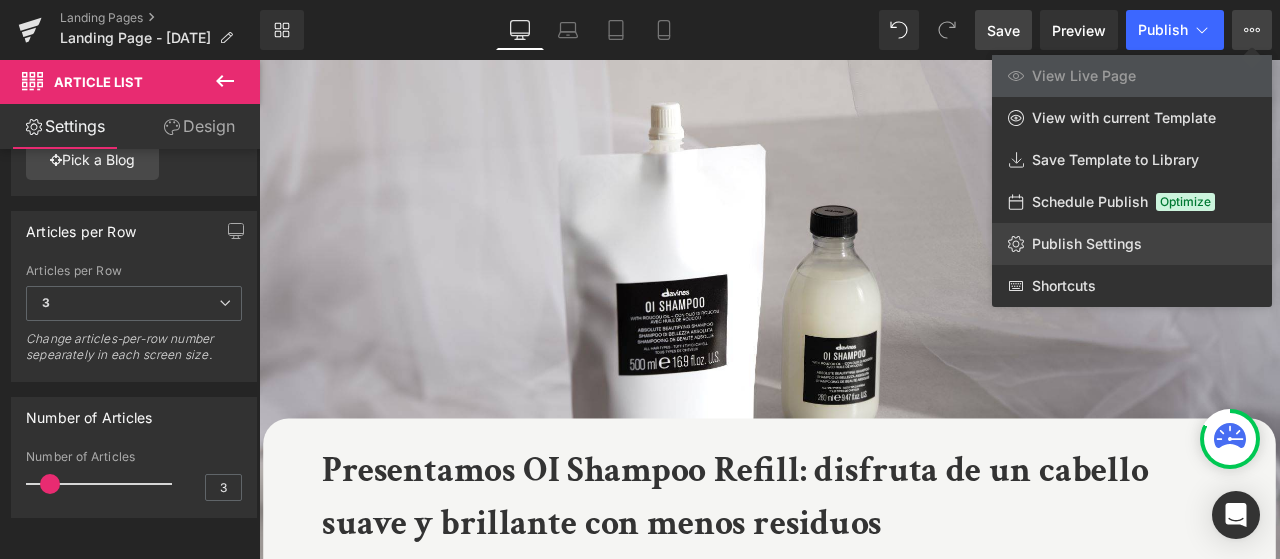click on "Publish Settings" at bounding box center (1087, 244) 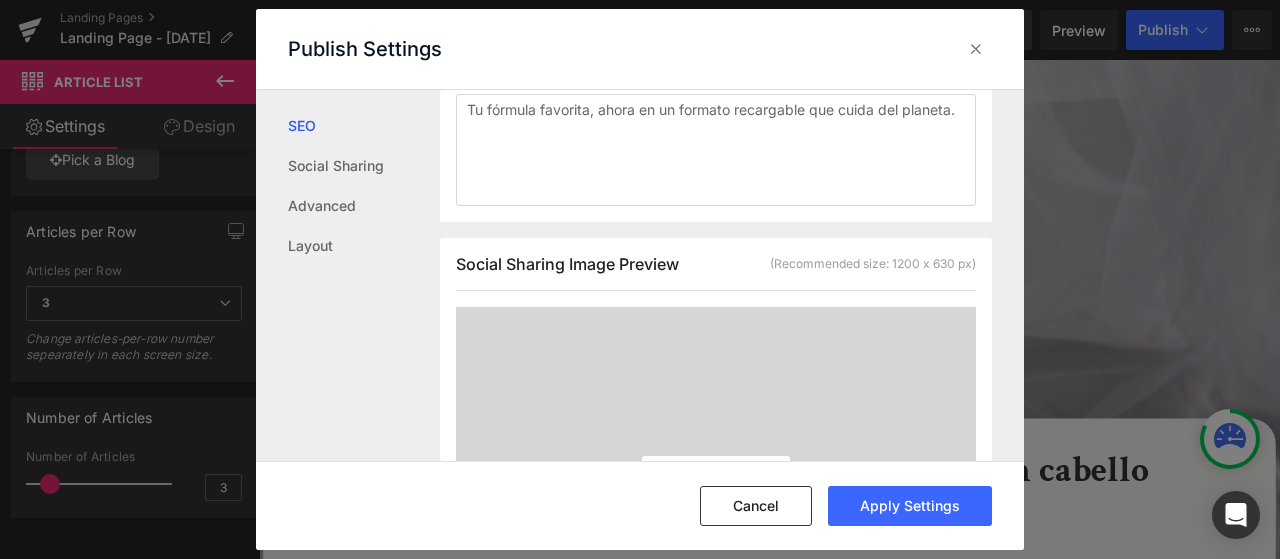 scroll, scrollTop: 501, scrollLeft: 0, axis: vertical 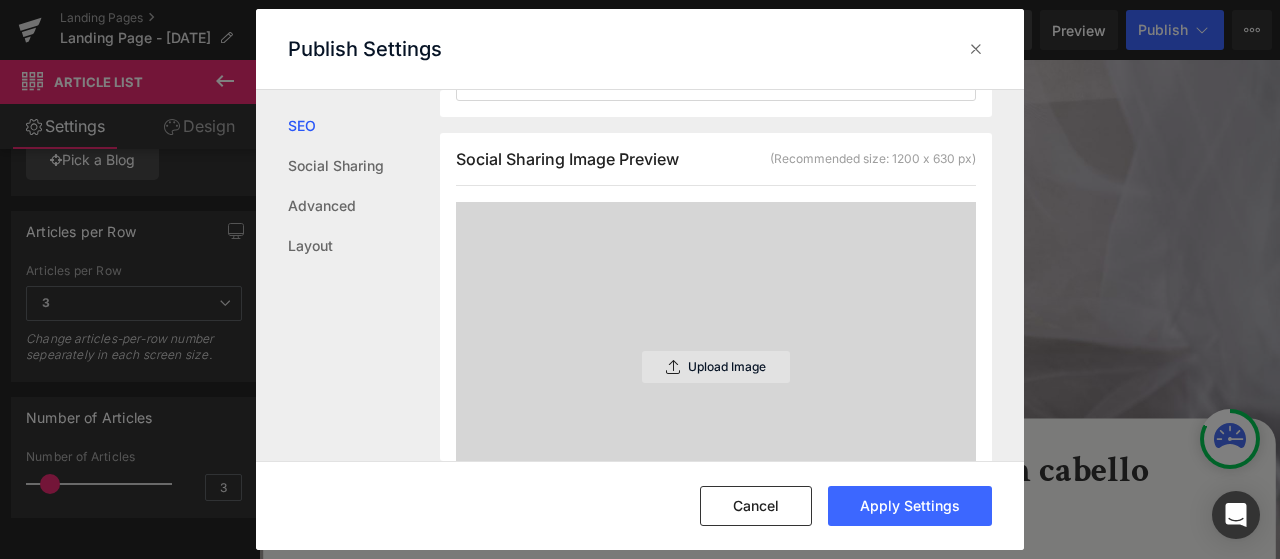 click on "Upload Image" at bounding box center (716, 367) 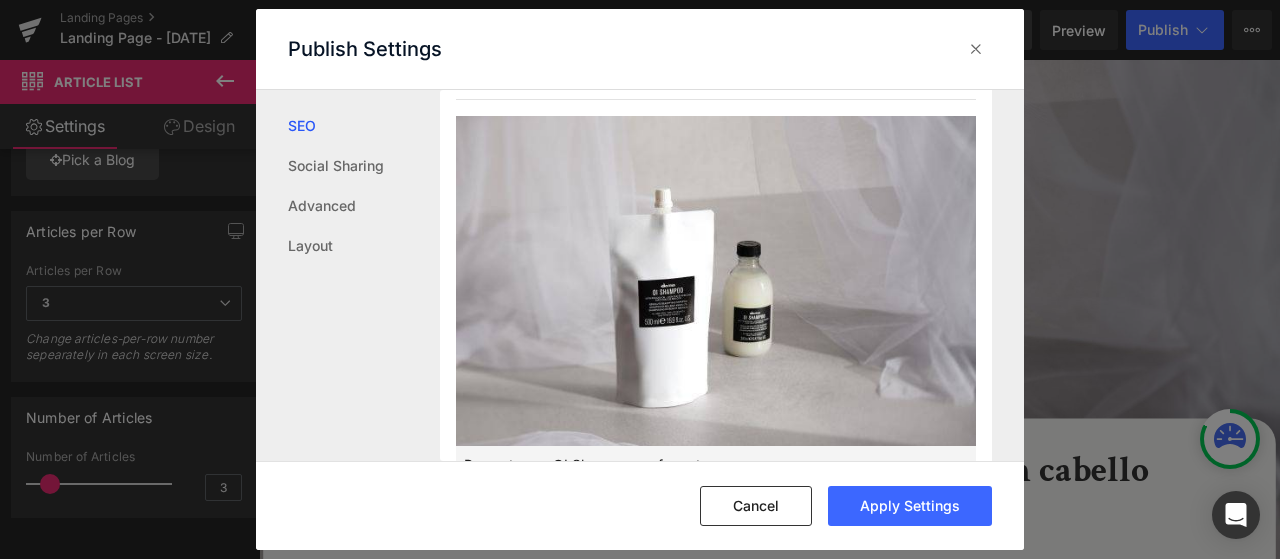 scroll, scrollTop: 501, scrollLeft: 0, axis: vertical 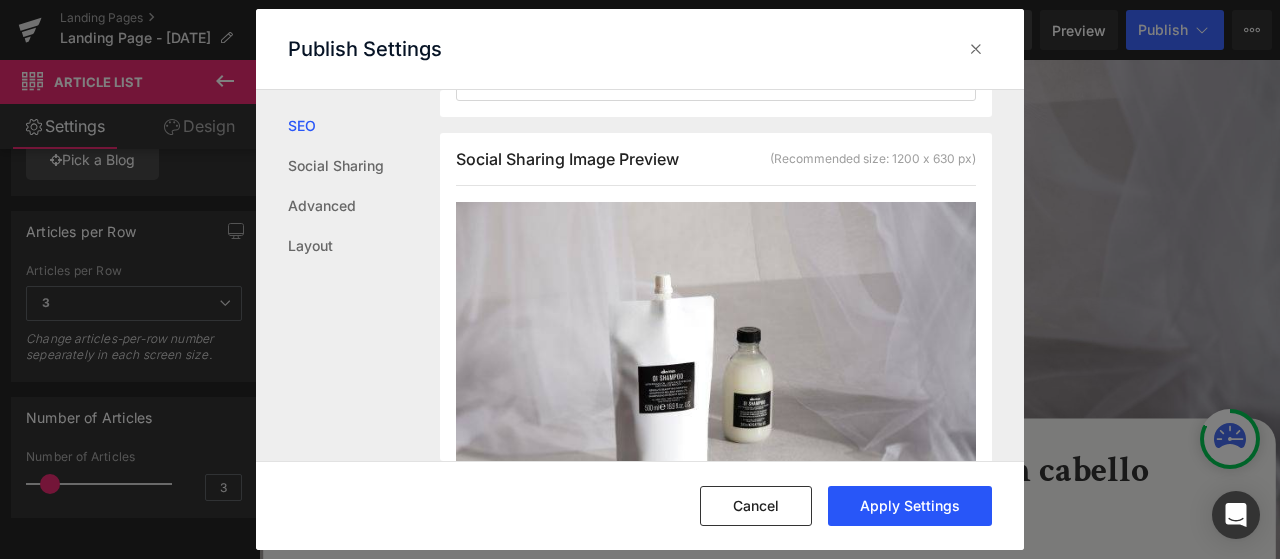 click on "Apply Settings" at bounding box center [910, 506] 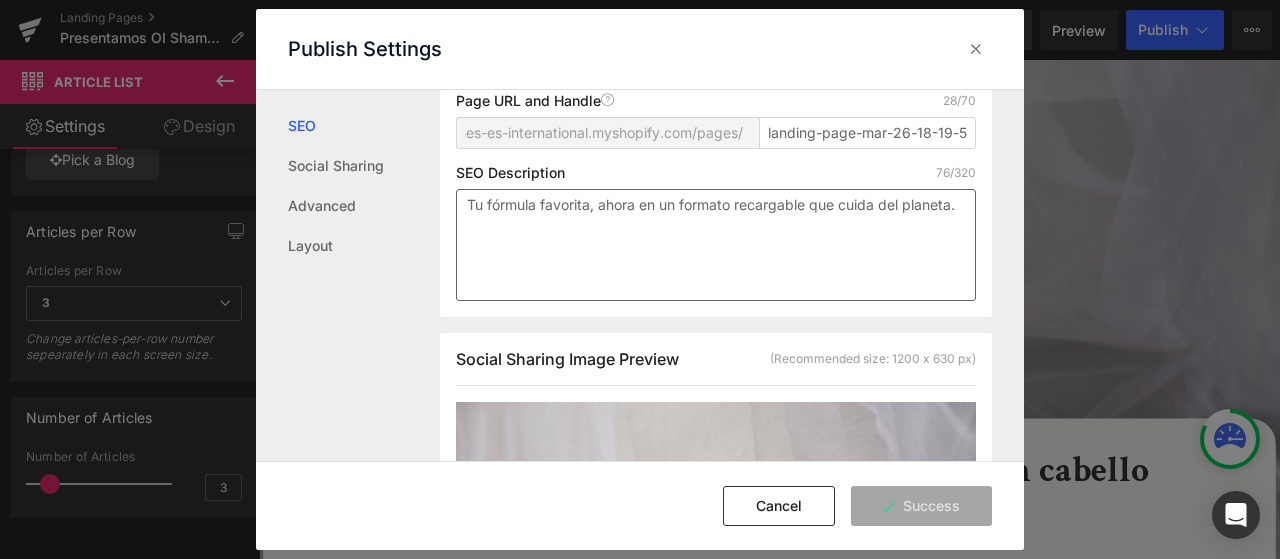 scroll, scrollTop: 101, scrollLeft: 0, axis: vertical 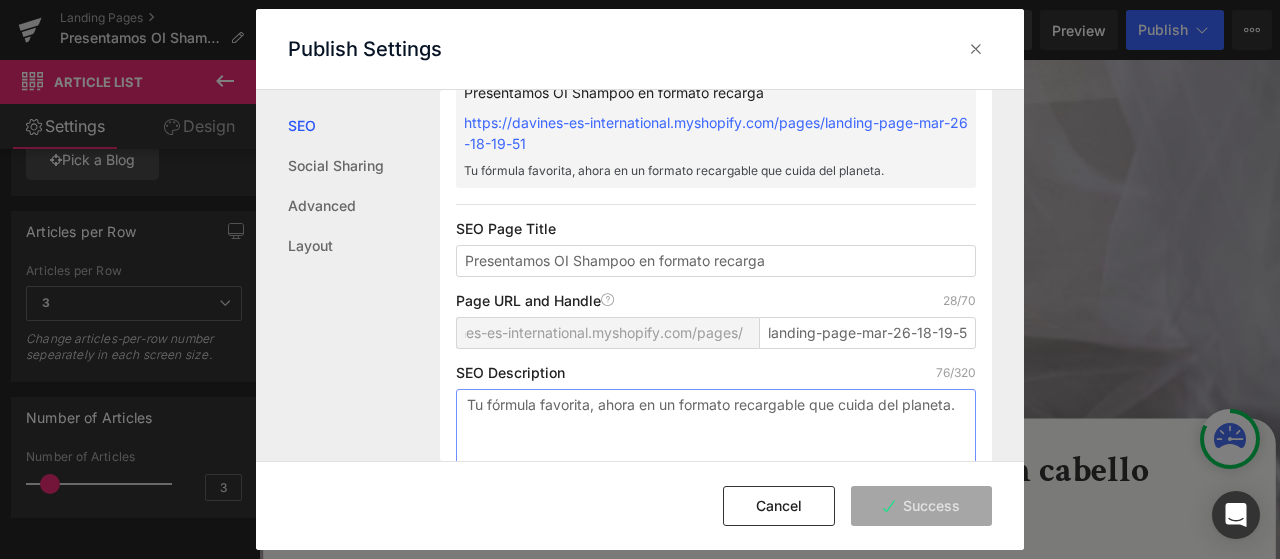 click on "Tu fórmula favorita, ahora en un formato recargable que cuida del planeta." at bounding box center (716, 445) 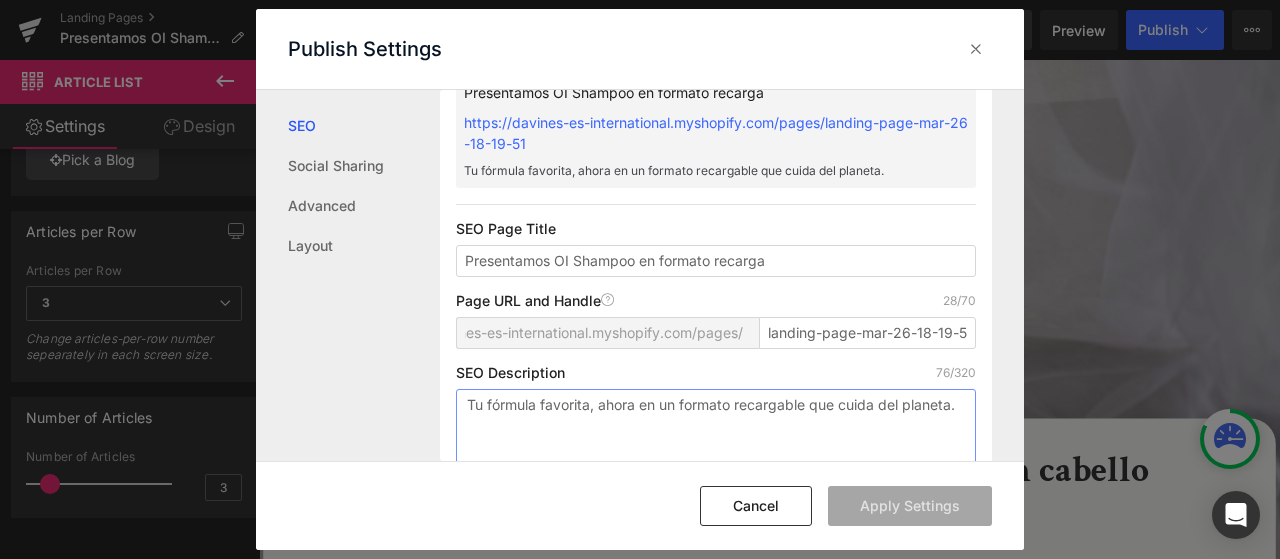 click on "Tu fórmula favorita, ahora en un formato recargable que cuida del planeta." at bounding box center [716, 445] 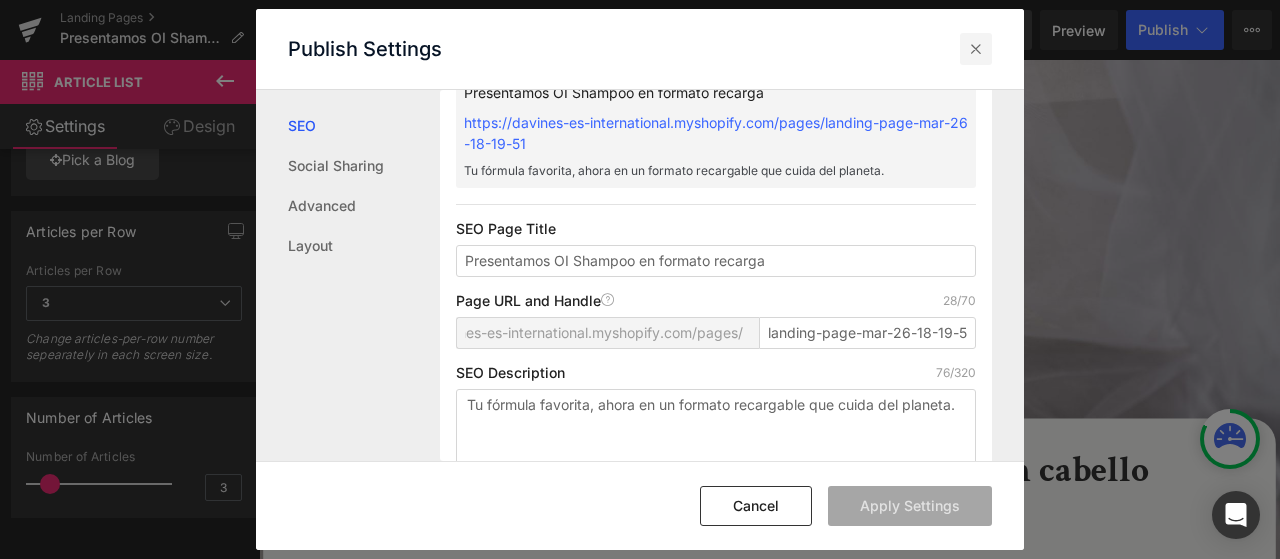 click at bounding box center (976, 49) 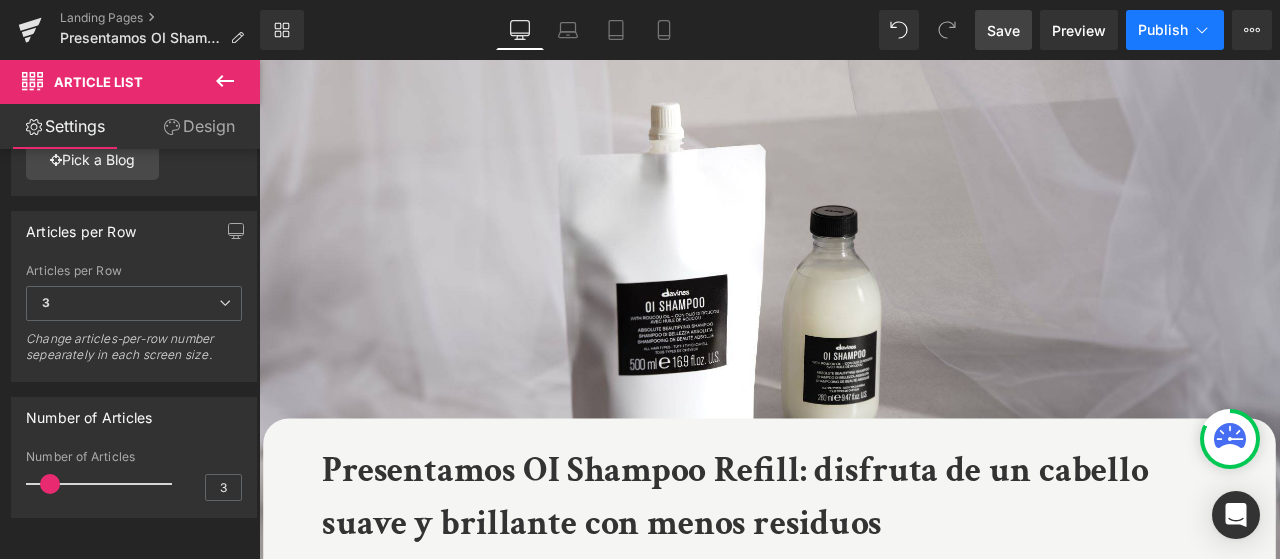 click on "Publish" at bounding box center (1163, 30) 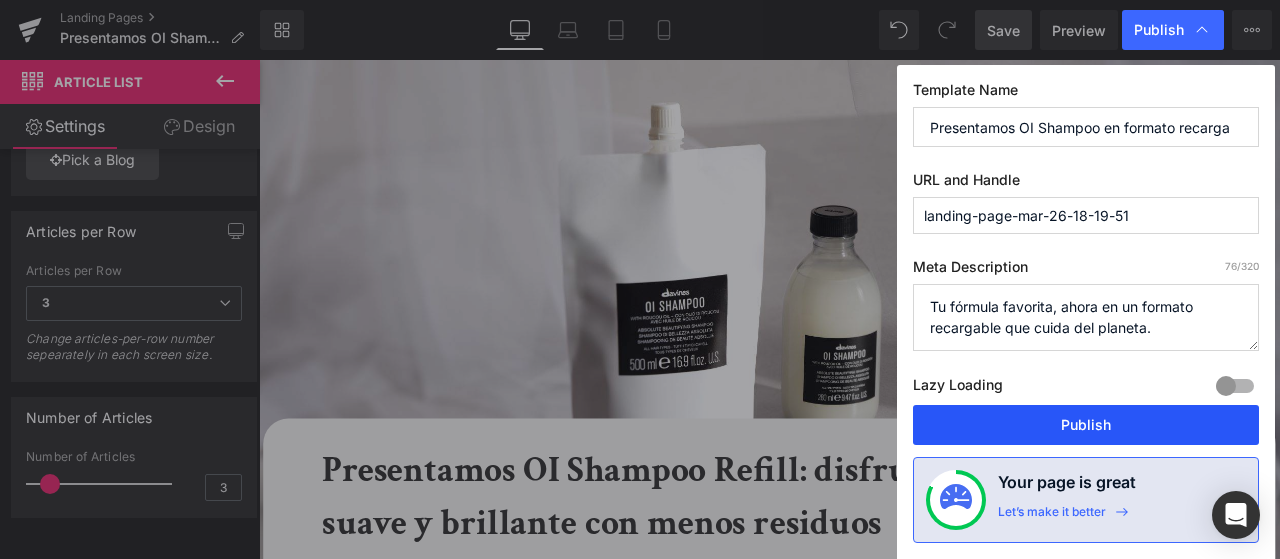 click on "Publish" at bounding box center (1086, 425) 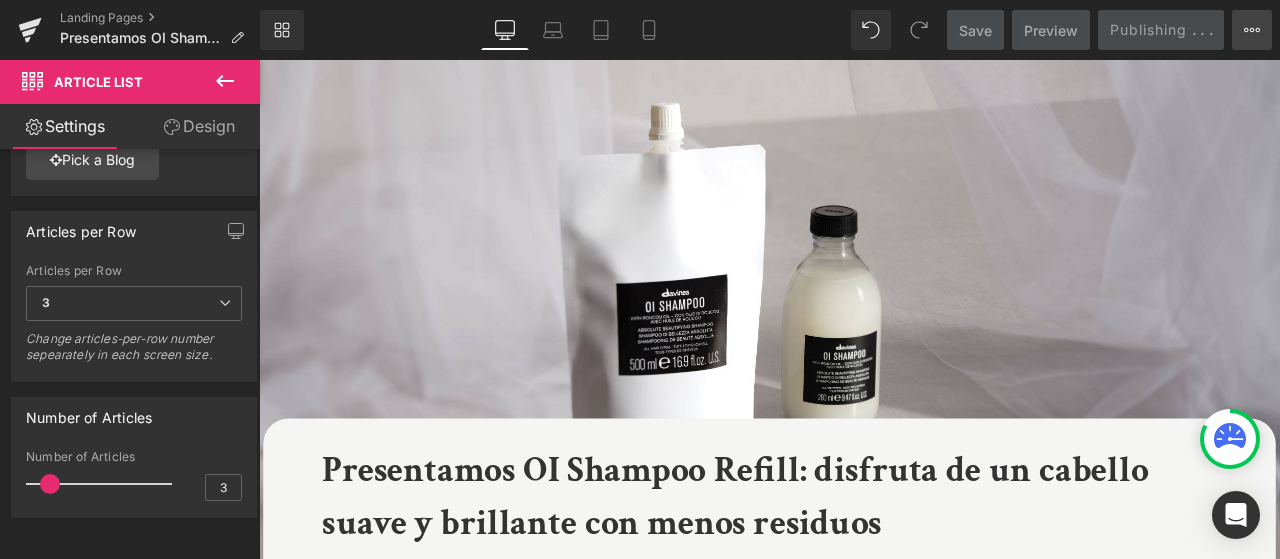 click 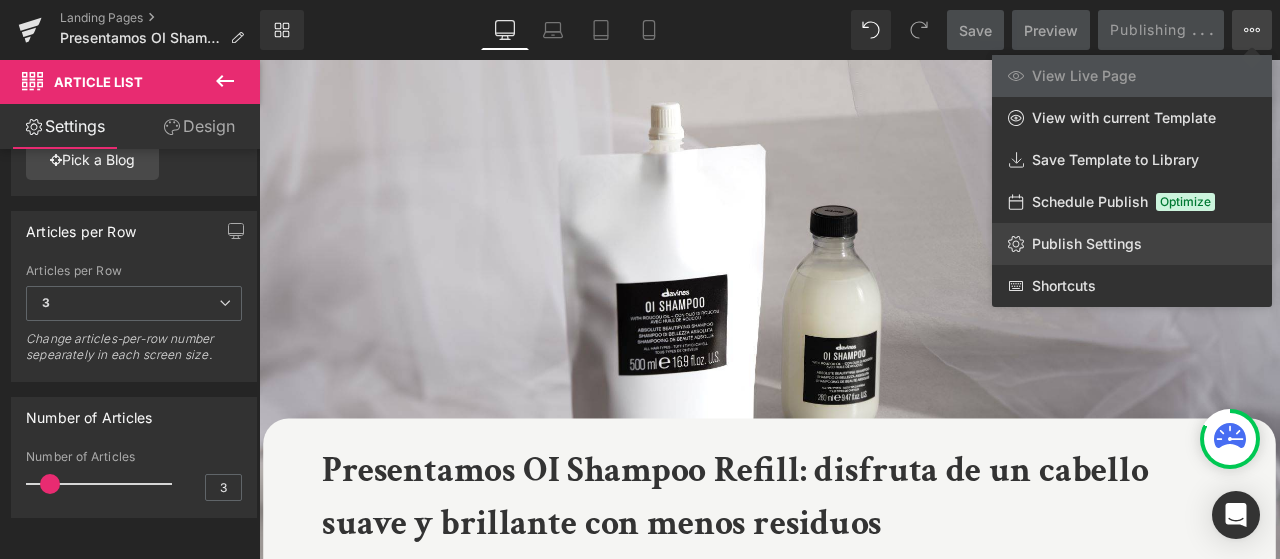 click on "Publish Settings" 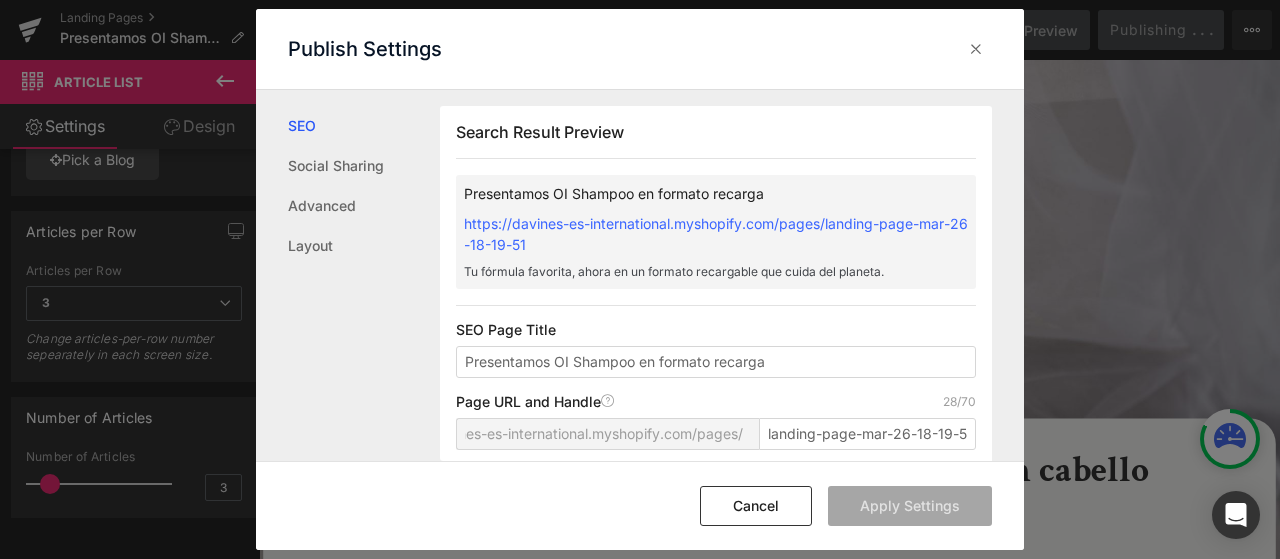 scroll, scrollTop: 1, scrollLeft: 0, axis: vertical 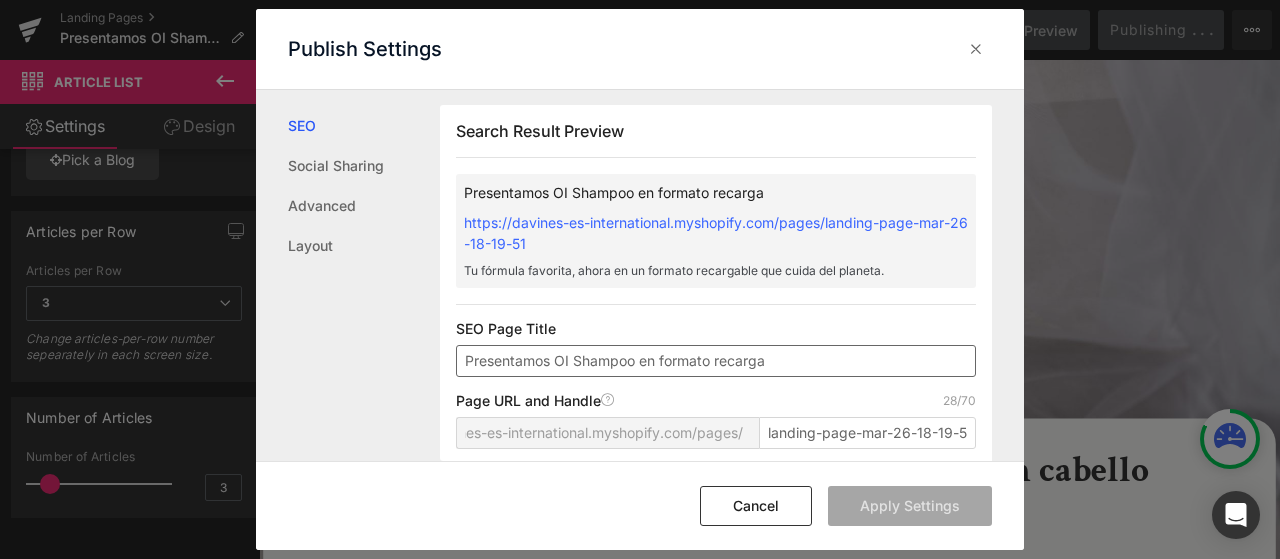 click on "Presentamos OI Shampoo en formato recarga" at bounding box center (716, 361) 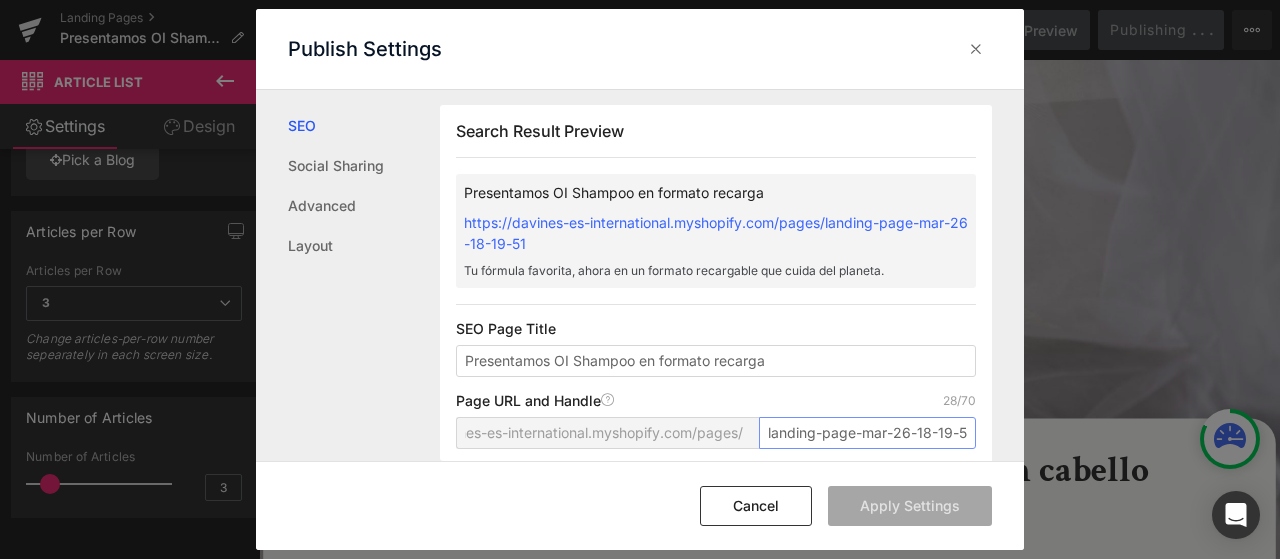 click on "landing-page-mar-26-18-19-51" at bounding box center [867, 433] 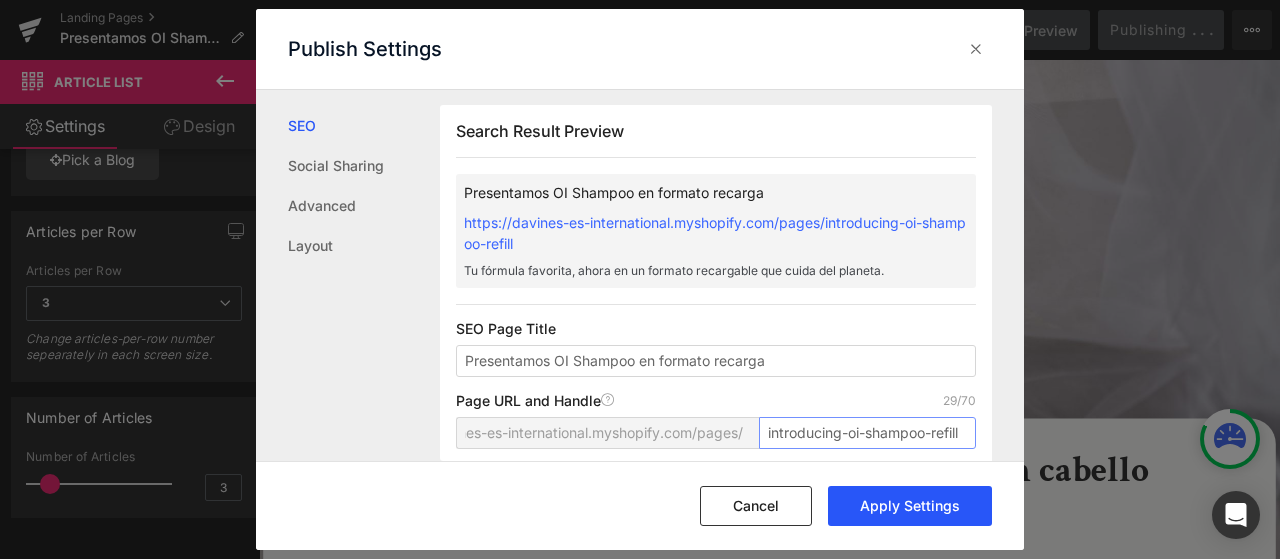type on "introducing-oi-shampoo-refill" 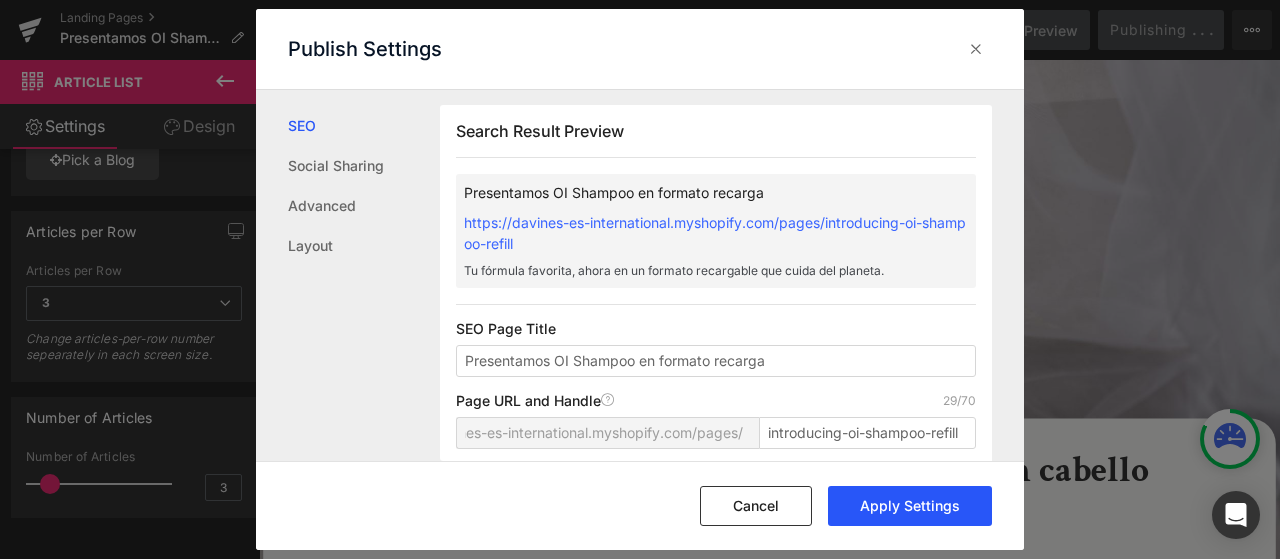 click on "Apply Settings" at bounding box center [910, 506] 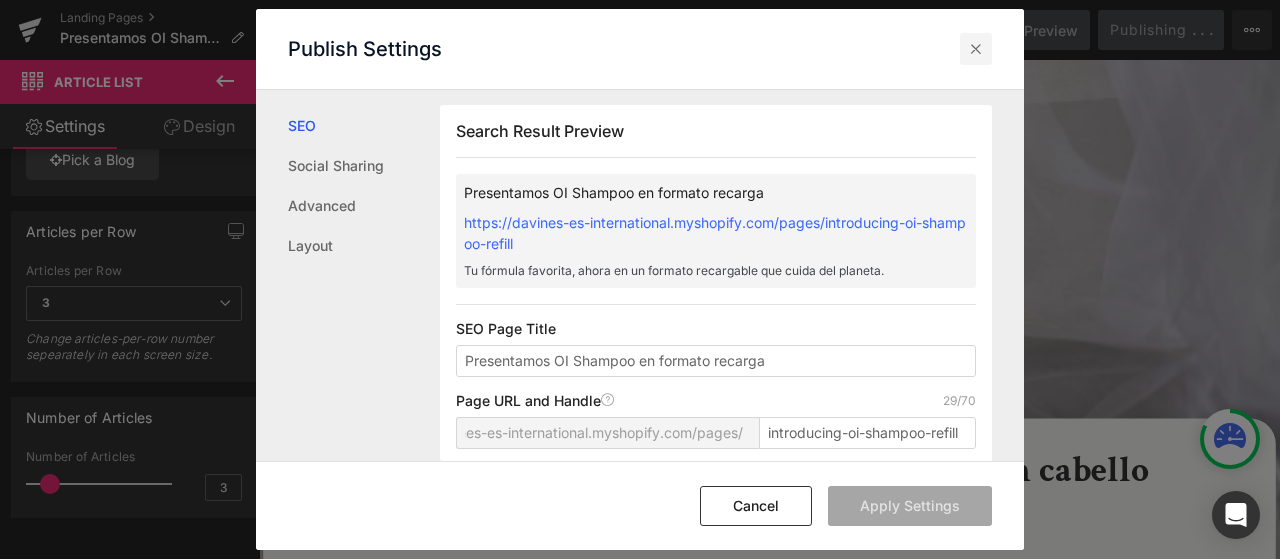 click at bounding box center (976, 49) 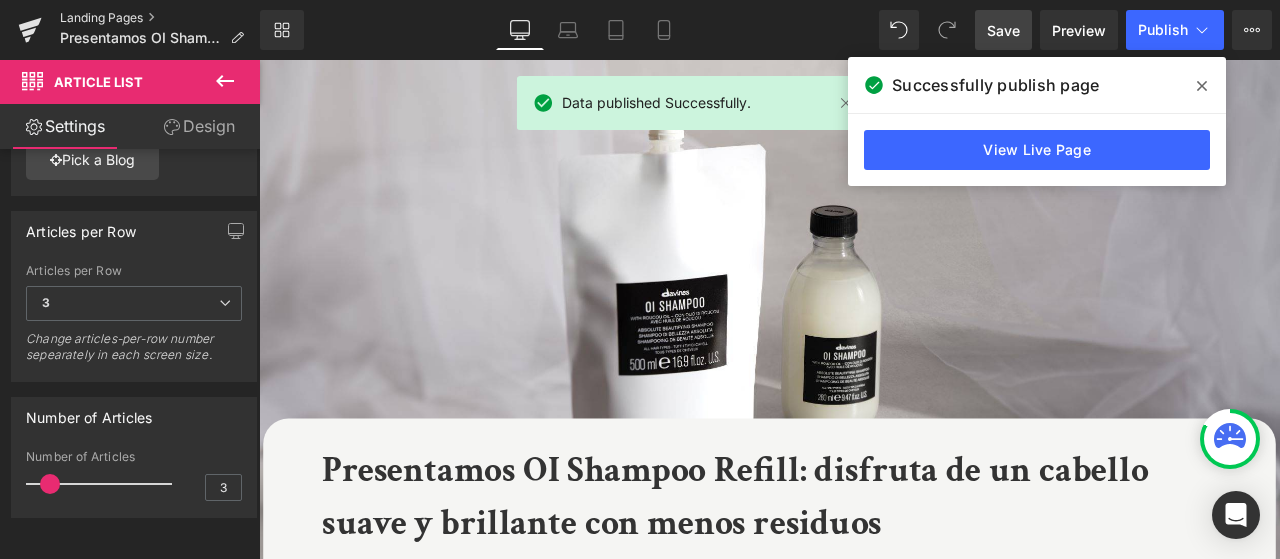 click on "Landing Pages" at bounding box center (160, 18) 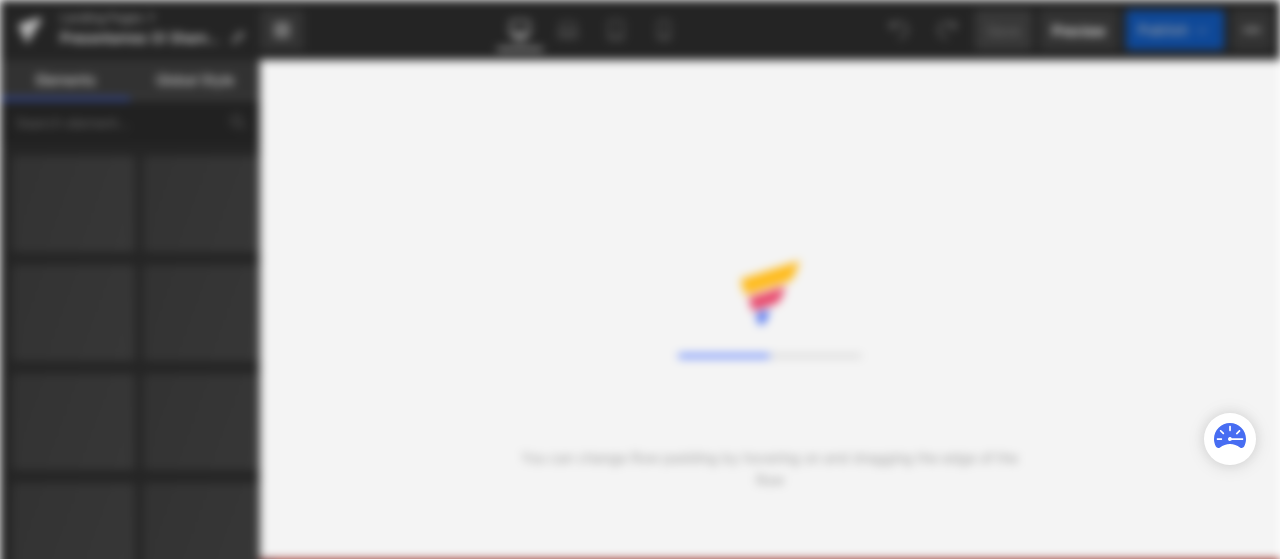 scroll, scrollTop: 0, scrollLeft: 0, axis: both 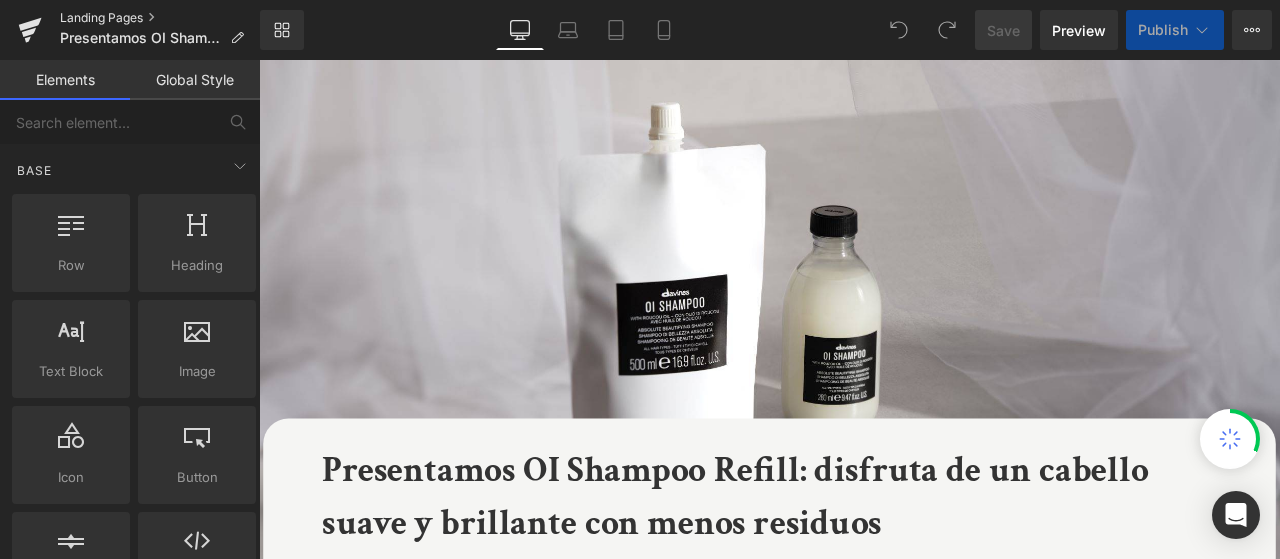 click on "Landing Pages" at bounding box center [160, 18] 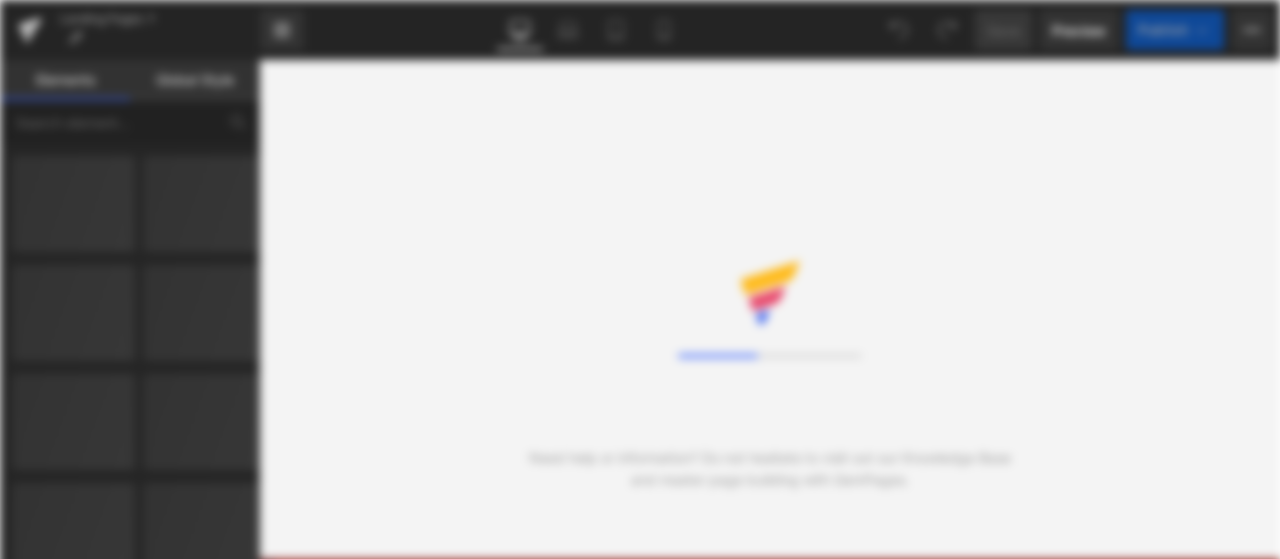 scroll, scrollTop: 0, scrollLeft: 0, axis: both 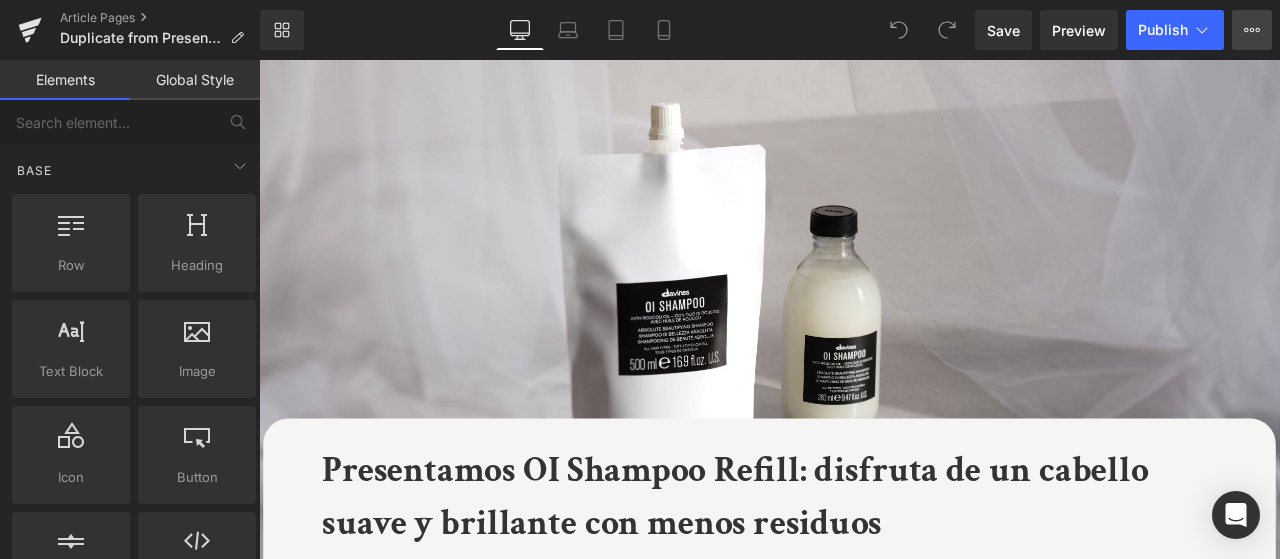 click 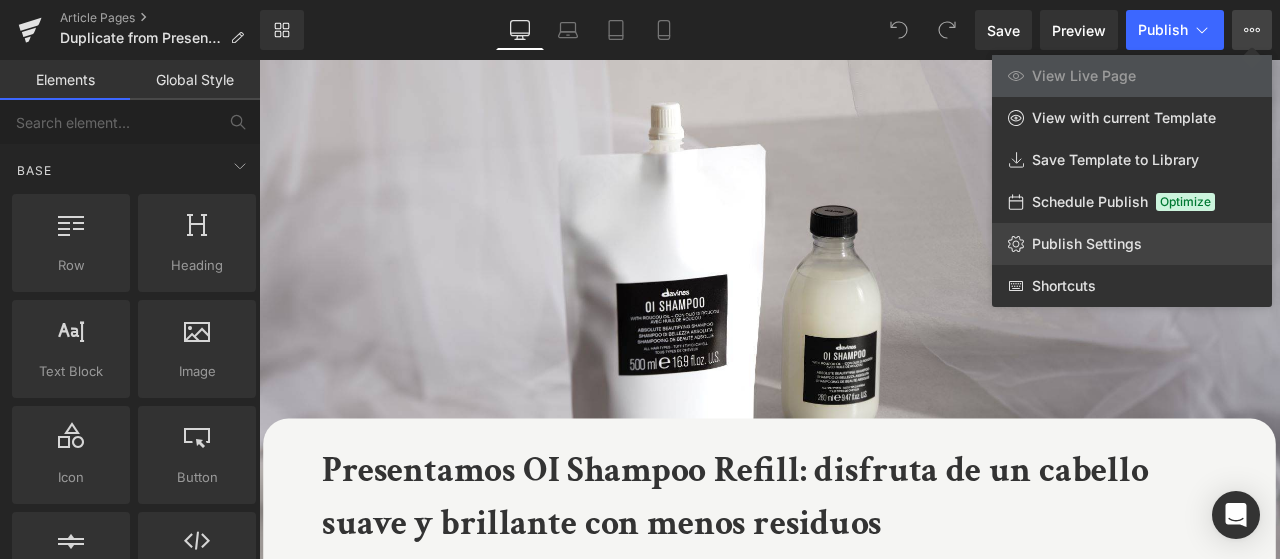 click on "Publish Settings" at bounding box center [1087, 244] 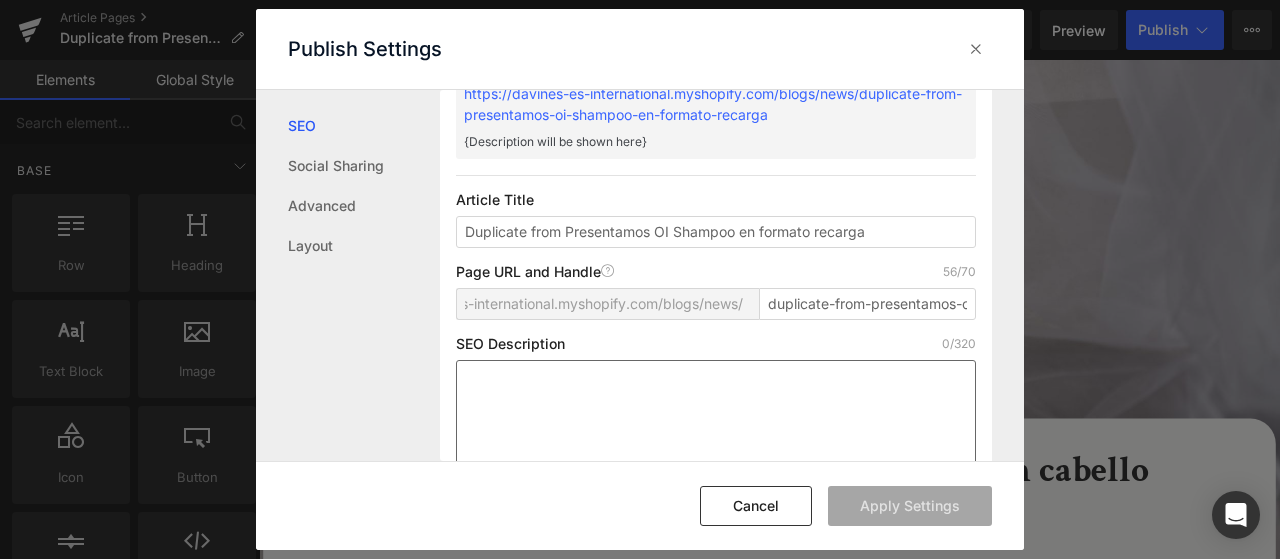 scroll, scrollTop: 201, scrollLeft: 0, axis: vertical 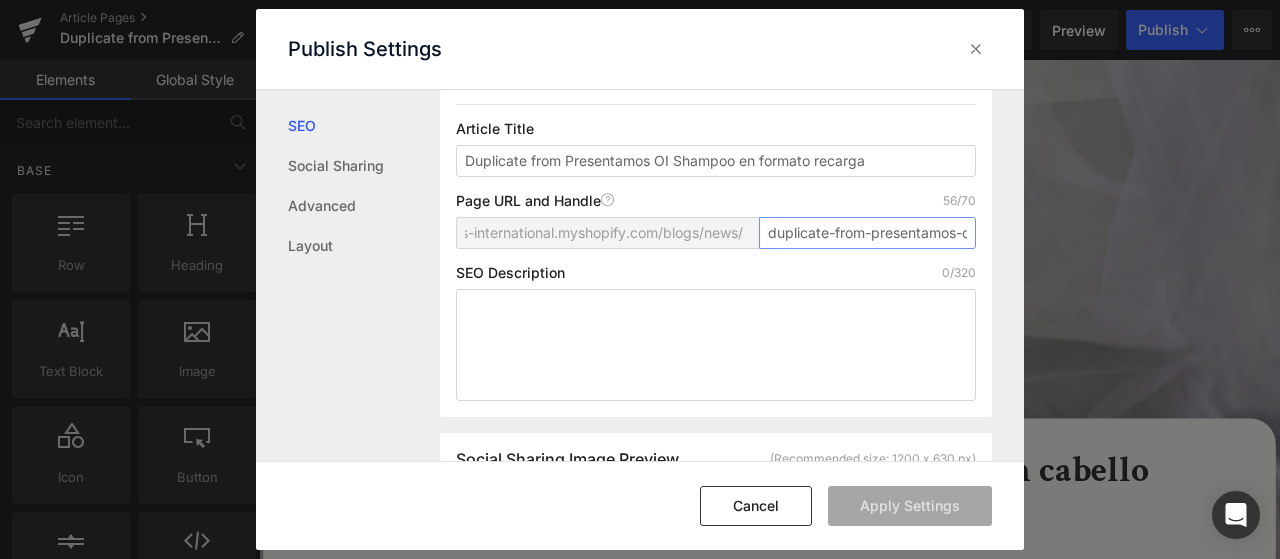 drag, startPoint x: 762, startPoint y: 231, endPoint x: 866, endPoint y: 235, distance: 104.0769 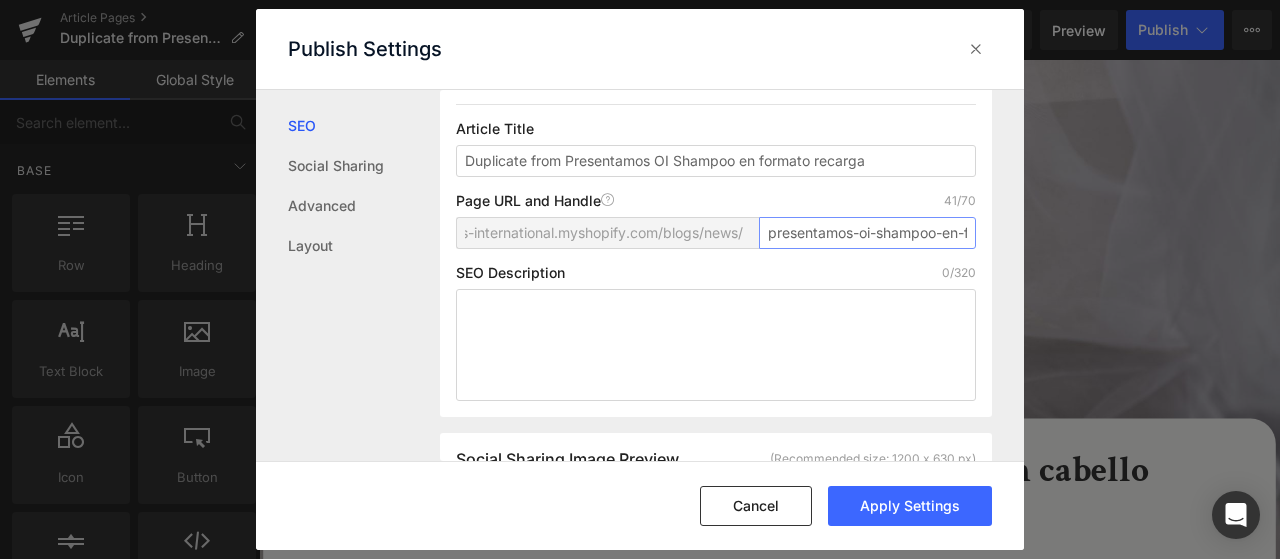 type on "presentamos-oi-shampoo-en-formato-recarga" 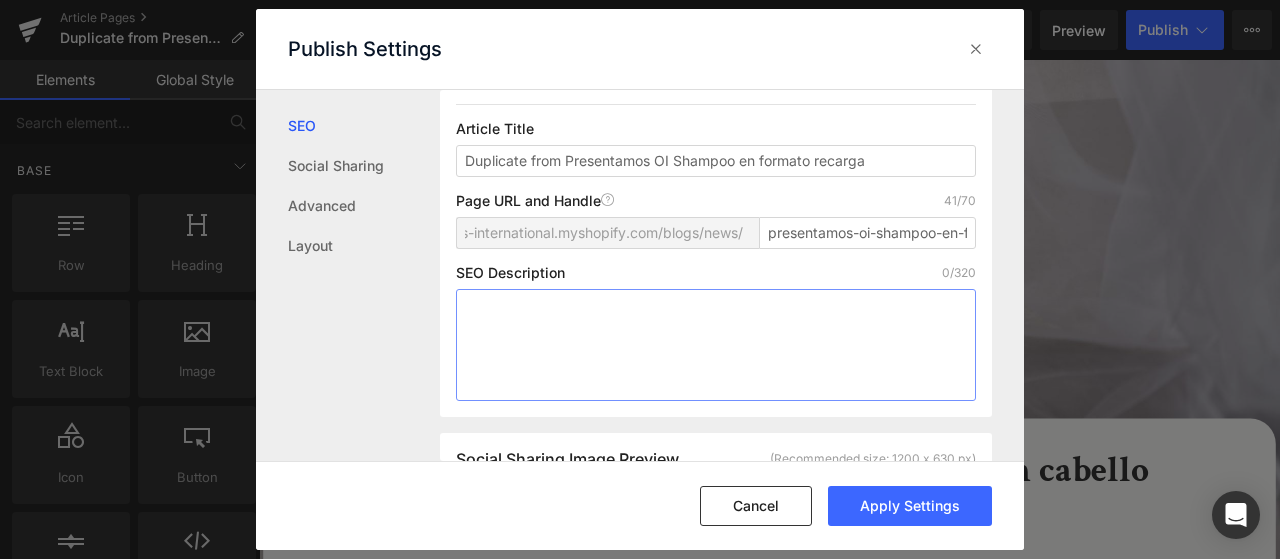 click at bounding box center (716, 345) 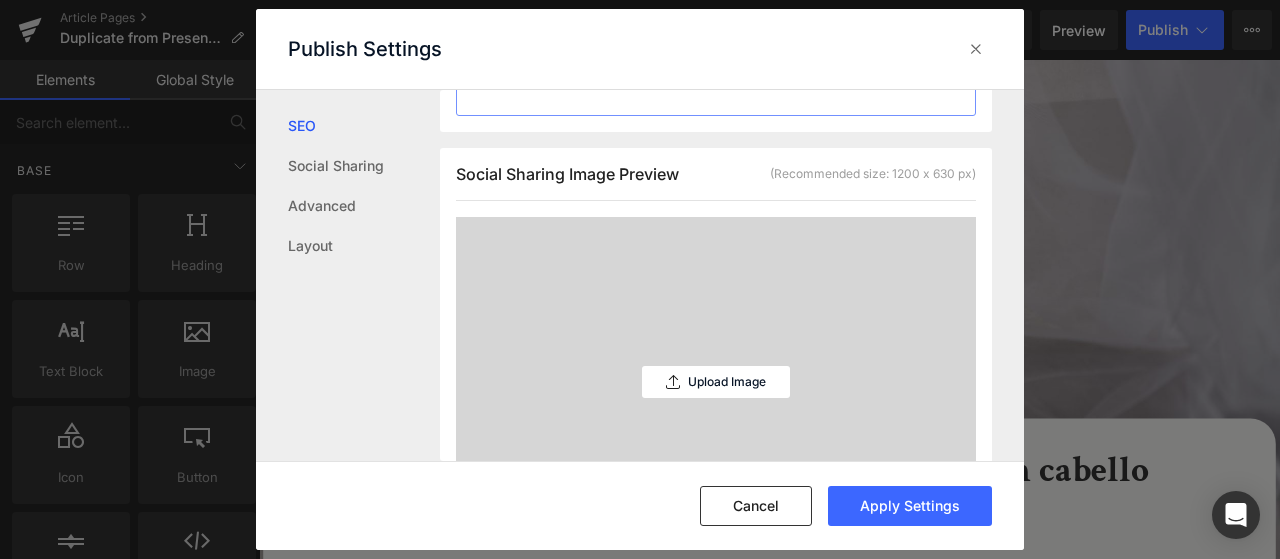 scroll, scrollTop: 601, scrollLeft: 0, axis: vertical 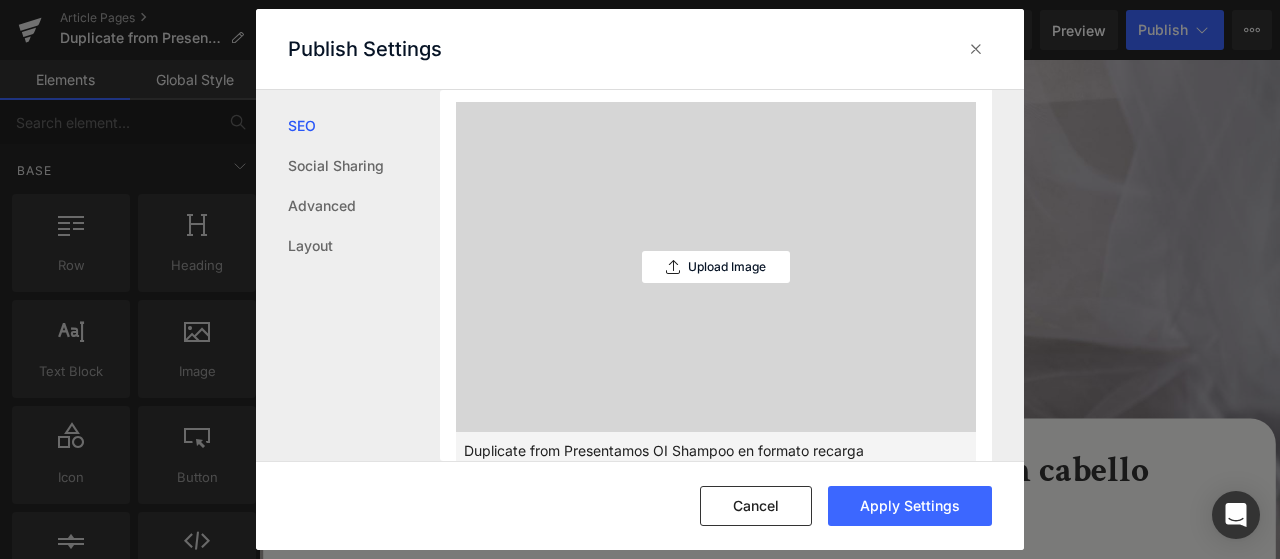 type on "Tu fórmula favorita, ahora en un formato recargable que cuida del planeta." 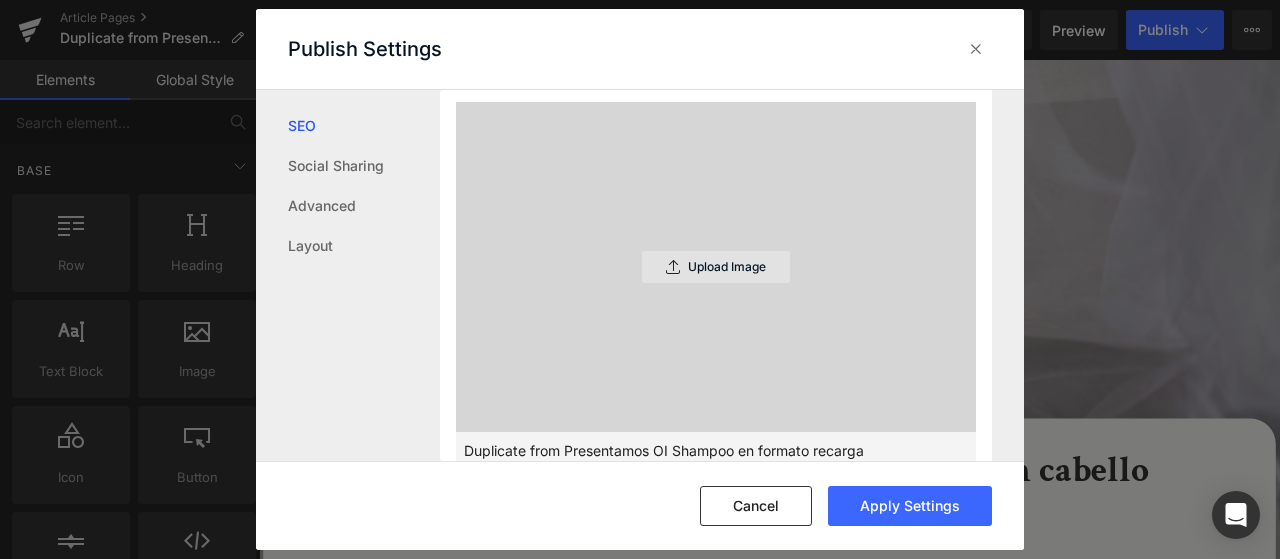 click on "Upload Image" at bounding box center [716, 267] 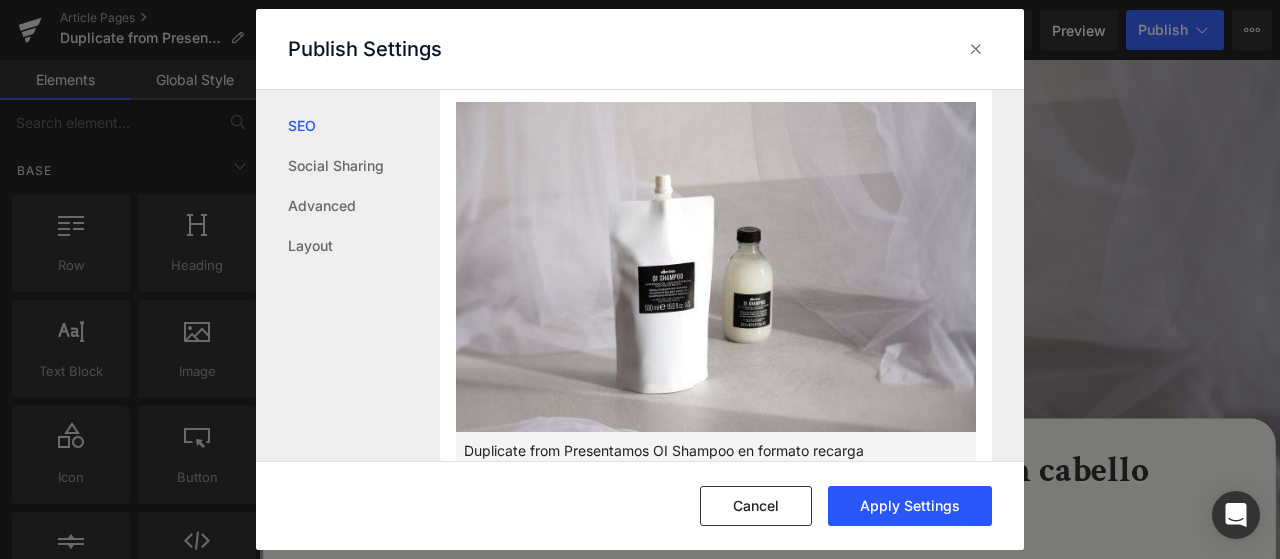 click on "Apply Settings" at bounding box center [910, 506] 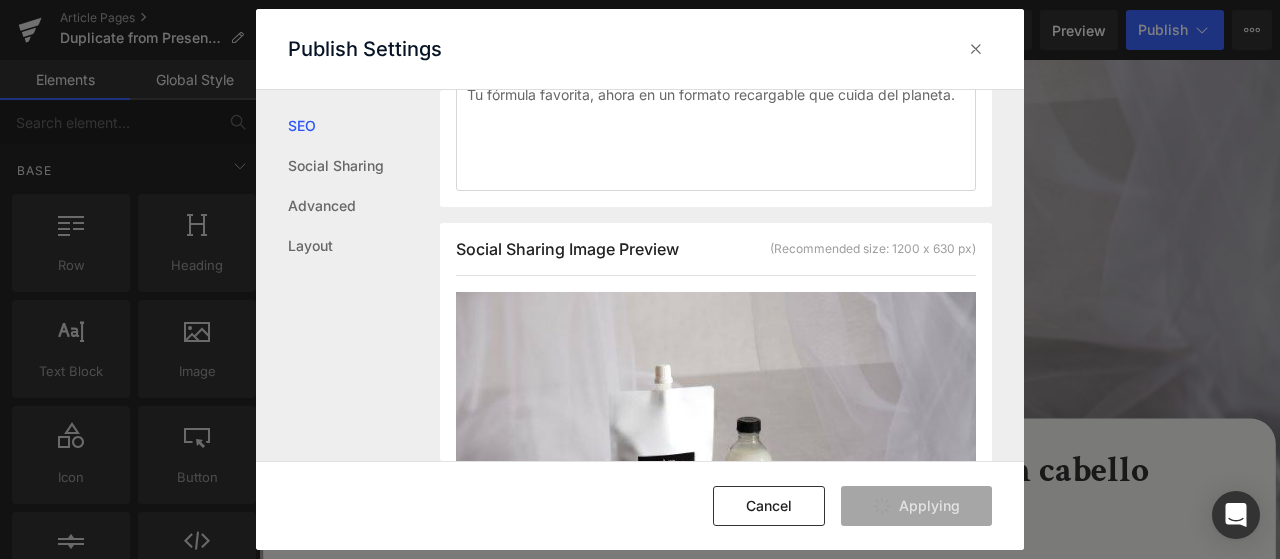 scroll, scrollTop: 301, scrollLeft: 0, axis: vertical 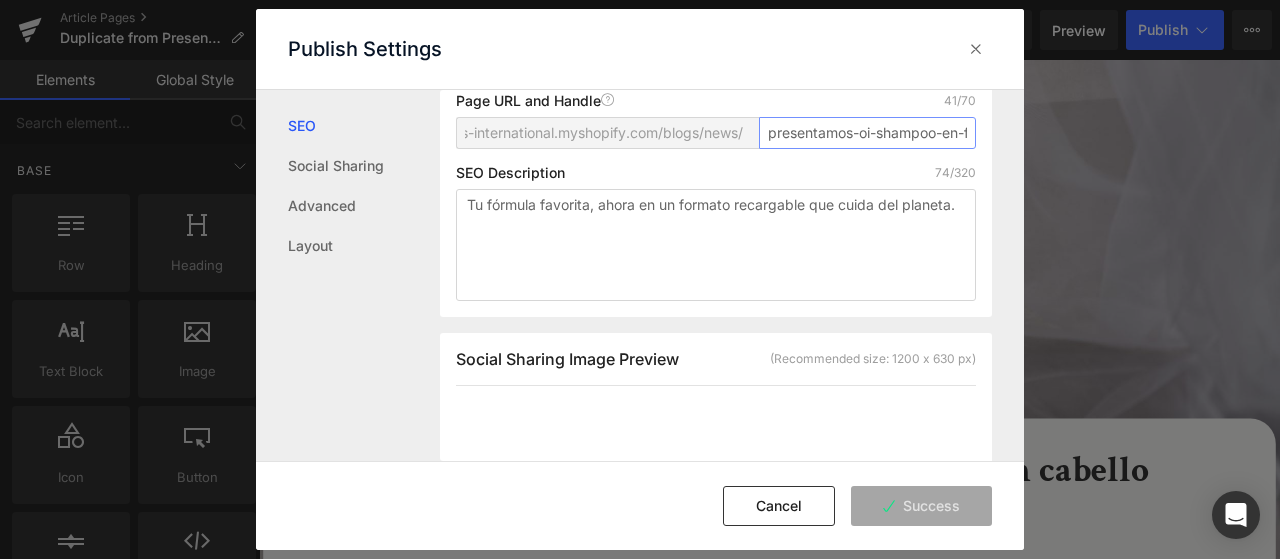 drag, startPoint x: 766, startPoint y: 135, endPoint x: 855, endPoint y: 142, distance: 89.27486 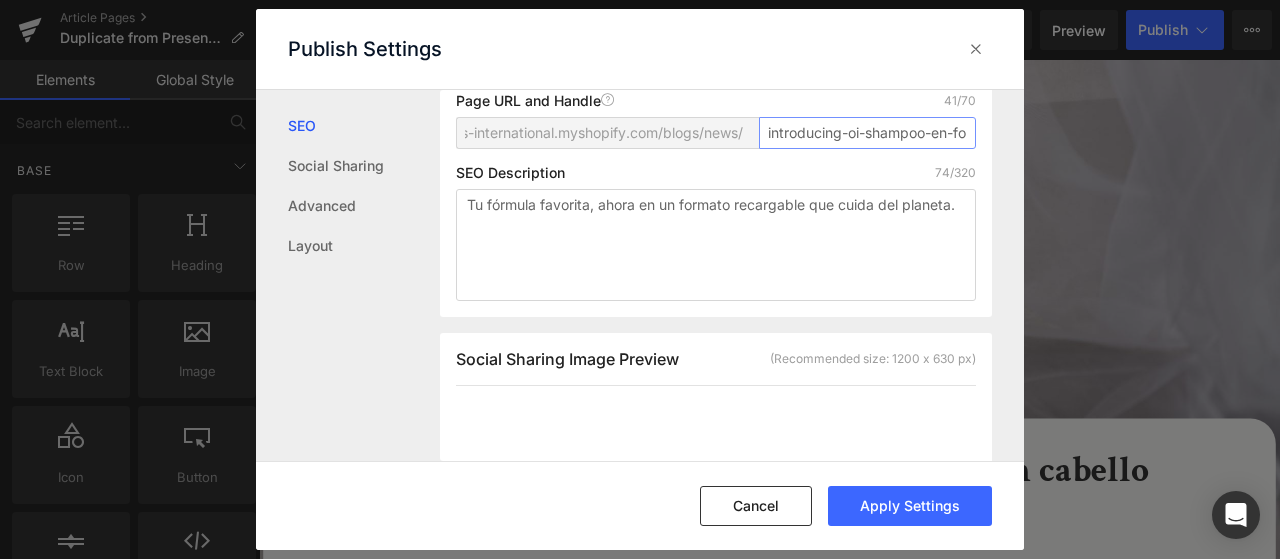 scroll, scrollTop: 0, scrollLeft: 102, axis: horizontal 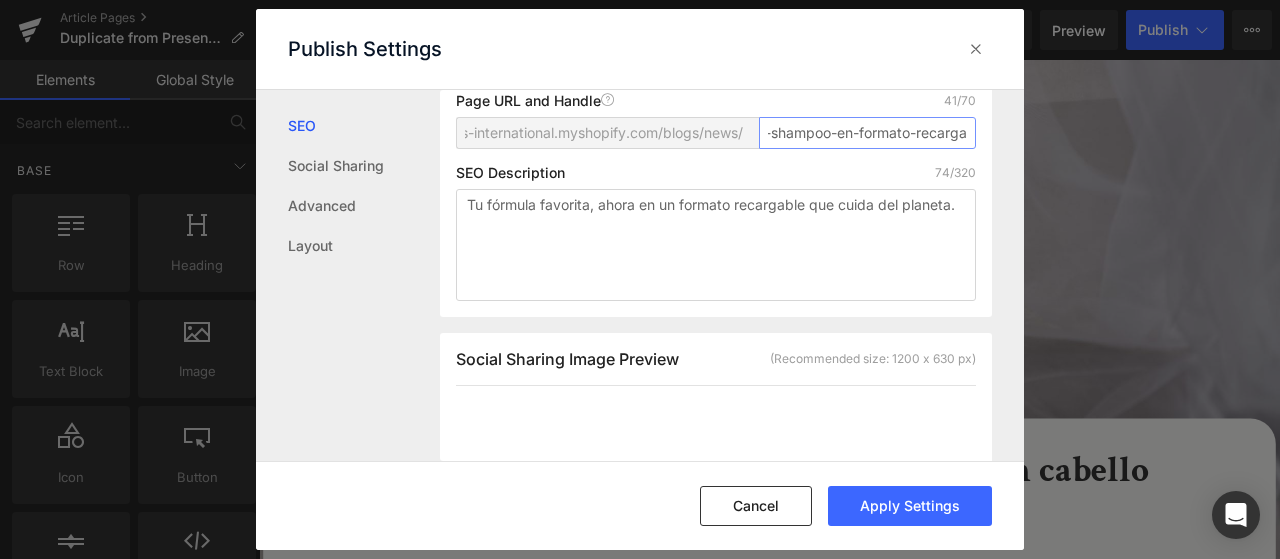 drag, startPoint x: 923, startPoint y: 135, endPoint x: 984, endPoint y: 139, distance: 61.13101 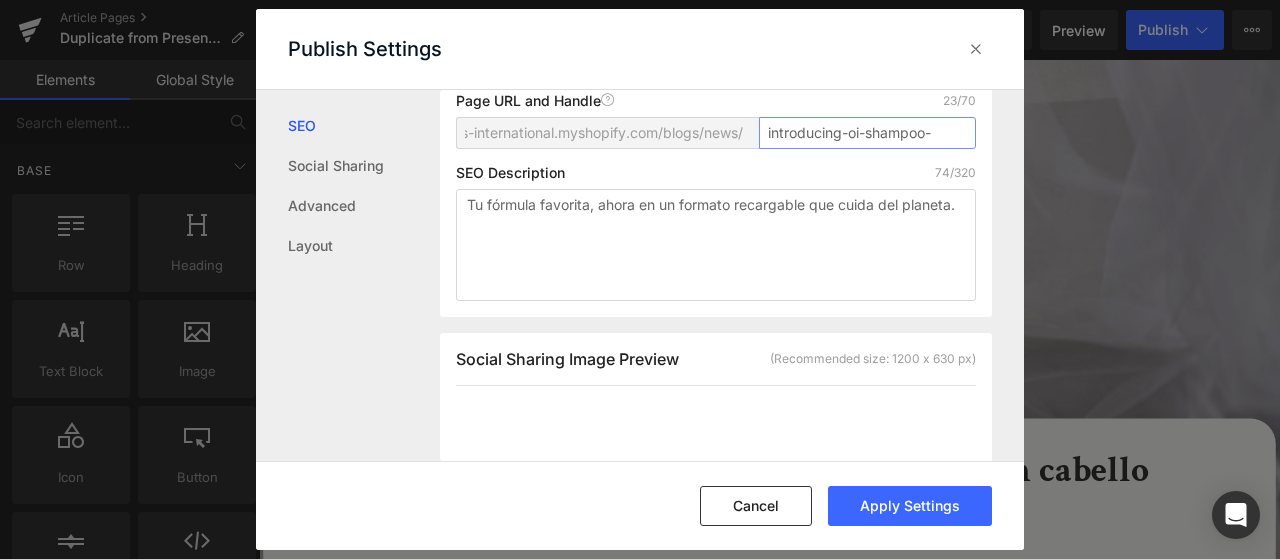 scroll, scrollTop: 0, scrollLeft: 0, axis: both 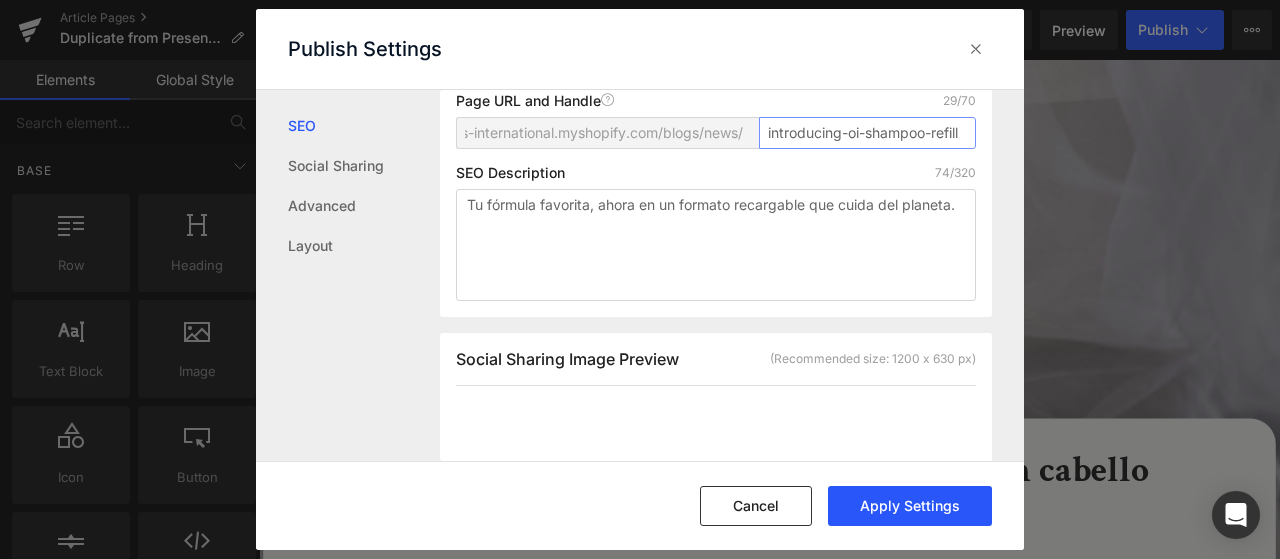 type on "introducing-oi-shampoo-refill" 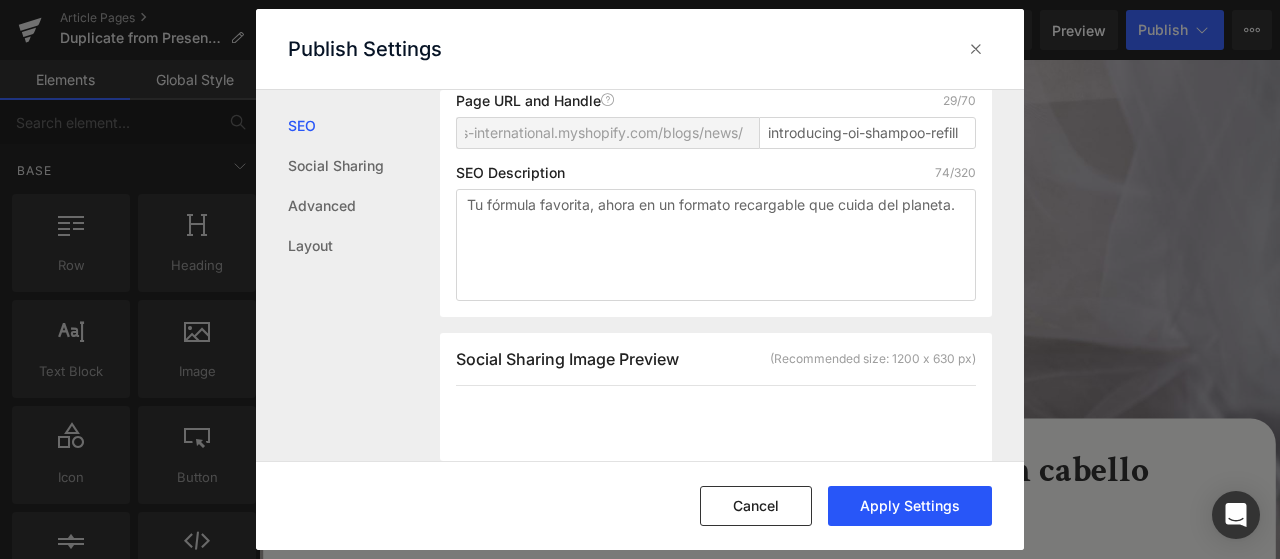 click on "Apply Settings" at bounding box center (910, 506) 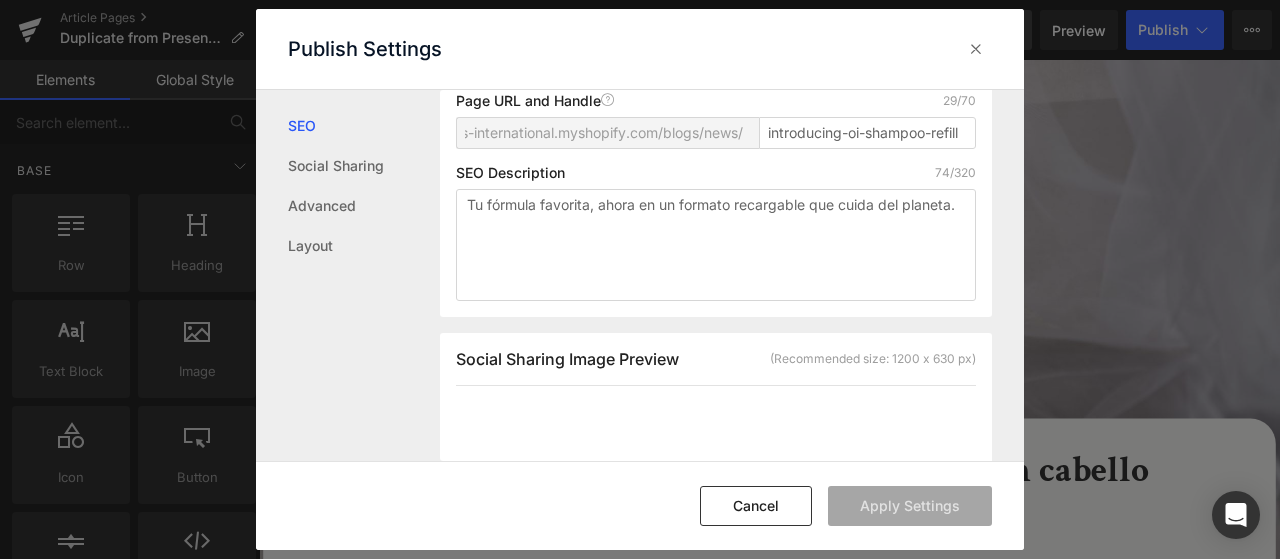 click at bounding box center [976, 49] 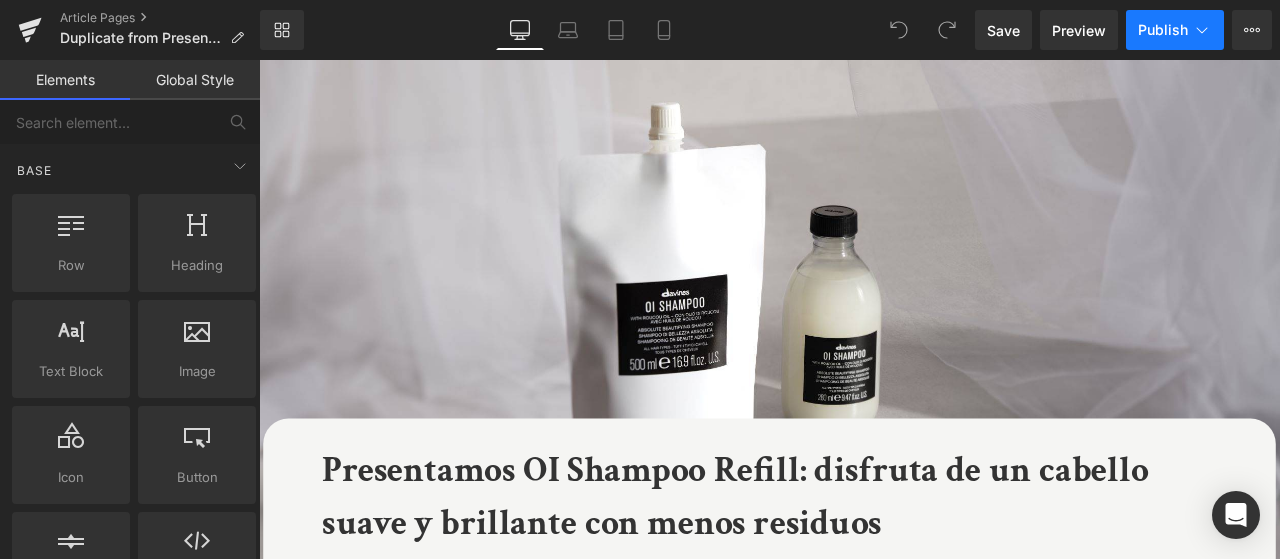 click on "Publish" at bounding box center (1163, 30) 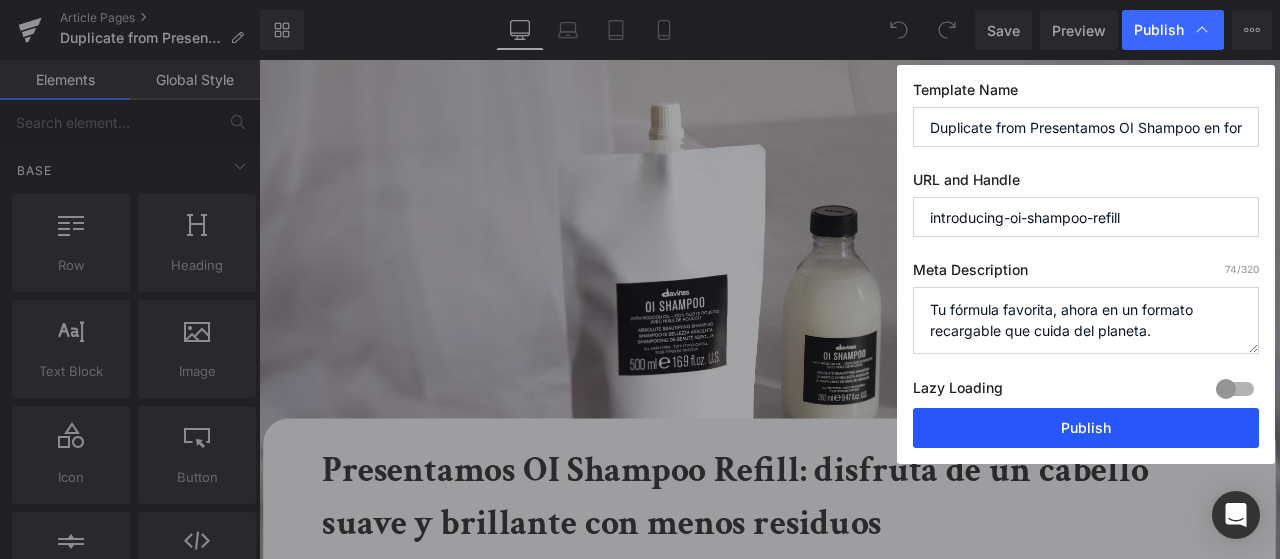 click on "Publish" at bounding box center (1086, 428) 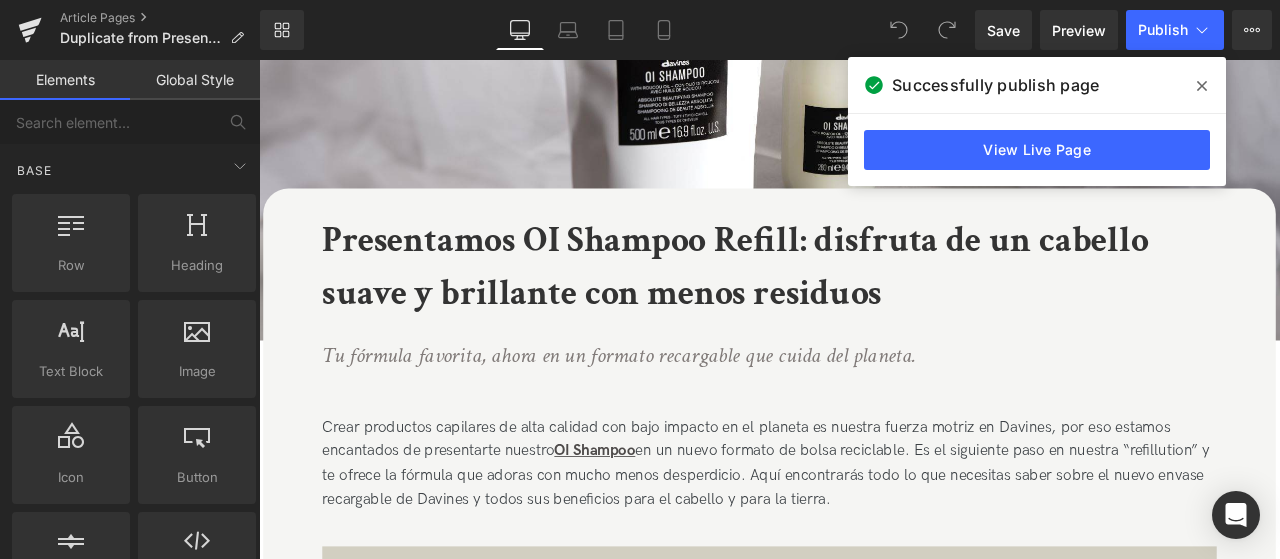 scroll, scrollTop: 500, scrollLeft: 0, axis: vertical 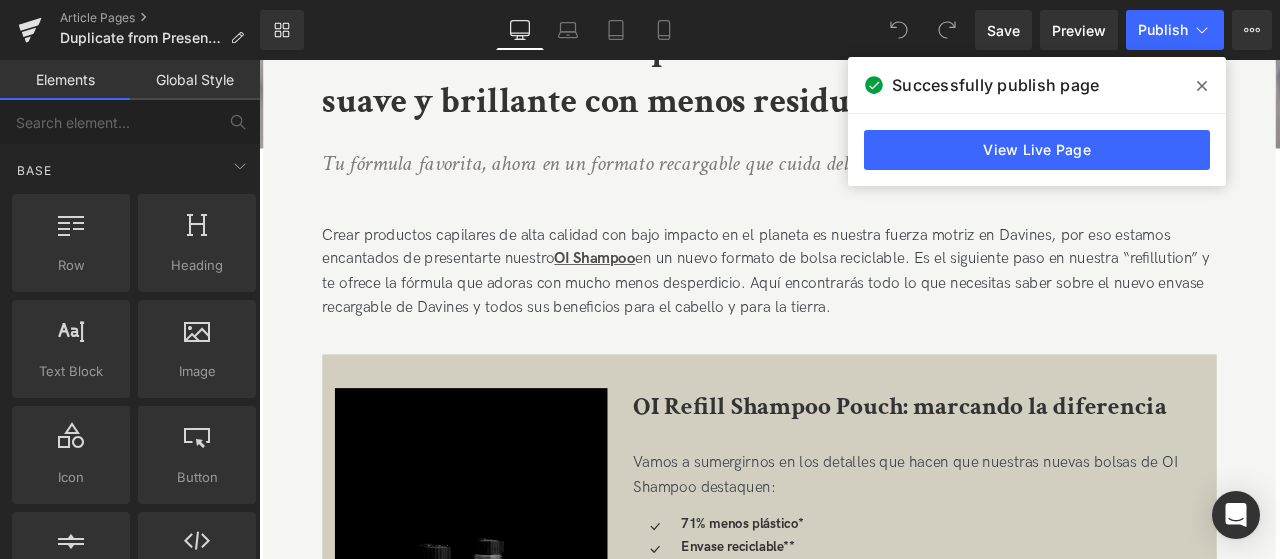 click at bounding box center [1202, 86] 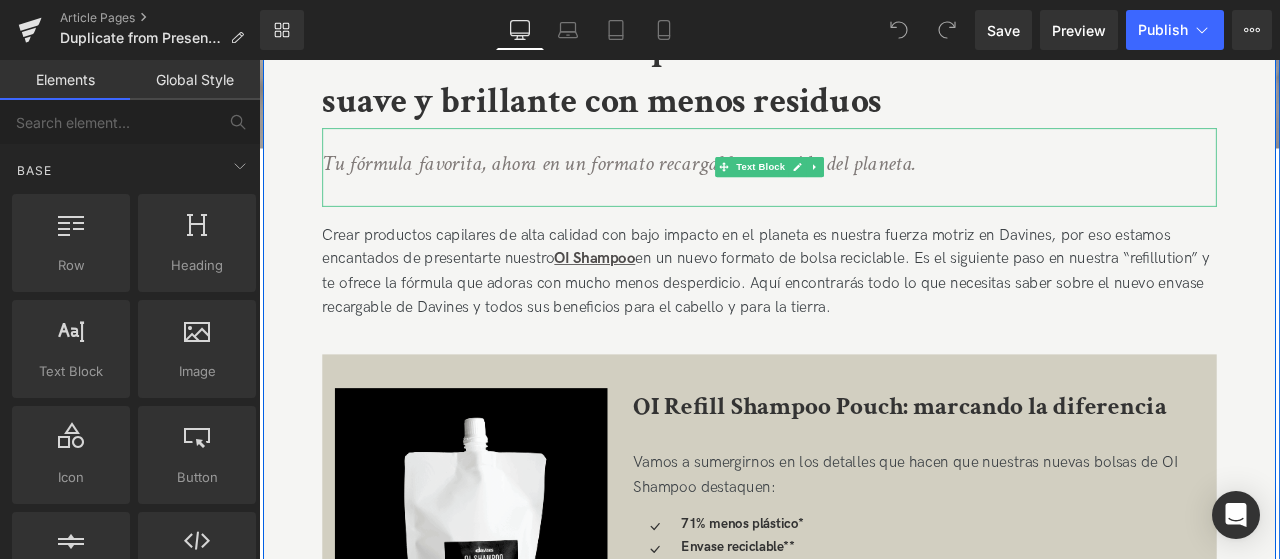 click on "Tu fórmula favorita, ahora en un formato recargable que cuida del planeta." at bounding box center [686, 182] 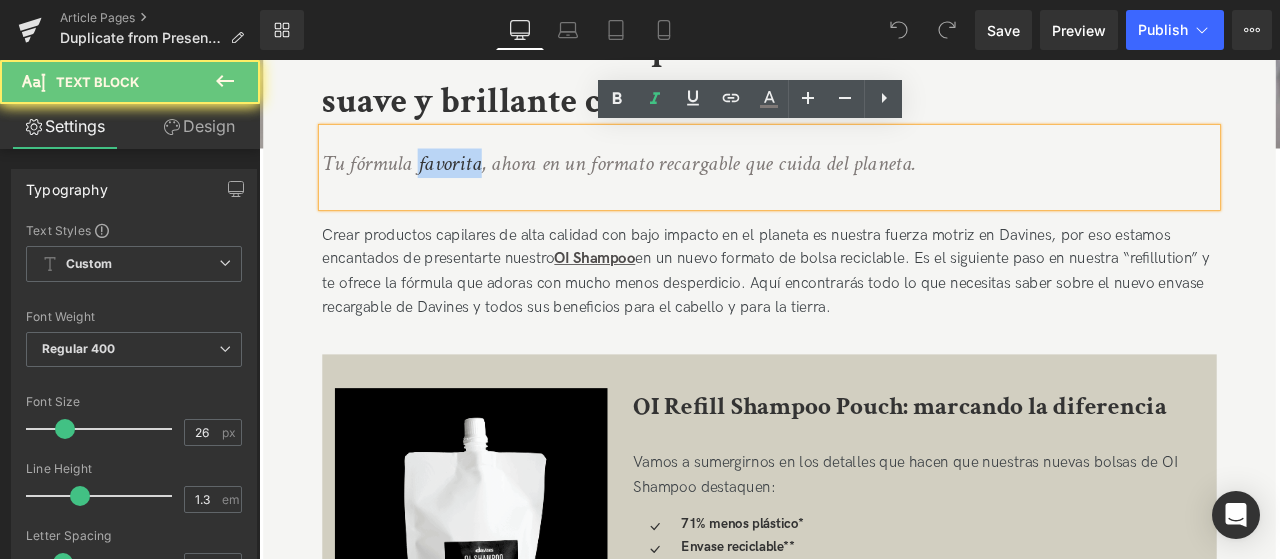 click on "Tu fórmula favorita, ahora en un formato recargable que cuida del planeta." at bounding box center [686, 182] 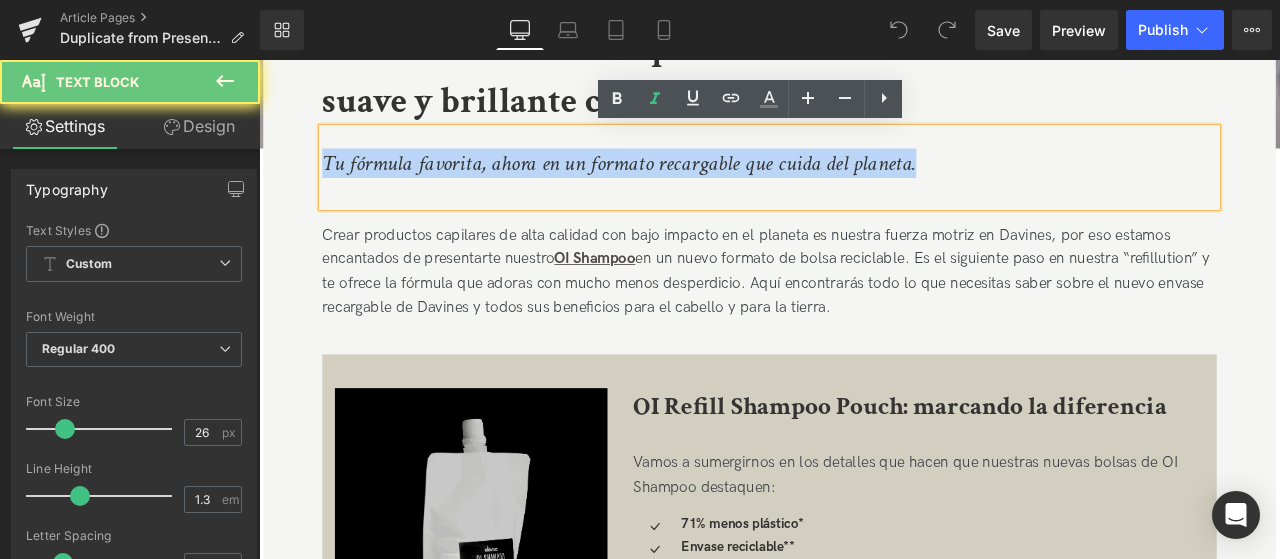 click on "Tu fórmula favorita, ahora en un formato recargable que cuida del planeta." at bounding box center (686, 182) 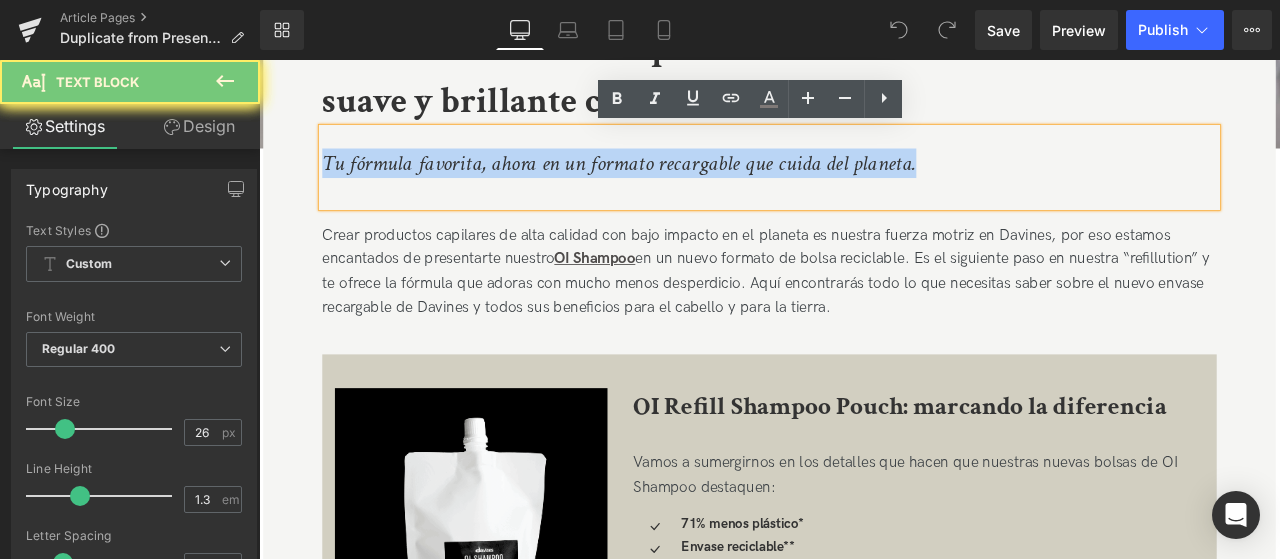 copy on "Tu fórmula favorita, ahora en un formato recargable que cuida del planeta." 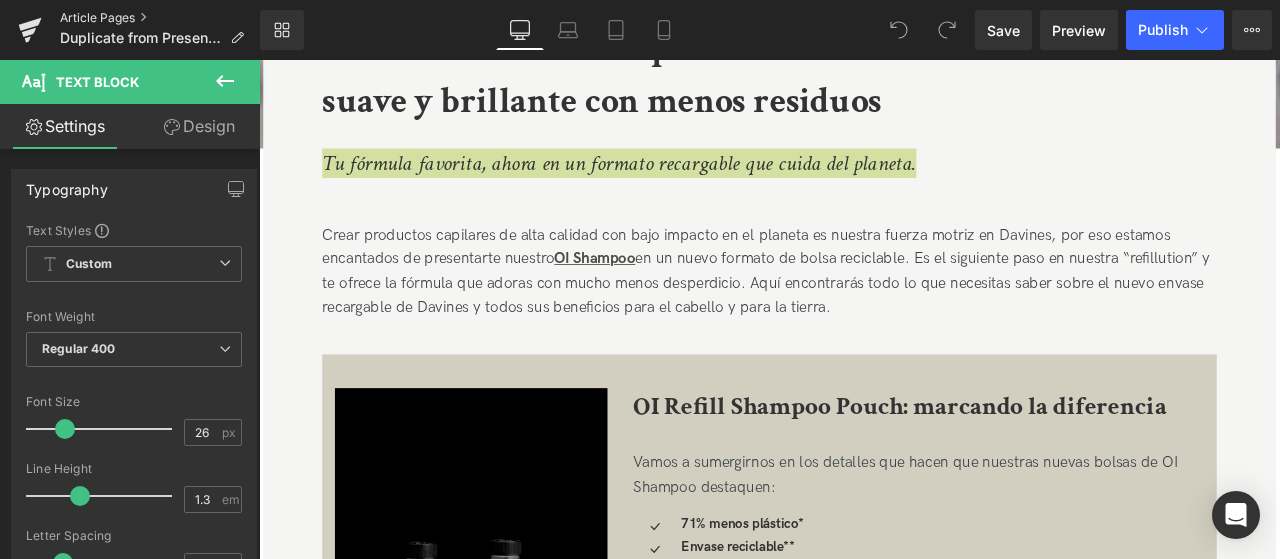 click on "Article Pages" at bounding box center [160, 18] 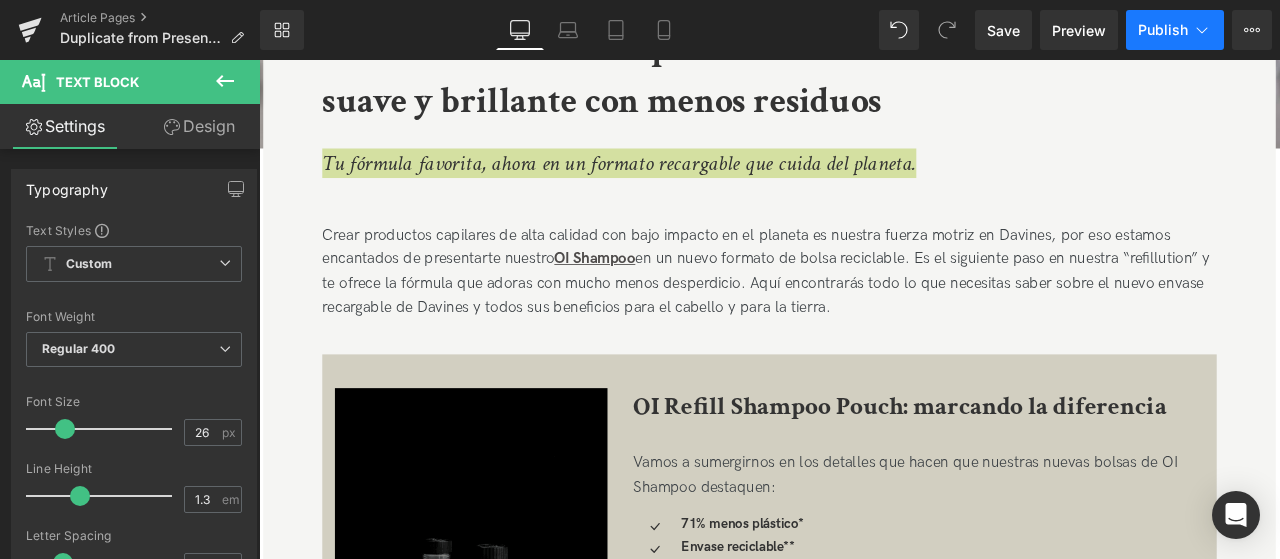 click on "Publish" at bounding box center [1163, 30] 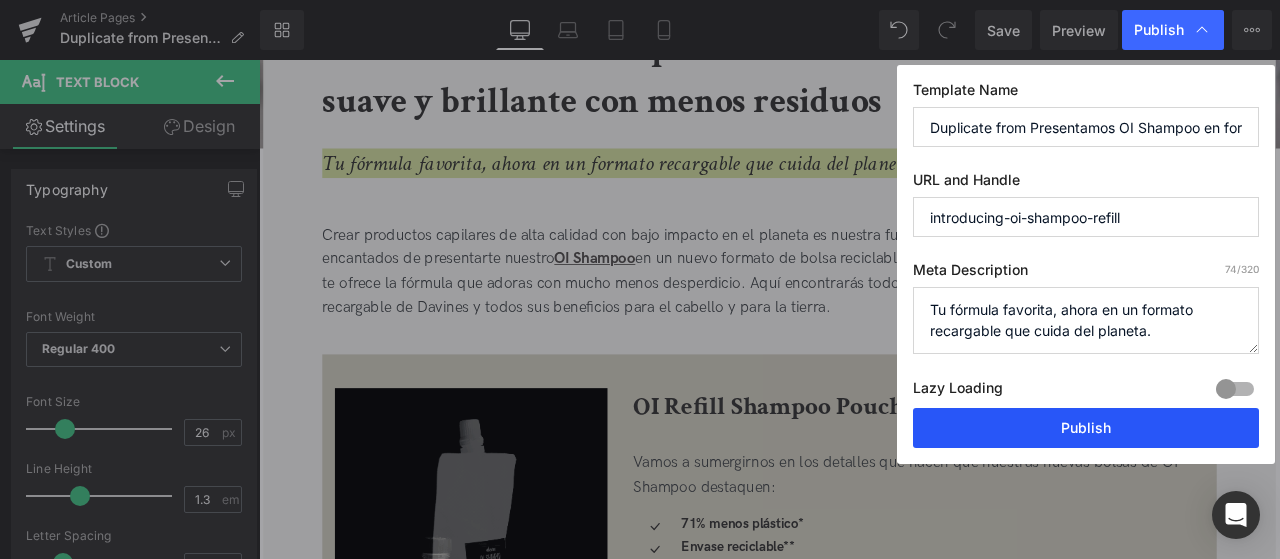 click on "Publish" at bounding box center (1086, 428) 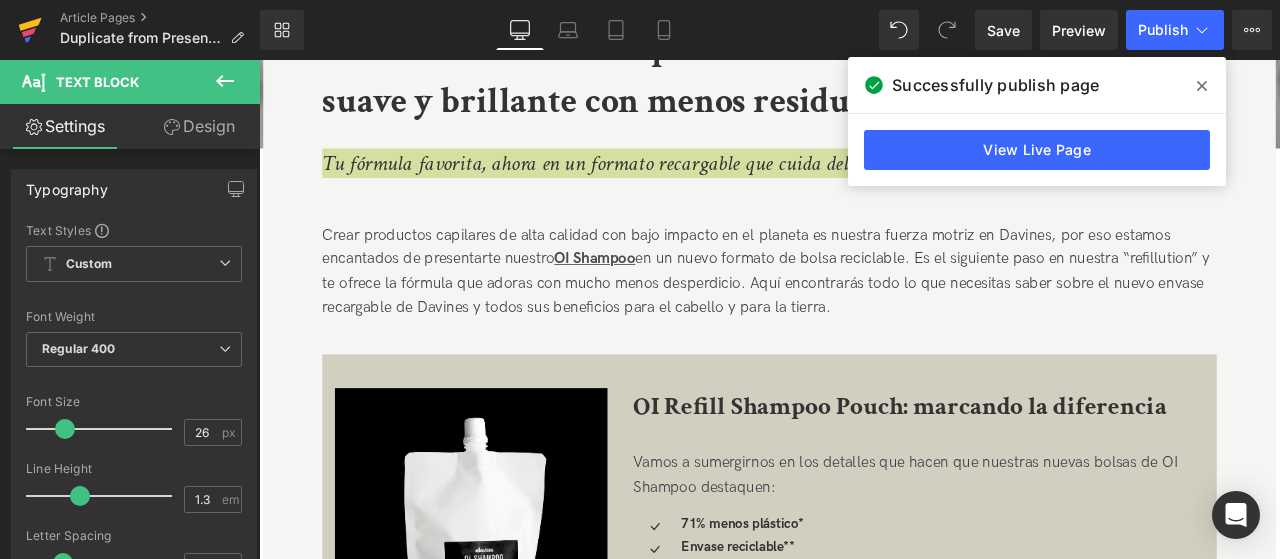 click 